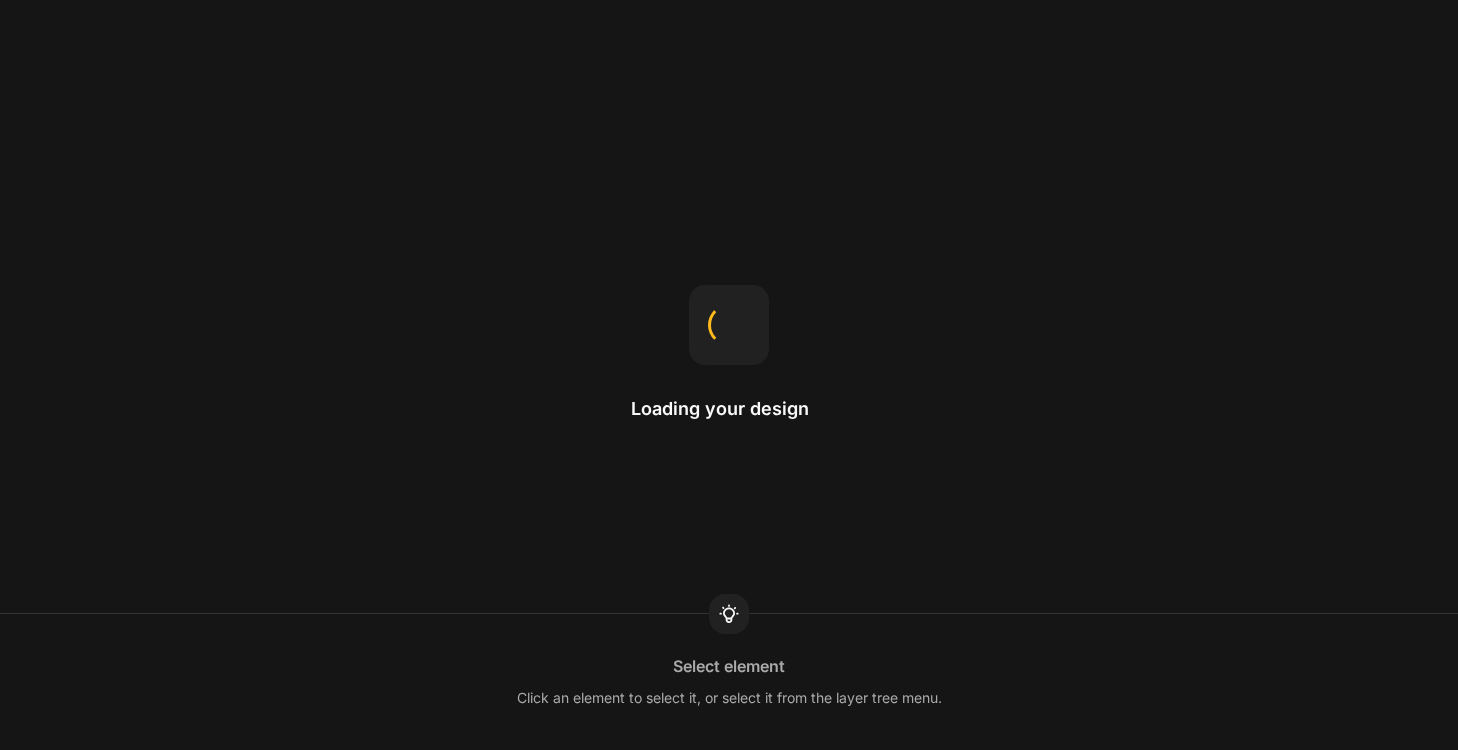 scroll, scrollTop: 0, scrollLeft: 0, axis: both 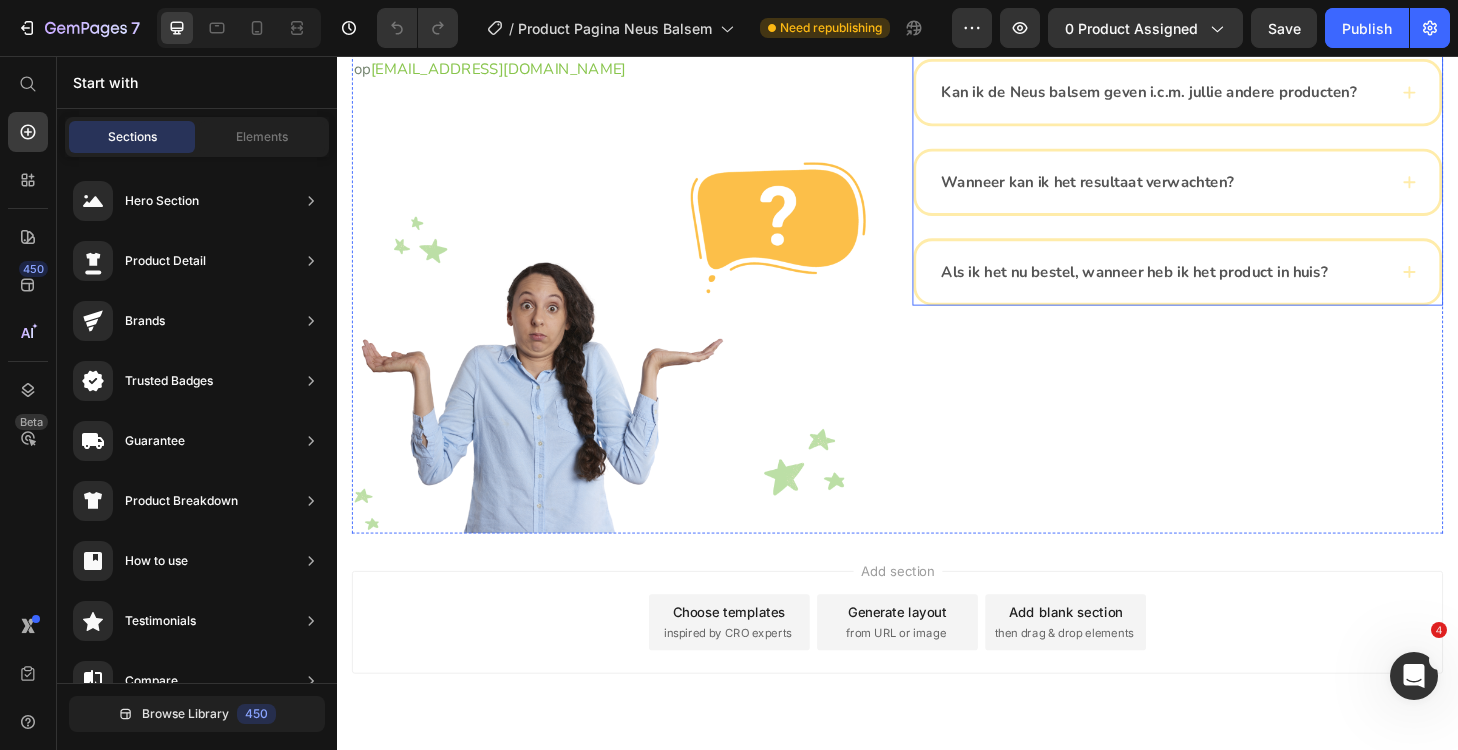 click on "Als ik het nu bestel, wanneer heb ik het product in huis?" at bounding box center (1190, 287) 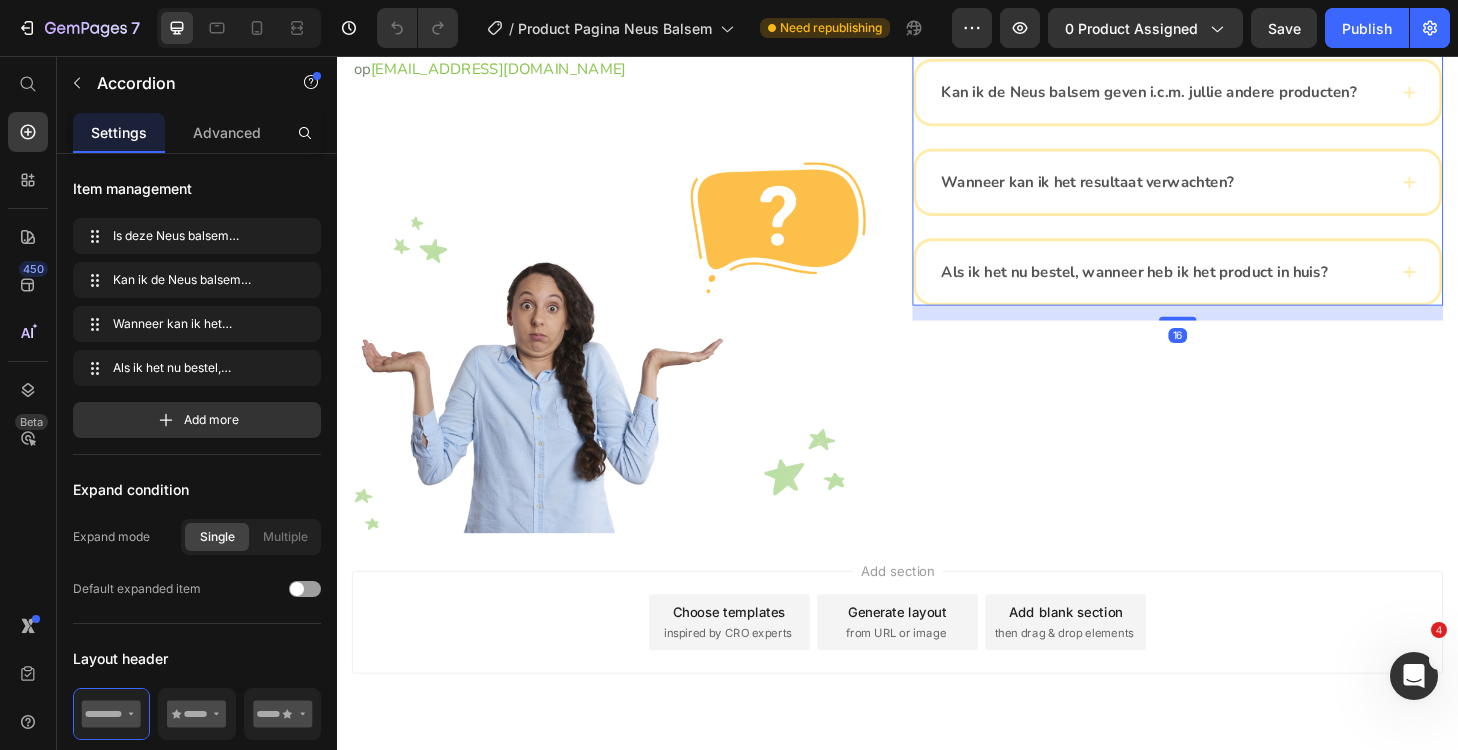 click 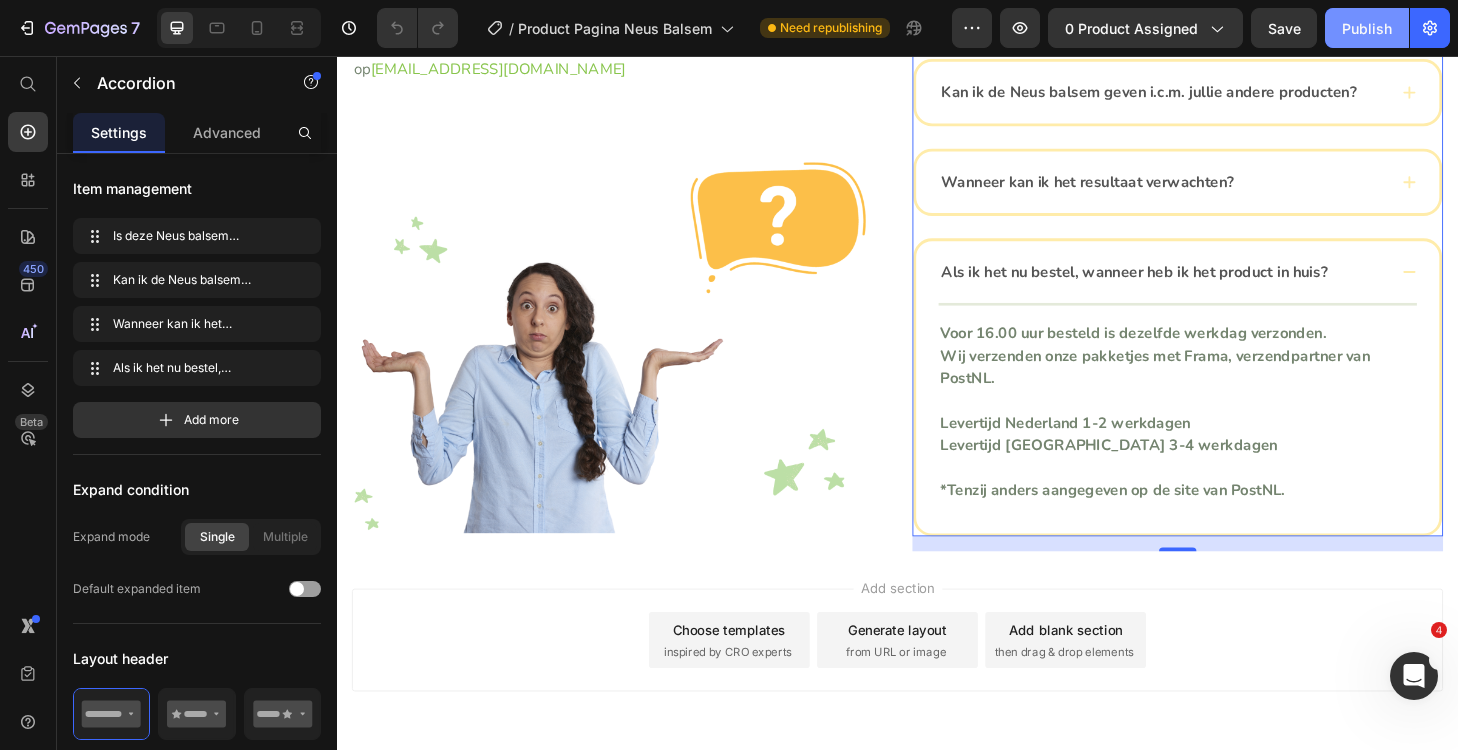 click on "Publish" at bounding box center [1367, 28] 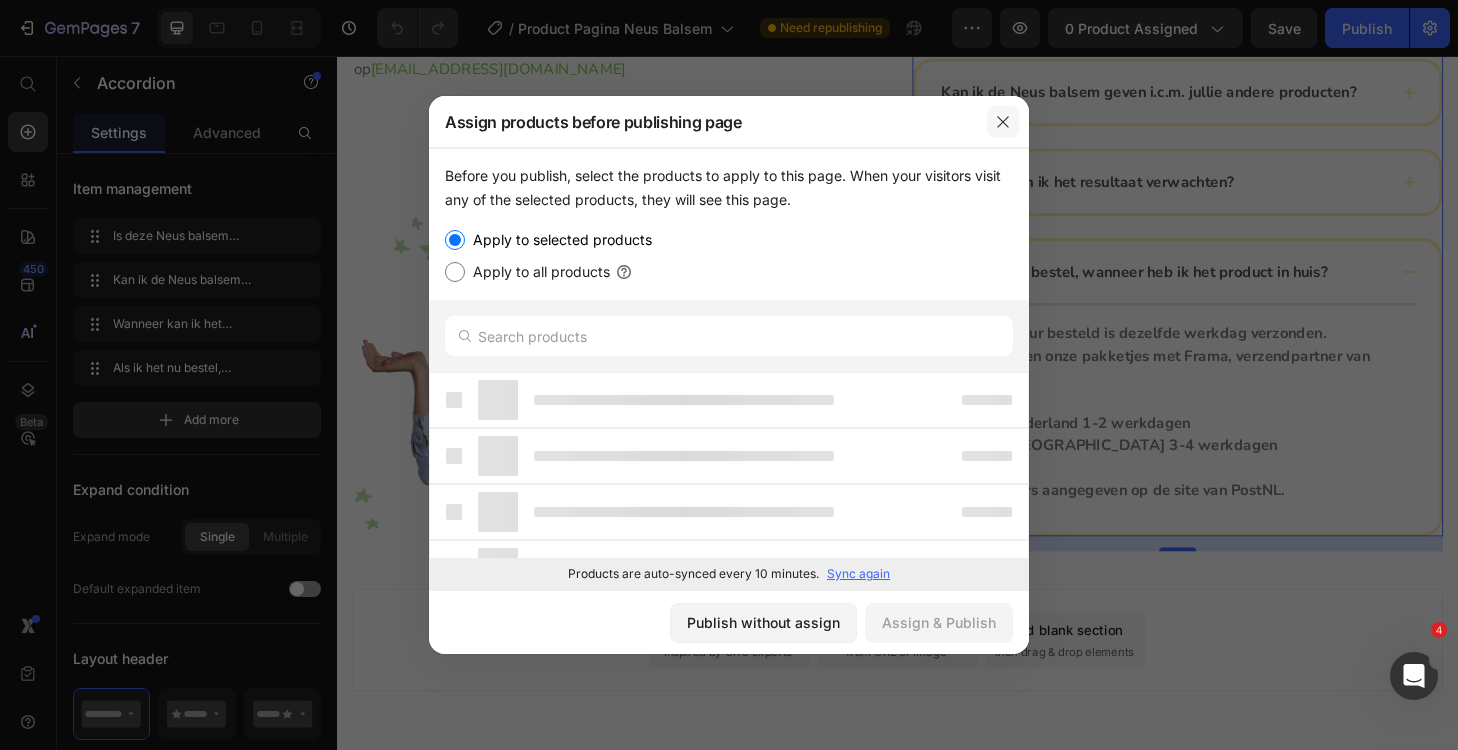 click 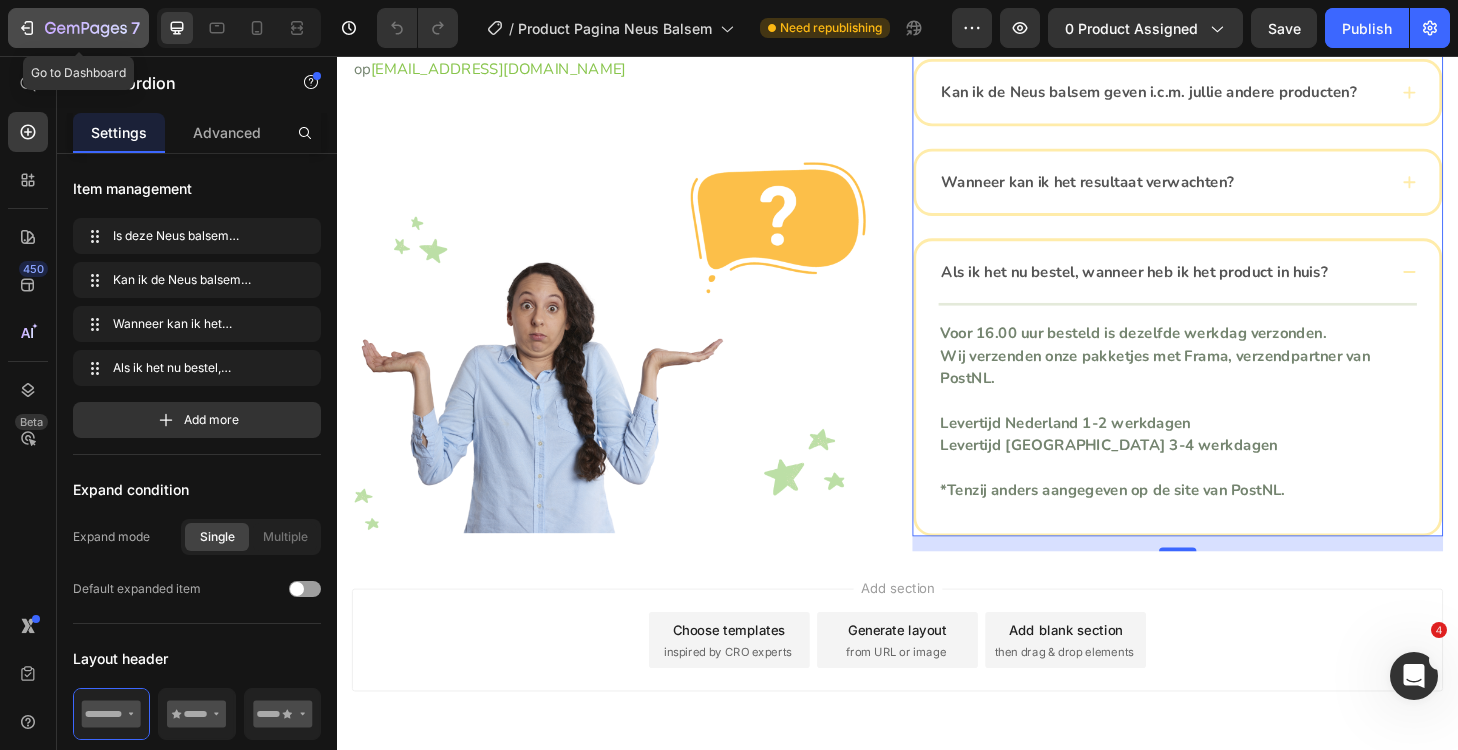 click 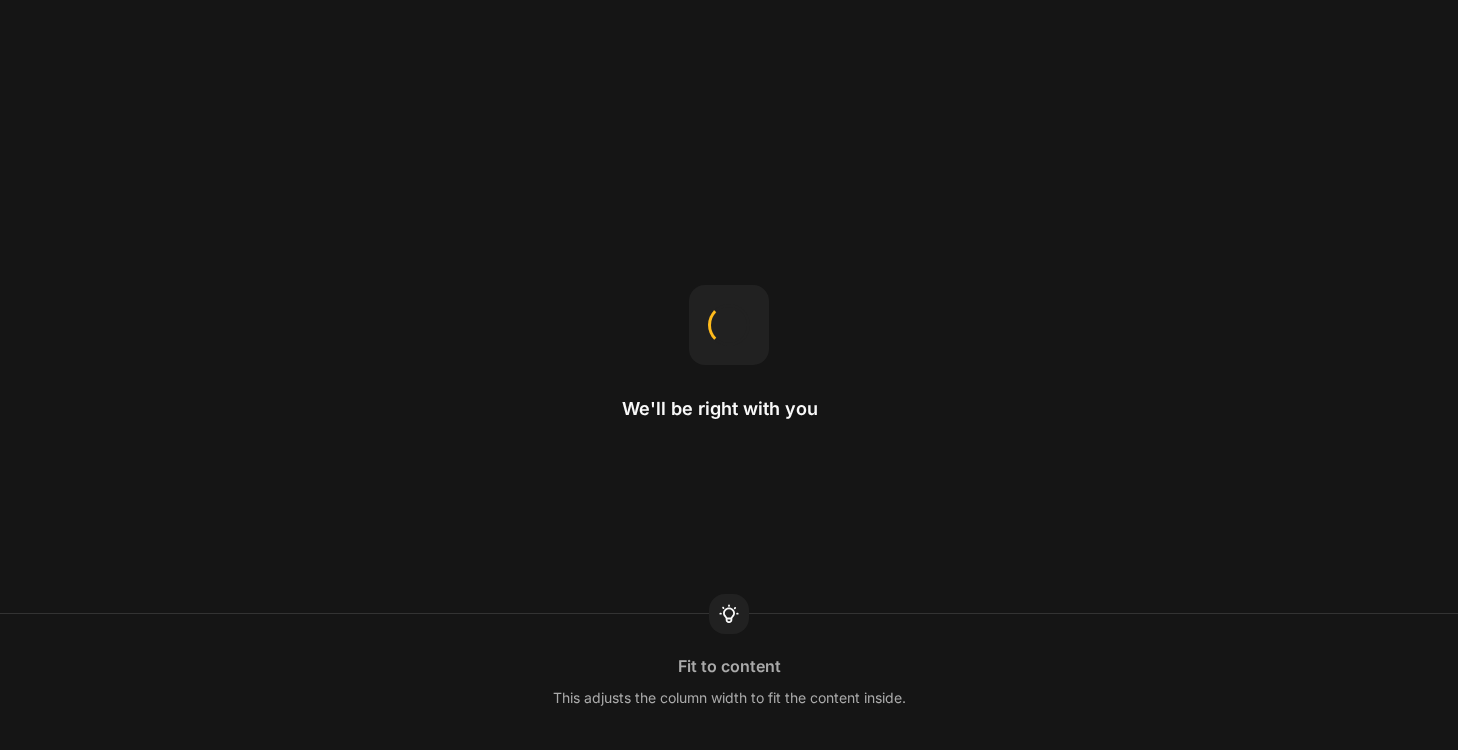 scroll, scrollTop: 0, scrollLeft: 0, axis: both 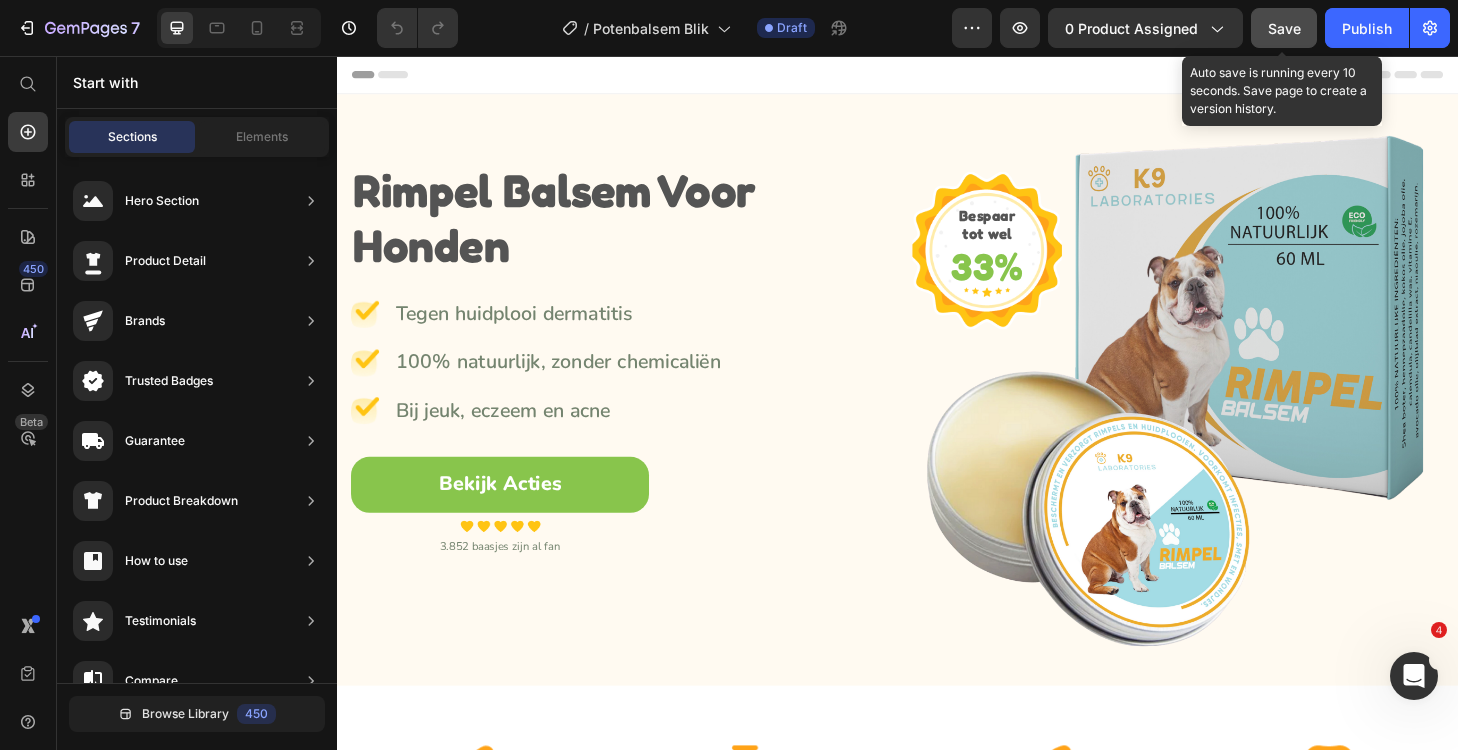 click on "Save" at bounding box center (1284, 28) 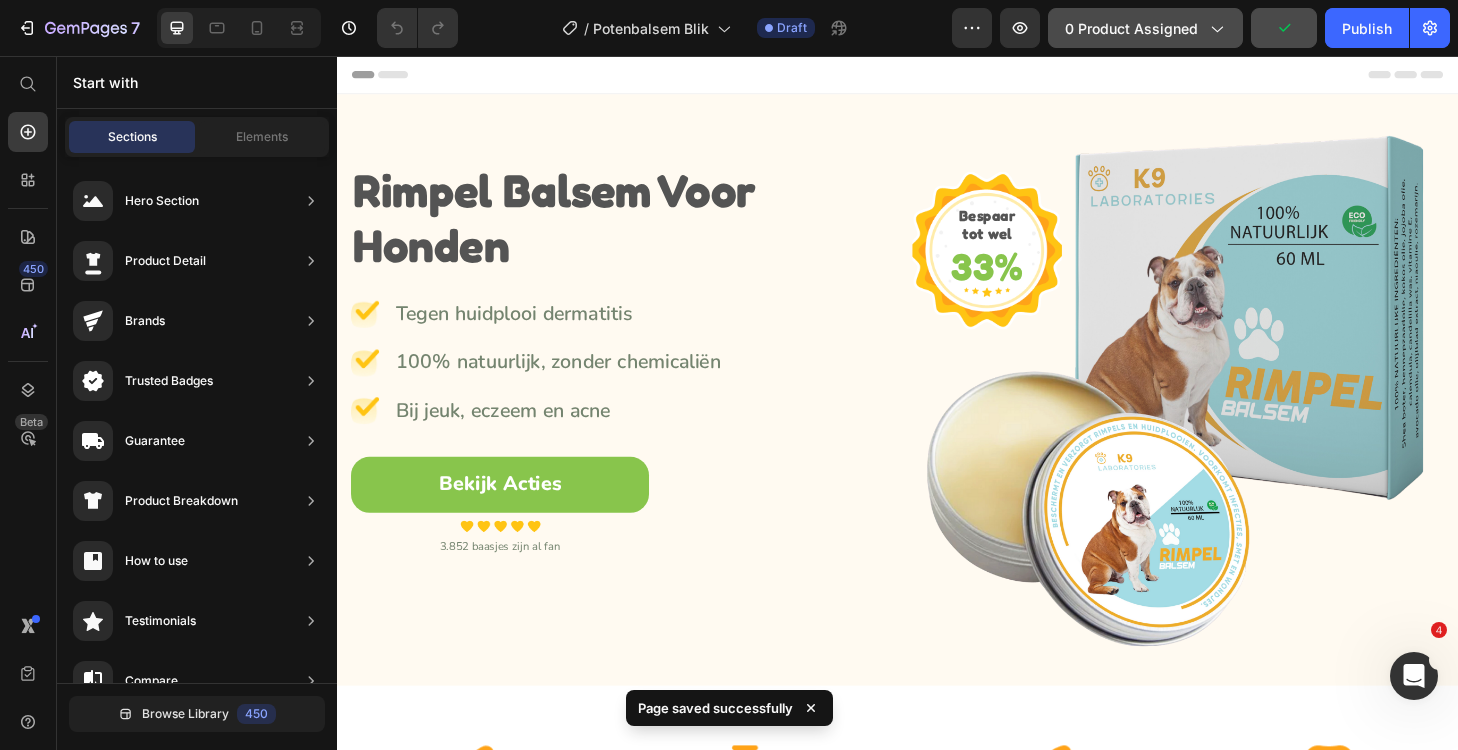 click on "0 product assigned" at bounding box center (1145, 28) 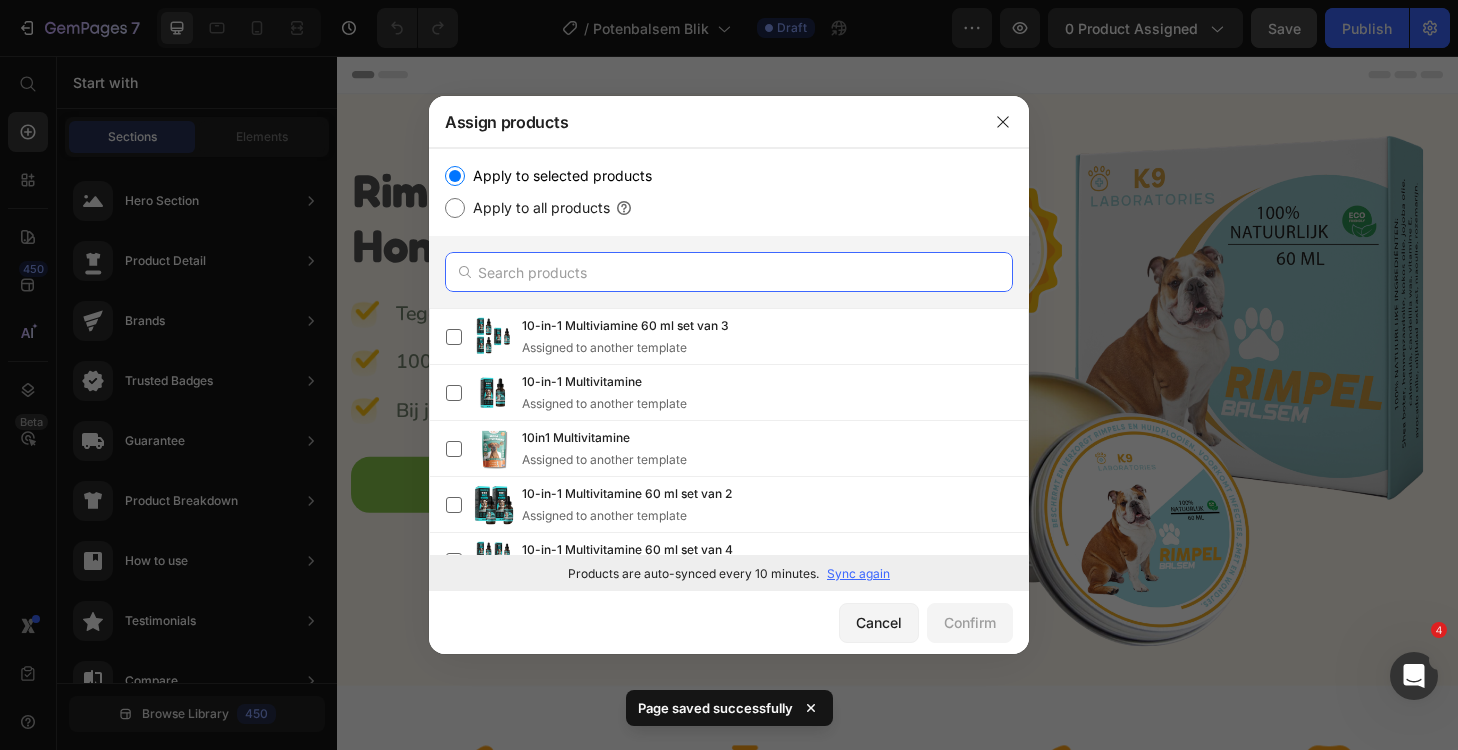 click at bounding box center [729, 272] 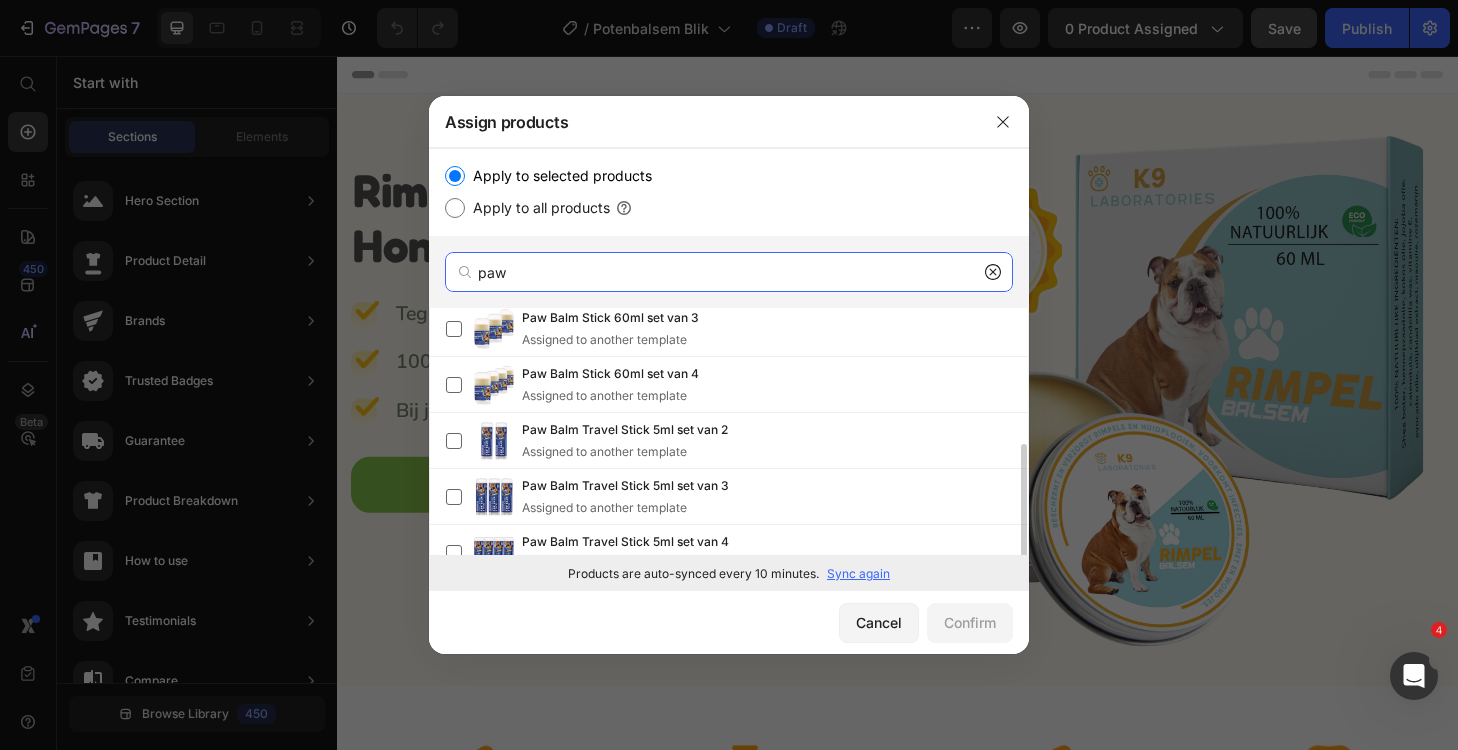 scroll, scrollTop: 201, scrollLeft: 0, axis: vertical 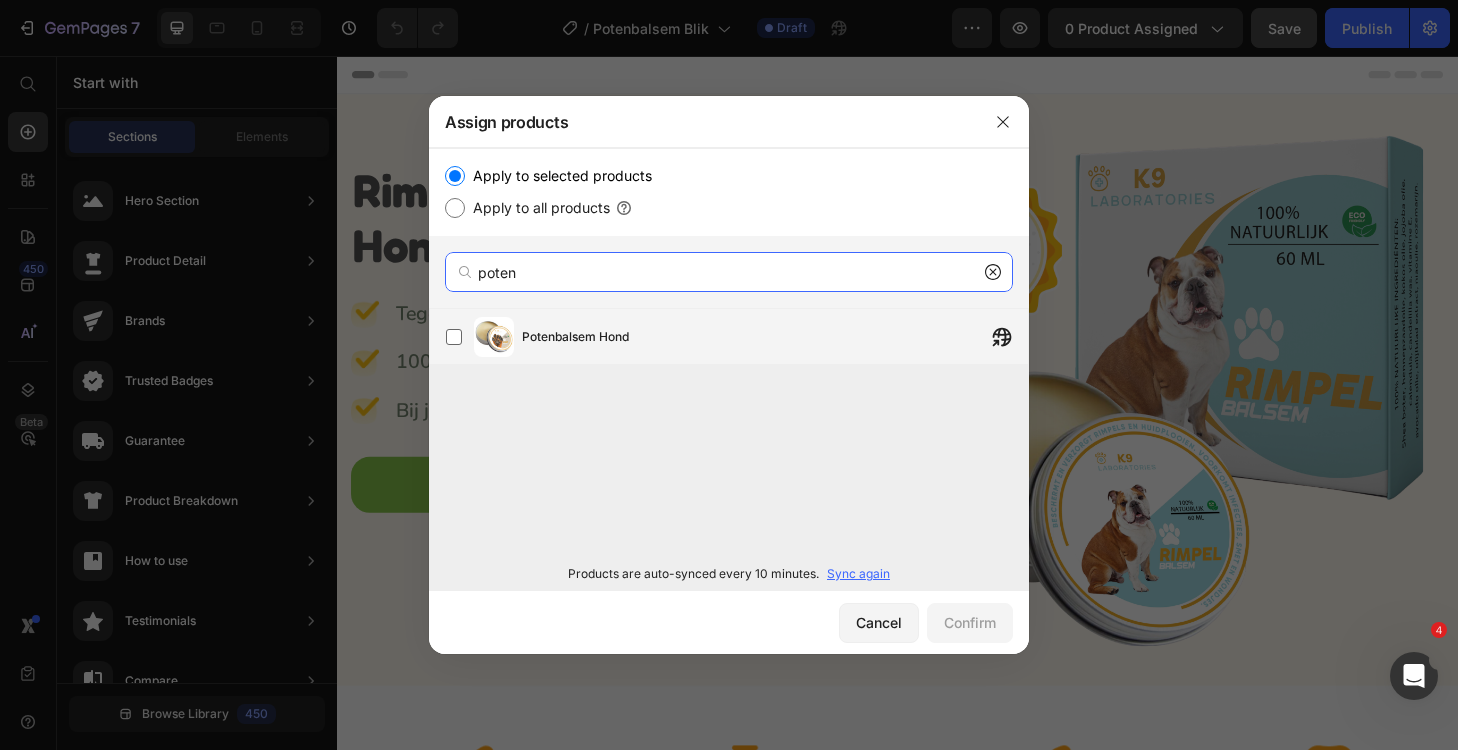 type on "poten" 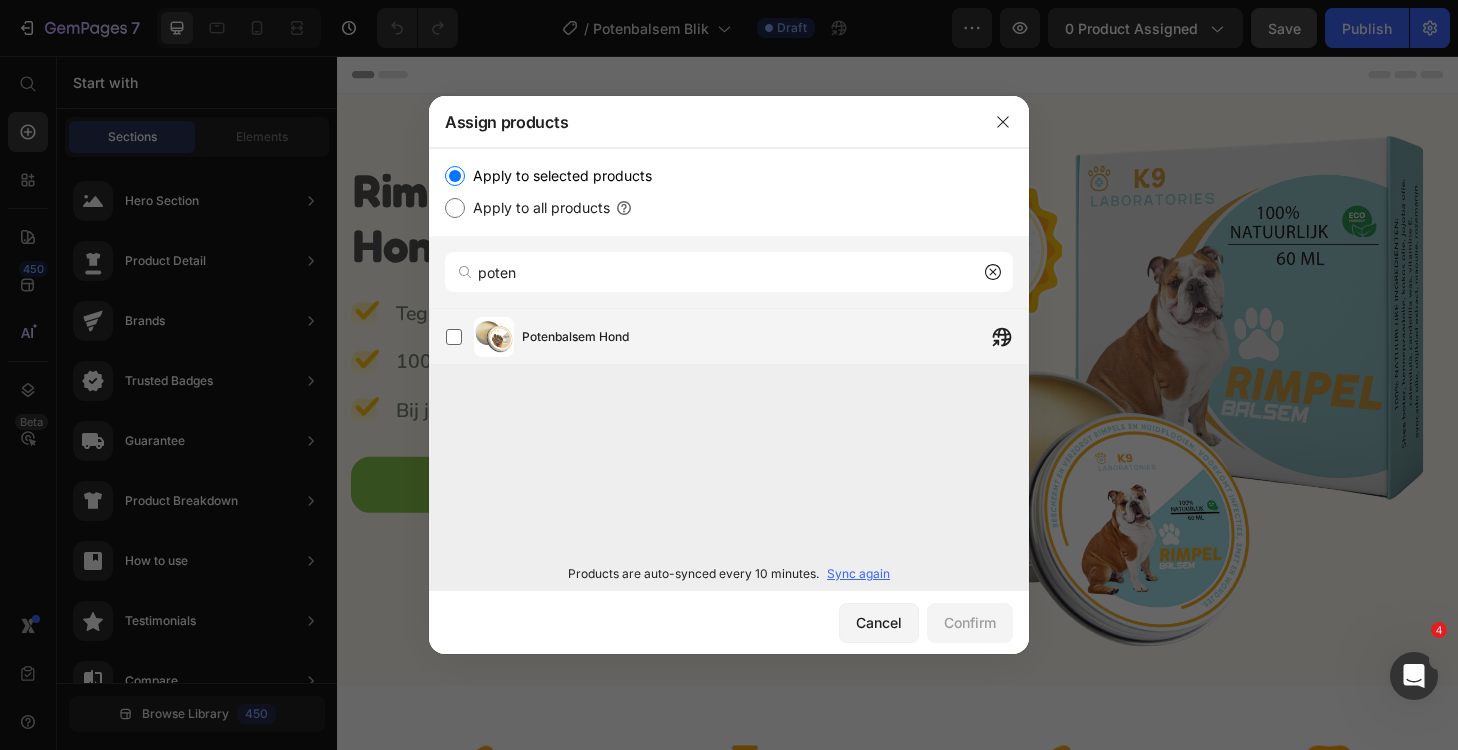 click on "Potenbalsem Hond" at bounding box center (575, 337) 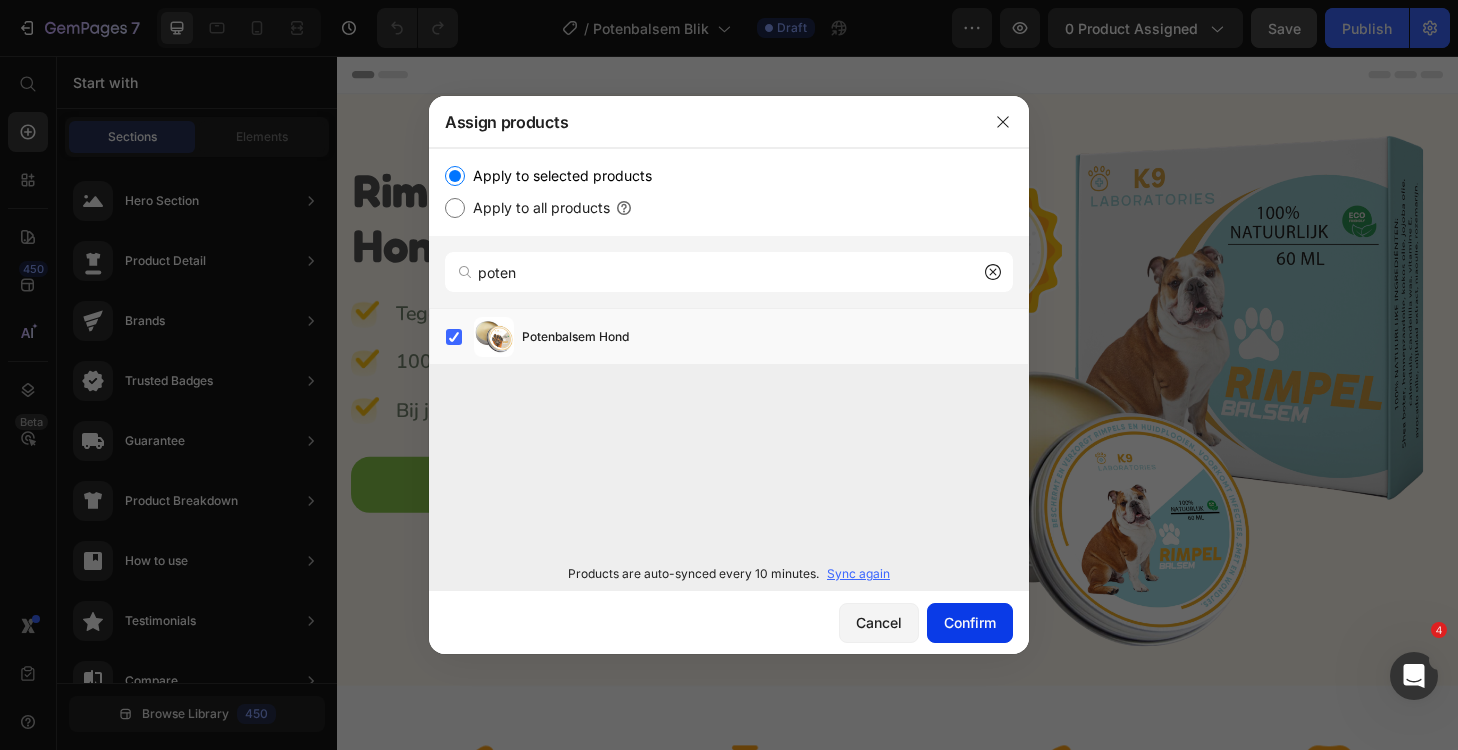 click on "Confirm" at bounding box center (970, 622) 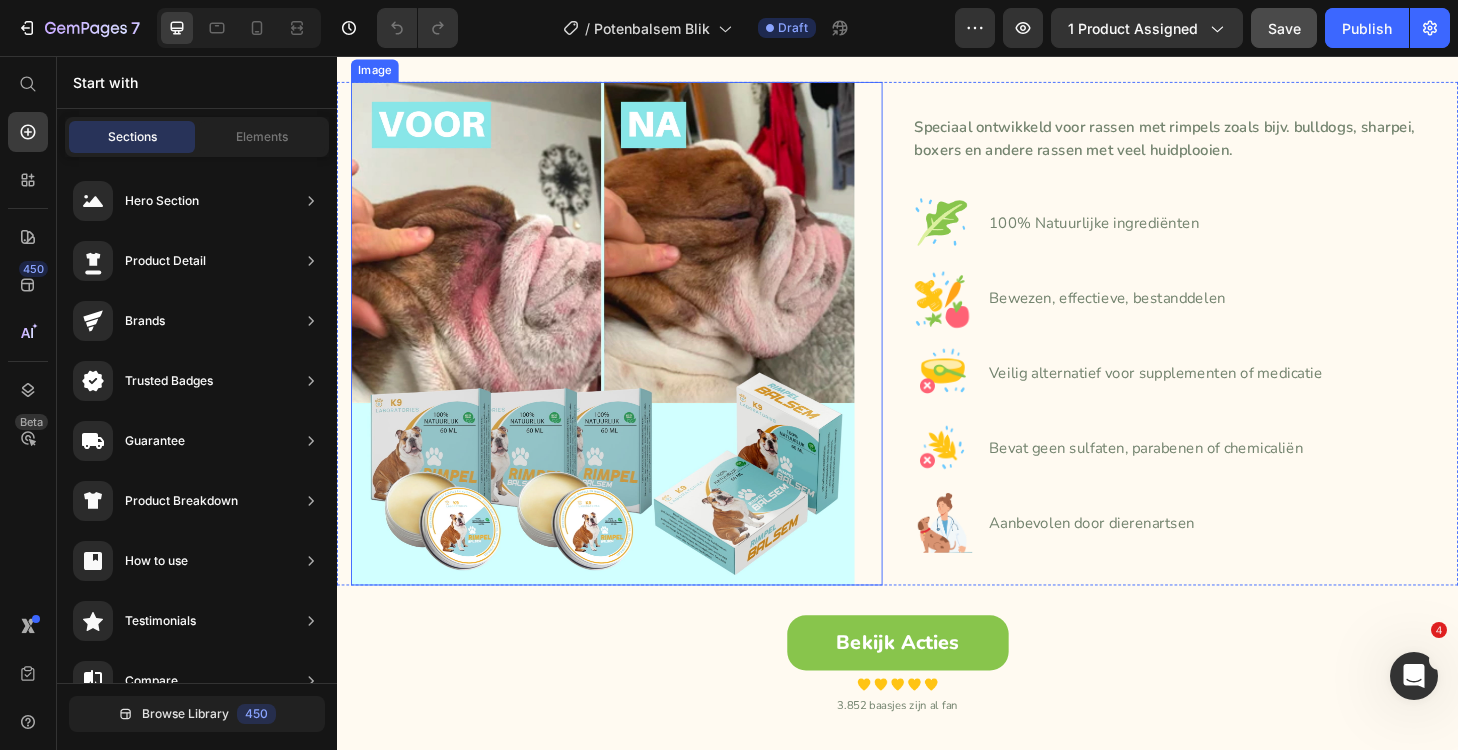 scroll, scrollTop: 705, scrollLeft: 0, axis: vertical 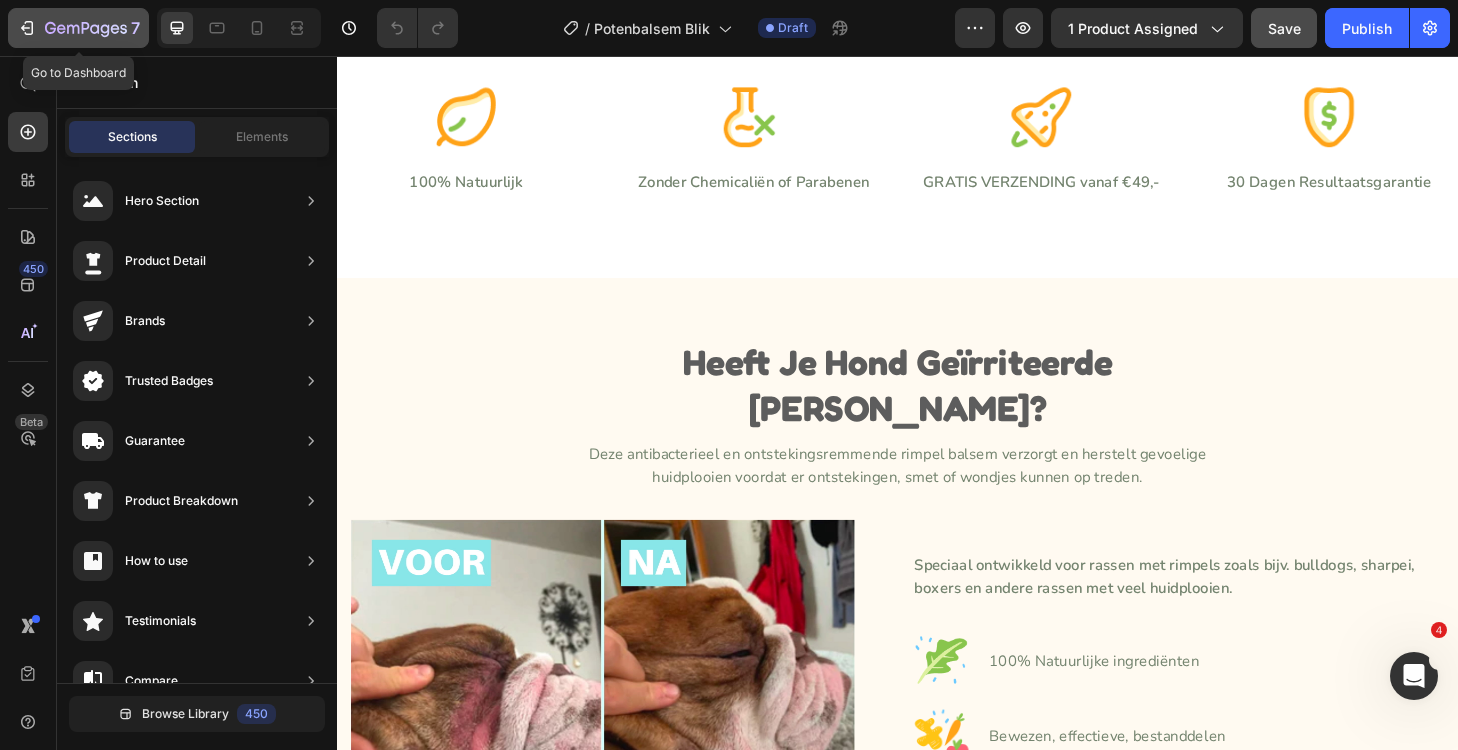 click 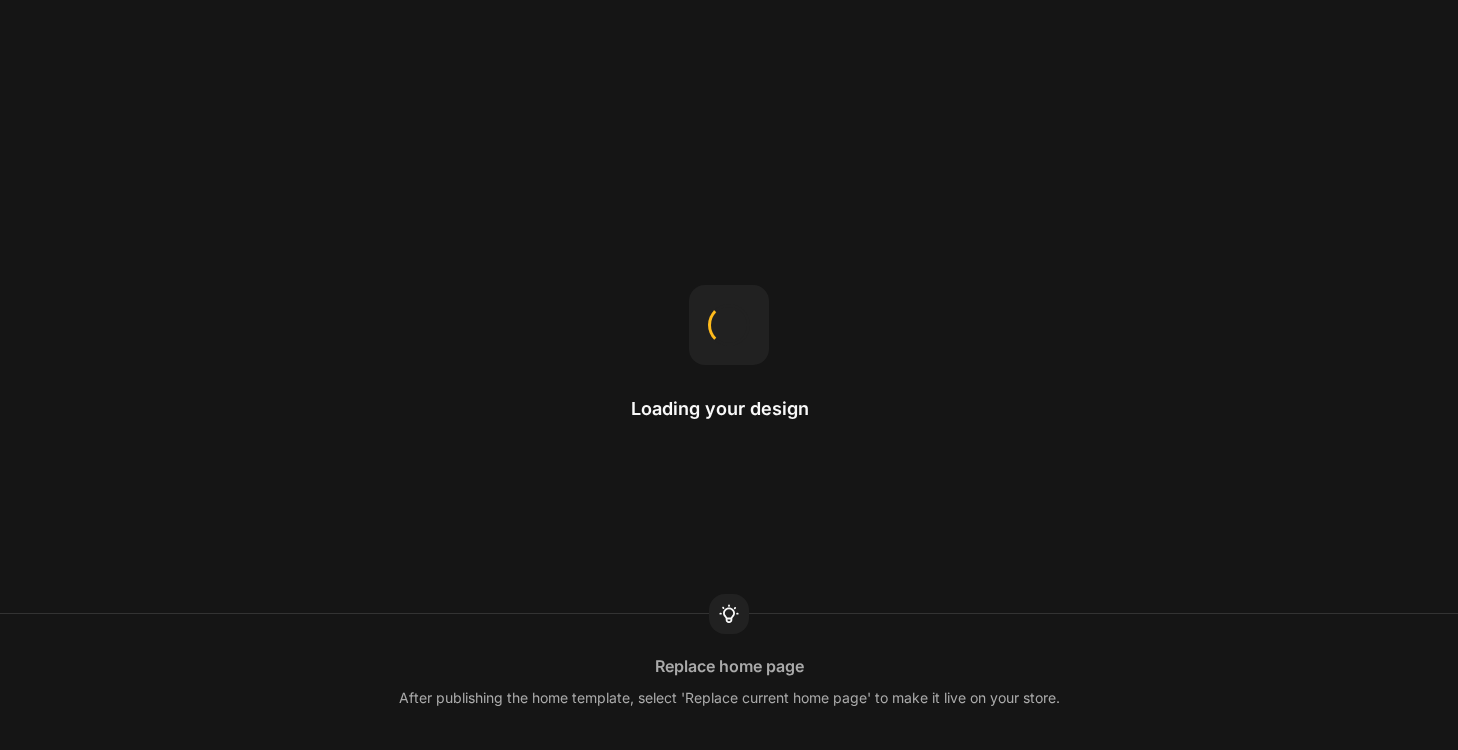 scroll, scrollTop: 0, scrollLeft: 0, axis: both 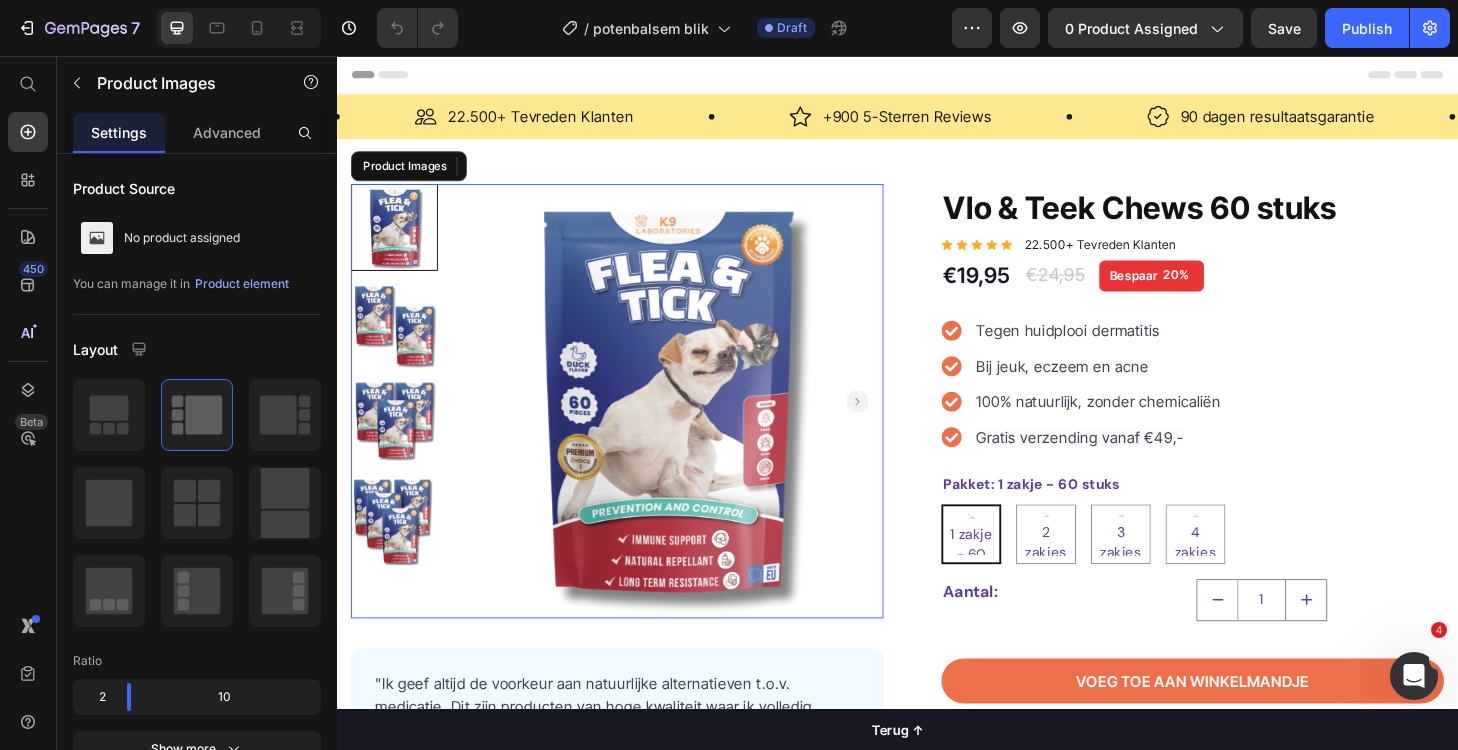 click at bounding box center [689, 425] 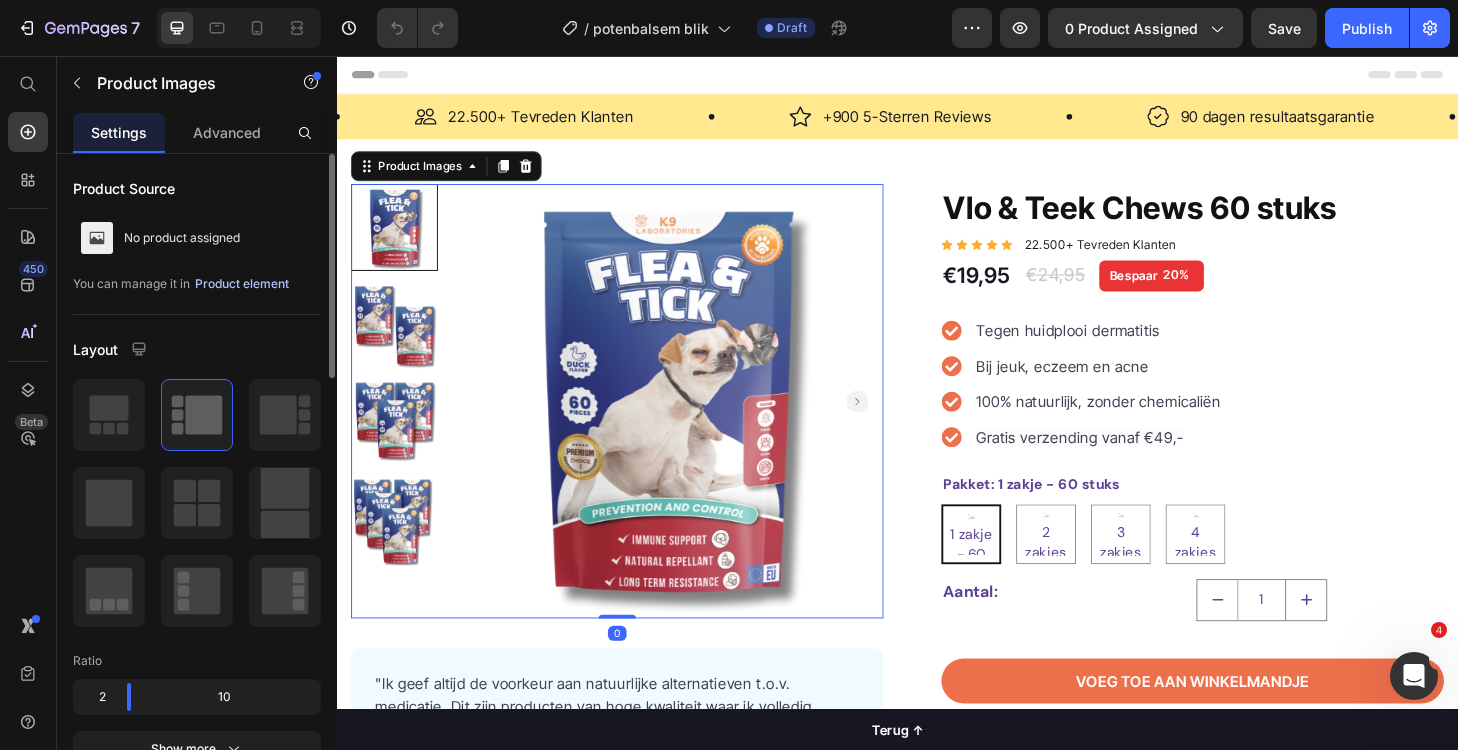 click on "Product element" at bounding box center [242, 284] 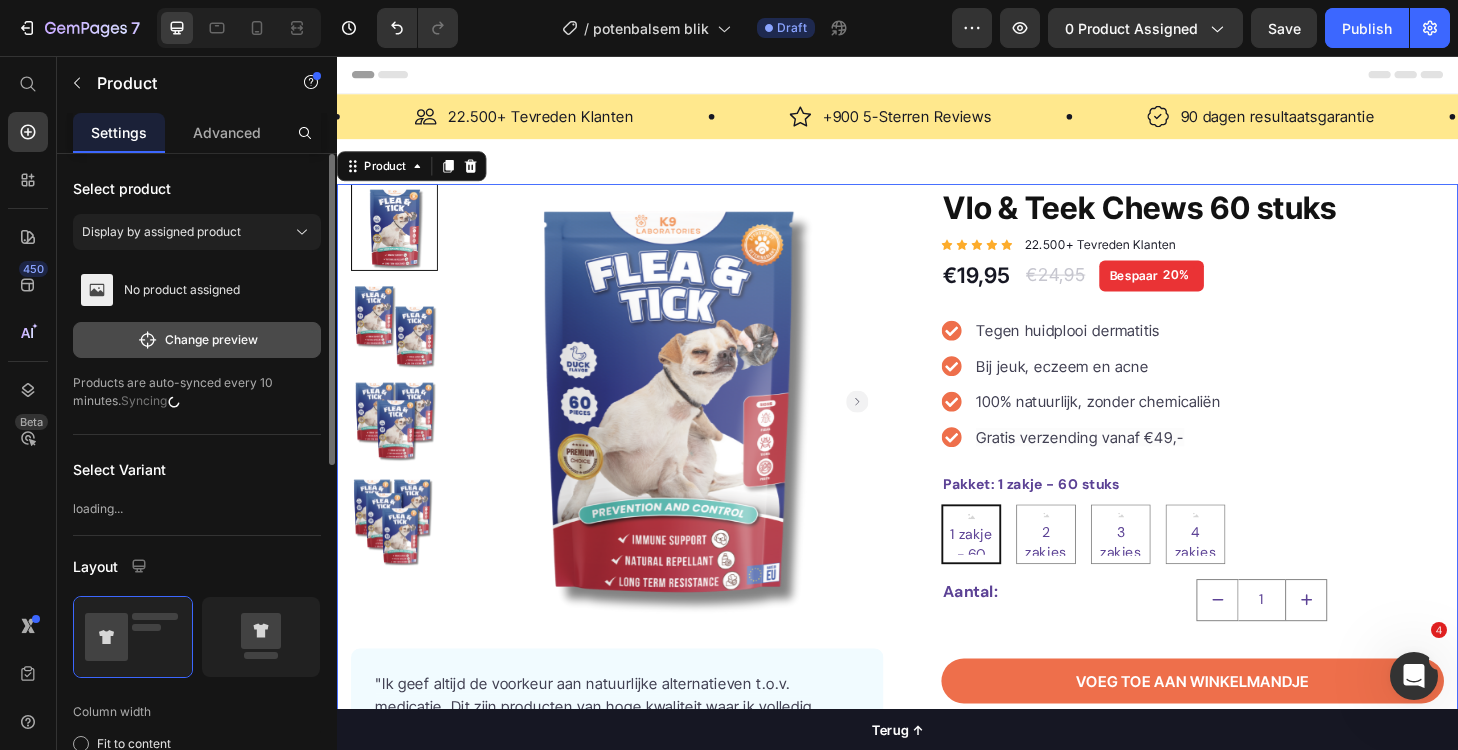 click on "Change preview" 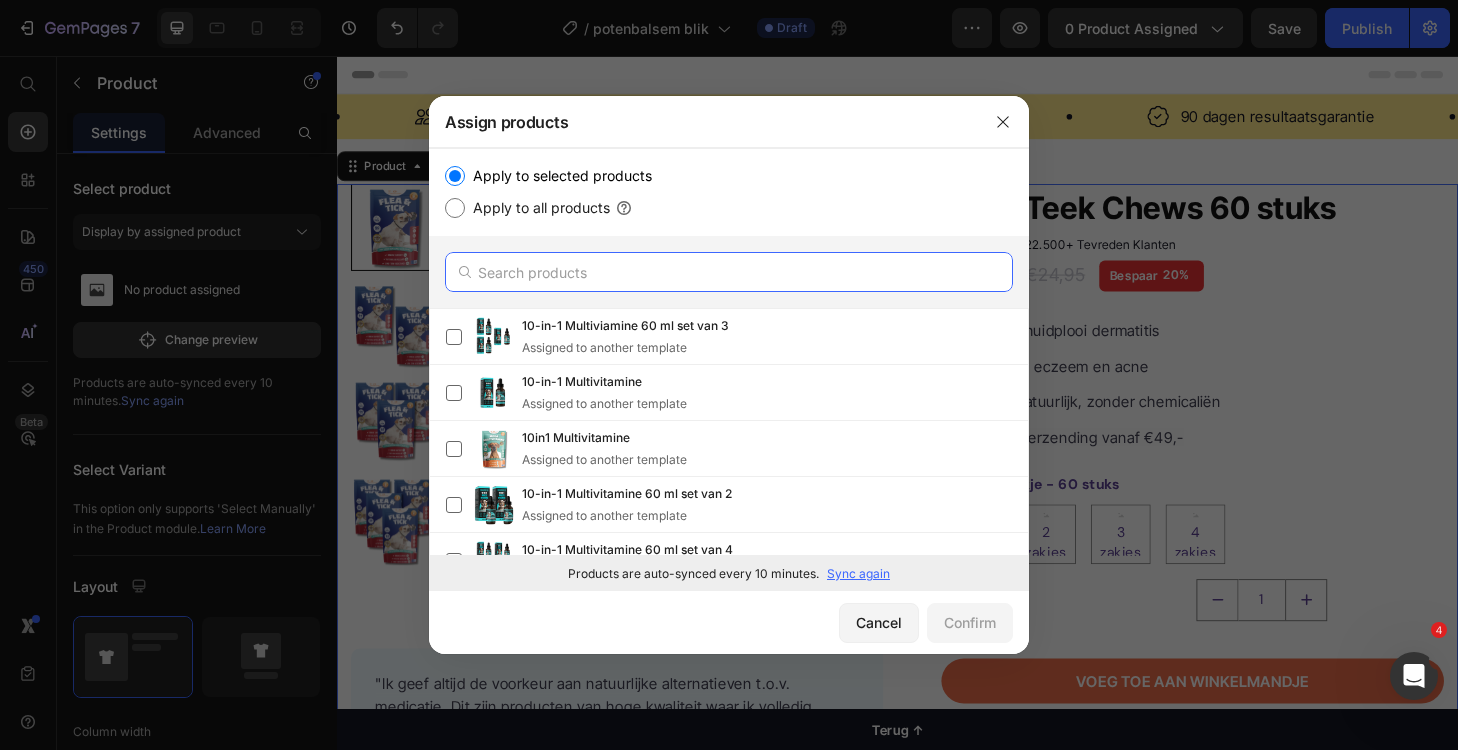 click at bounding box center [729, 272] 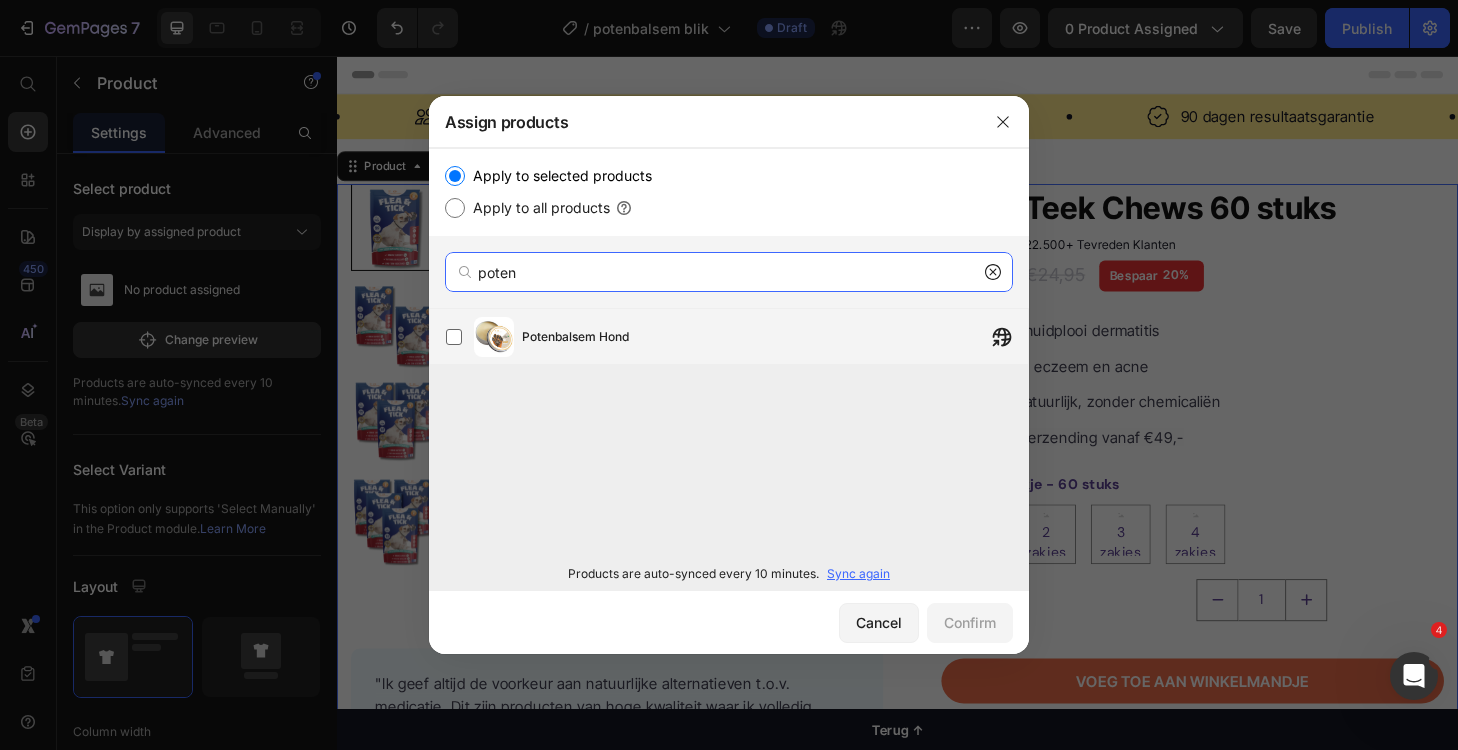 type on "poten" 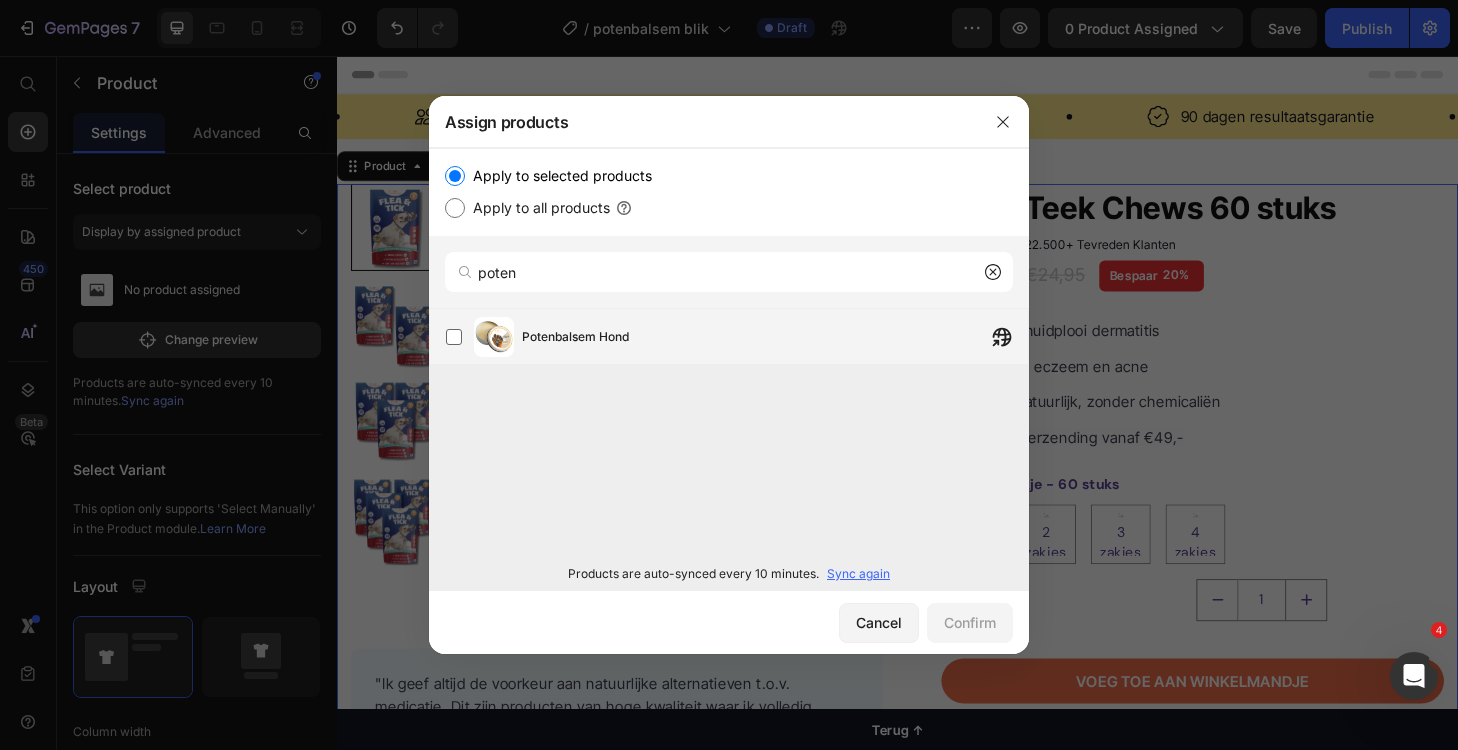 click on "Potenbalsem Hond" at bounding box center (737, 337) 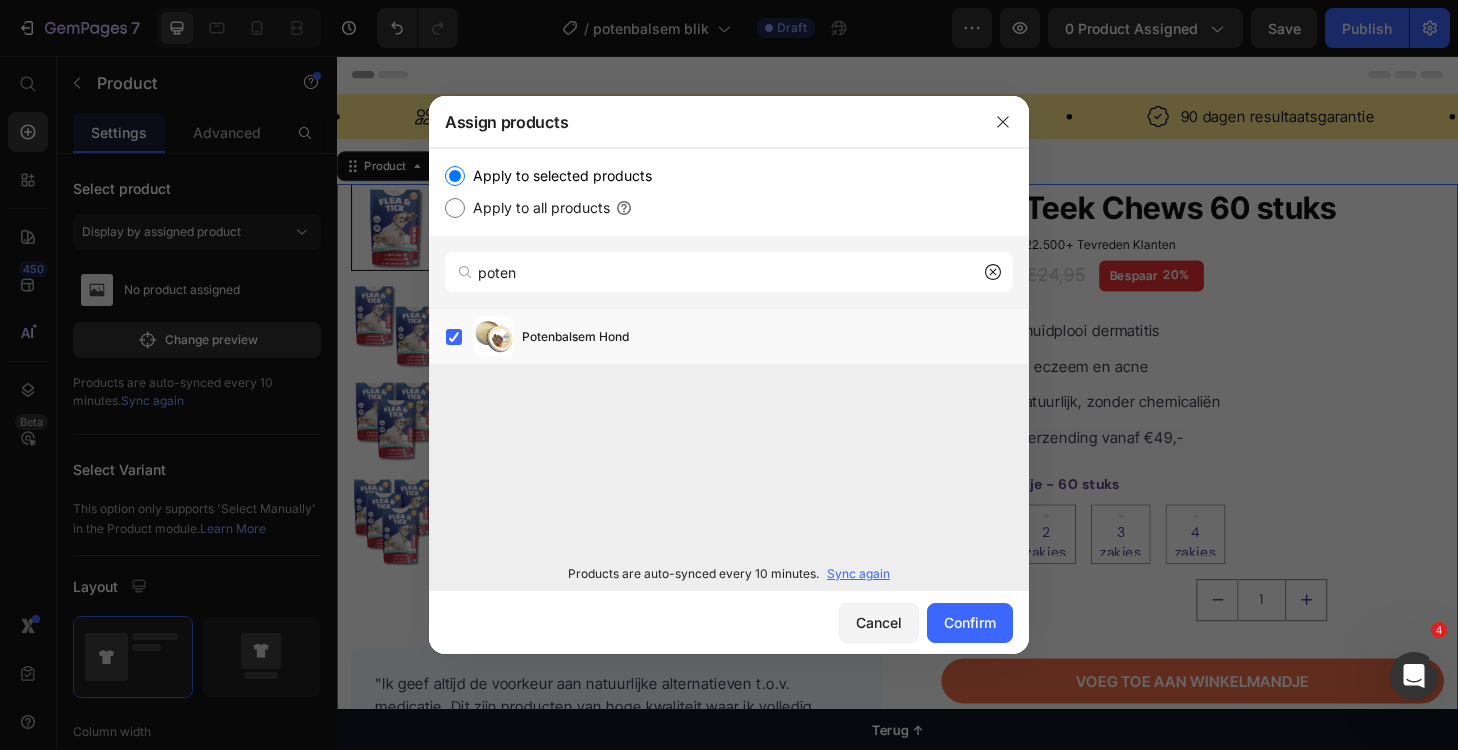 click on "Sync again" at bounding box center [858, 574] 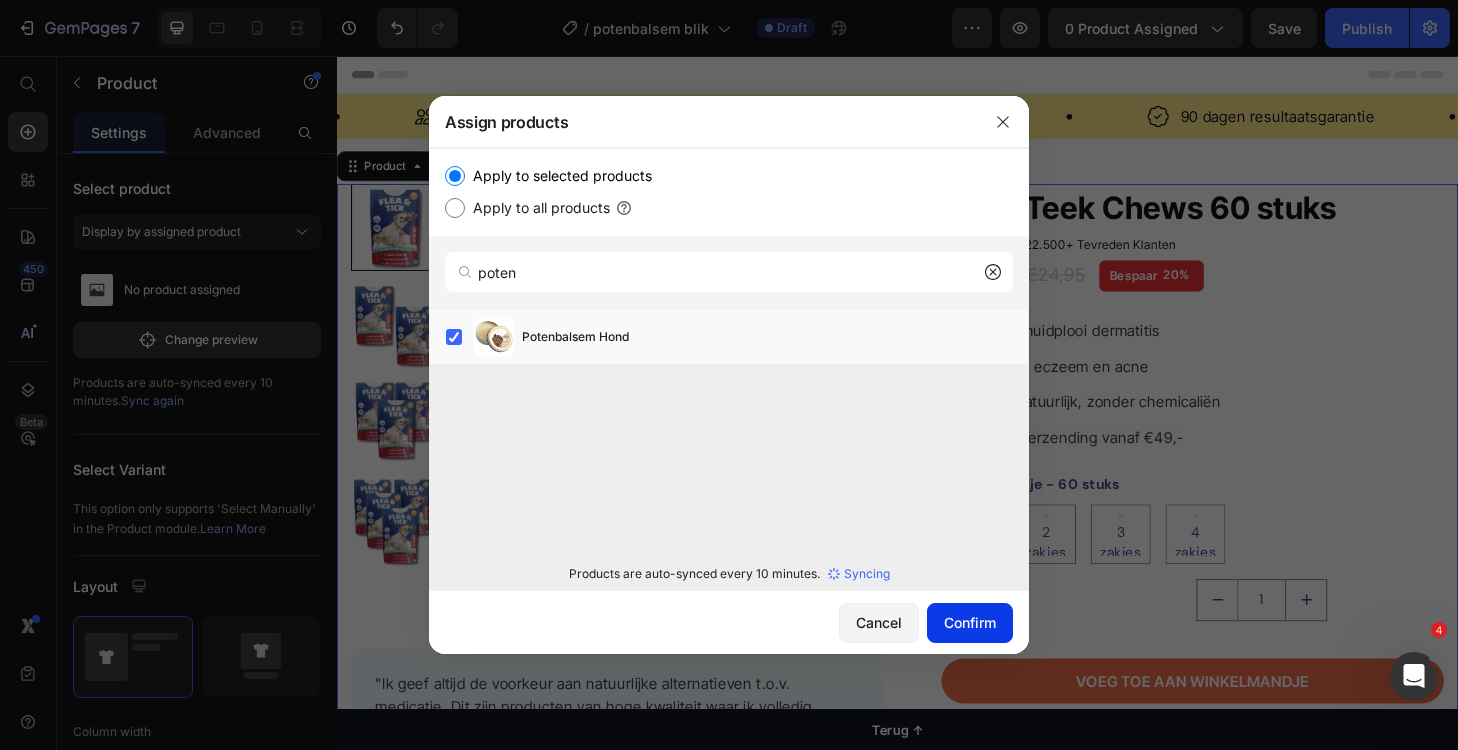 click on "Confirm" 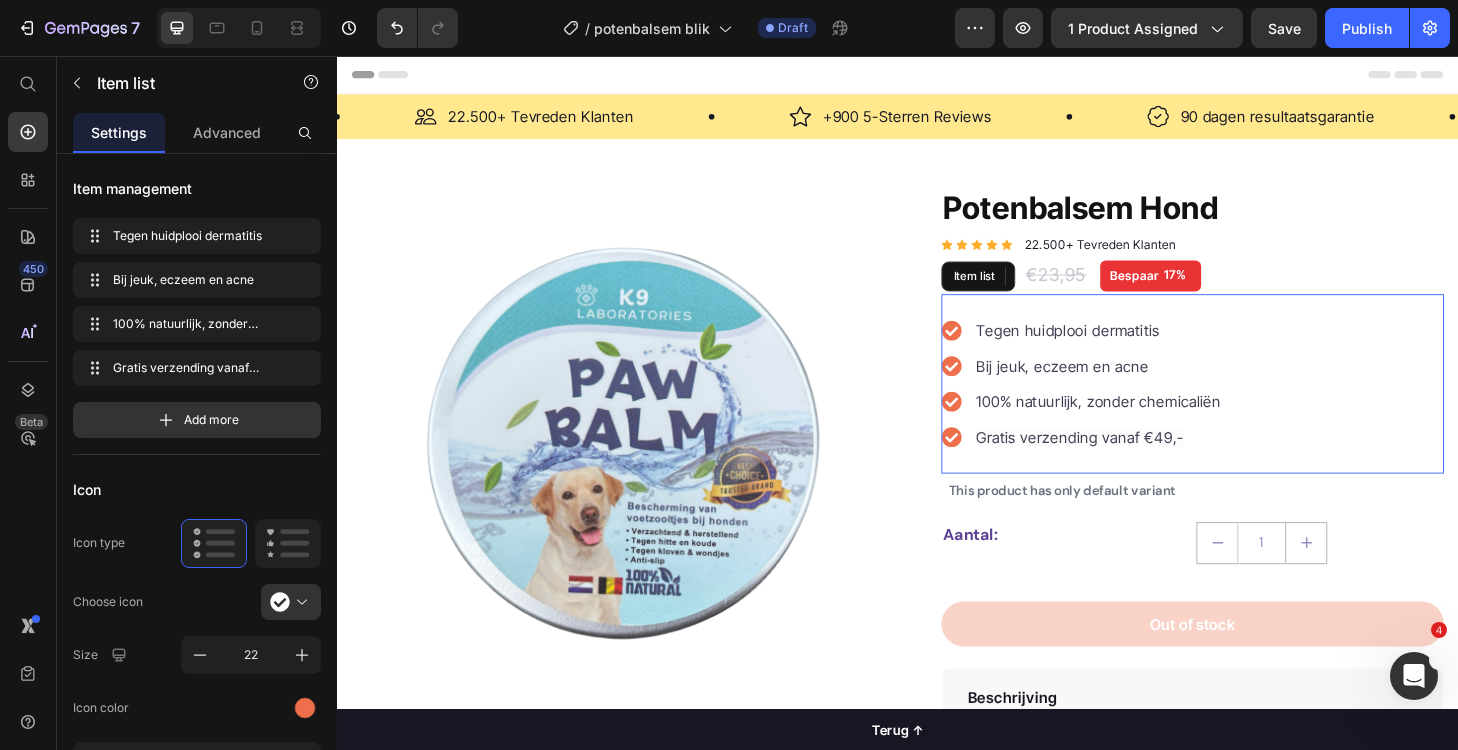 click on "Tegen huidplooi dermatitis" at bounding box center (1152, 350) 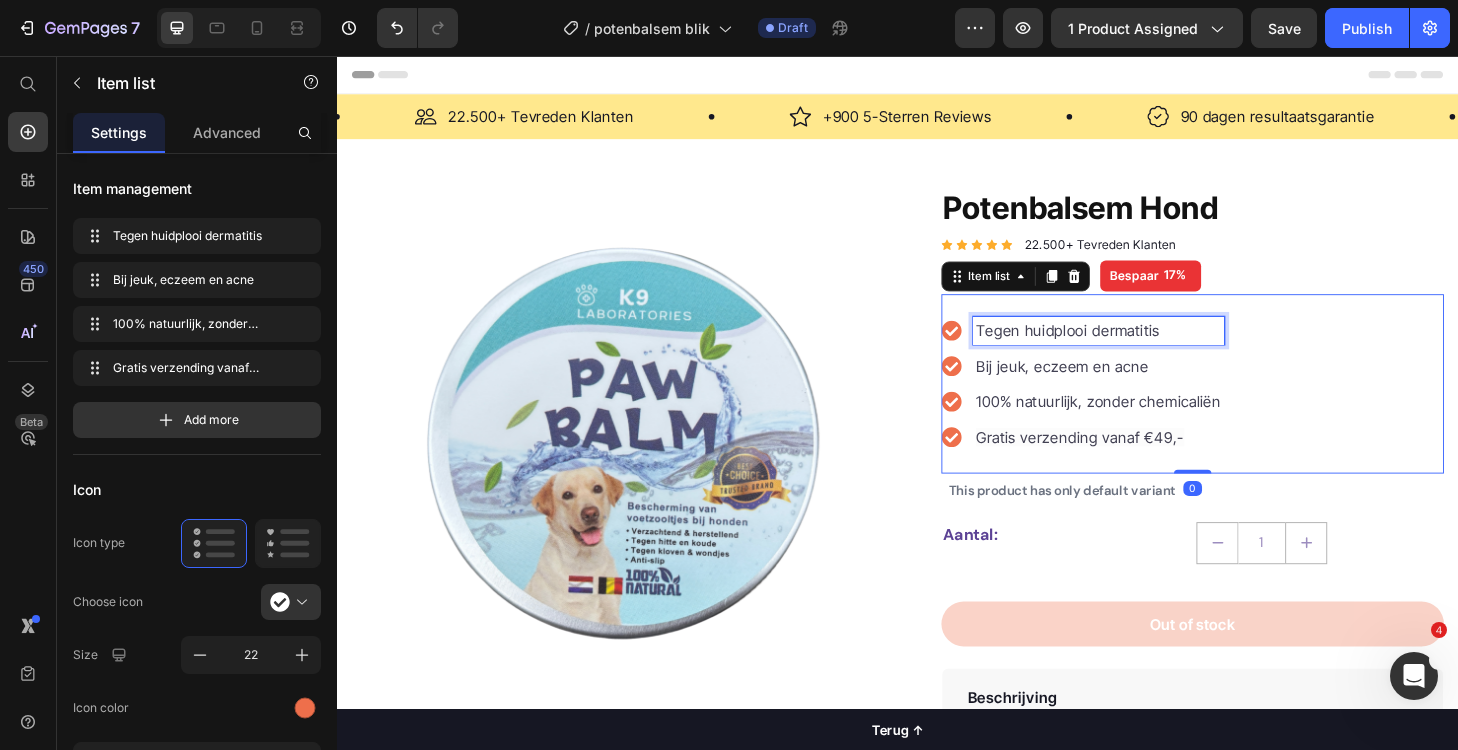 click on "Tegen huidplooi dermatitis" at bounding box center [1152, 350] 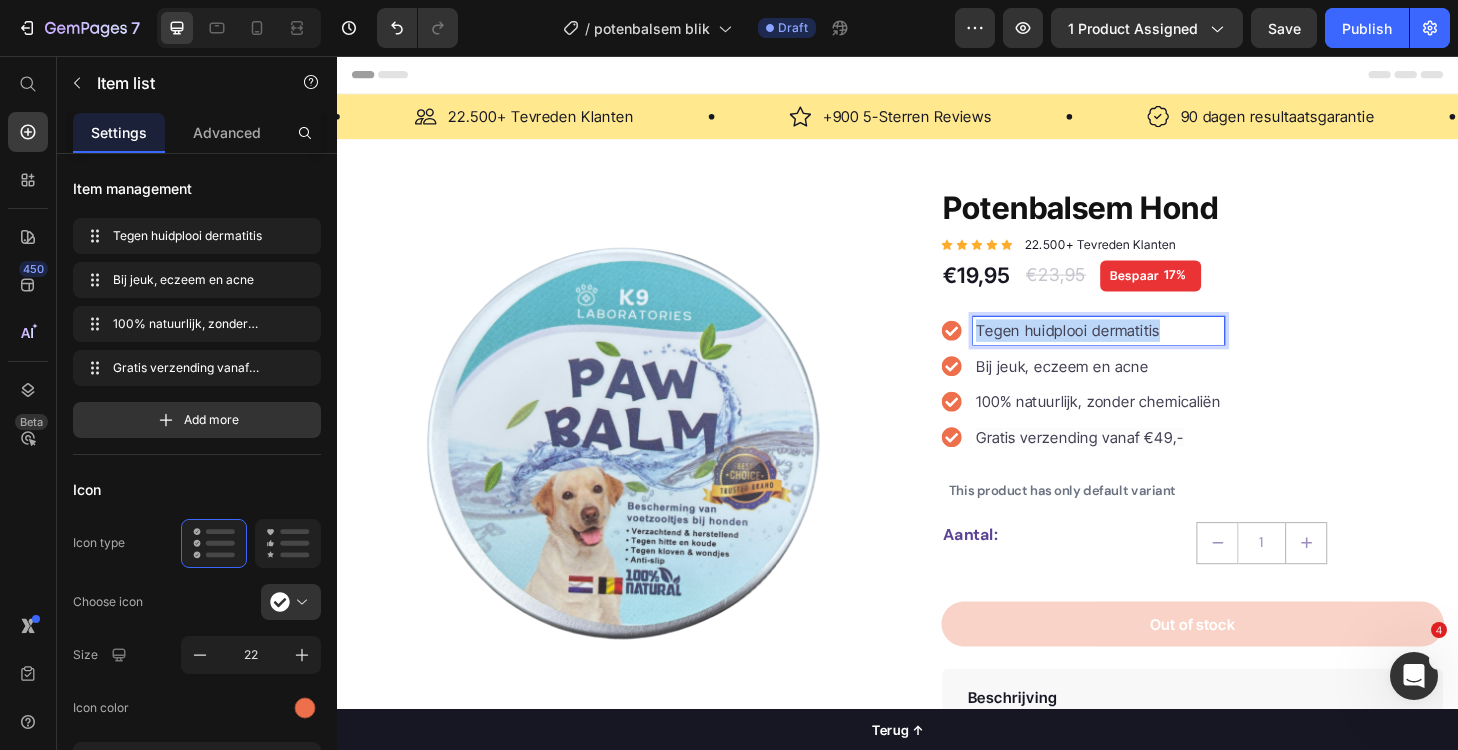 drag, startPoint x: 1233, startPoint y: 350, endPoint x: 1022, endPoint y: 350, distance: 211 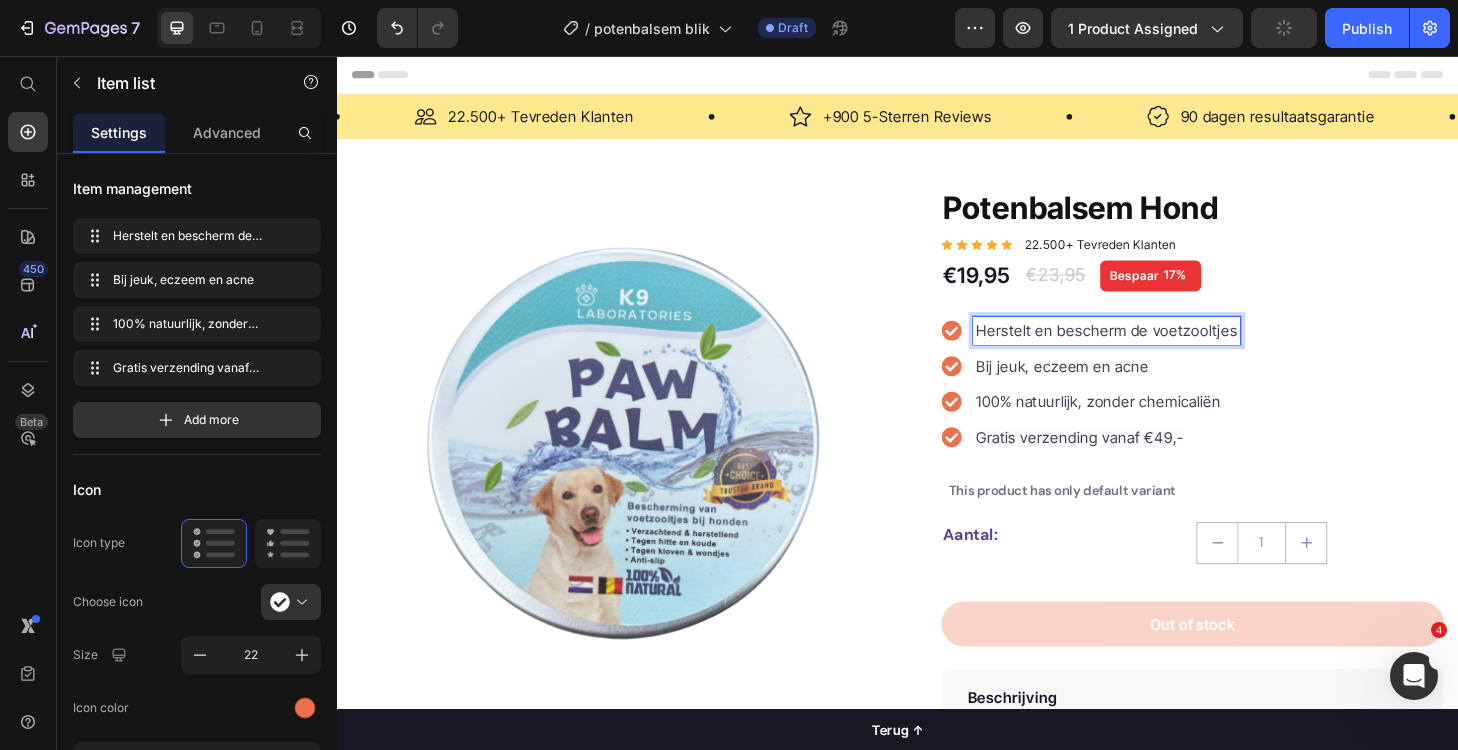 click on "Bij jeuk, eczeem en acne" at bounding box center [1161, 388] 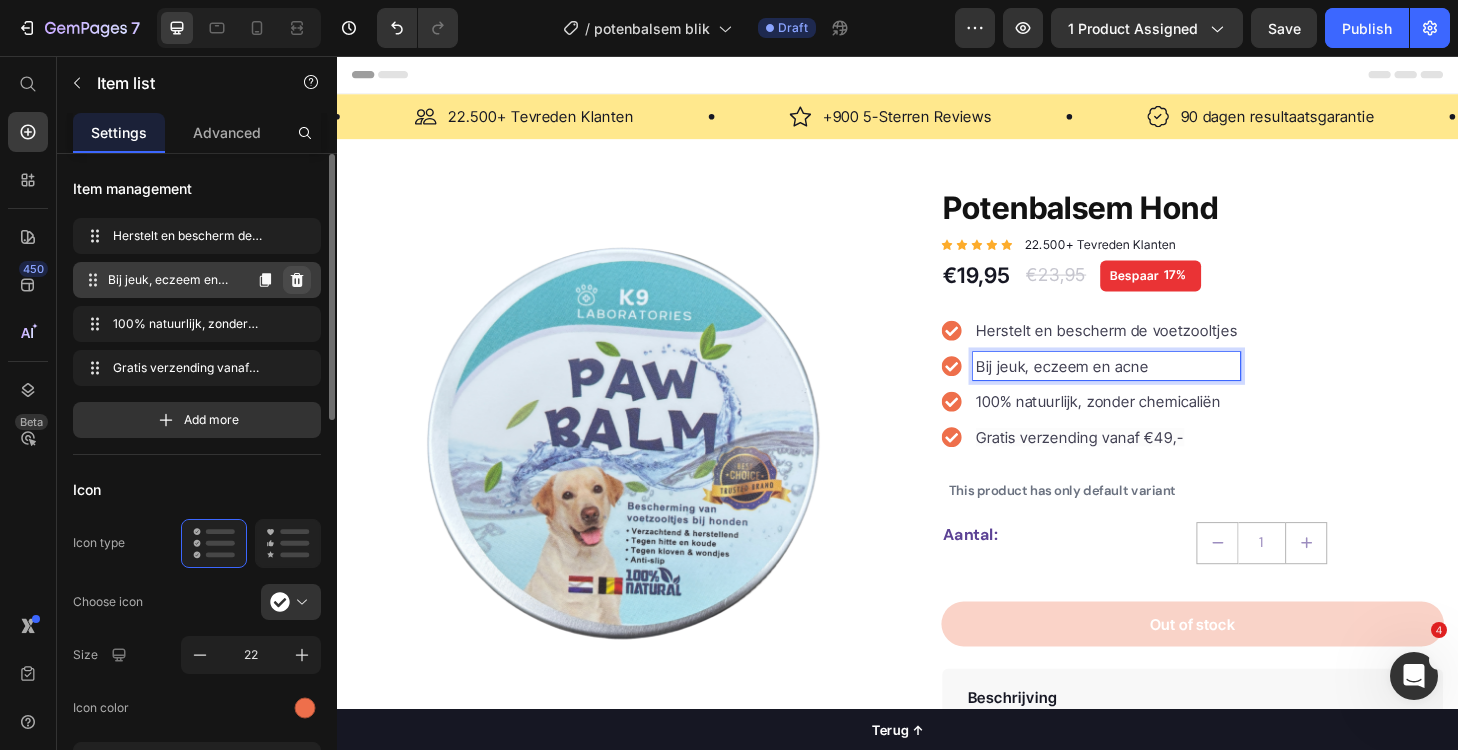 click 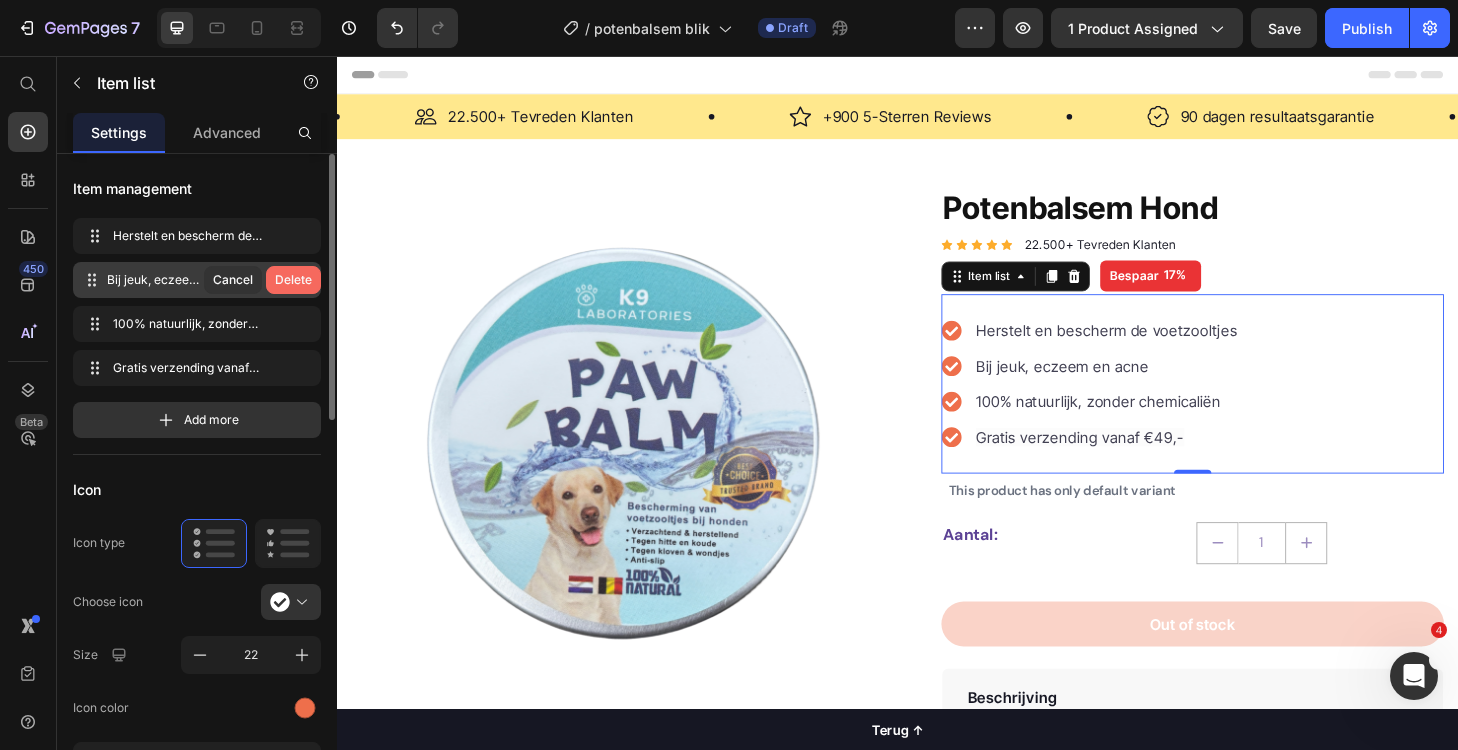 click on "Delete" at bounding box center (293, 280) 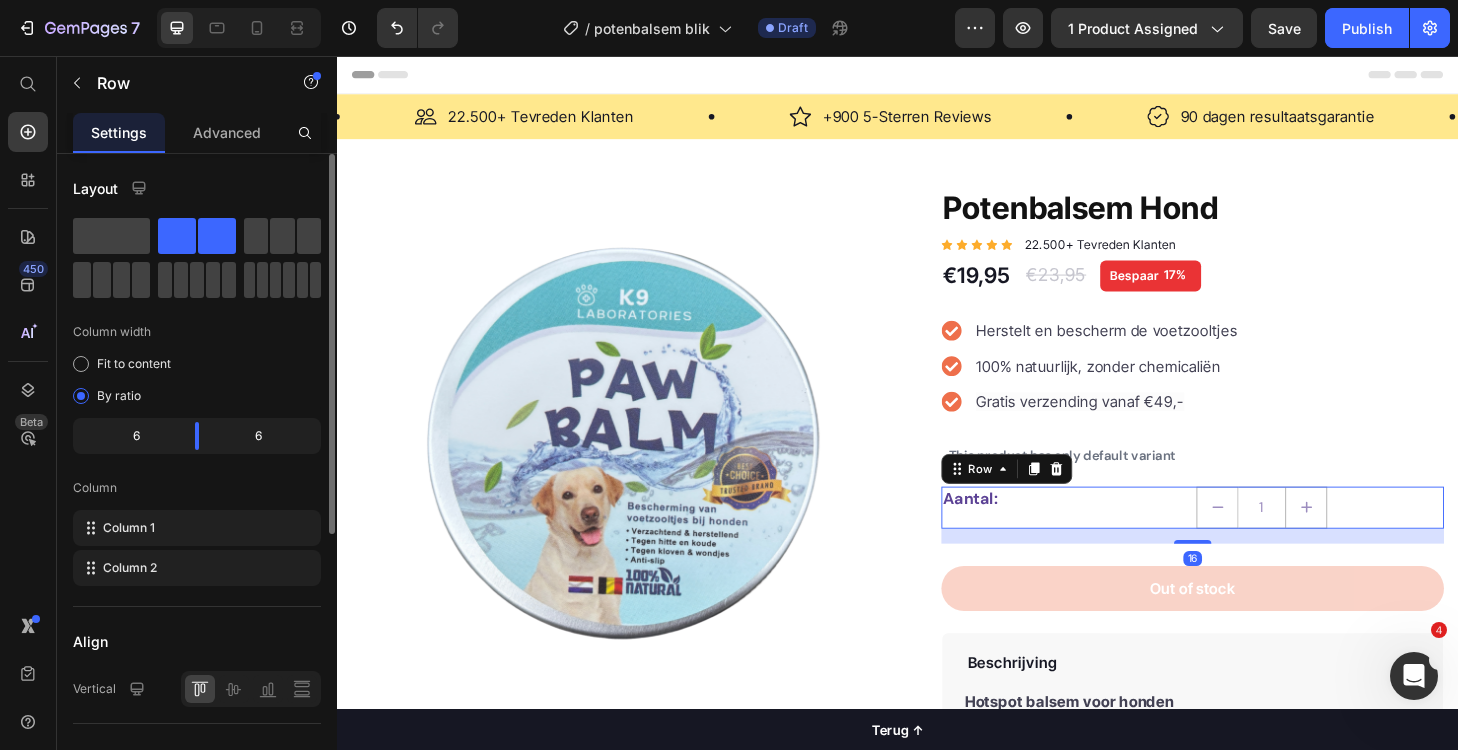 click on "Aantal: Text Block" at bounding box center [1116, 539] 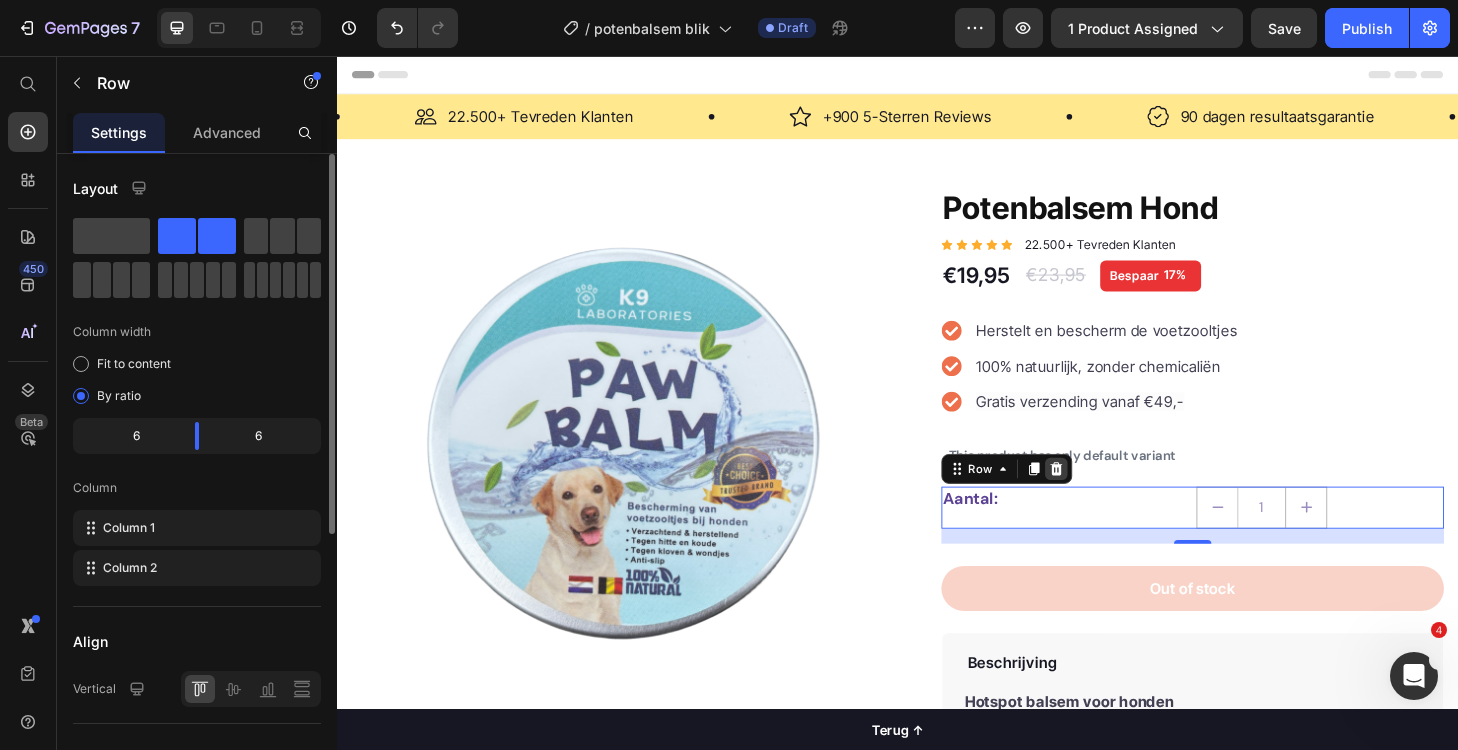 click 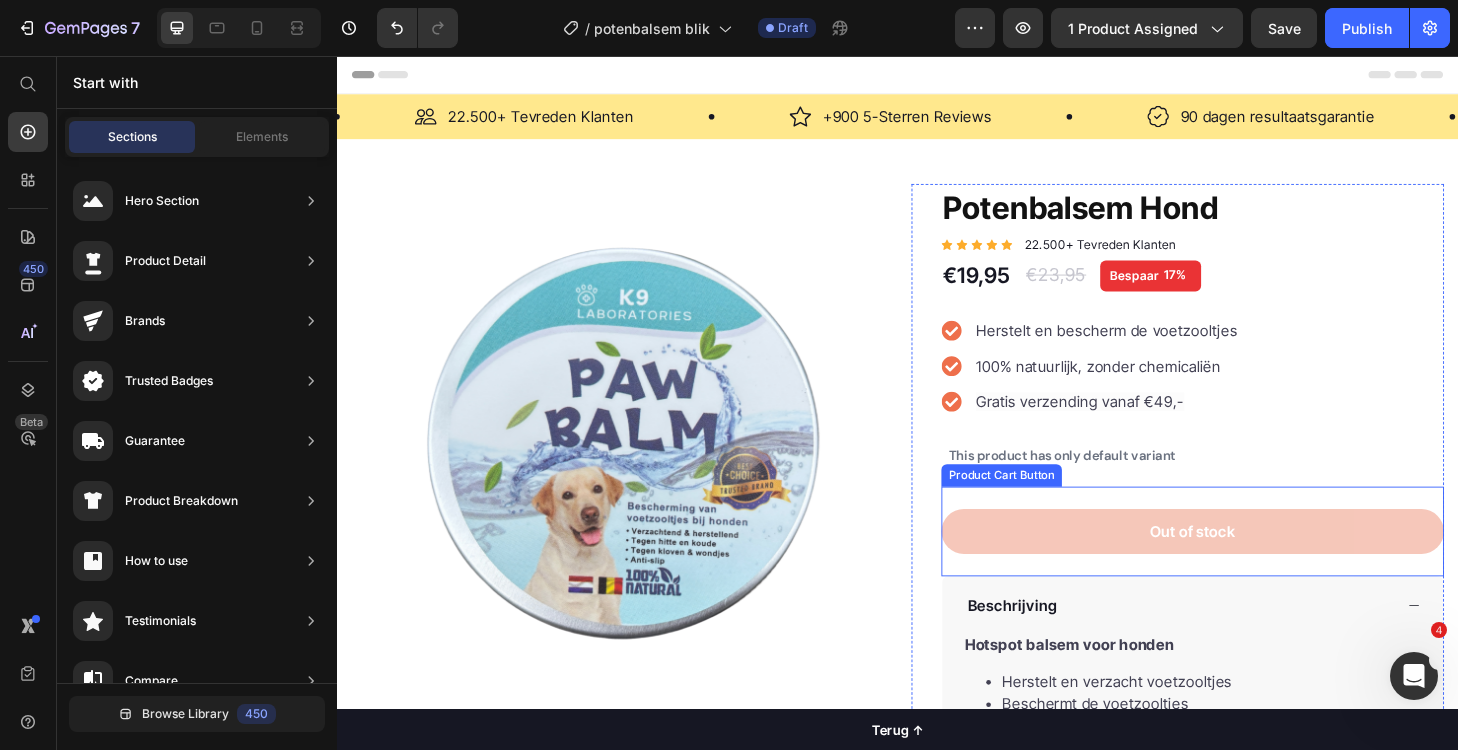 click on "Out of stock" at bounding box center (1253, 565) 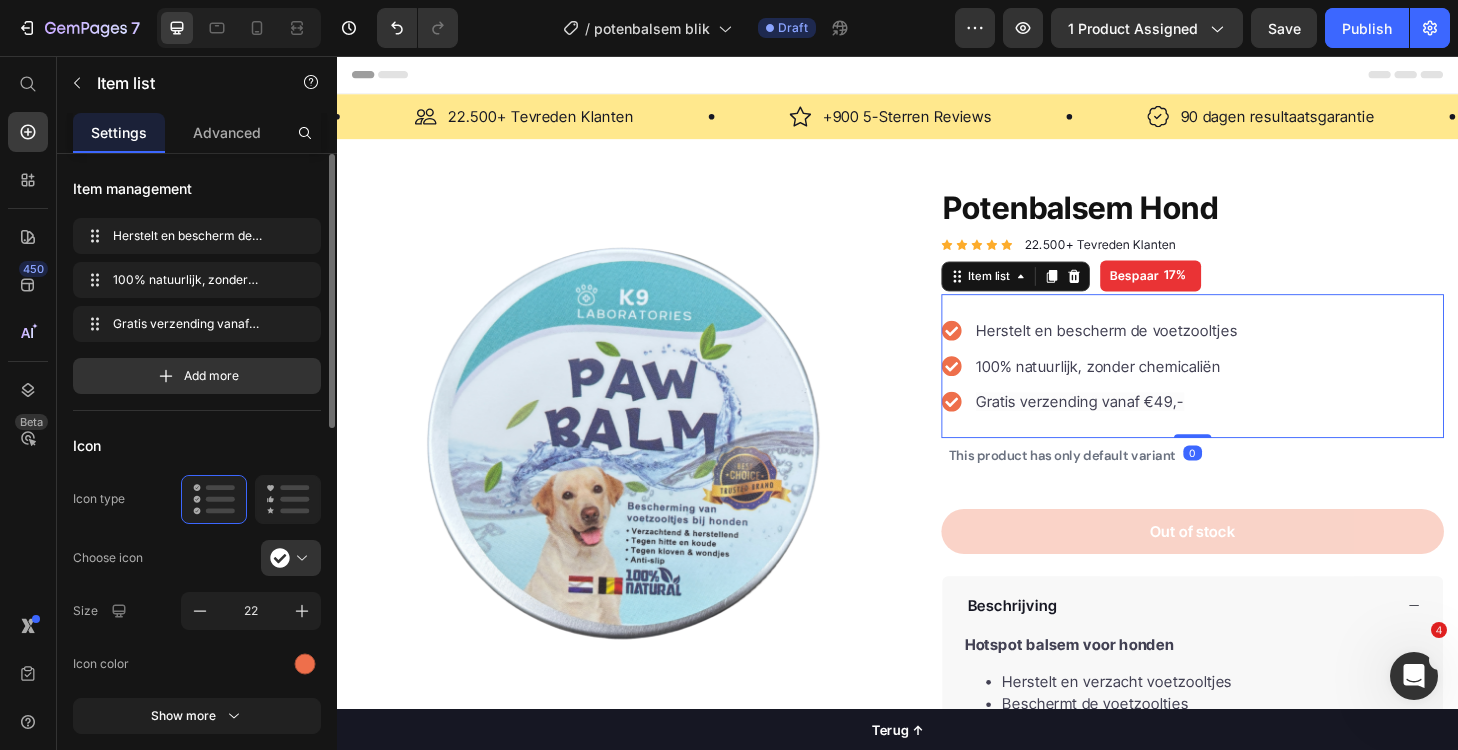 click on "Herstelt en bescherm de voetzooltjes 100% natuurlijk, zonder chemicaliën Gratis verzending vanaf €49,-" at bounding box center [1253, 388] 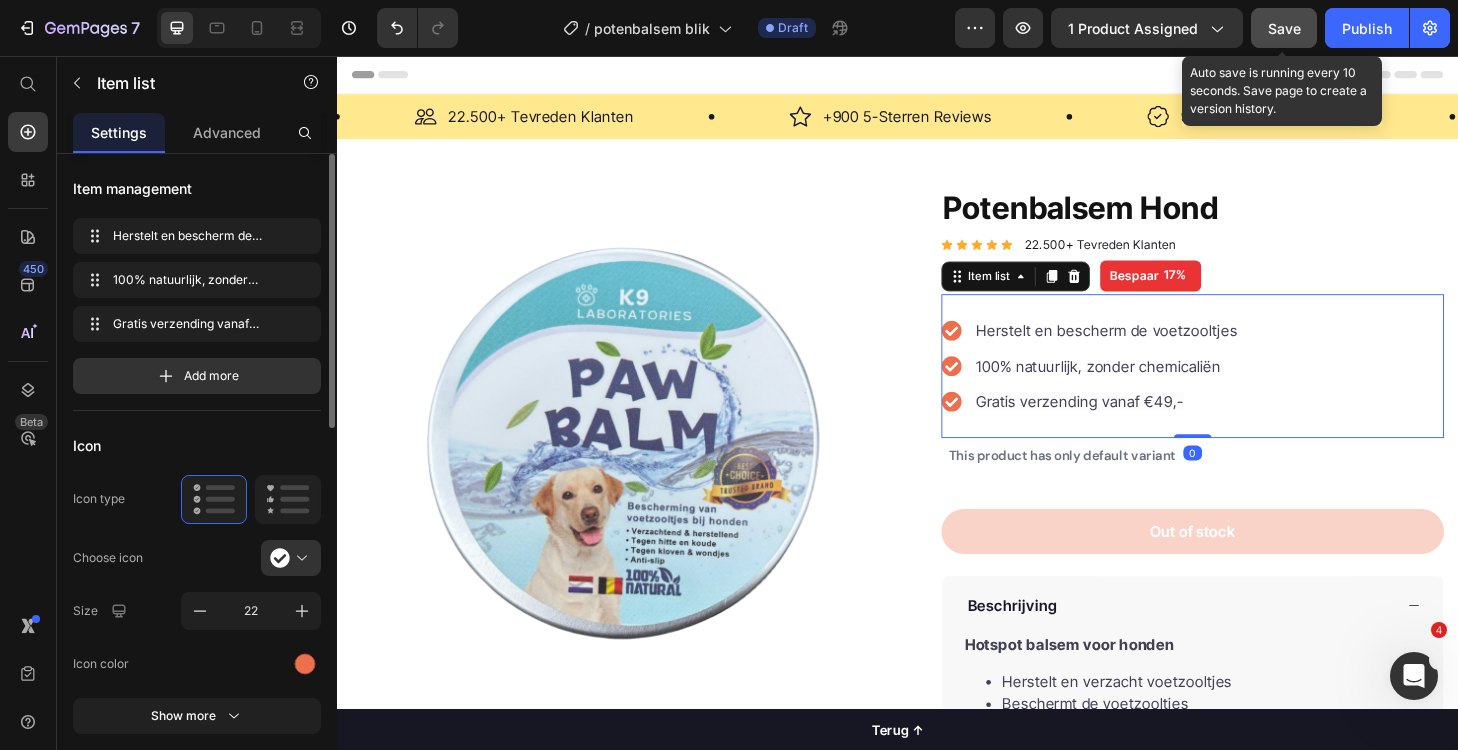 click on "Save" 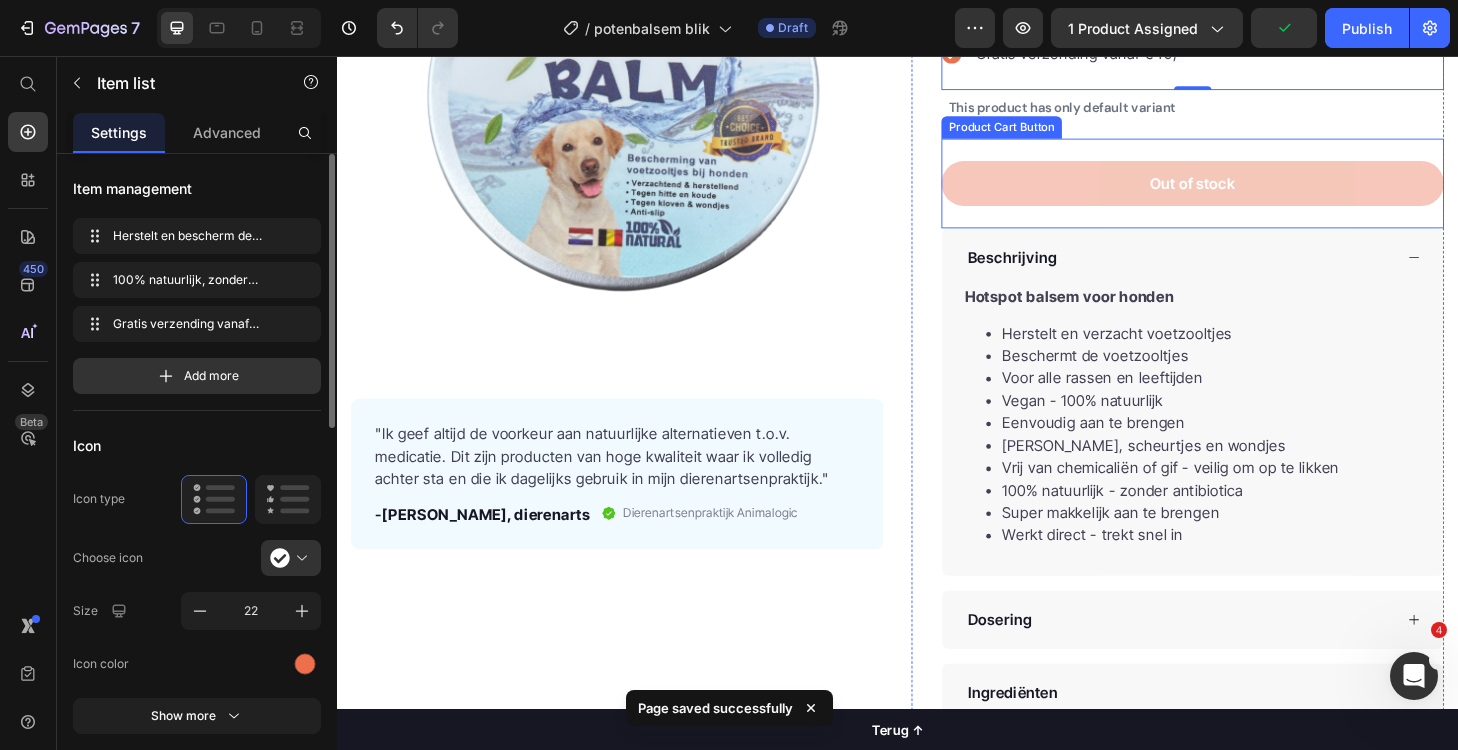 scroll, scrollTop: 395, scrollLeft: 0, axis: vertical 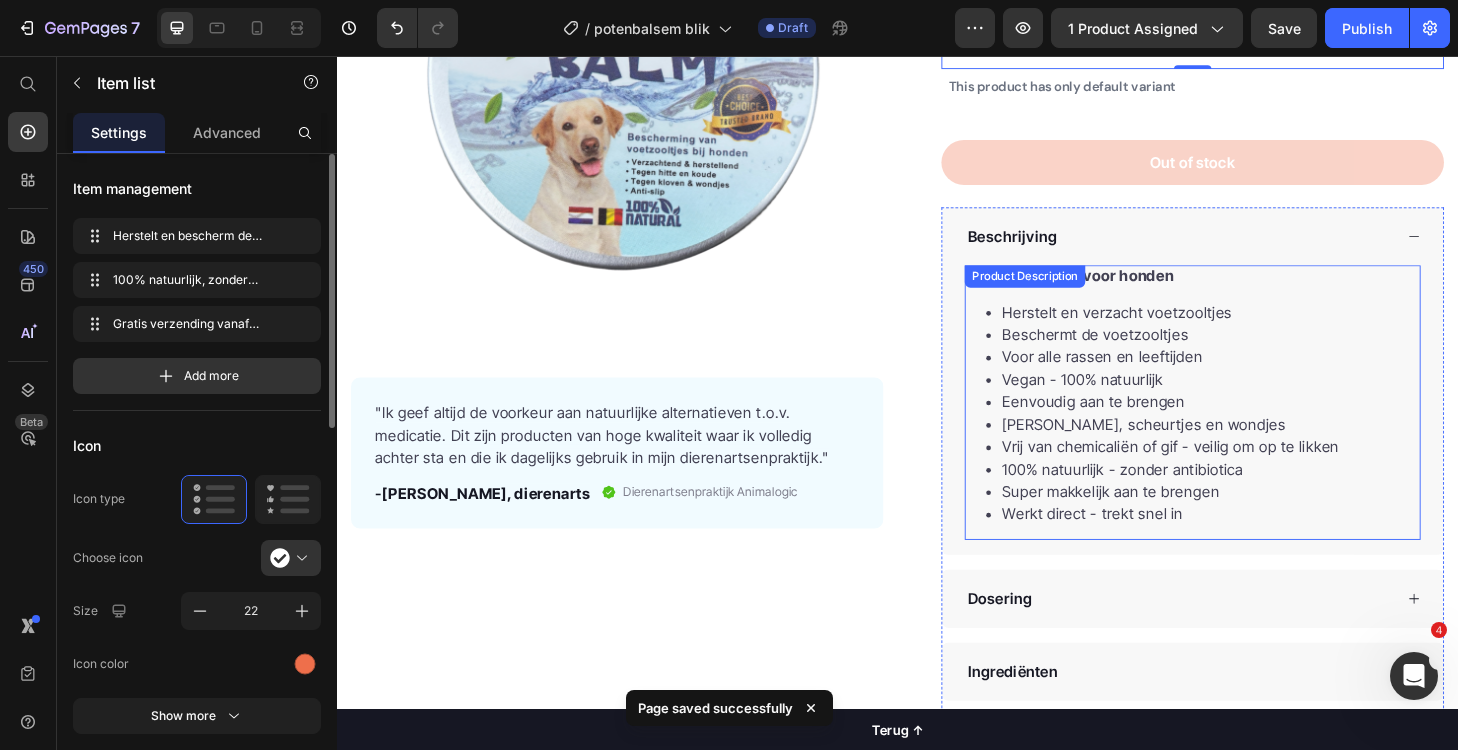 click on "Product Description" at bounding box center [1073, 292] 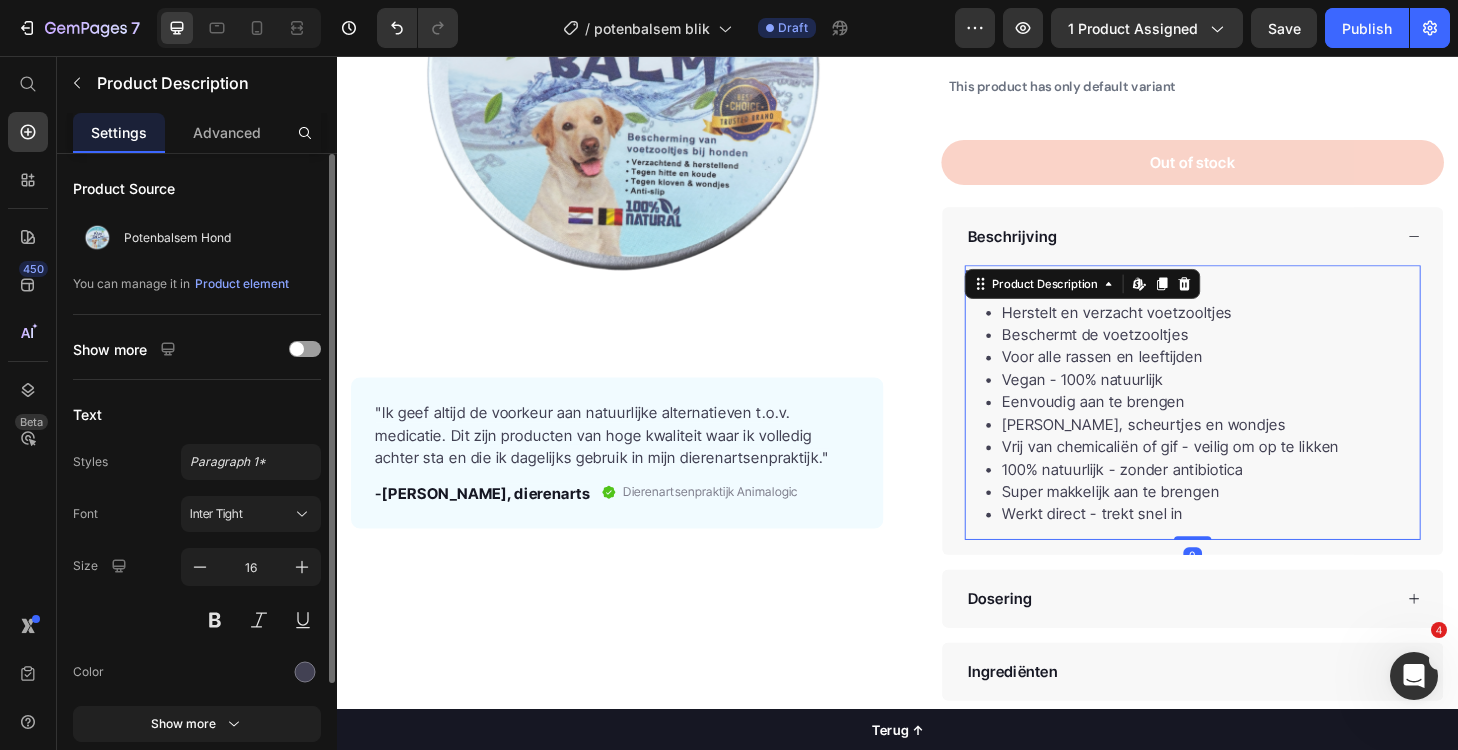 click on "Voor alle rassen en leeftijden" at bounding box center (1273, 378) 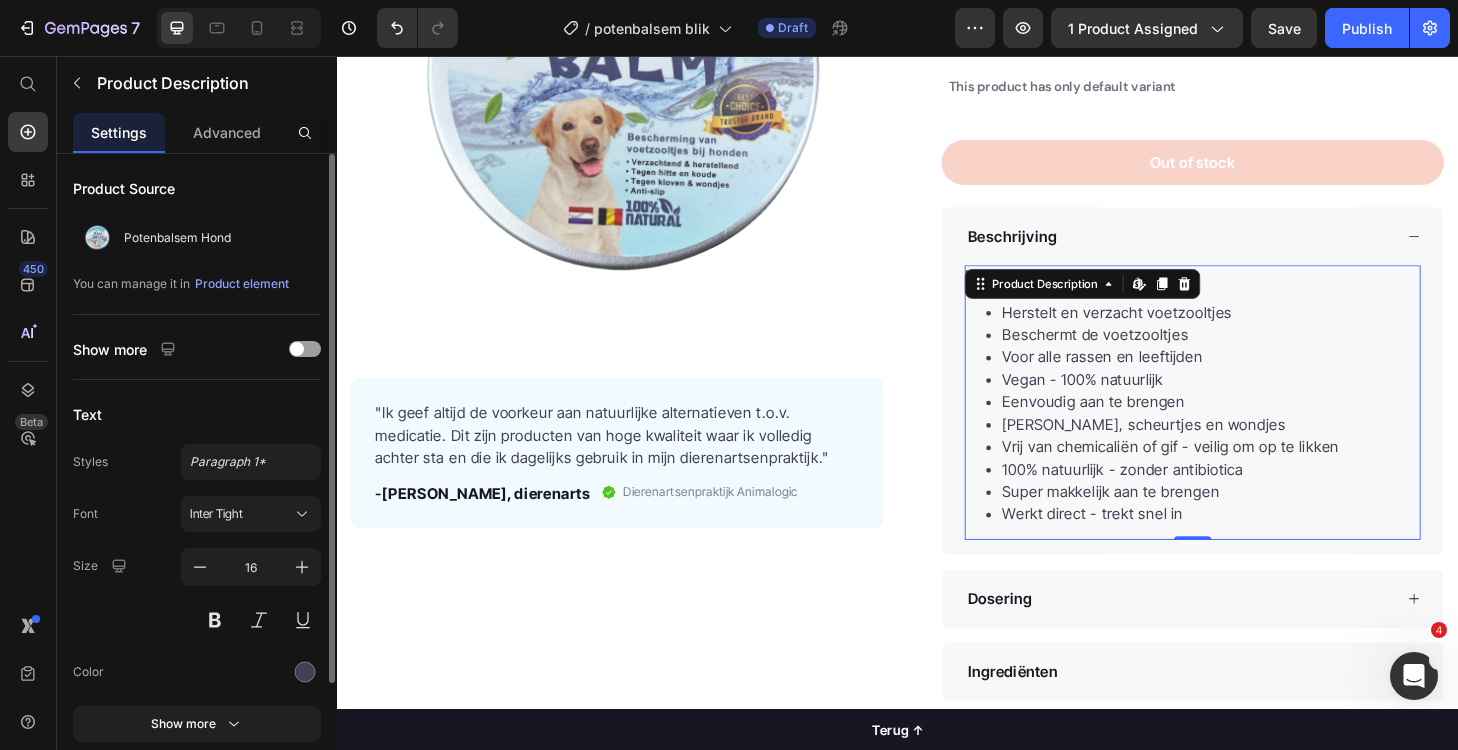 click on "Voor alle rassen en leeftijden" at bounding box center [1273, 378] 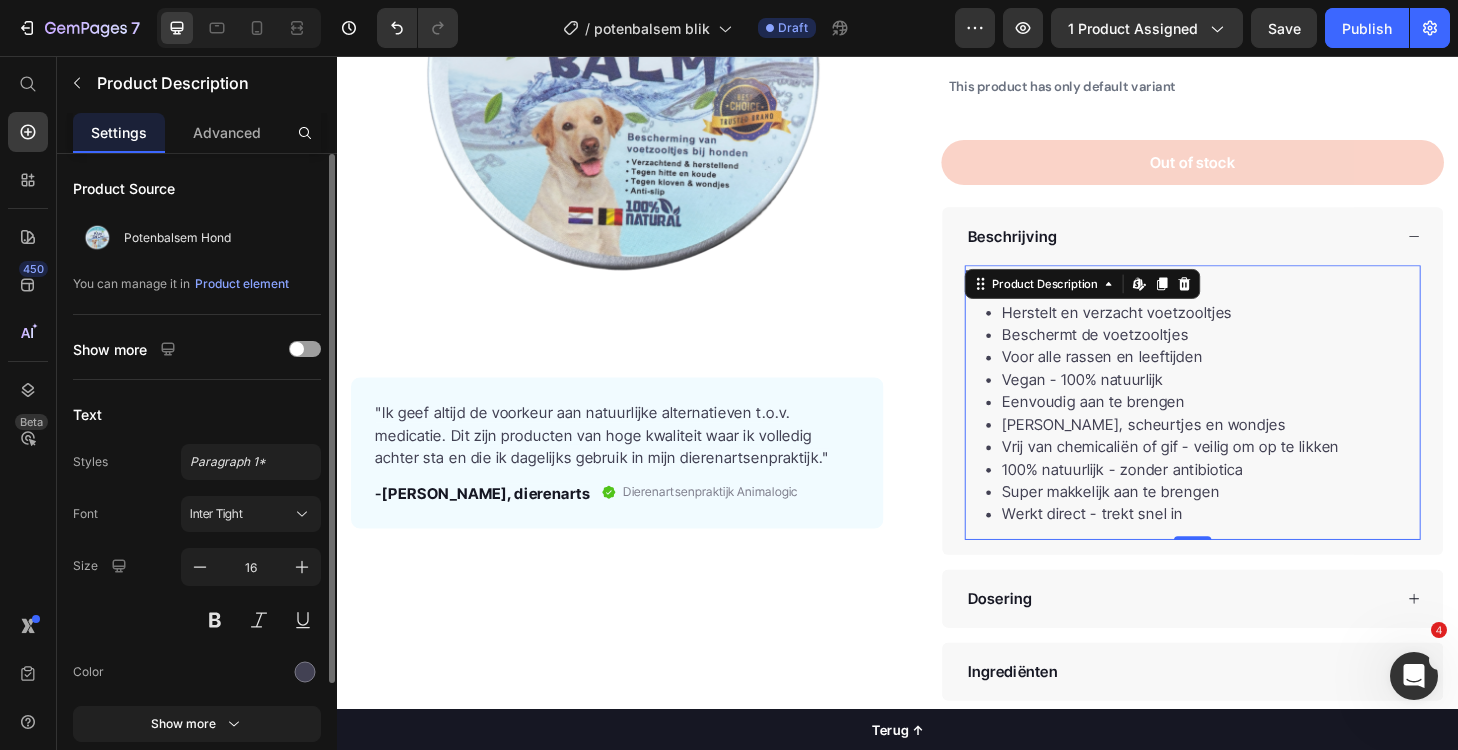 click on "Werkt direct - trekt snel in" at bounding box center (1273, 546) 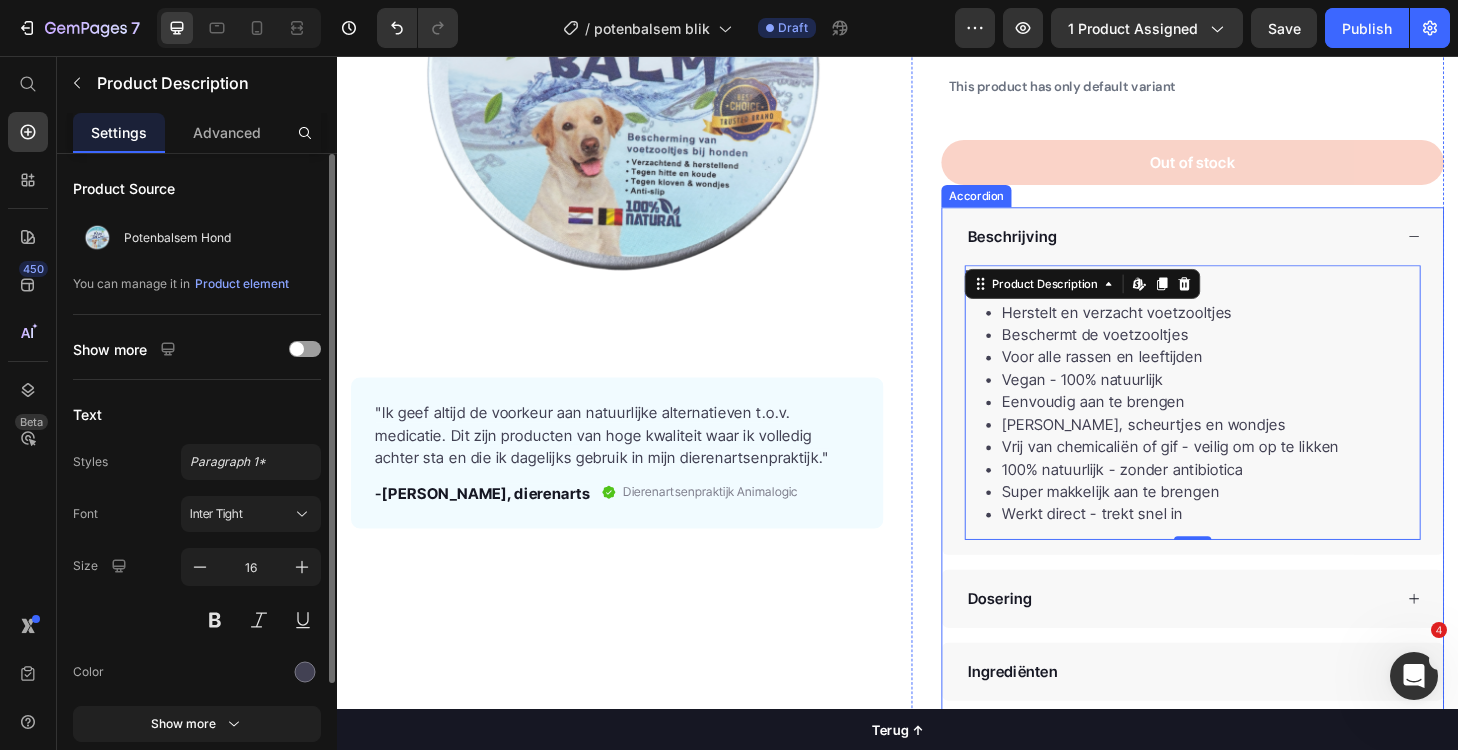 click on "Beschrijving" at bounding box center (1238, 249) 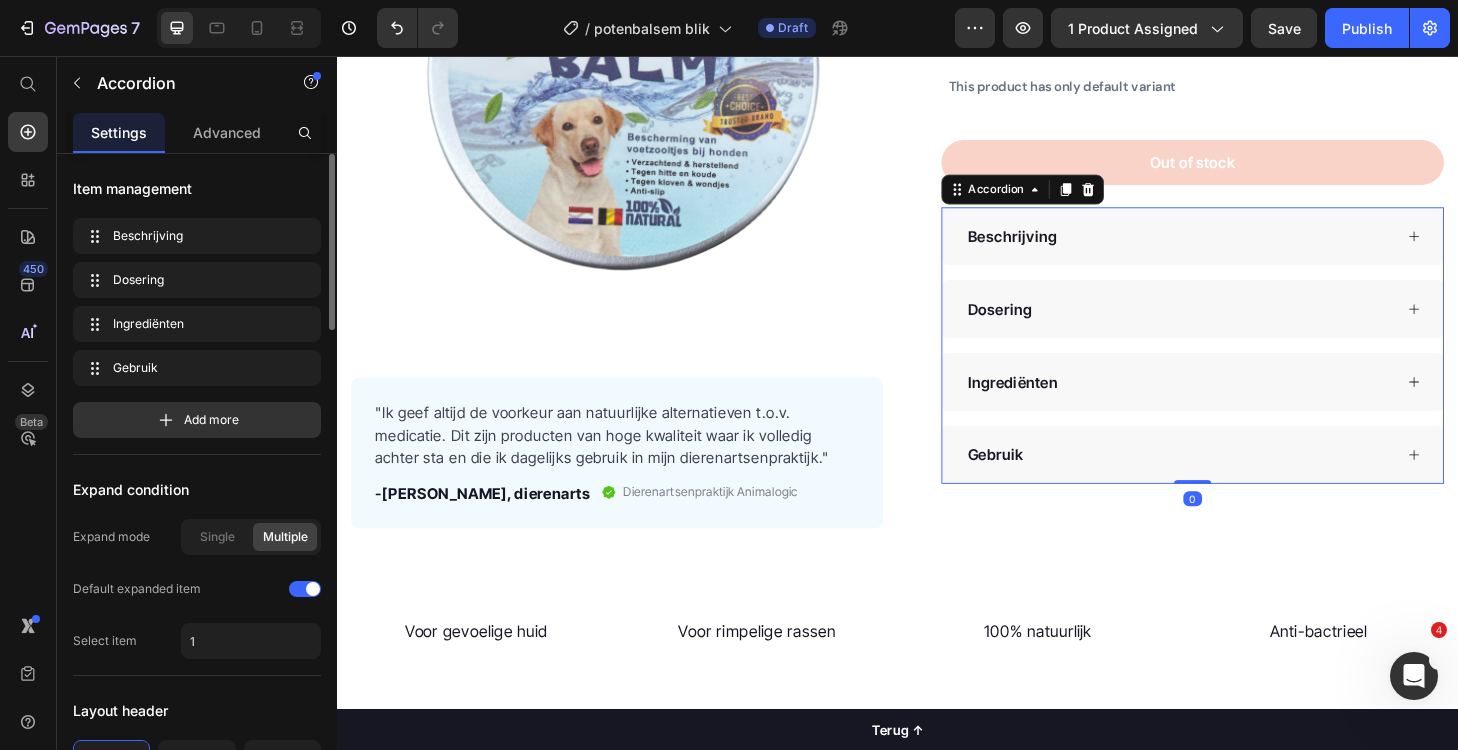 click on "Beschrijving" at bounding box center [1238, 249] 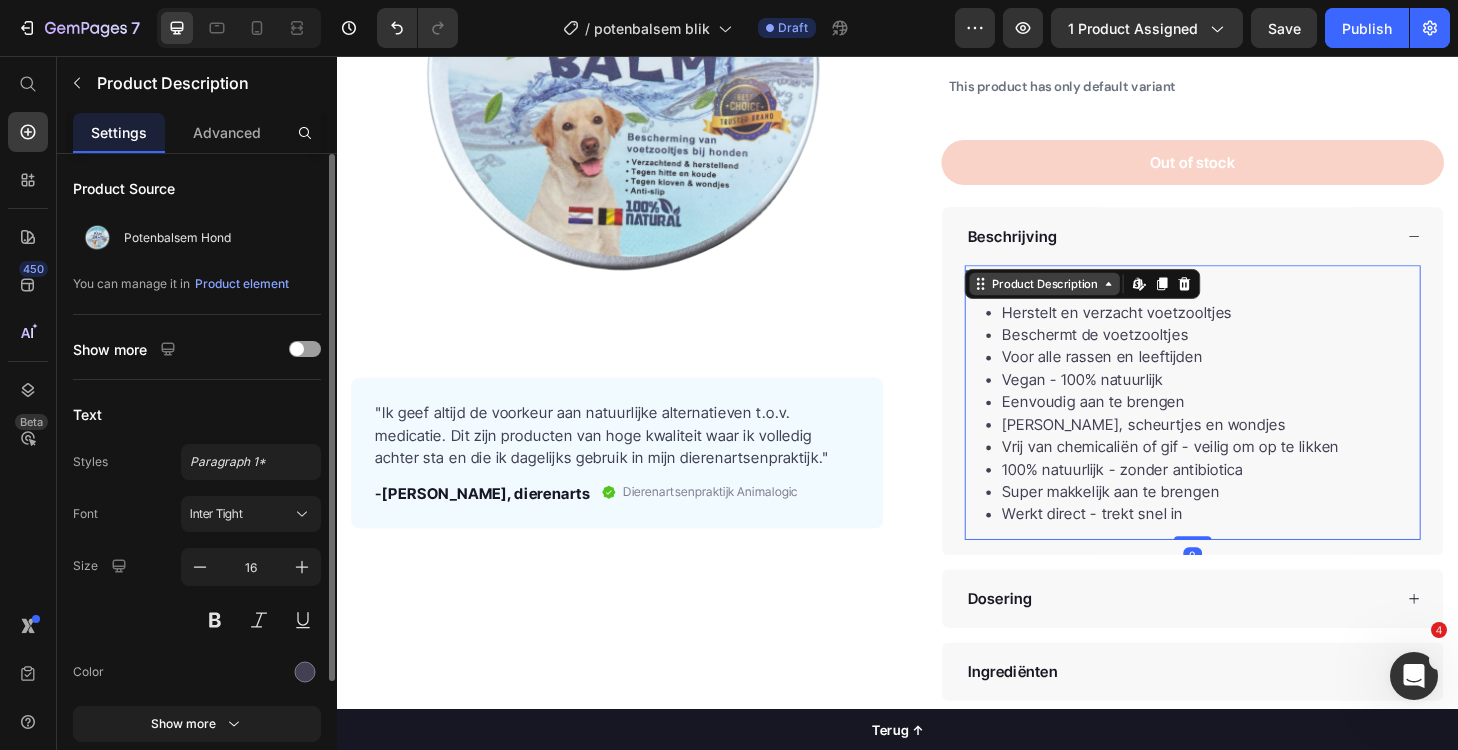click on "Product Description   Edit content in Shopify" at bounding box center [1135, 300] 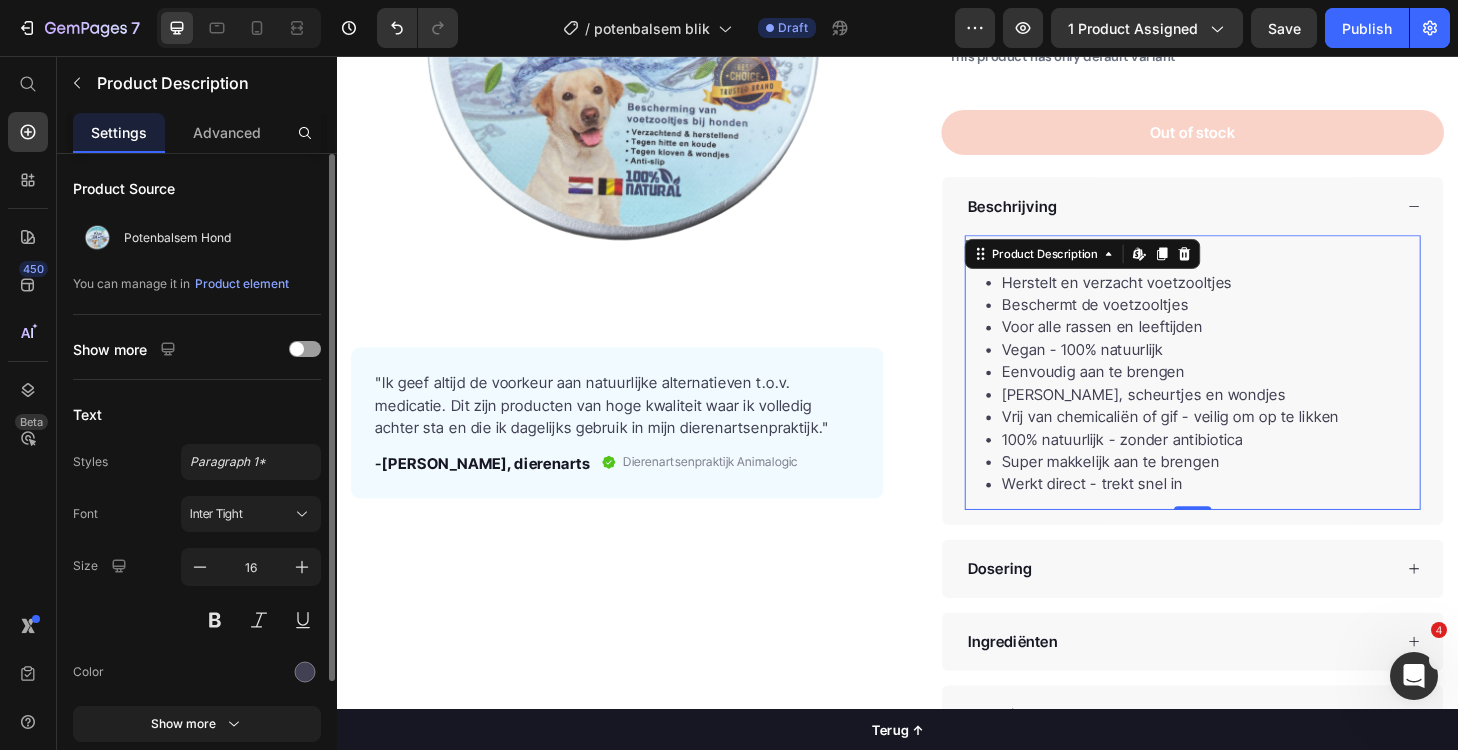 scroll, scrollTop: 430, scrollLeft: 0, axis: vertical 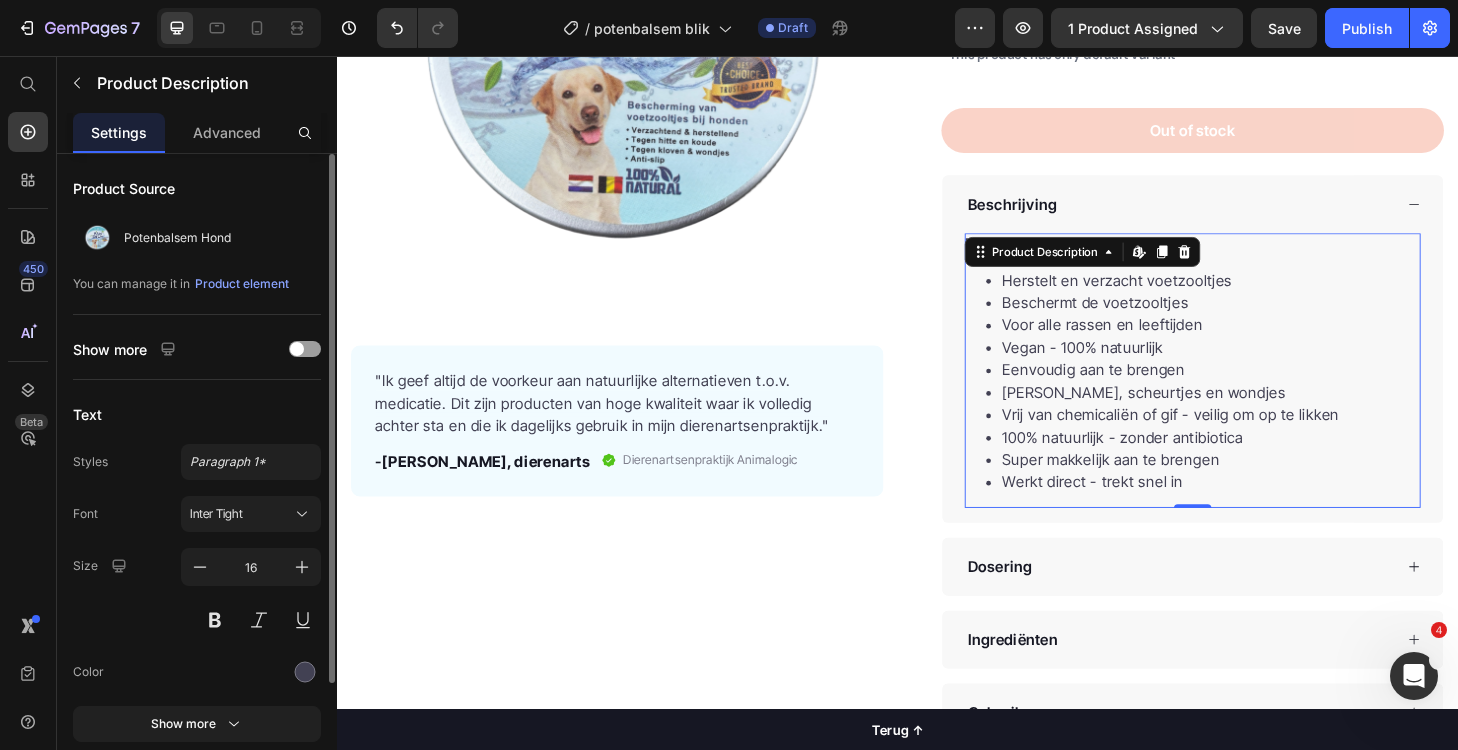 click on "Eenvoudig aan te brengen" at bounding box center (1273, 391) 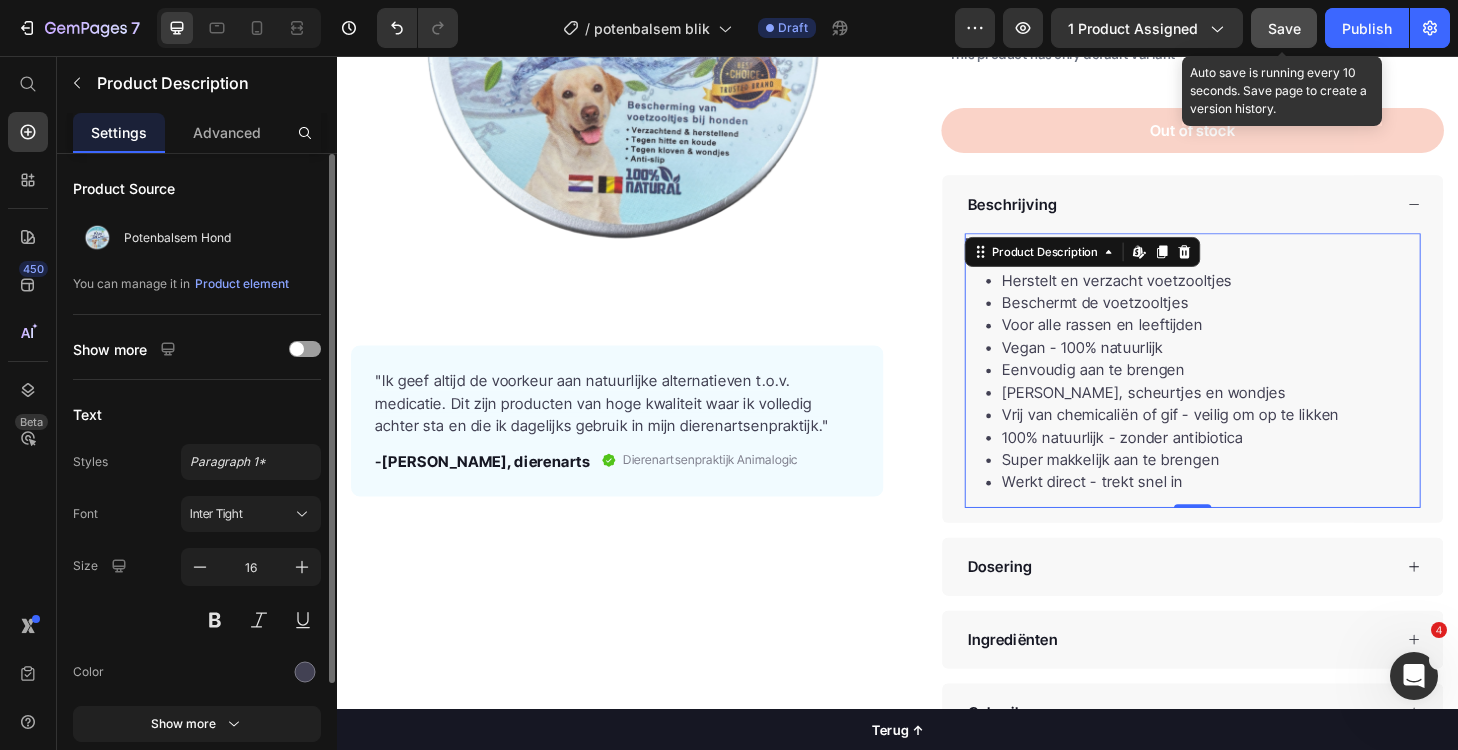 click on "Save" at bounding box center (1284, 28) 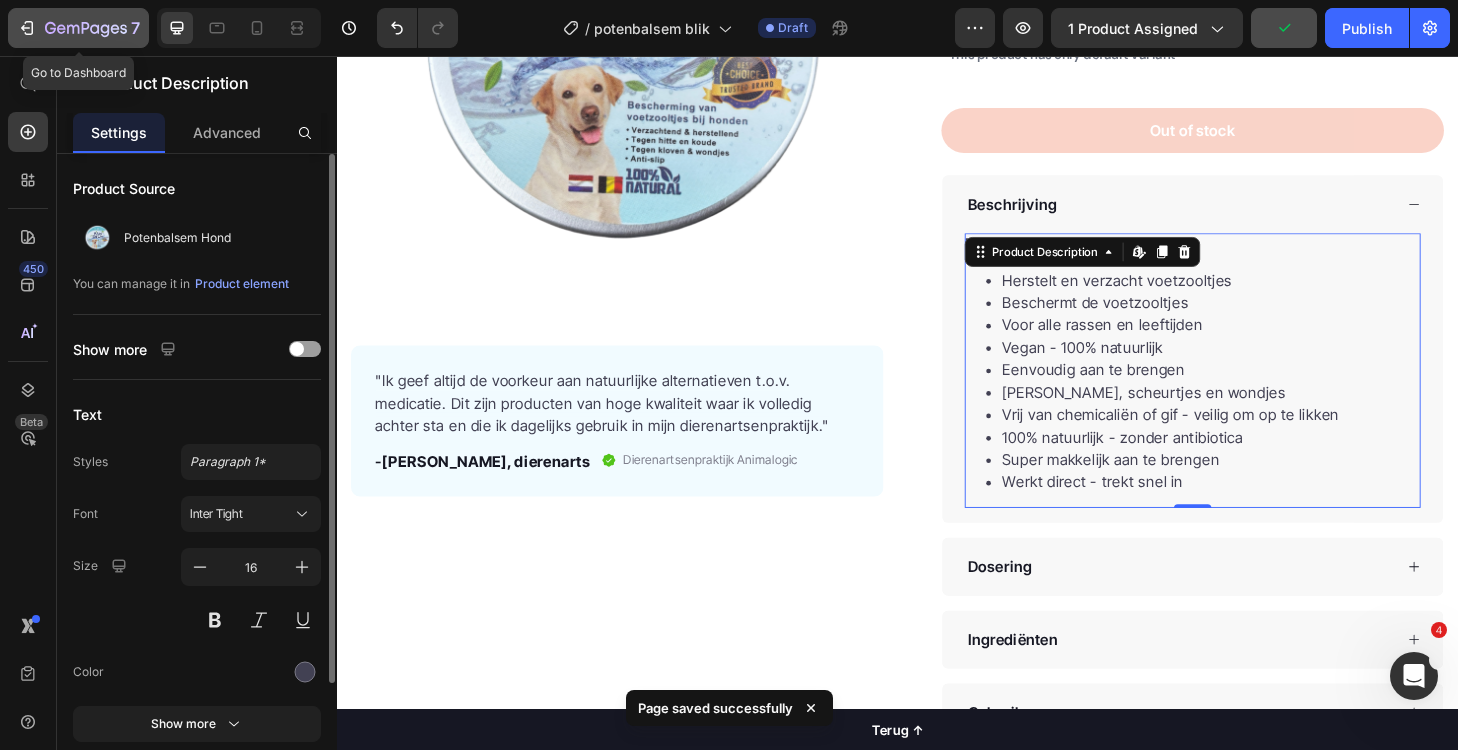 click 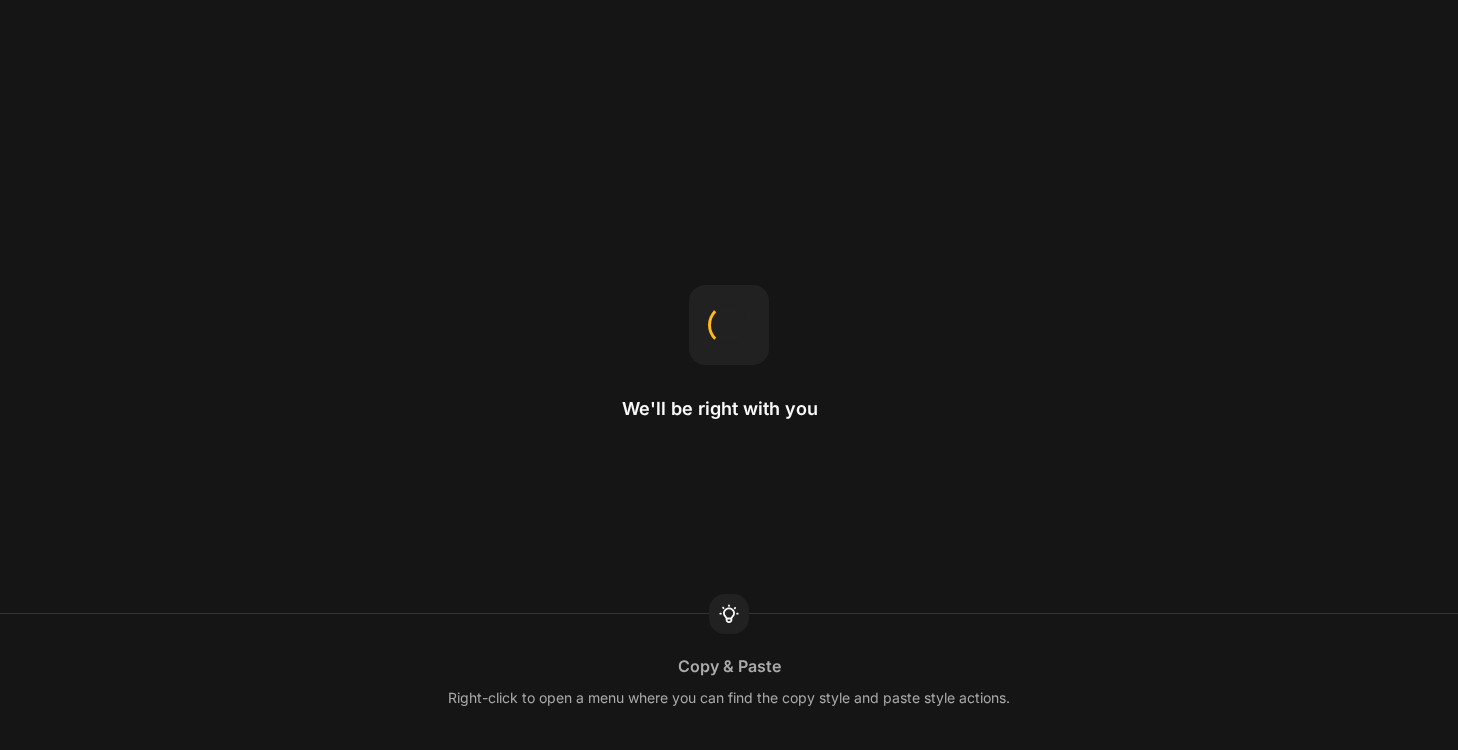 scroll, scrollTop: 0, scrollLeft: 0, axis: both 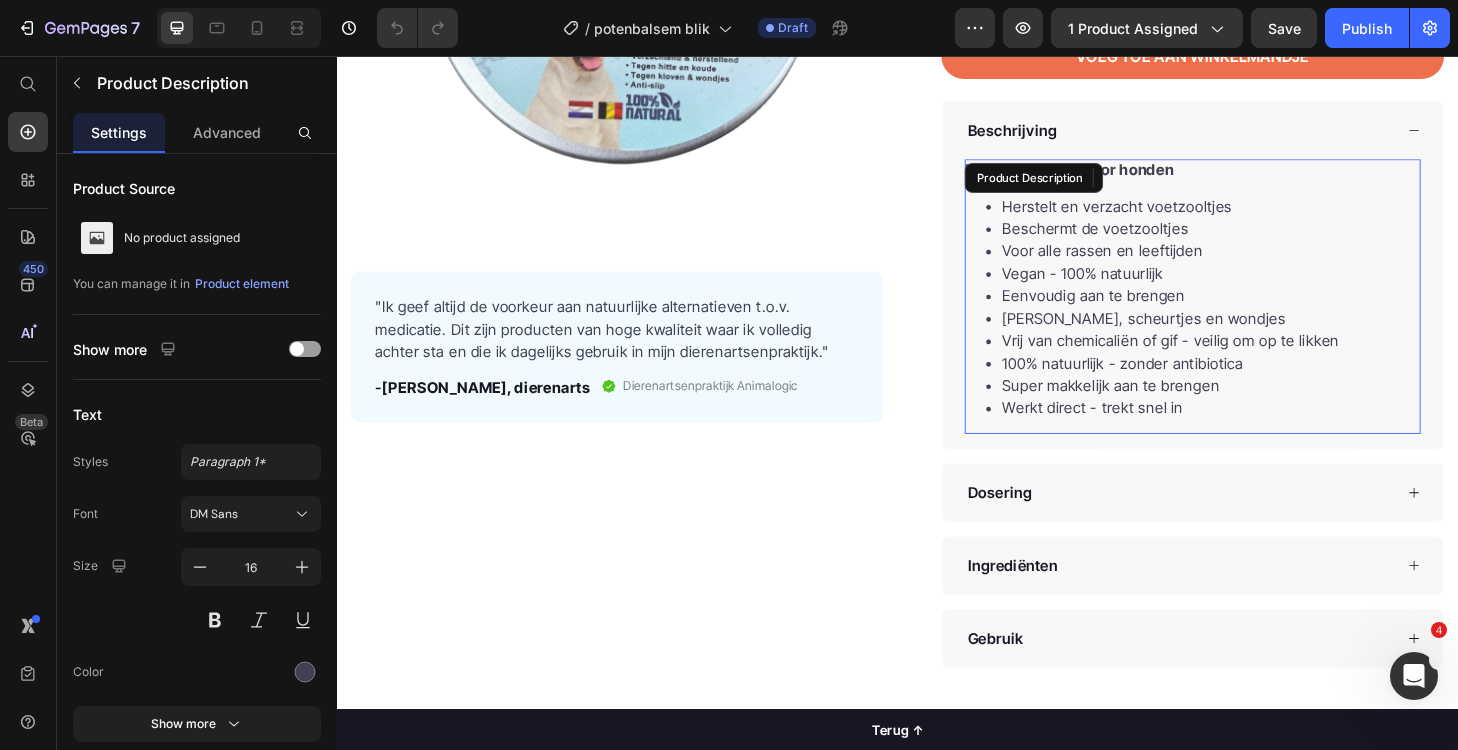 click on "Herstelt en verzacht voetzooltjes" at bounding box center (1273, 216) 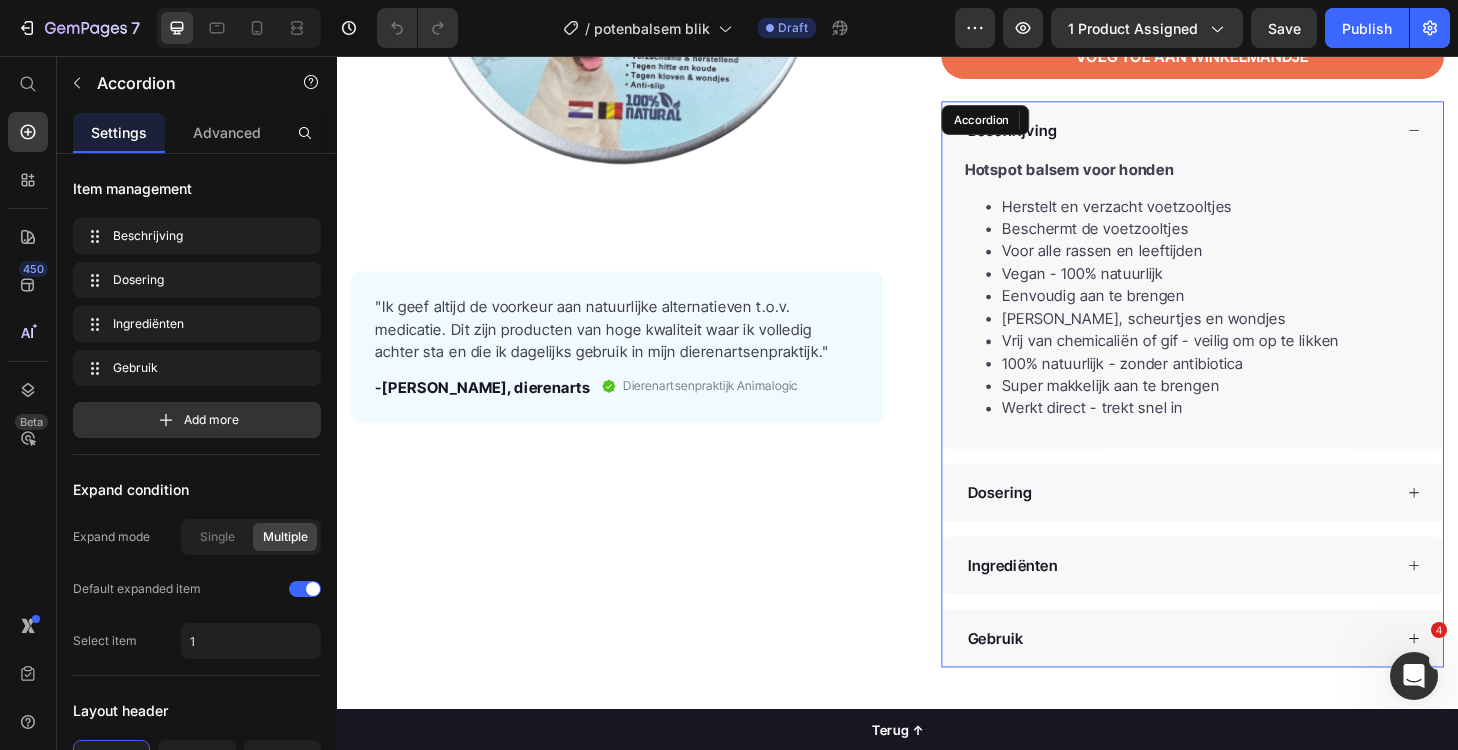 click on "Dosering" at bounding box center (1253, 523) 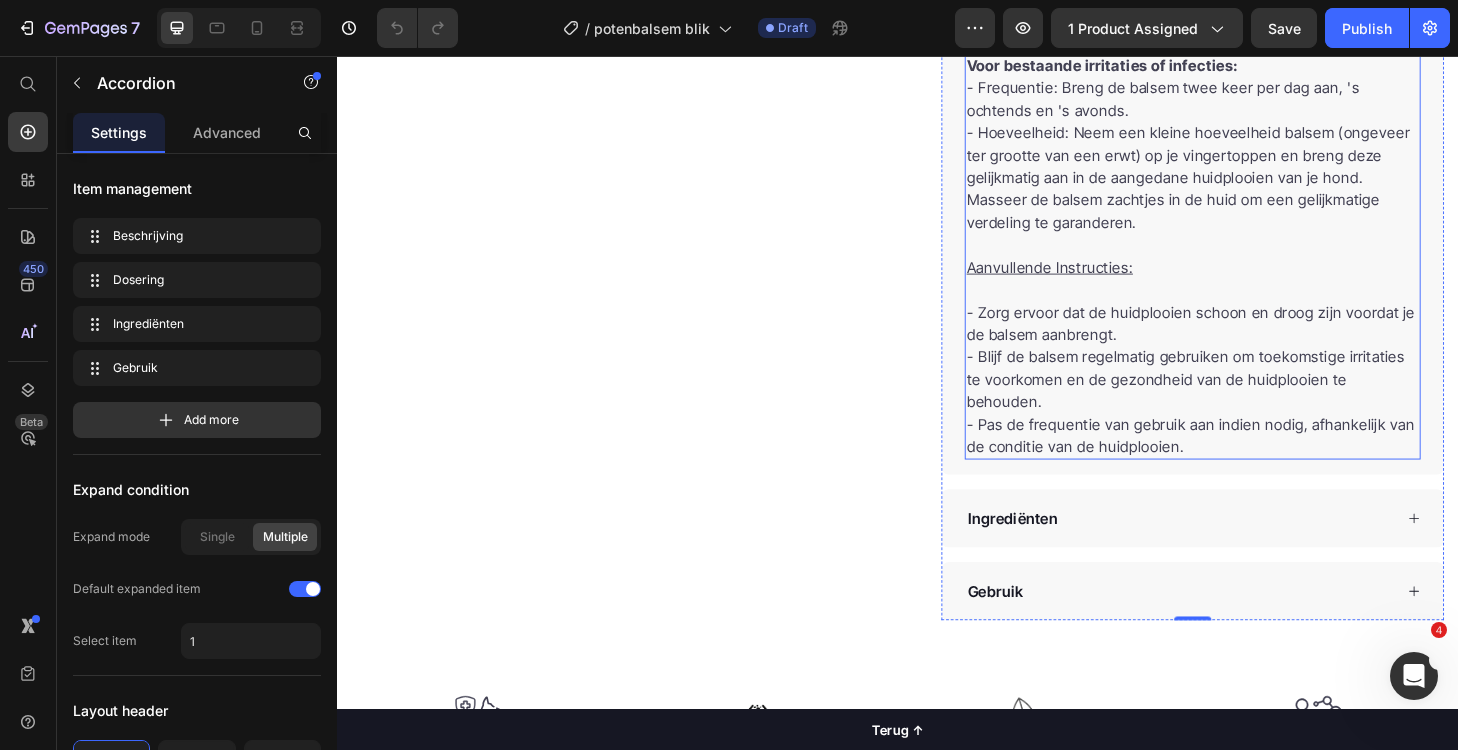 scroll, scrollTop: 1190, scrollLeft: 0, axis: vertical 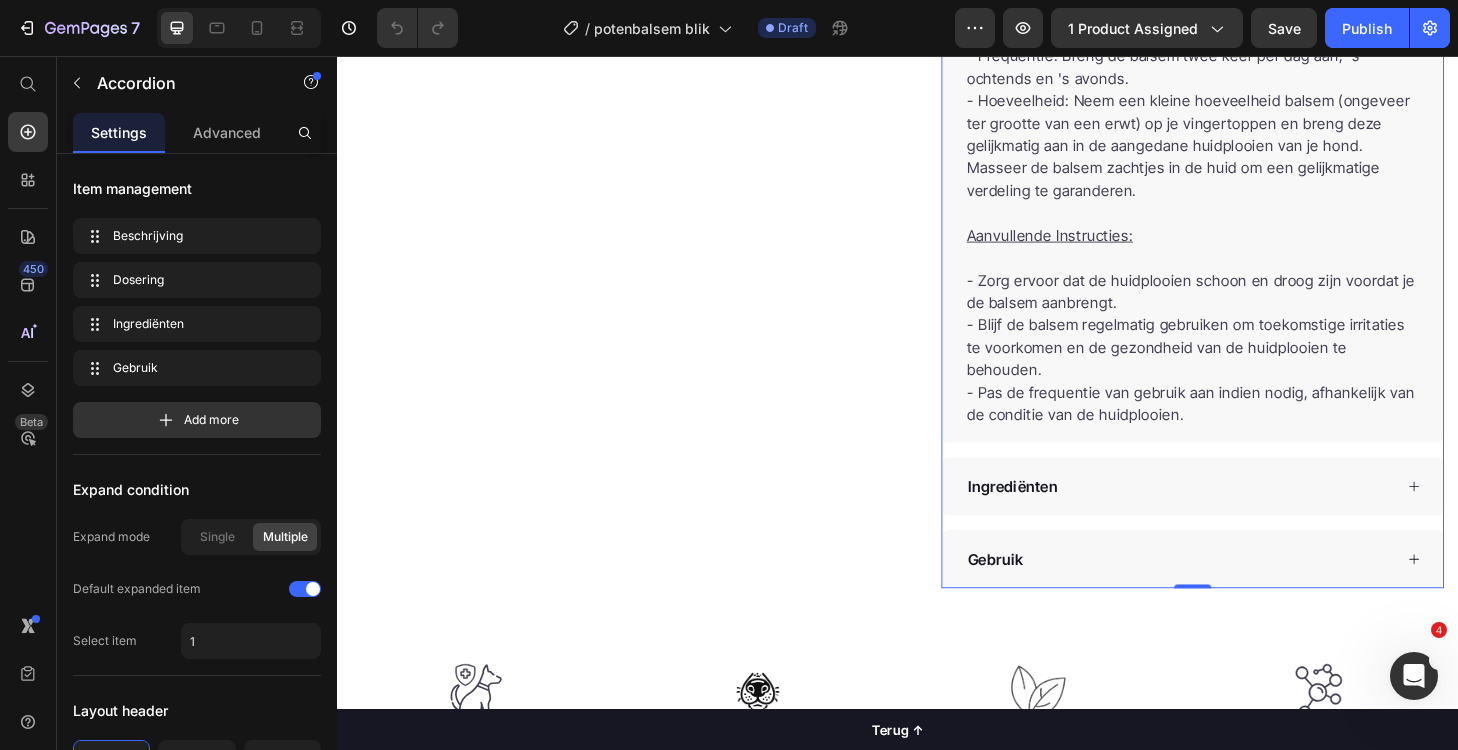 click on "Ingrediënten" at bounding box center (1238, 516) 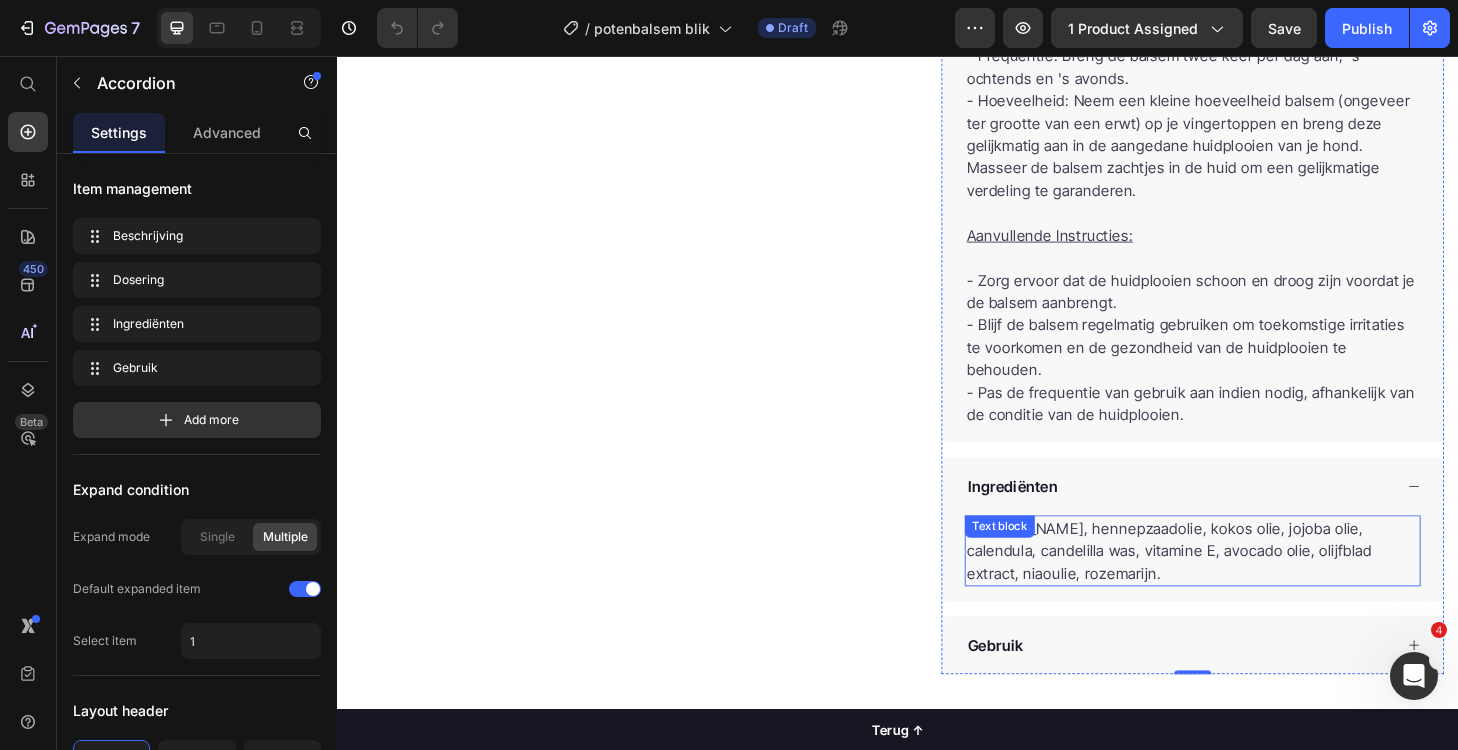 click on "[PERSON_NAME], hennepzaadolie, kokos olie, jojoba olie, calendula, candelilla was, vitamine E, avocado olie, olijfblad extract, niaoulie, rozemarijn." at bounding box center (1253, 585) 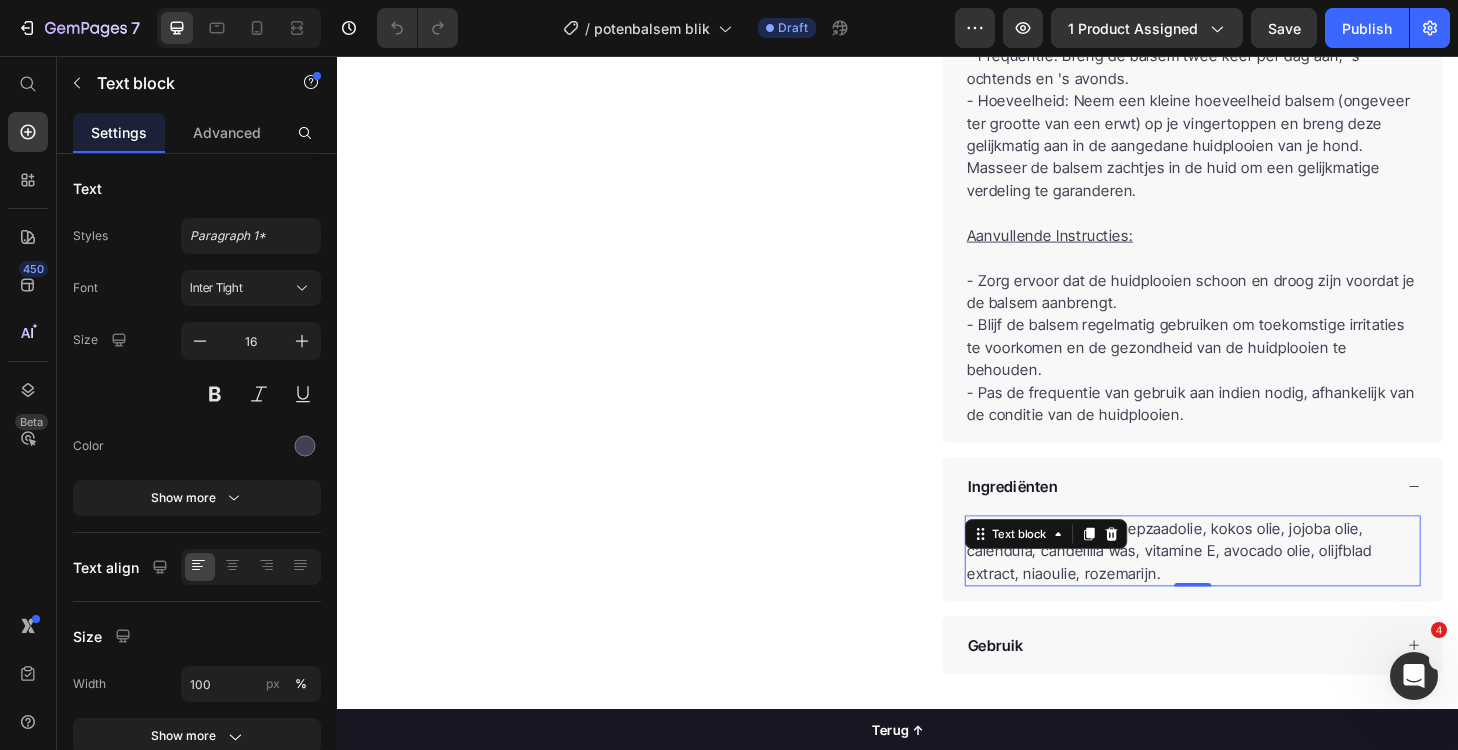 click on "Shea boter, hennepzaadolie, kokos olie, jojoba olie, calendula, candelilla was, vitamine E, avocado olie, olijfblad extract, niaoulie, rozemarijn." at bounding box center (1253, 585) 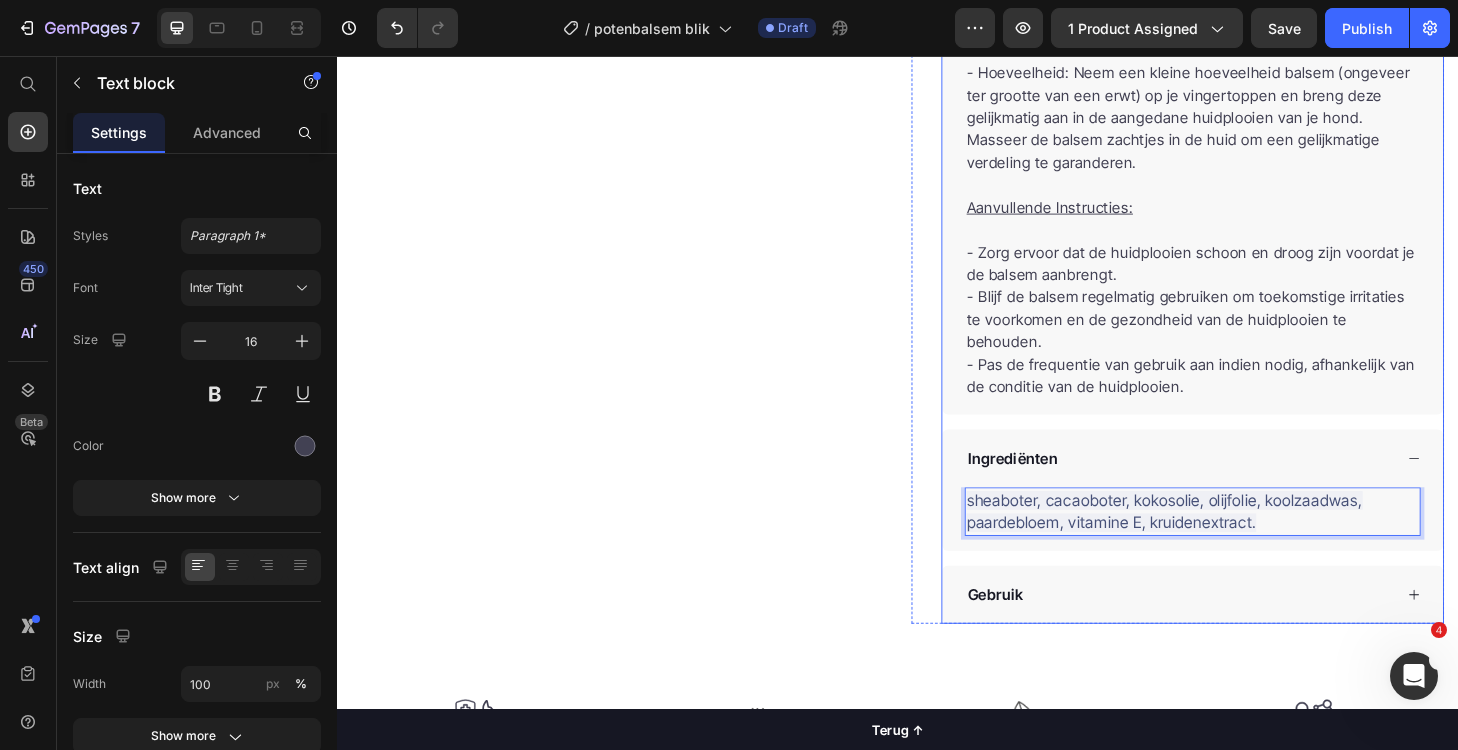scroll, scrollTop: 1226, scrollLeft: 0, axis: vertical 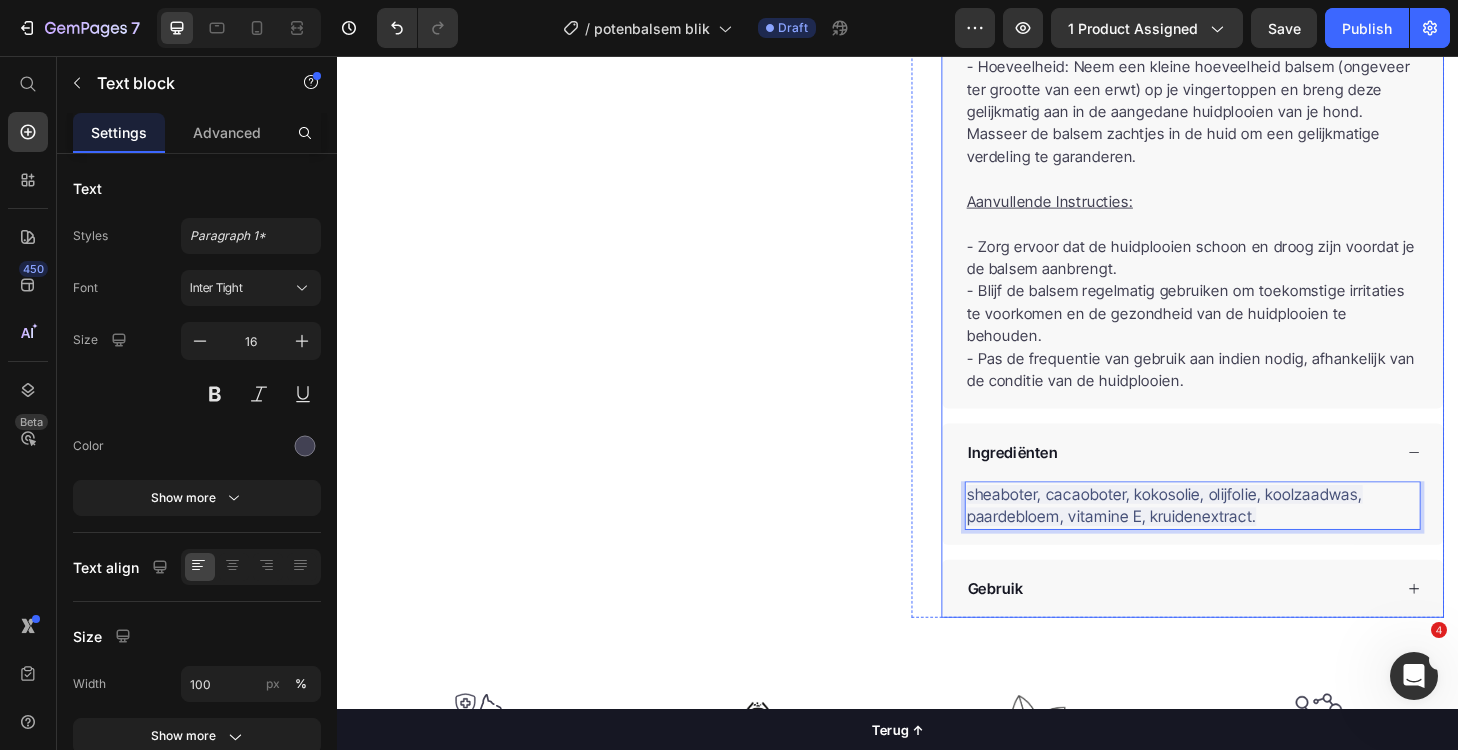 click on "Ingrediënten" at bounding box center (1238, 480) 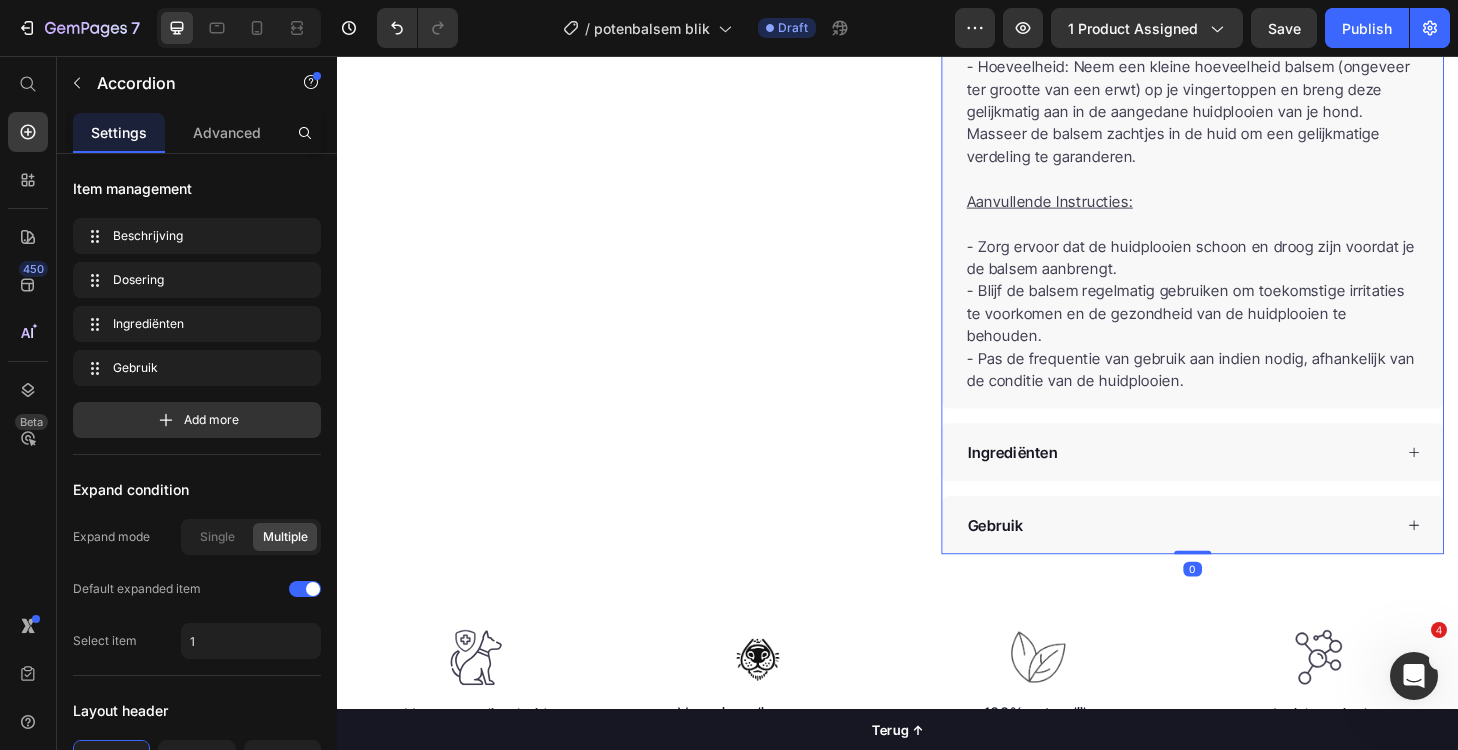 click on "Gebruik" at bounding box center (1253, 558) 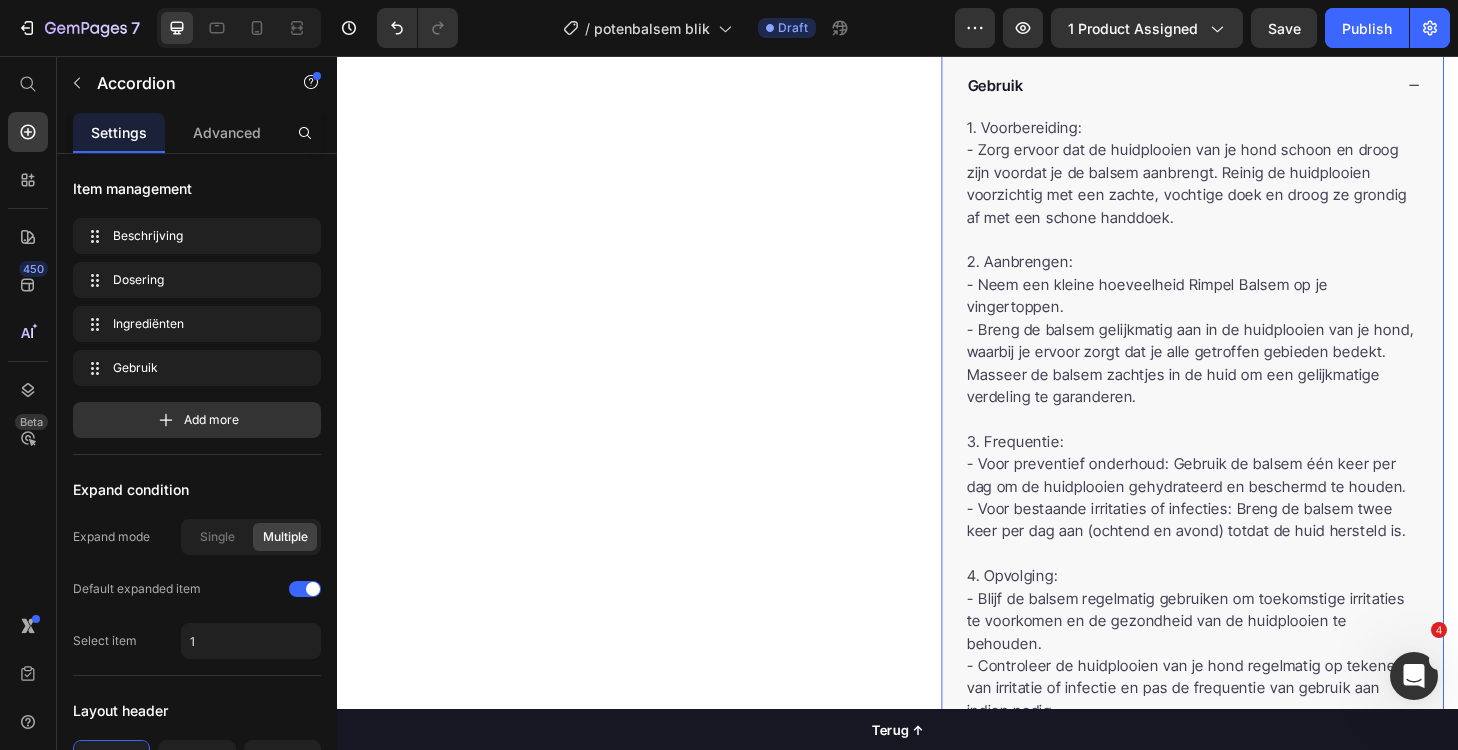 scroll, scrollTop: 1701, scrollLeft: 0, axis: vertical 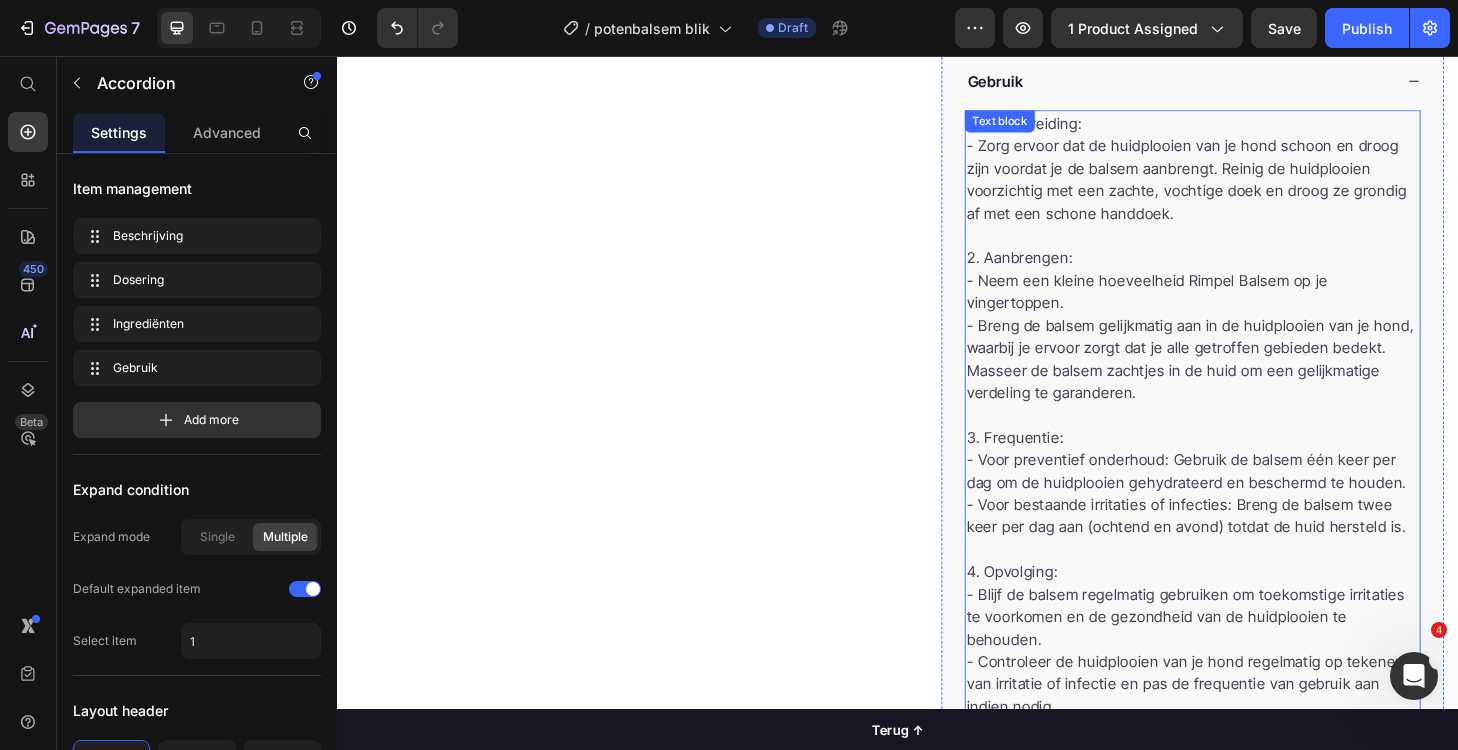 click on "- Neem een kleine hoeveelheid Rimpel Balsem op je vingertoppen." at bounding box center (1253, 308) 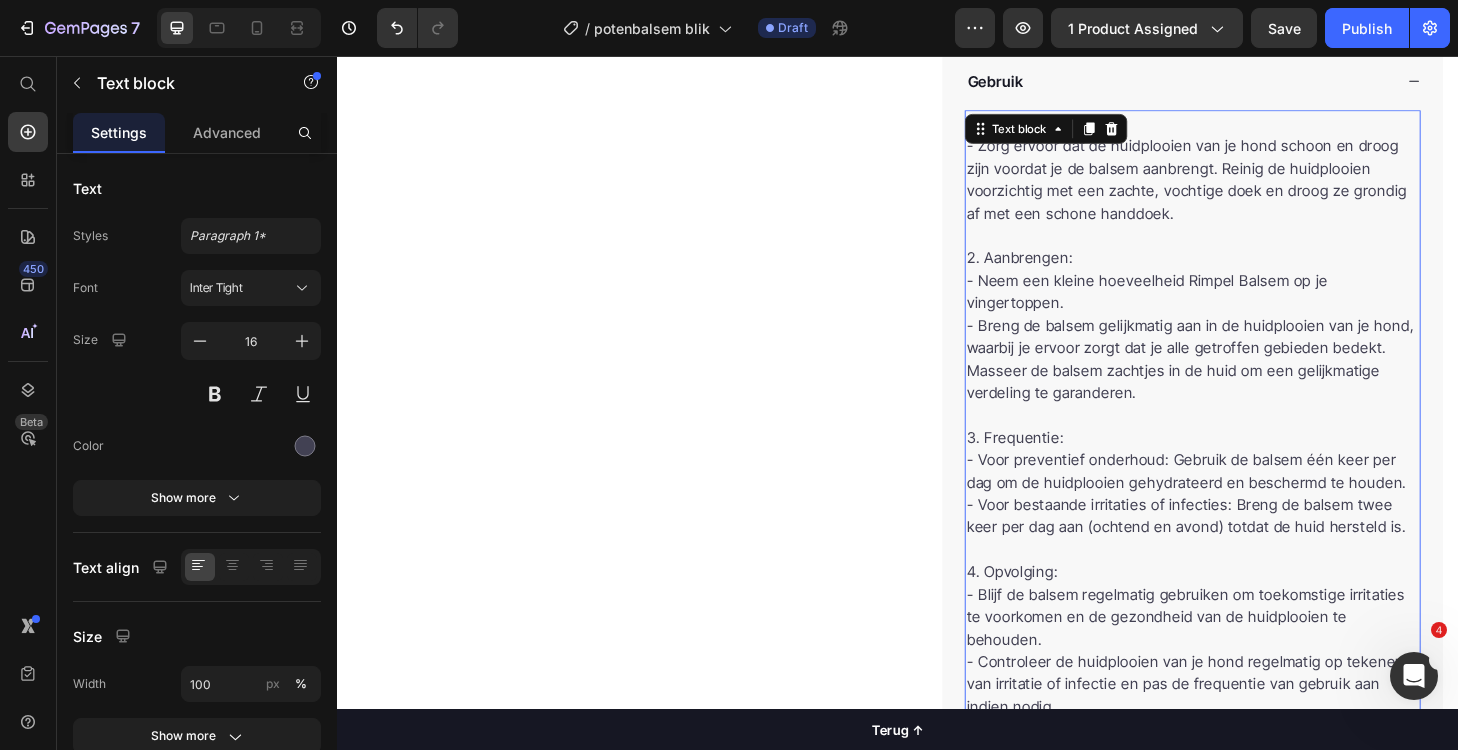 click on "- Neem een kleine hoeveelheid Rimpel Balsem op je vingertoppen." at bounding box center (1253, 308) 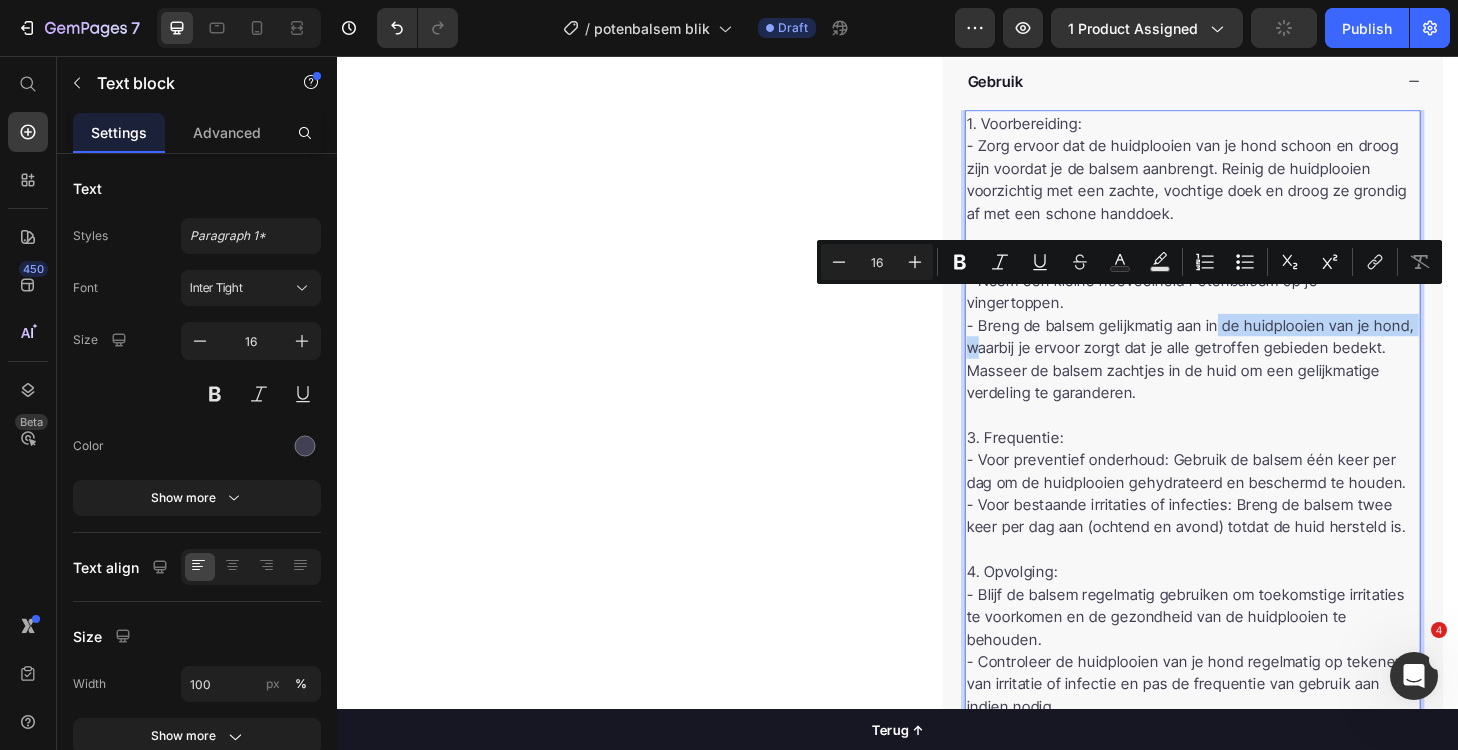 drag, startPoint x: 1489, startPoint y: 320, endPoint x: 1269, endPoint y: 318, distance: 220.0091 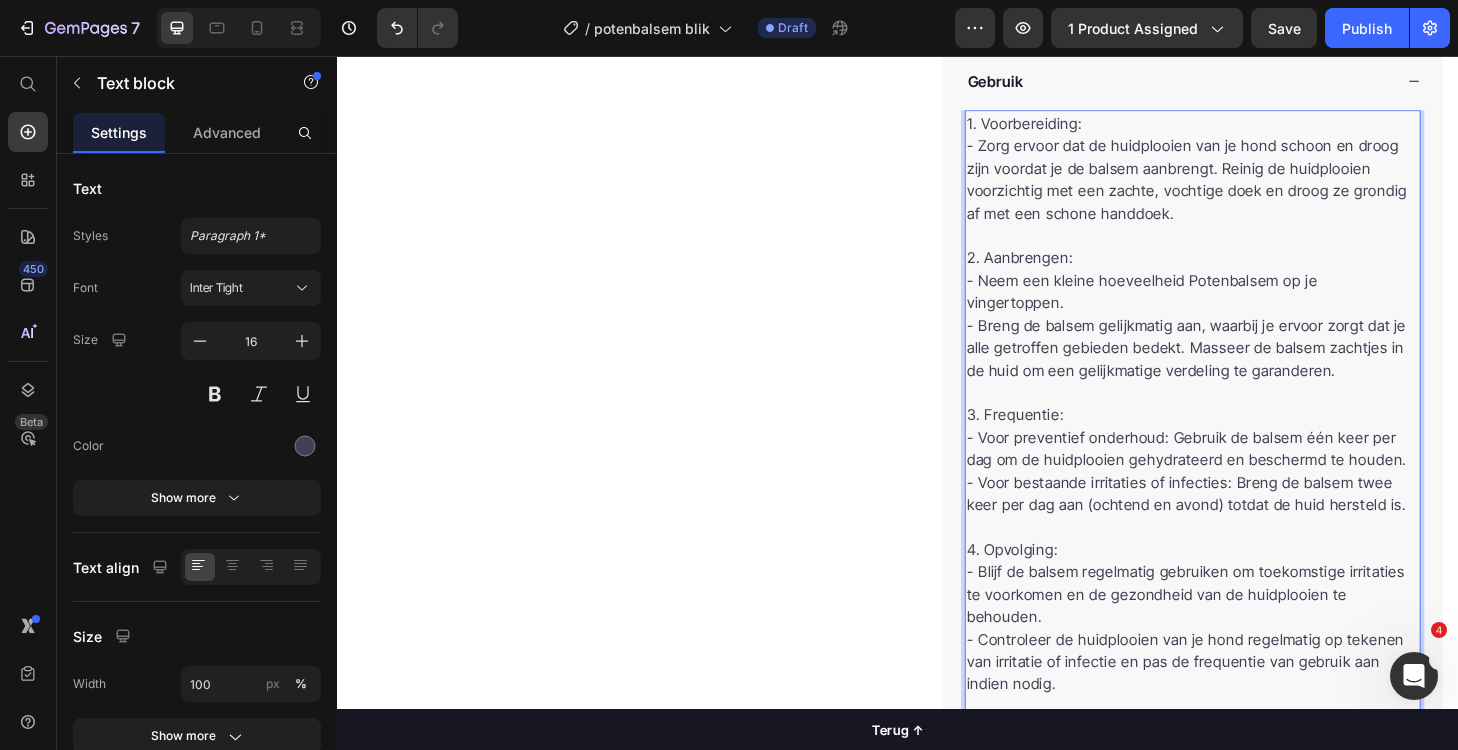 scroll, scrollTop: 1712, scrollLeft: 0, axis: vertical 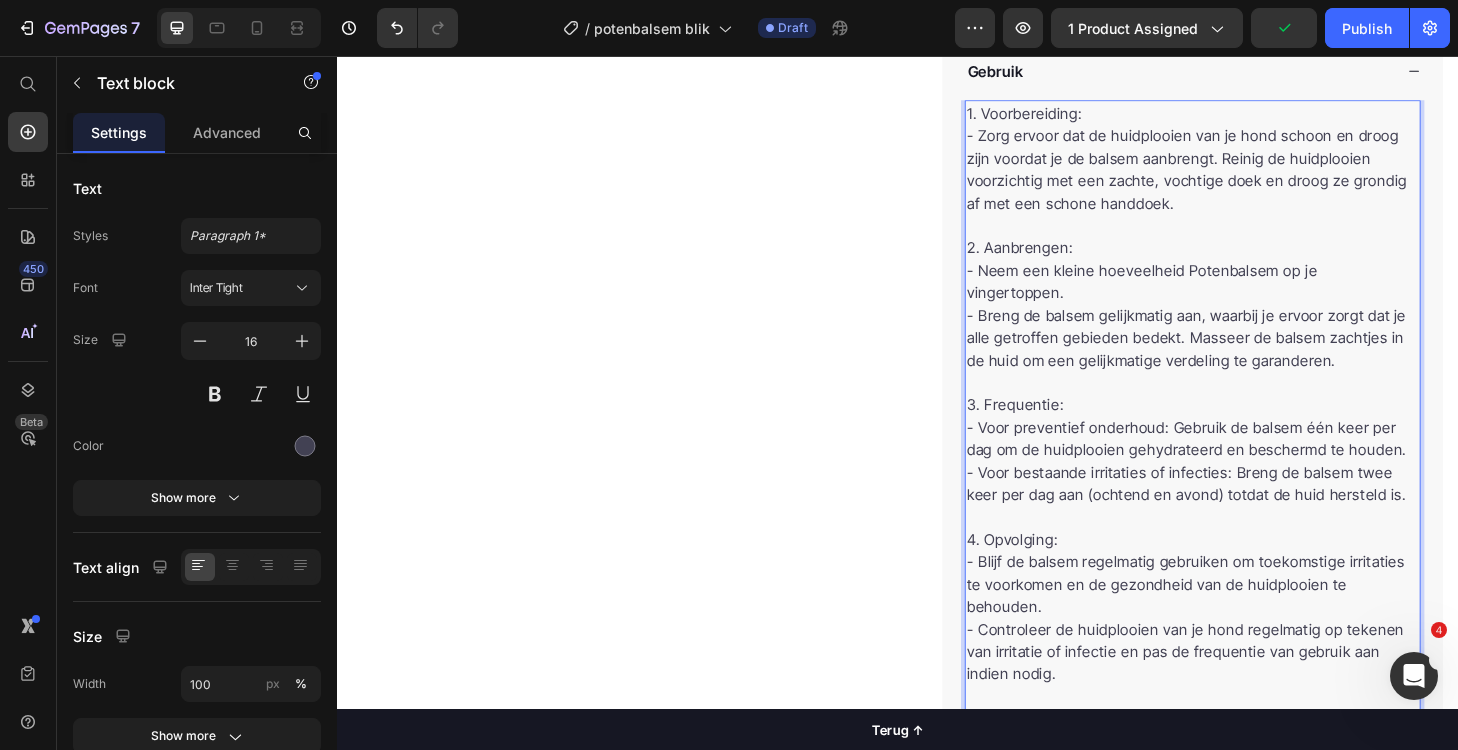 drag, startPoint x: 1236, startPoint y: 184, endPoint x: 1188, endPoint y: 114, distance: 84.87638 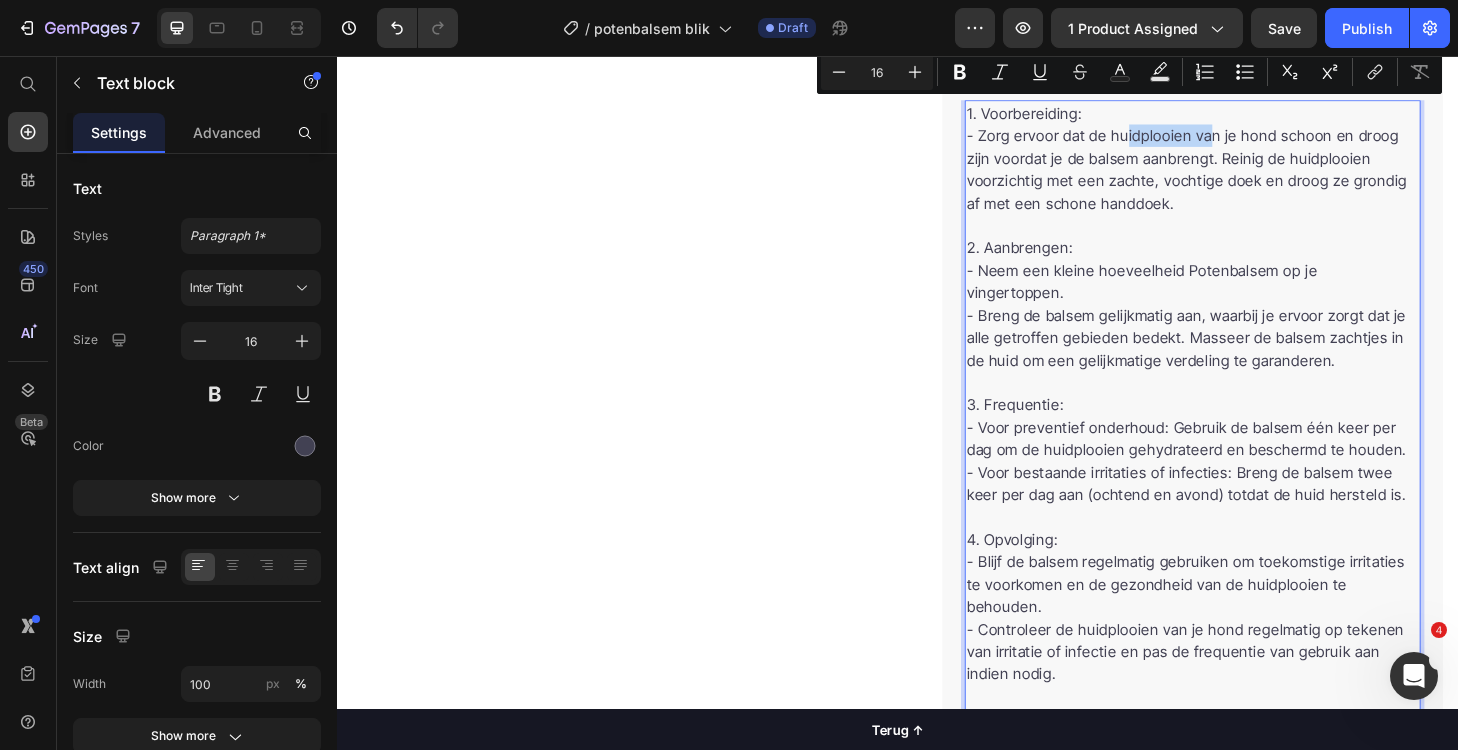 drag, startPoint x: 1259, startPoint y: 116, endPoint x: 1170, endPoint y: 116, distance: 89 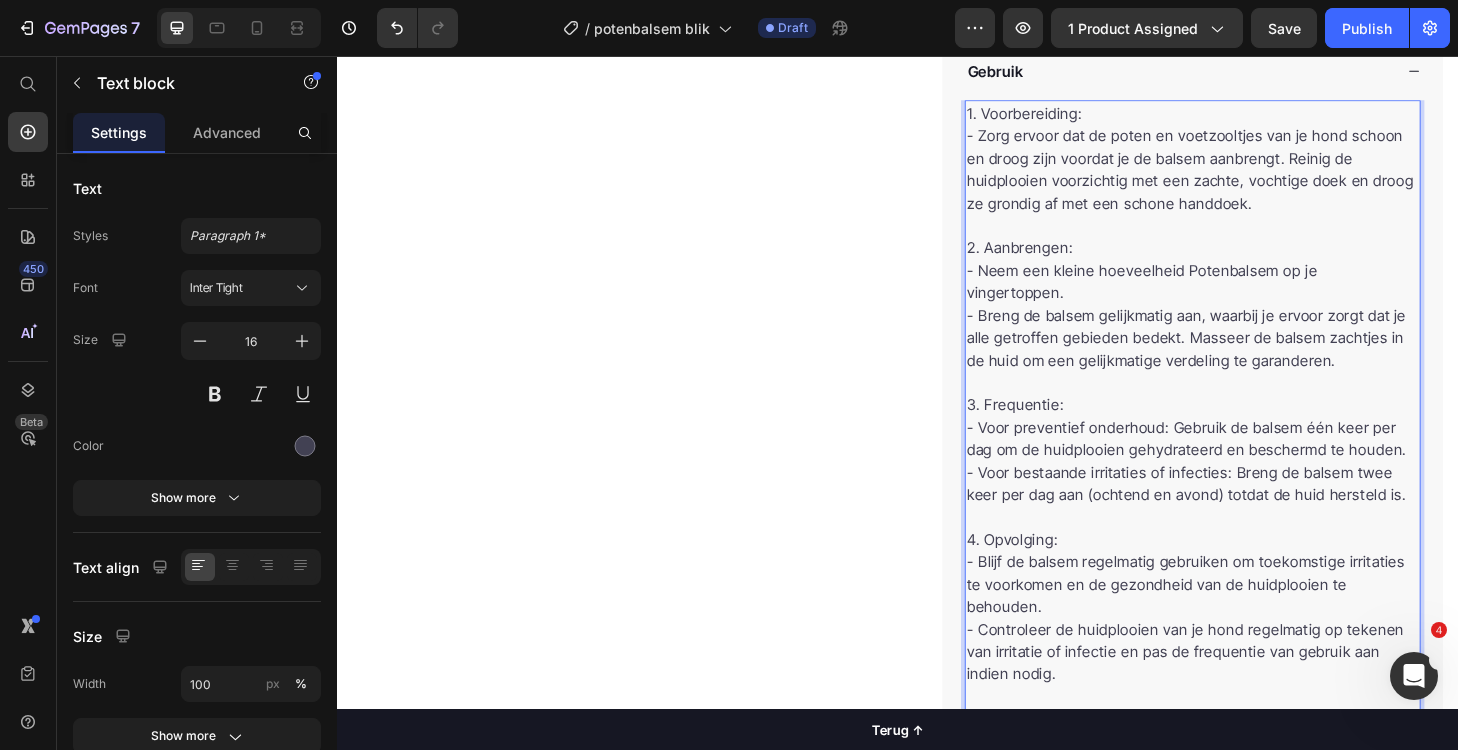 drag, startPoint x: 1331, startPoint y: 184, endPoint x: 1318, endPoint y: 184, distance: 13 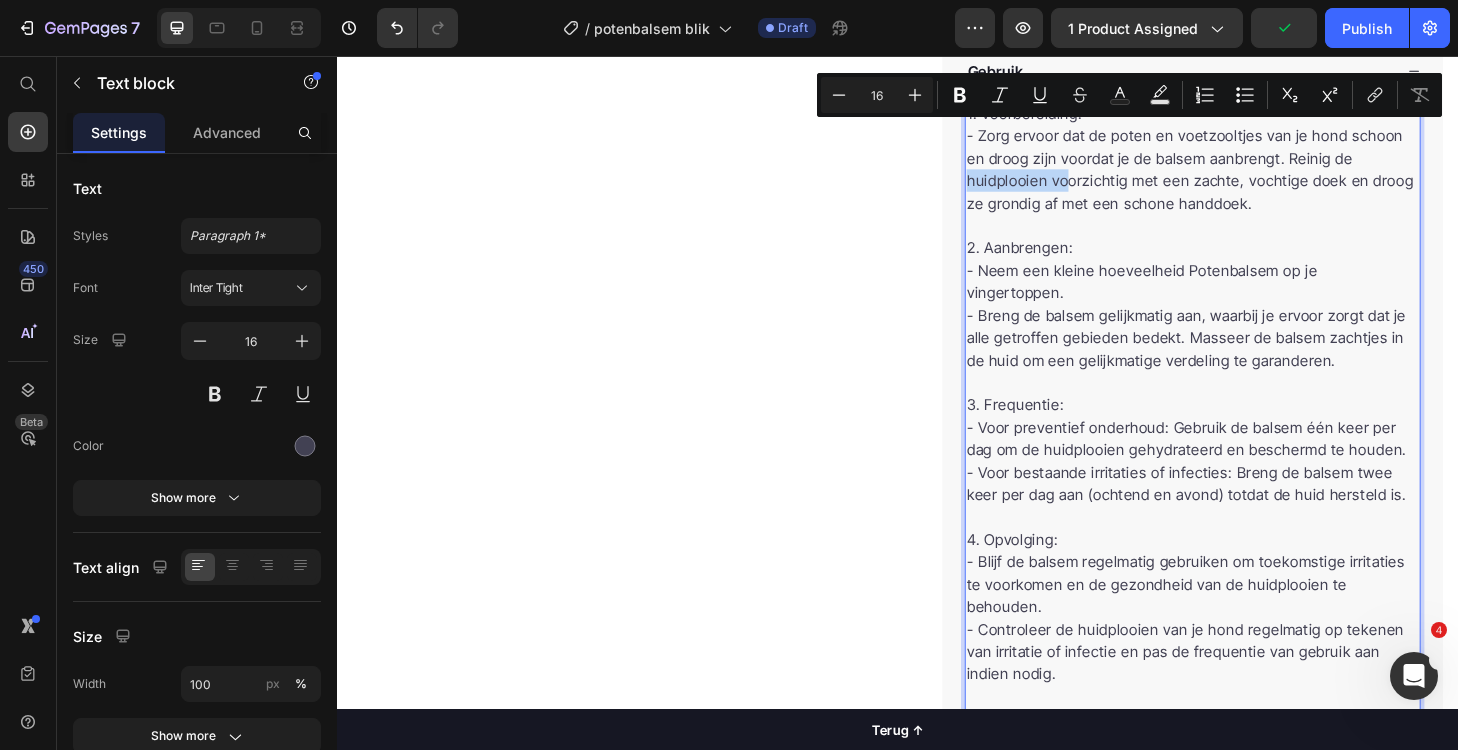 drag, startPoint x: 1094, startPoint y: 162, endPoint x: 1398, endPoint y: 145, distance: 304.47495 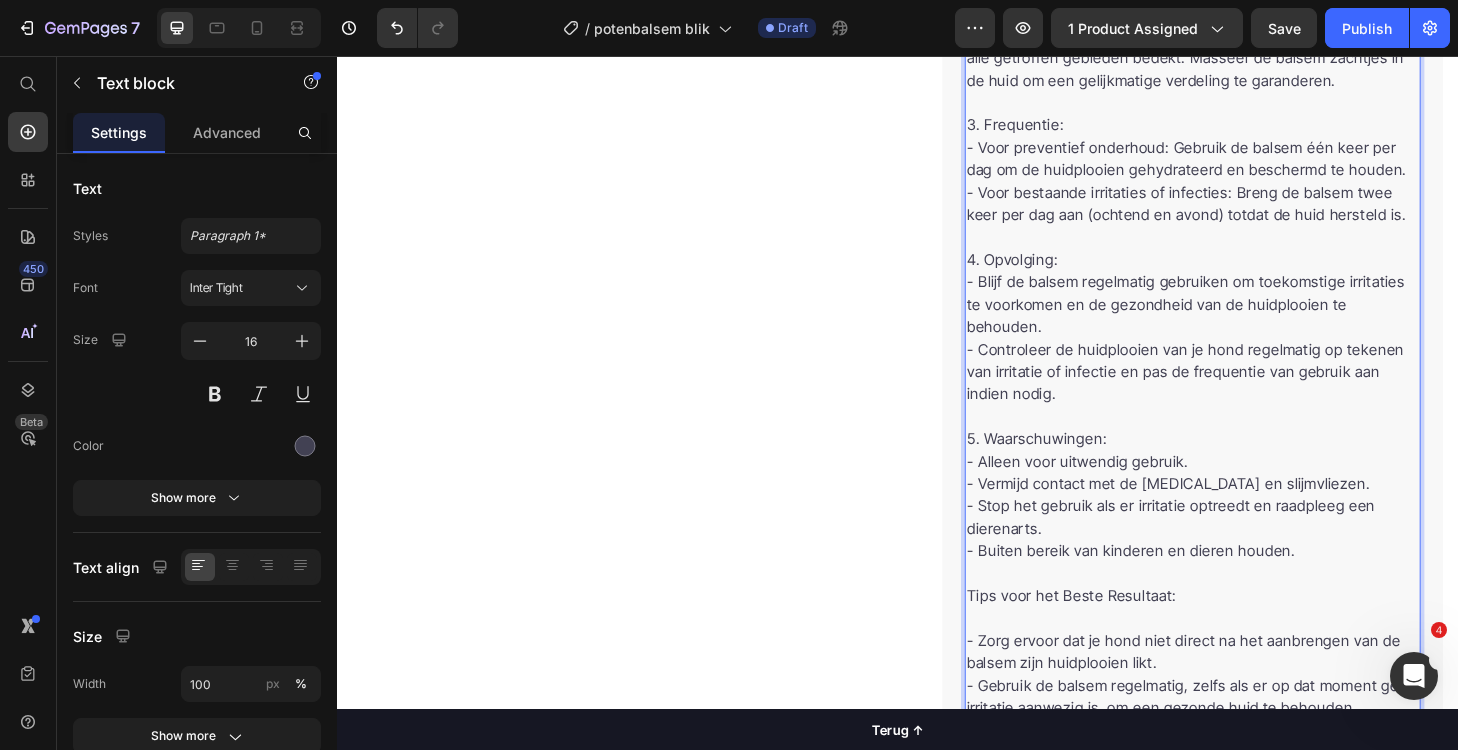 scroll, scrollTop: 2013, scrollLeft: 0, axis: vertical 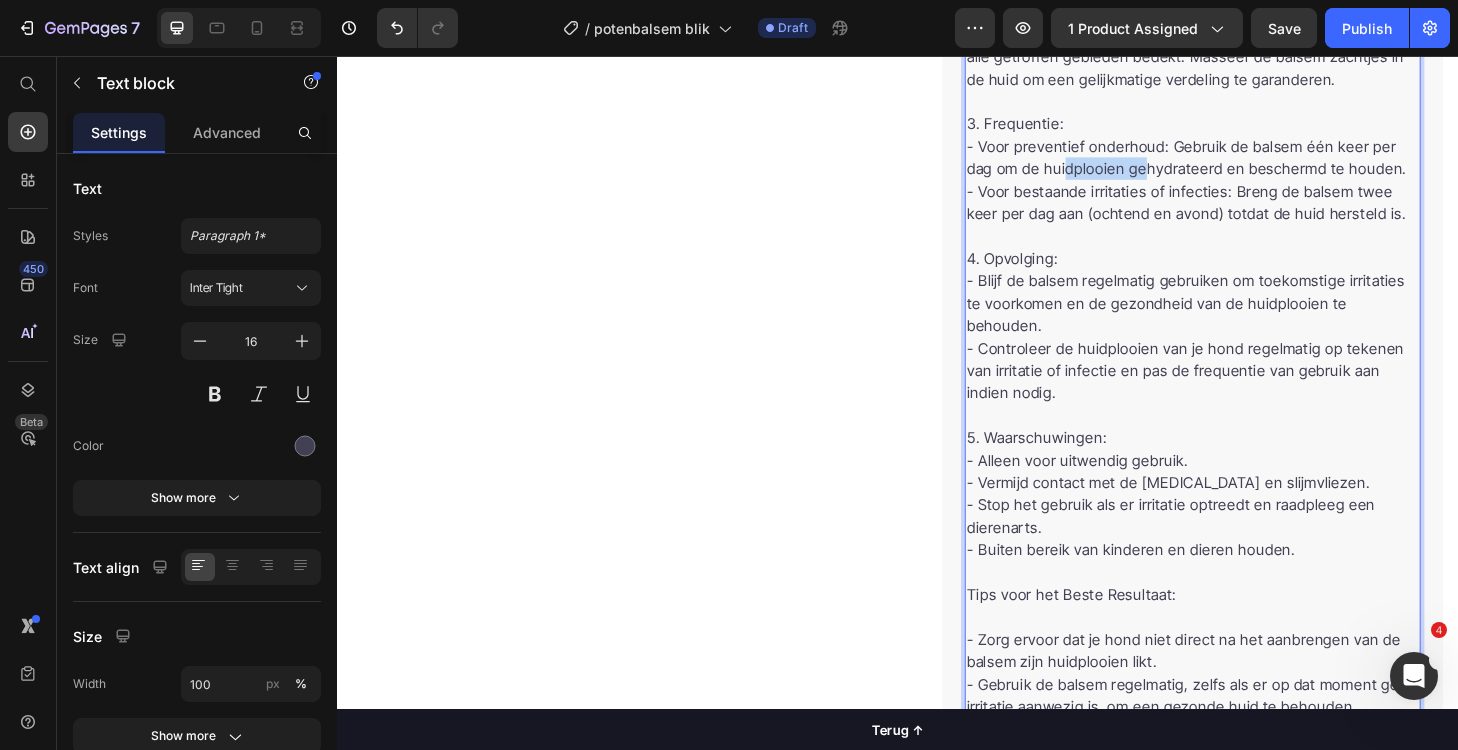 drag, startPoint x: 1178, startPoint y: 153, endPoint x: 1096, endPoint y: 152, distance: 82.006096 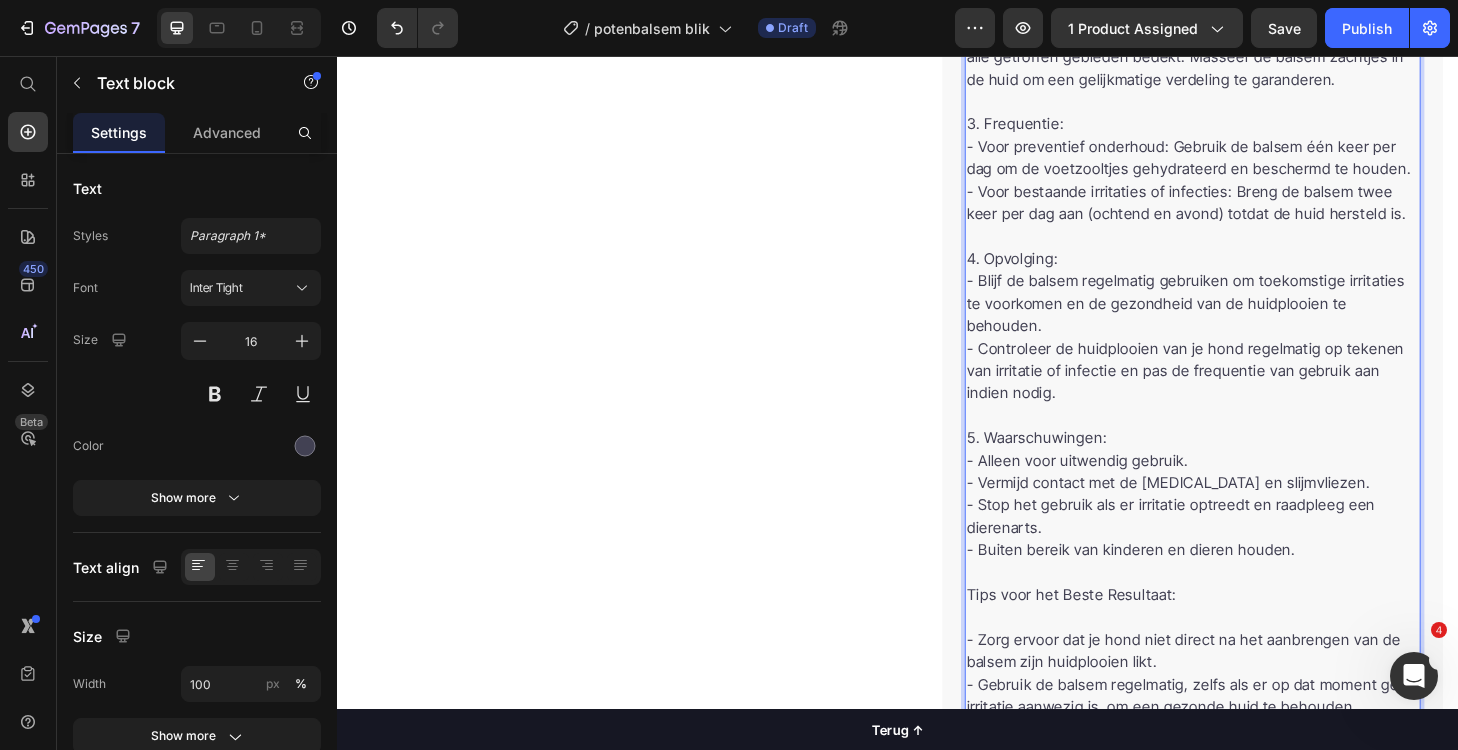 click on "- Voor bestaande irritaties of infecties: Breng de balsem twee keer per dag aan (ochtend en avond) totdat de huid hersteld is." at bounding box center [1253, 212] 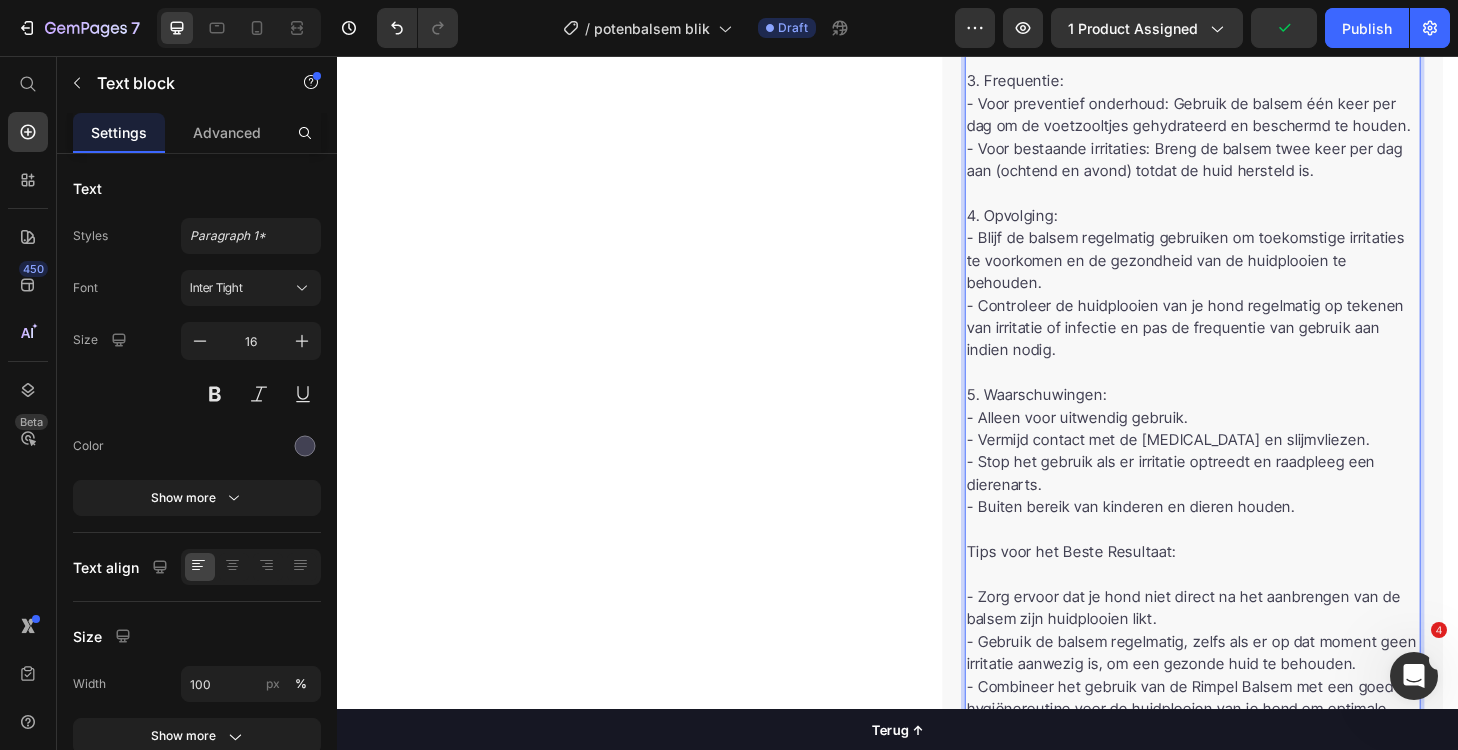 scroll, scrollTop: 2062, scrollLeft: 0, axis: vertical 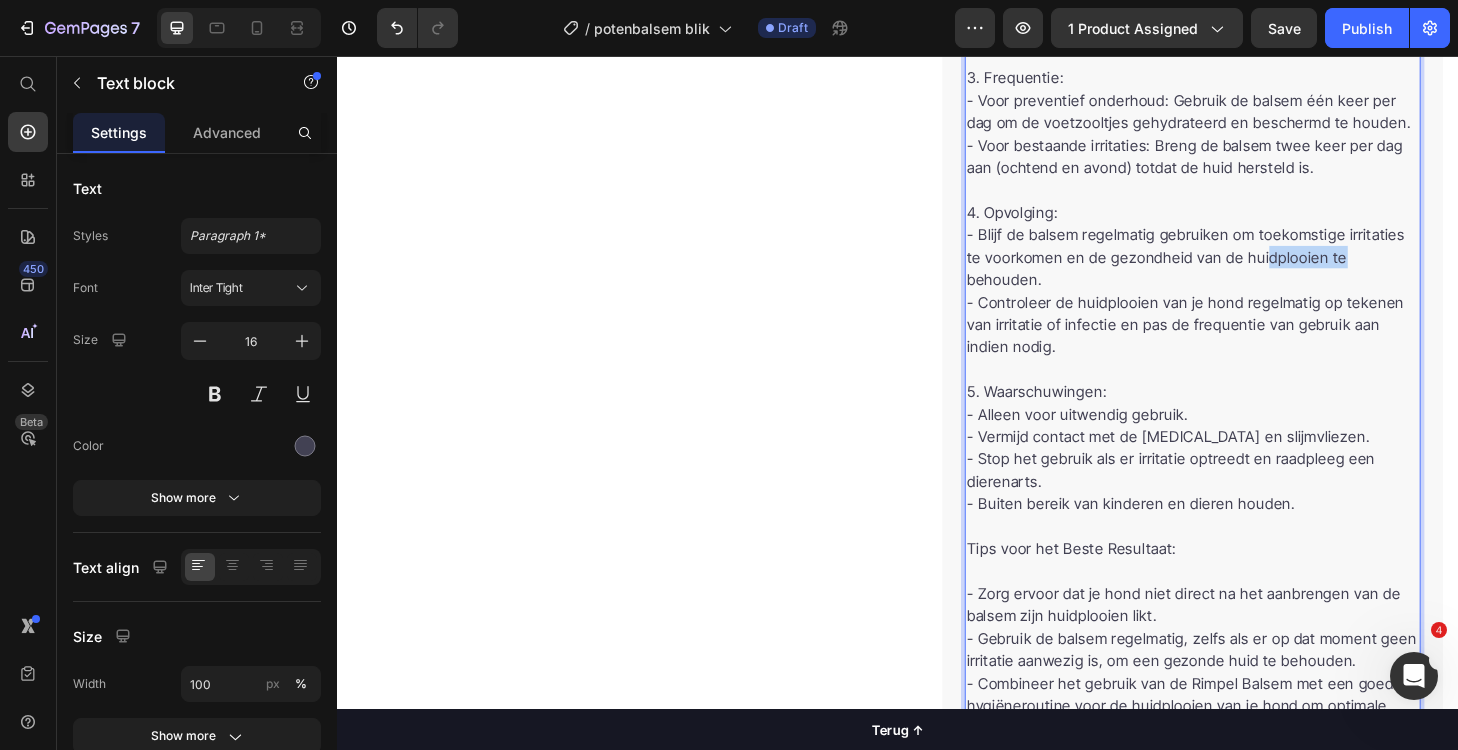 drag, startPoint x: 1388, startPoint y: 245, endPoint x: 1307, endPoint y: 251, distance: 81.22192 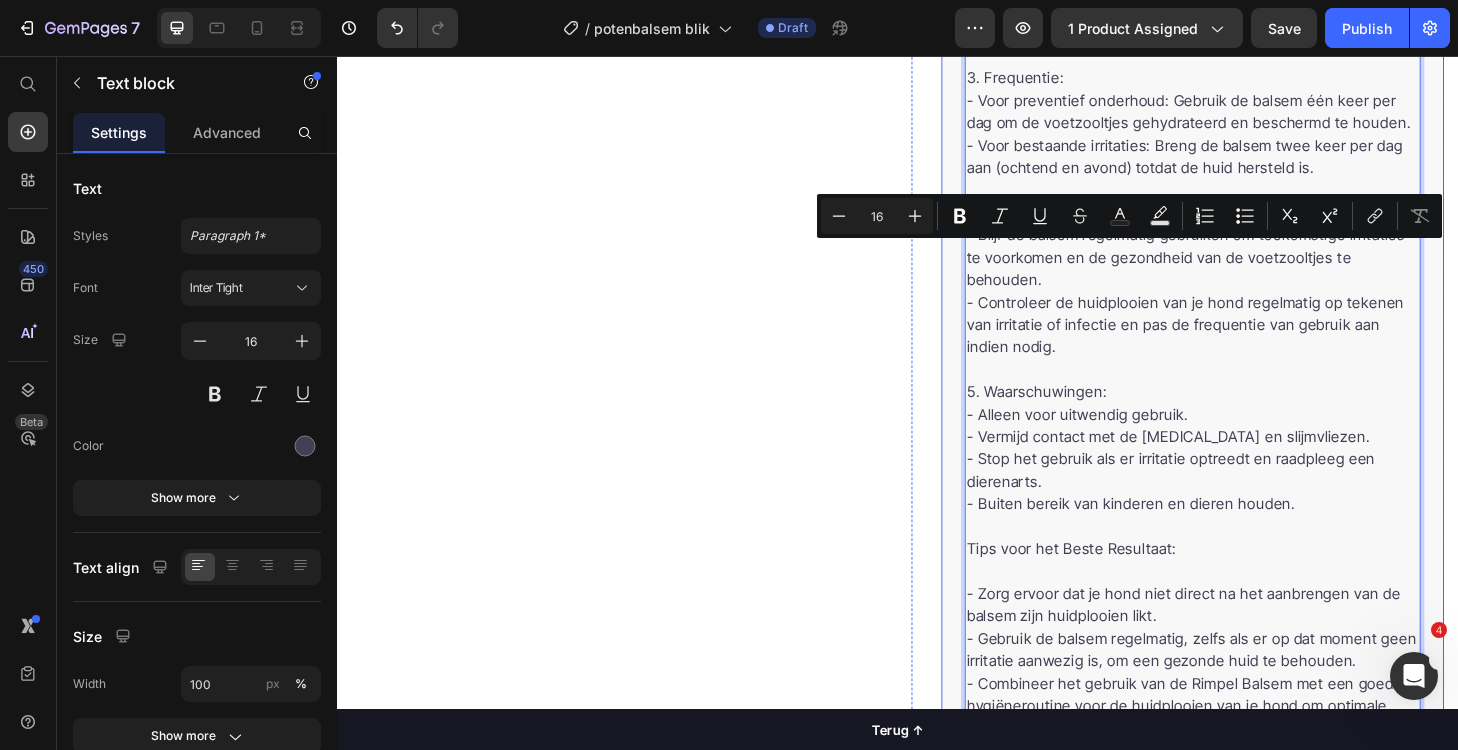 drag, startPoint x: 1103, startPoint y: 314, endPoint x: 997, endPoint y: 269, distance: 115.15642 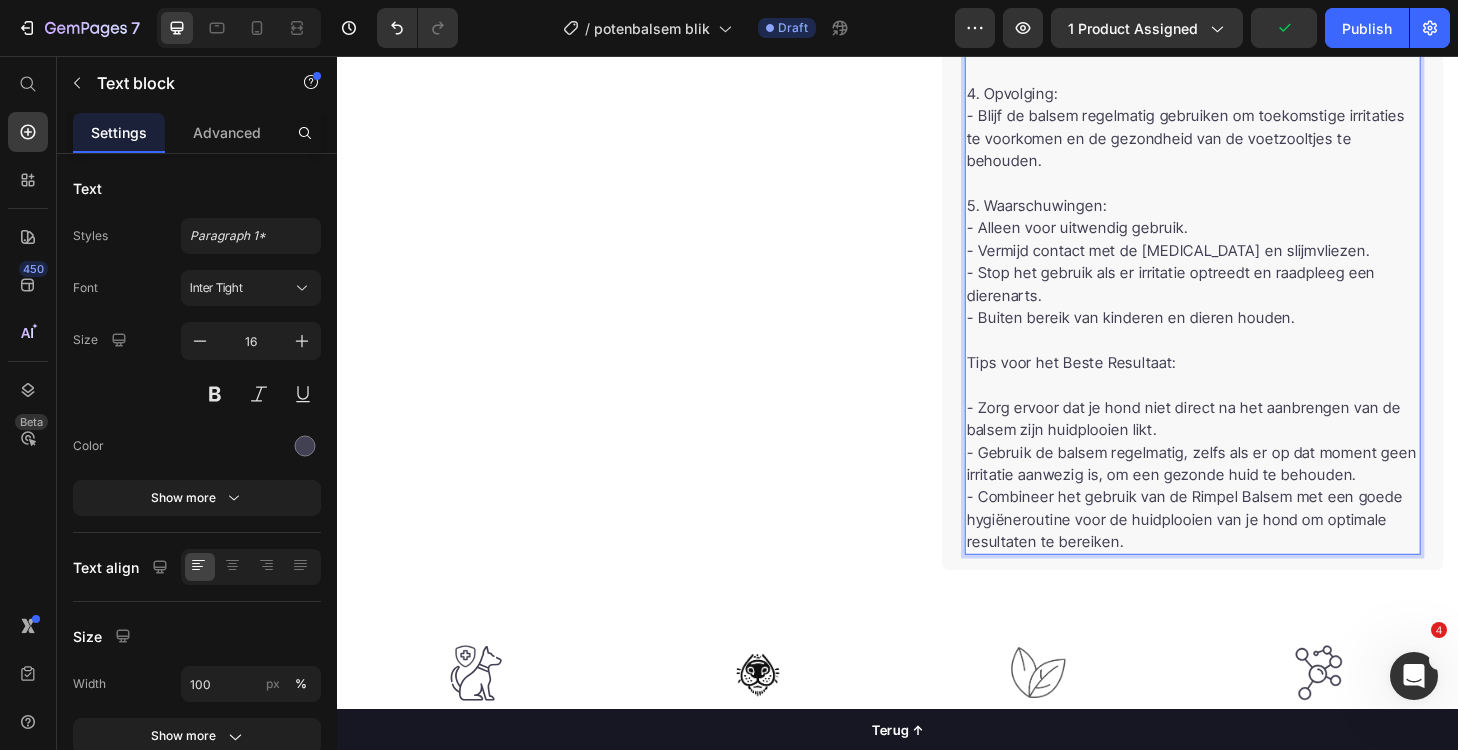 scroll, scrollTop: 2192, scrollLeft: 0, axis: vertical 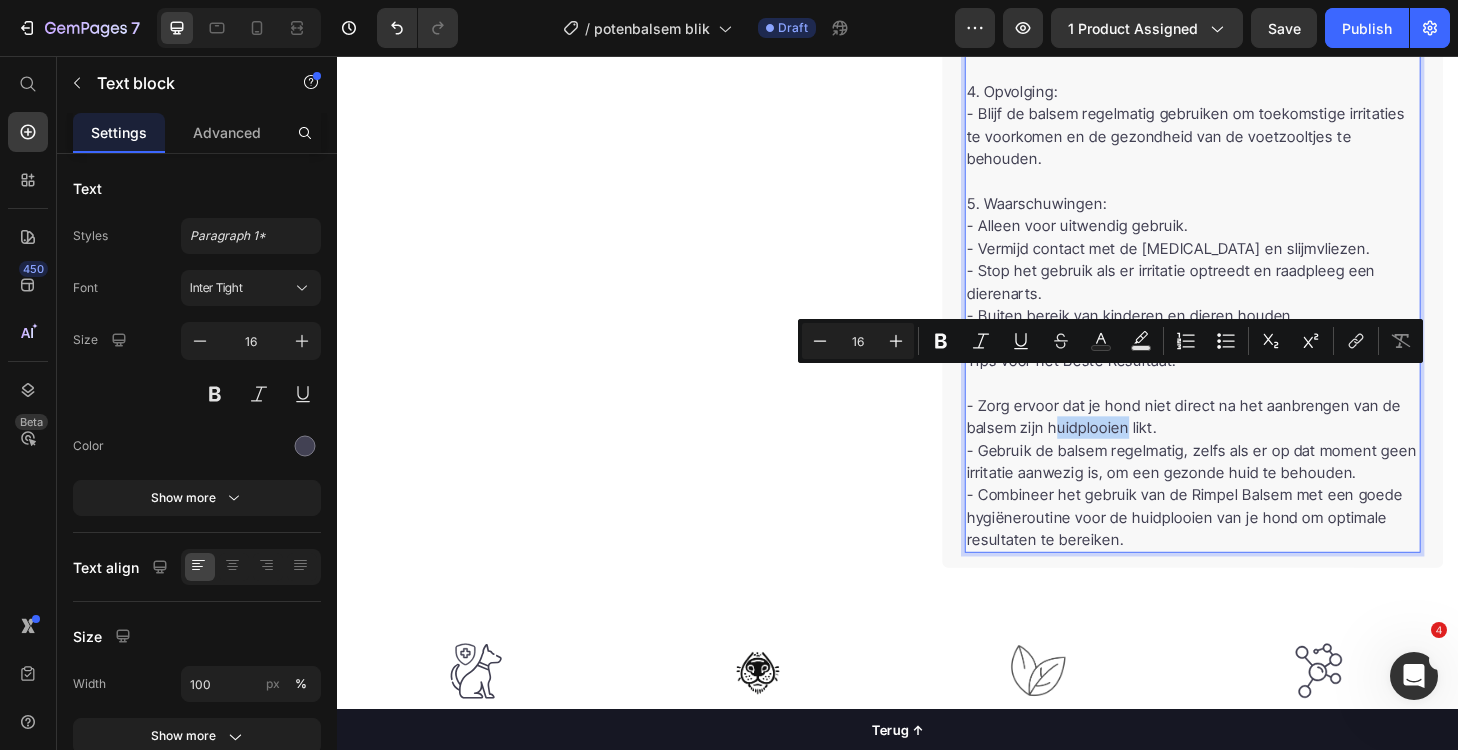 drag, startPoint x: 1177, startPoint y: 406, endPoint x: 1102, endPoint y: 402, distance: 75.10659 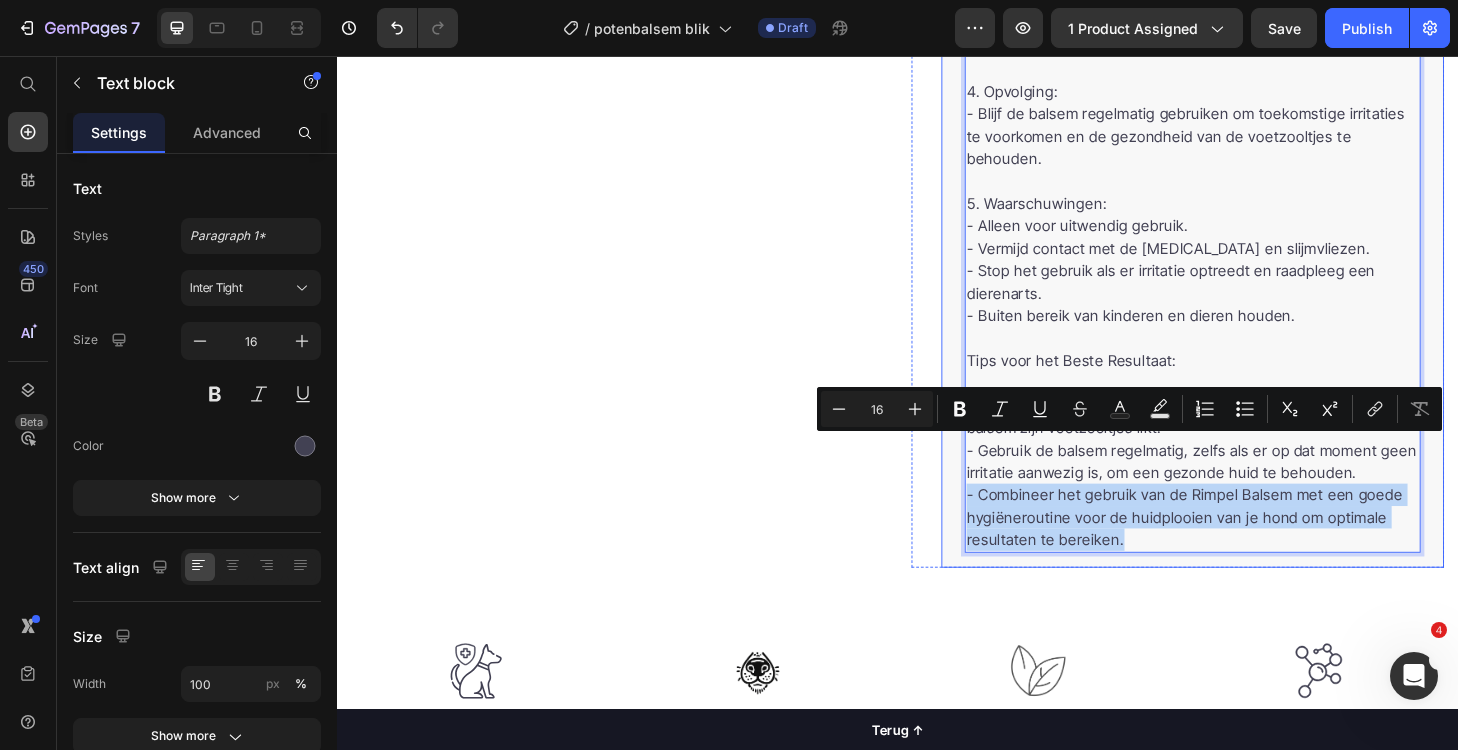 drag, startPoint x: 1190, startPoint y: 522, endPoint x: 993, endPoint y: 470, distance: 203.74739 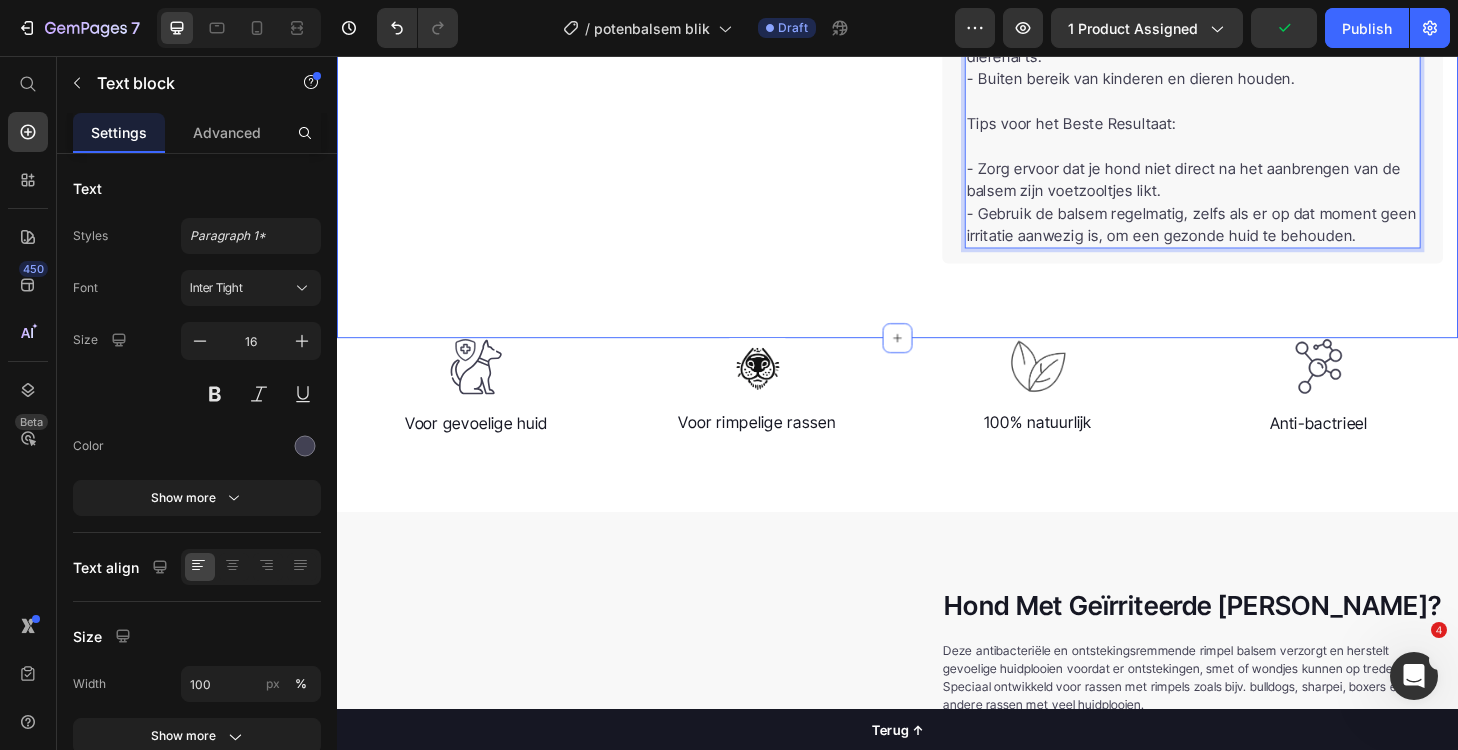scroll, scrollTop: 2446, scrollLeft: 0, axis: vertical 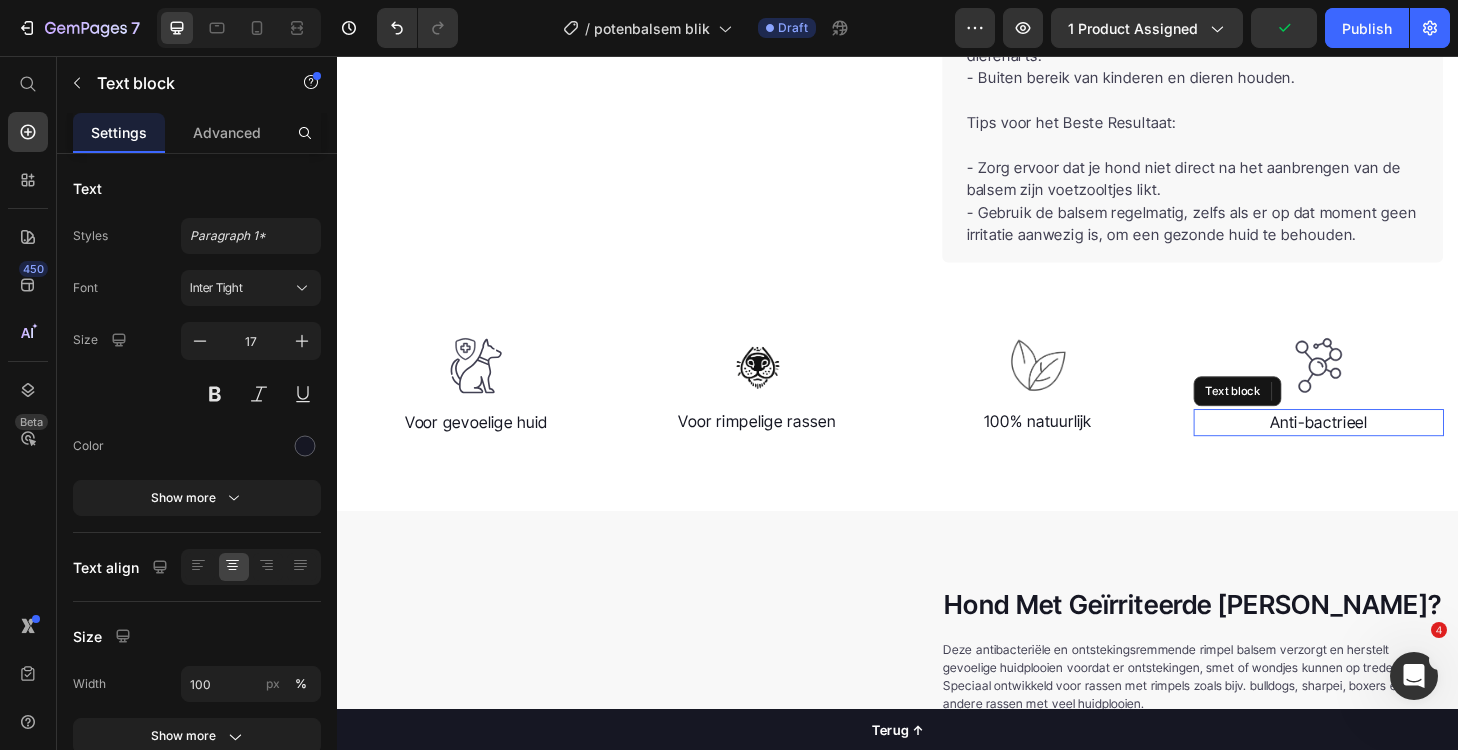 click on "Anti-bactrieel" at bounding box center [1388, 449] 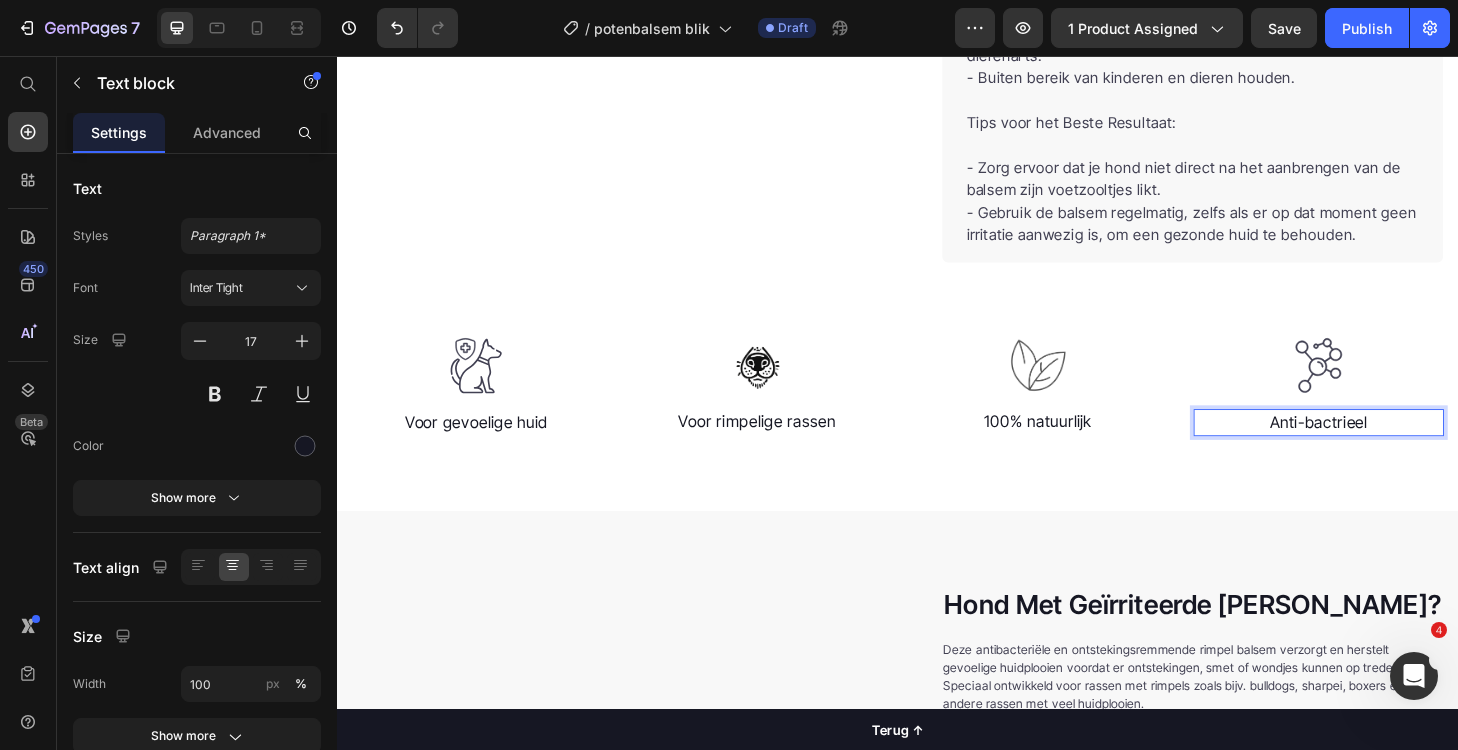 click on "Anti-bactrieel" at bounding box center [1388, 449] 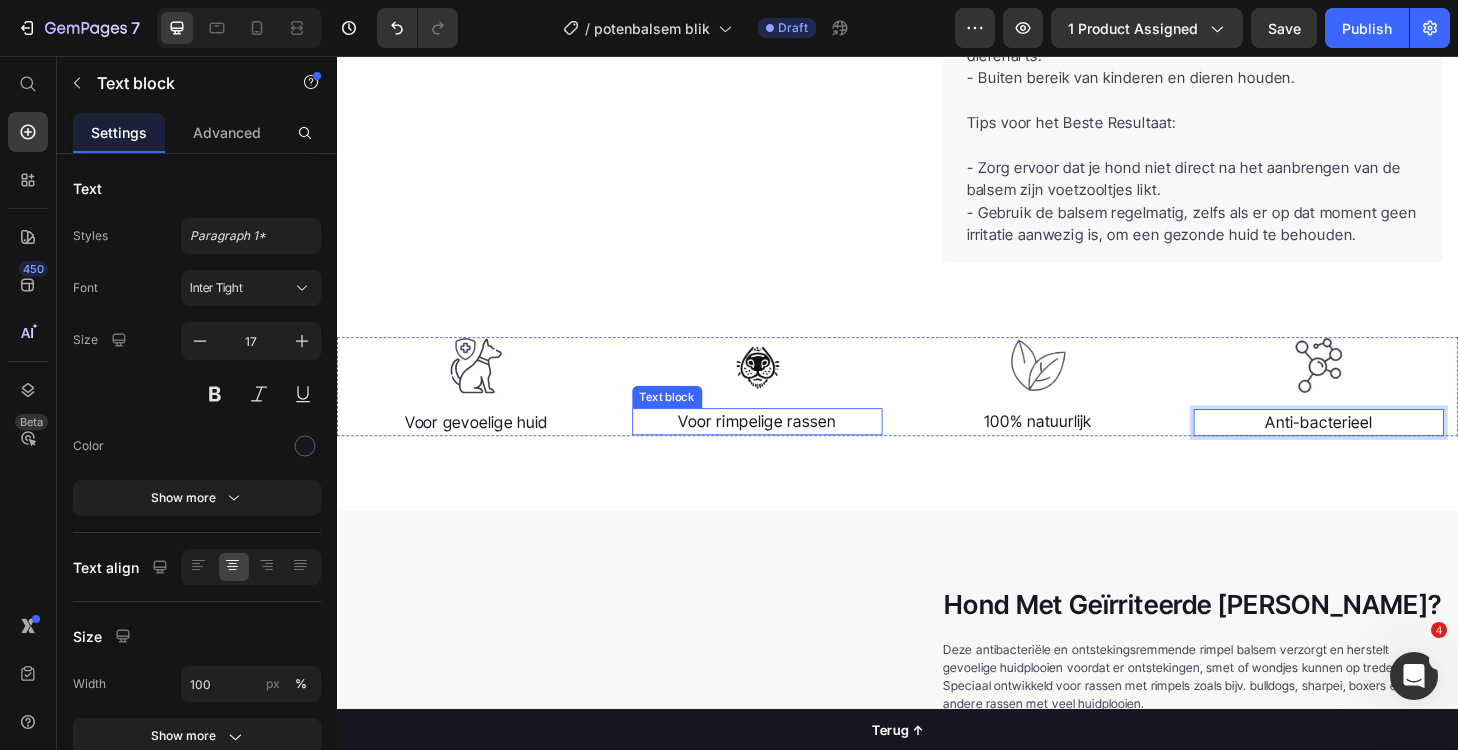 click on "Voor rimpelige rassen" at bounding box center (787, 448) 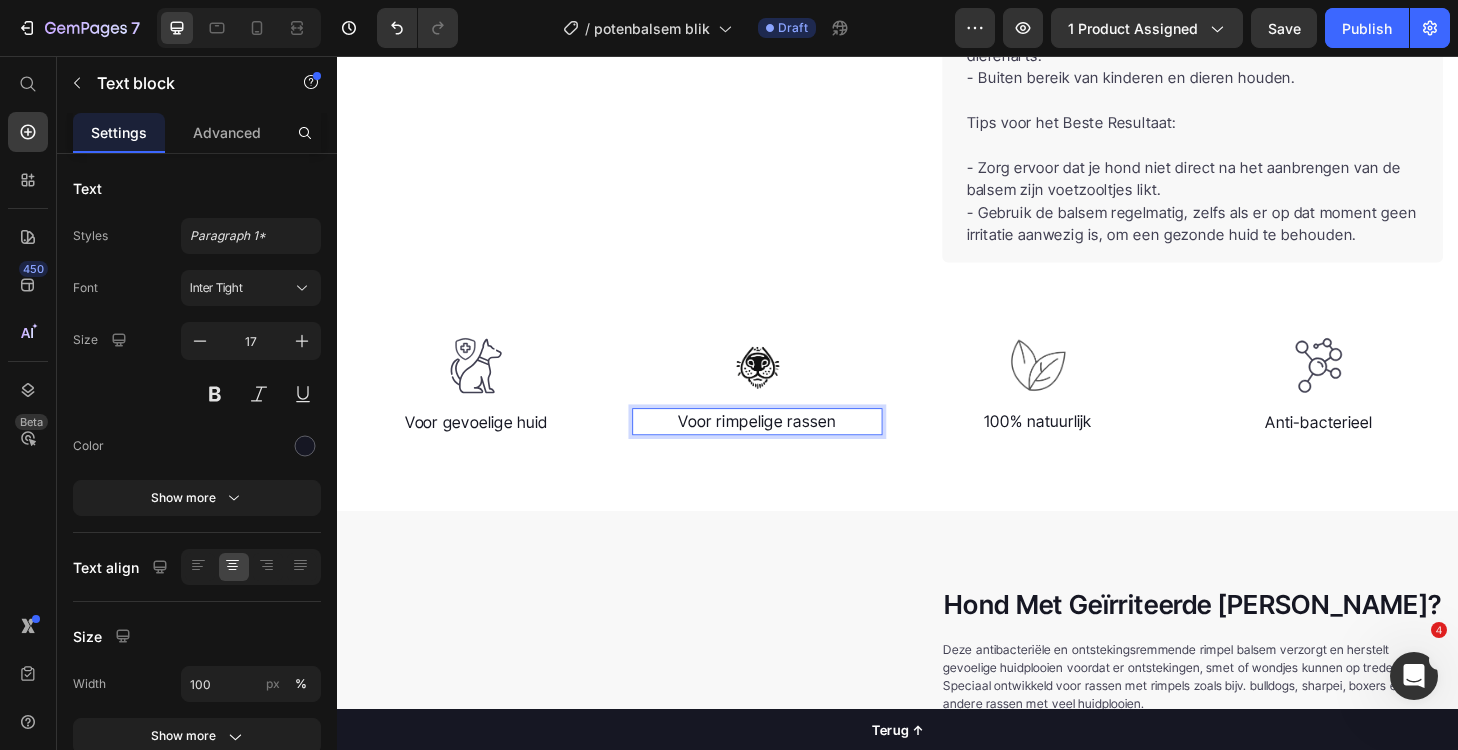 click on "Voor rimpelige rassen" at bounding box center [787, 448] 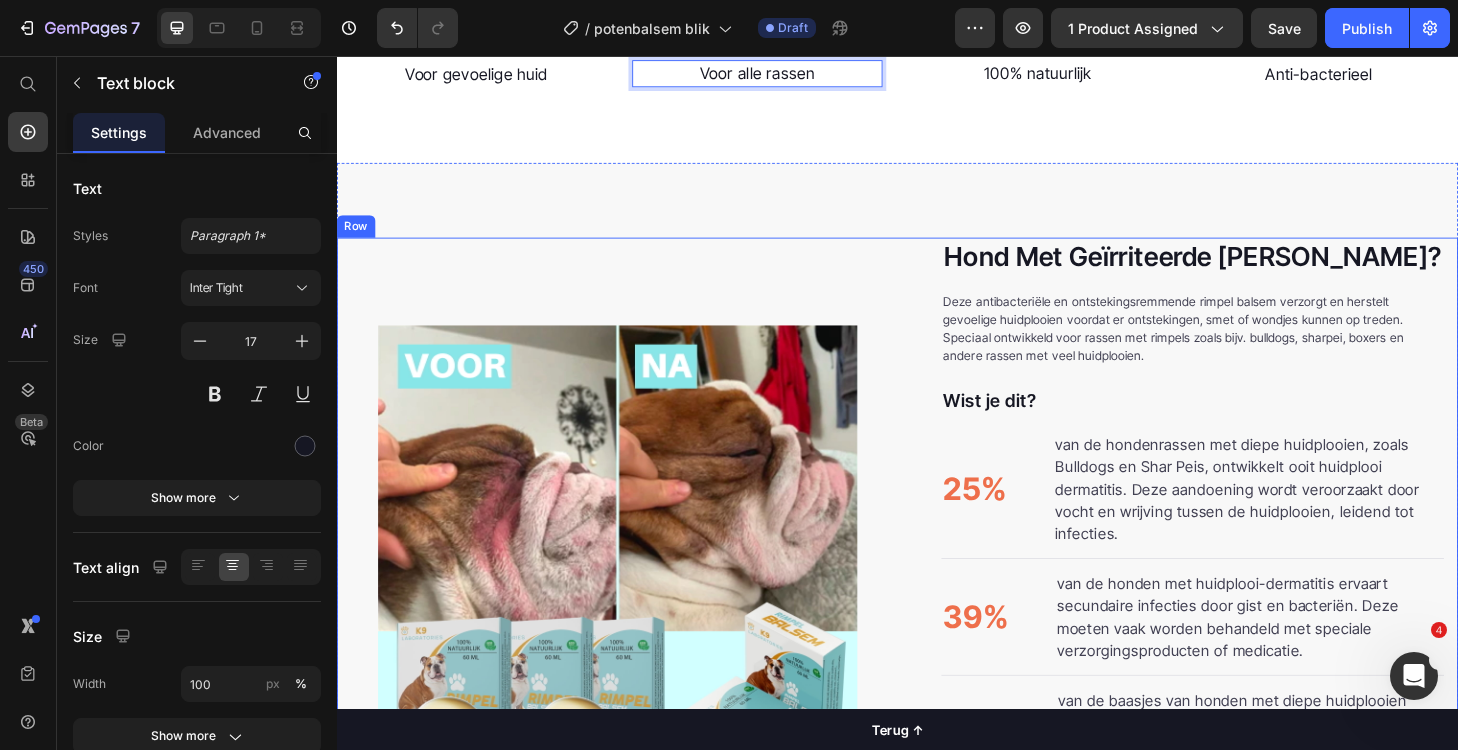 scroll, scrollTop: 2832, scrollLeft: 0, axis: vertical 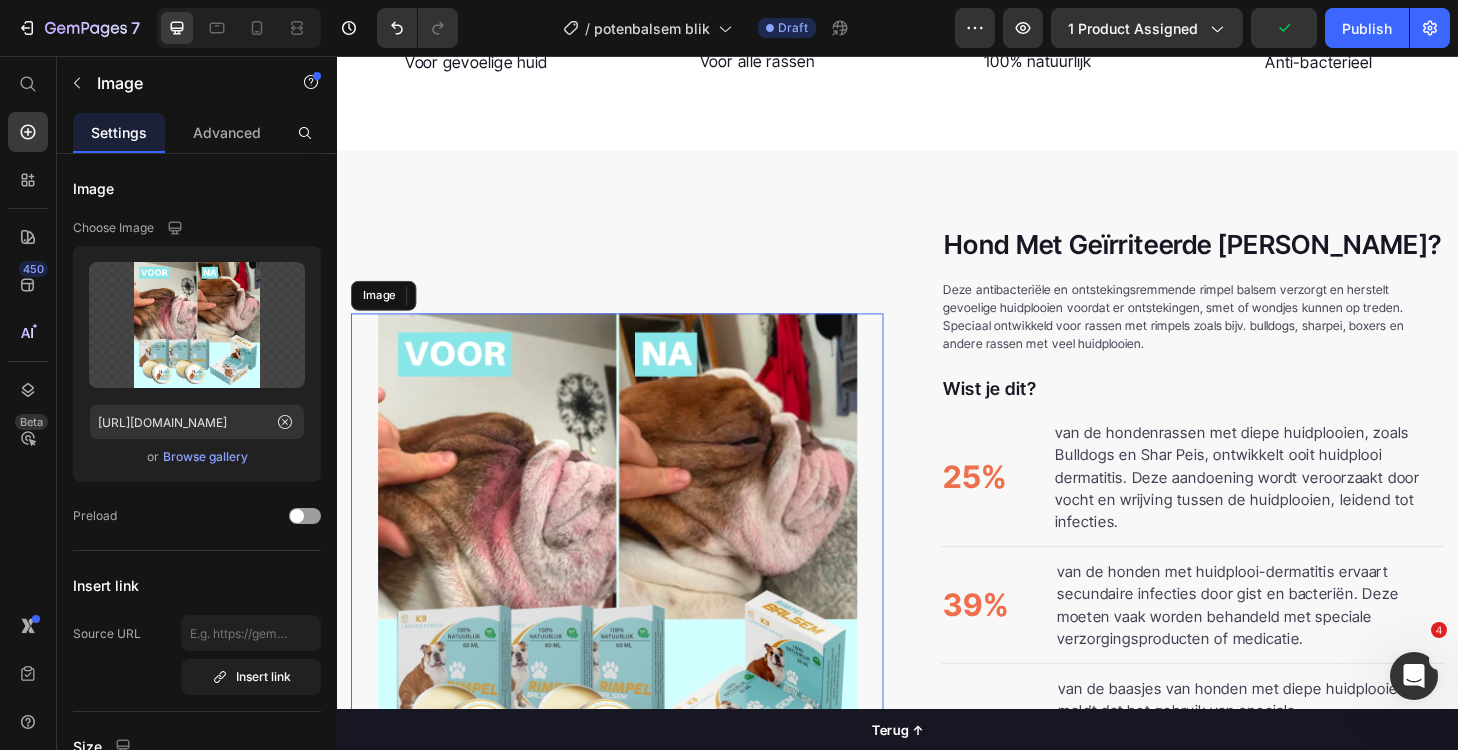 click at bounding box center [637, 587] 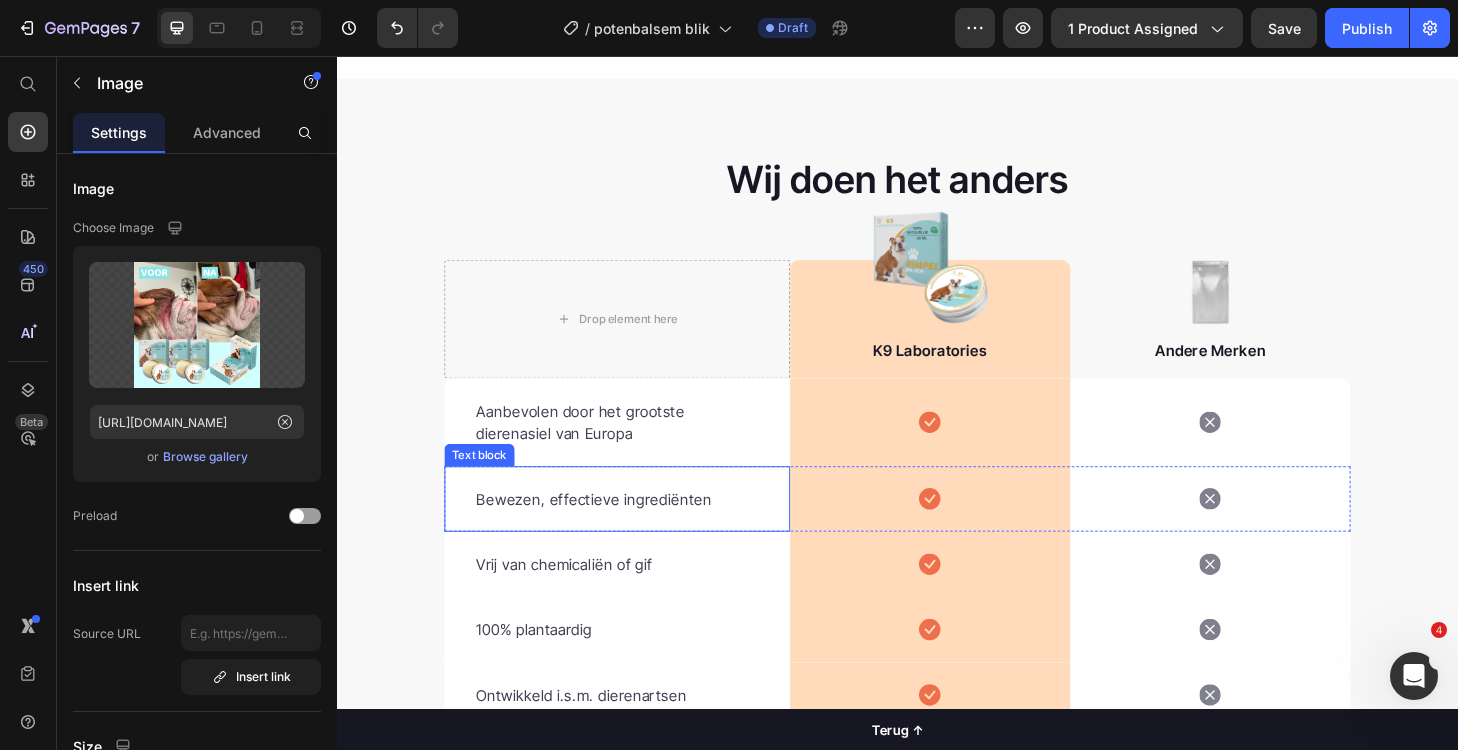 scroll, scrollTop: 4426, scrollLeft: 0, axis: vertical 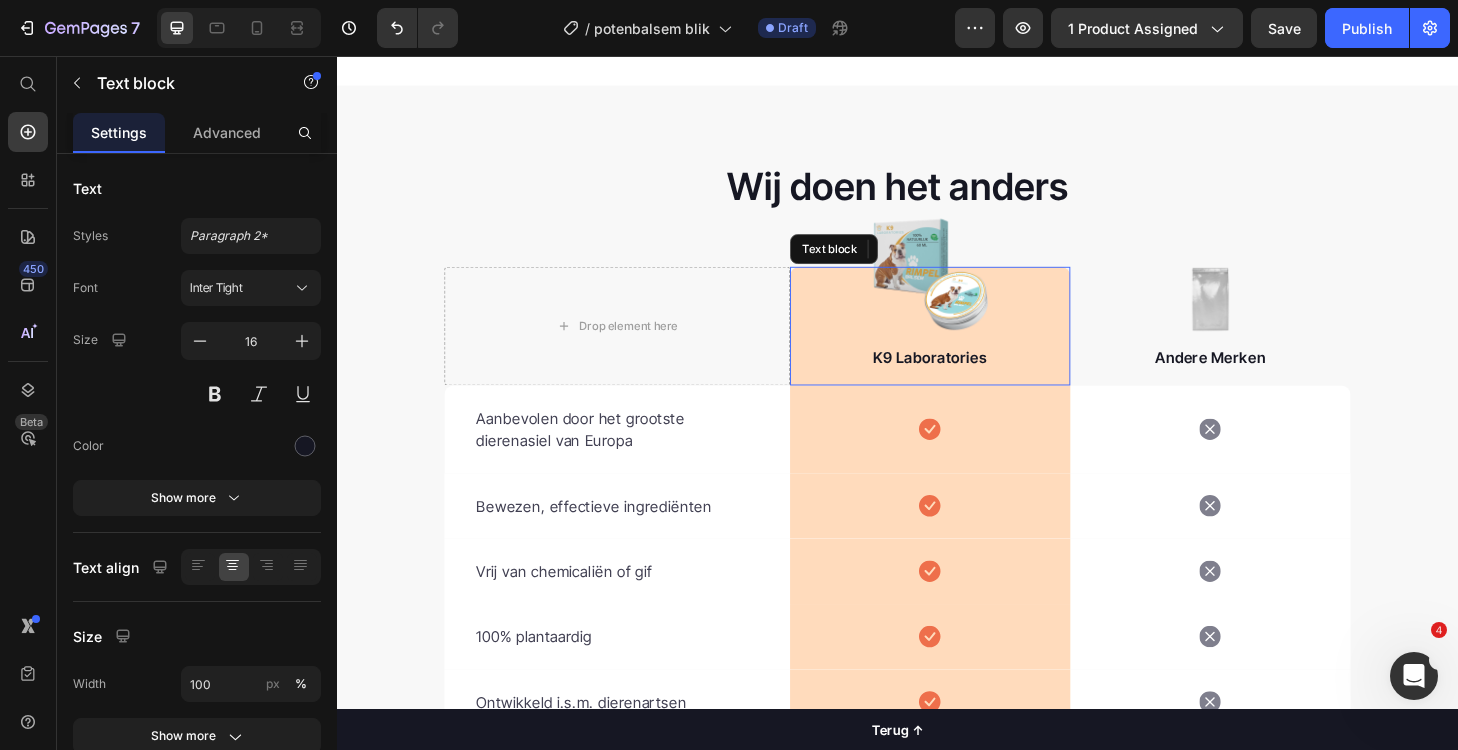 click on "K9 Laboratories Text block" at bounding box center (972, 344) 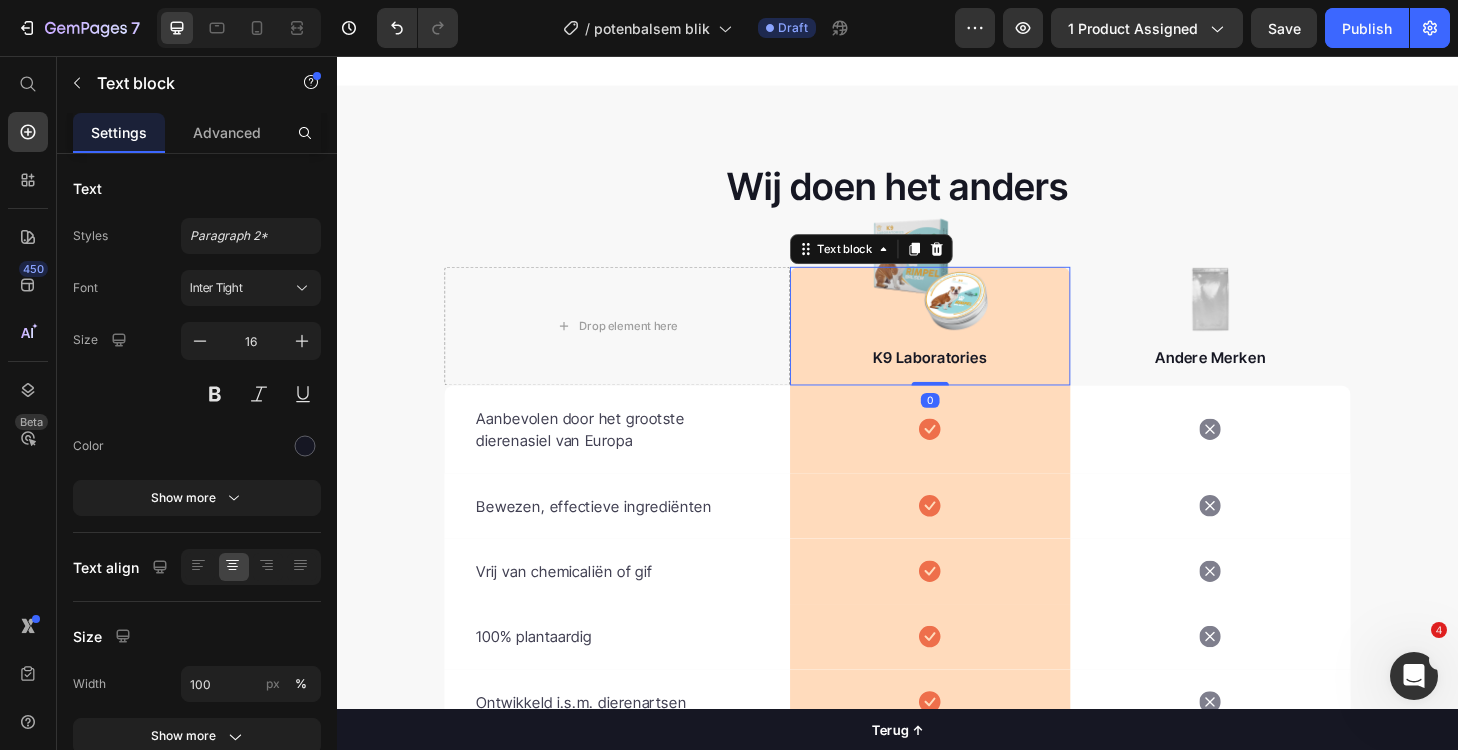 click on "K9 Laboratories Text block   0" at bounding box center [972, 344] 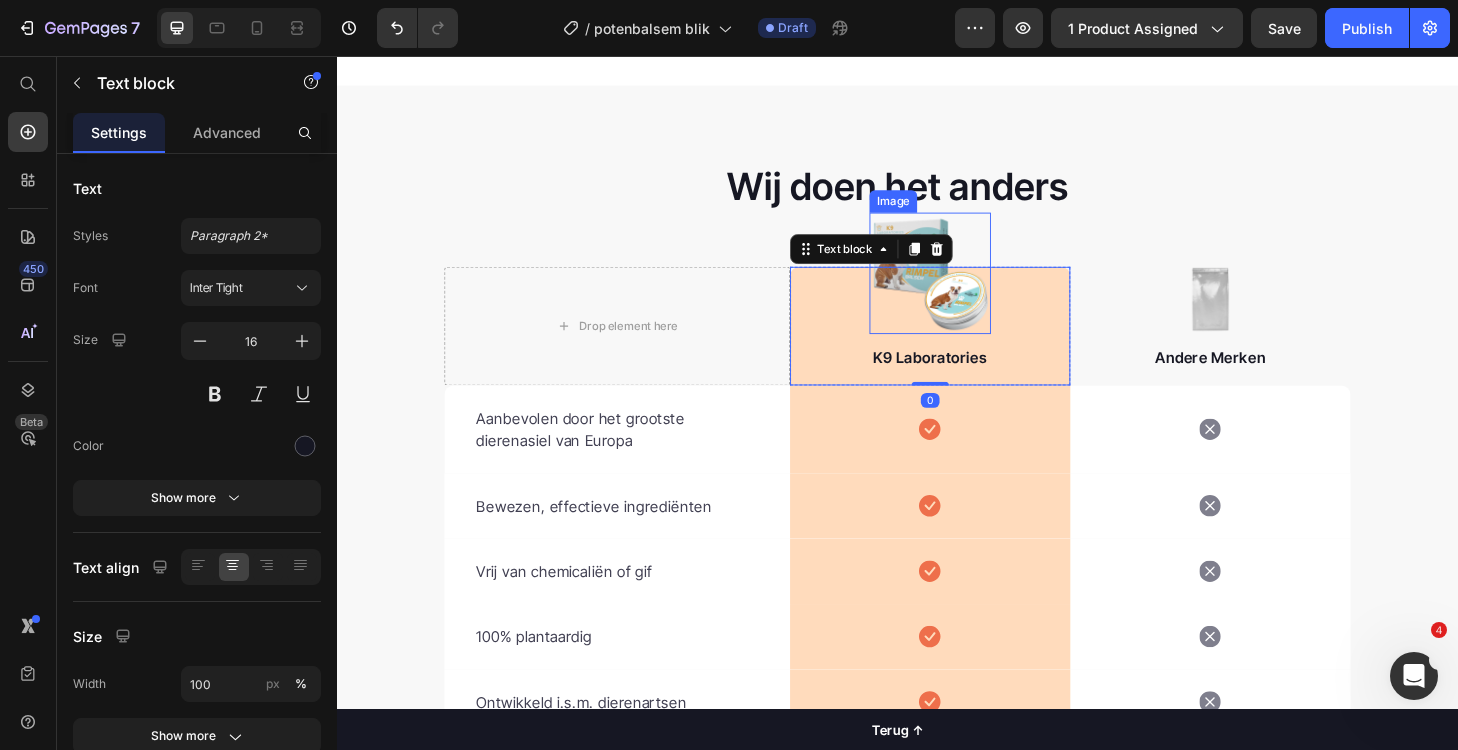 click at bounding box center (972, 288) 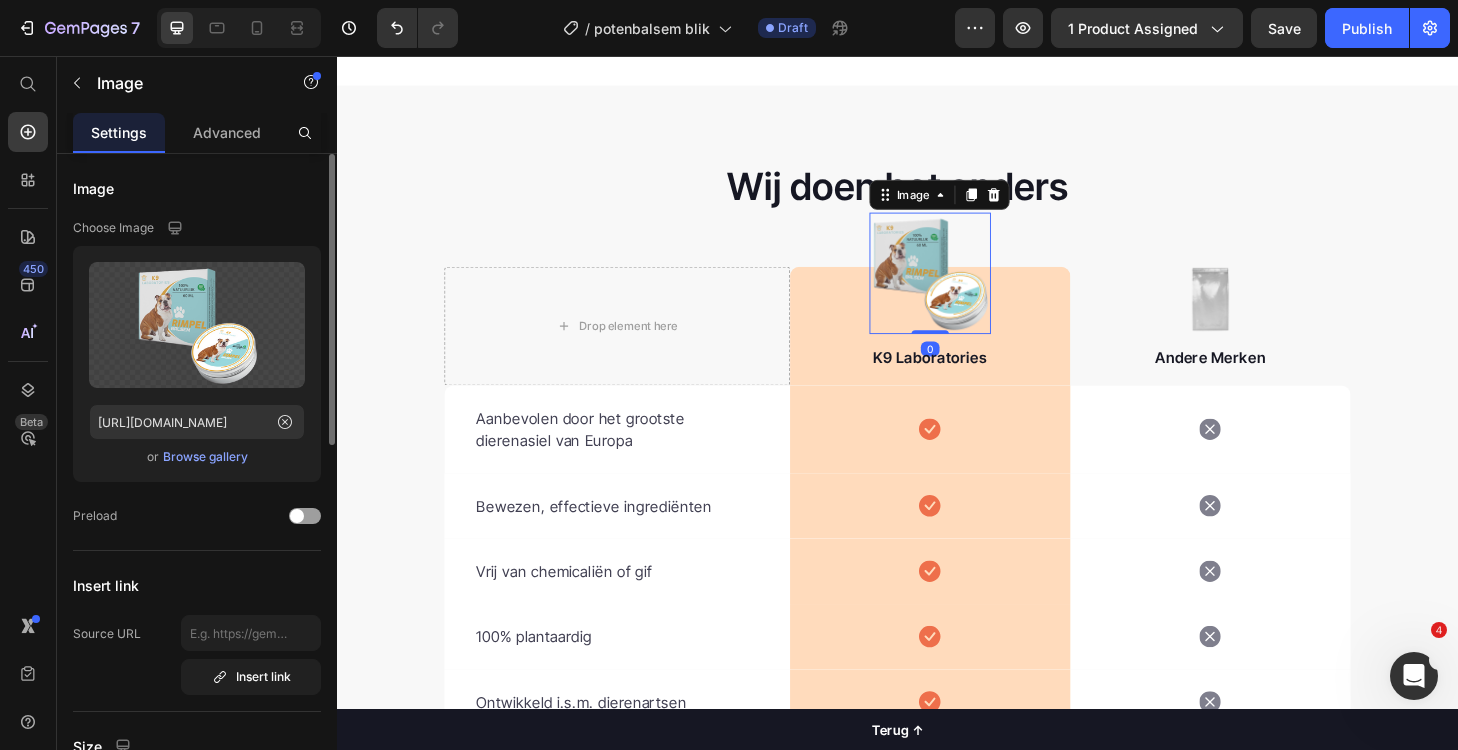 click on "Browse gallery" at bounding box center (205, 457) 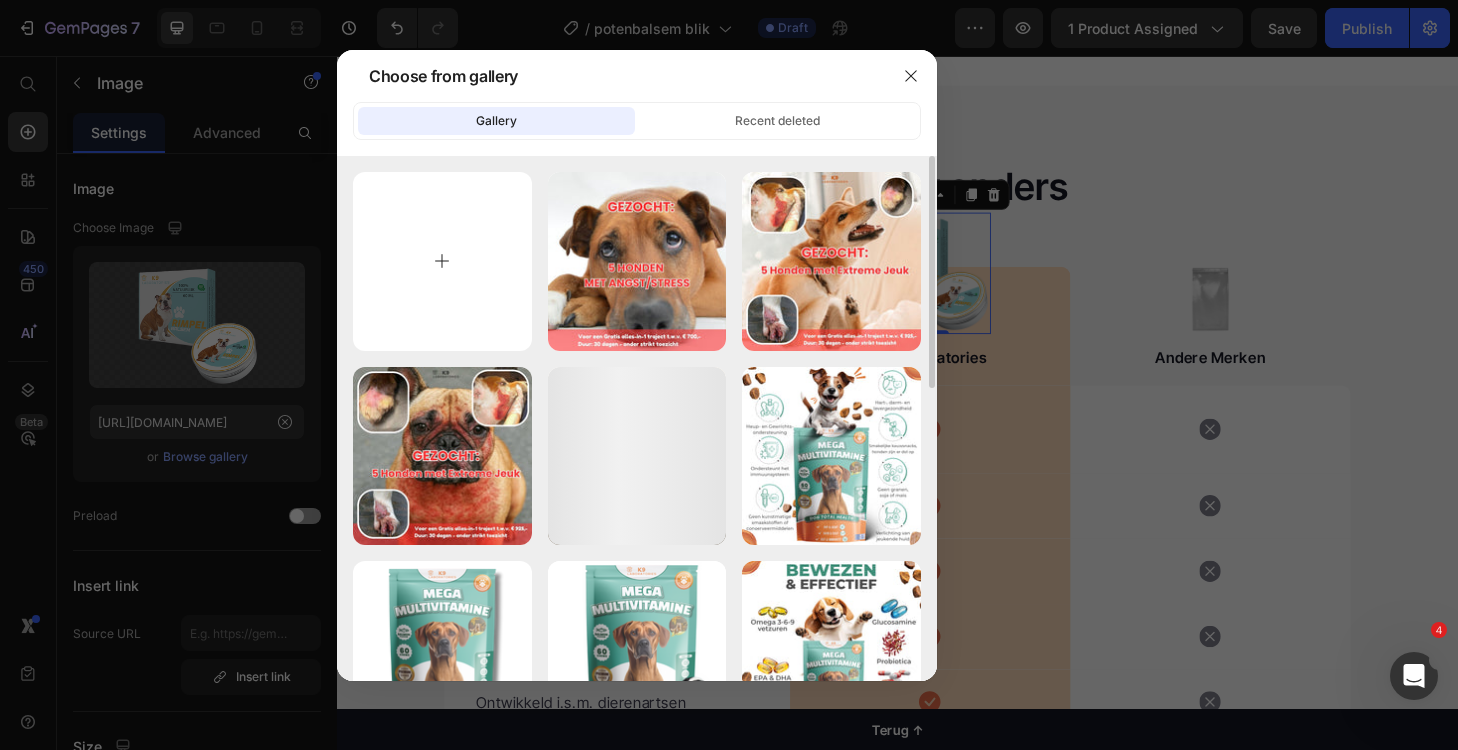 click at bounding box center [442, 261] 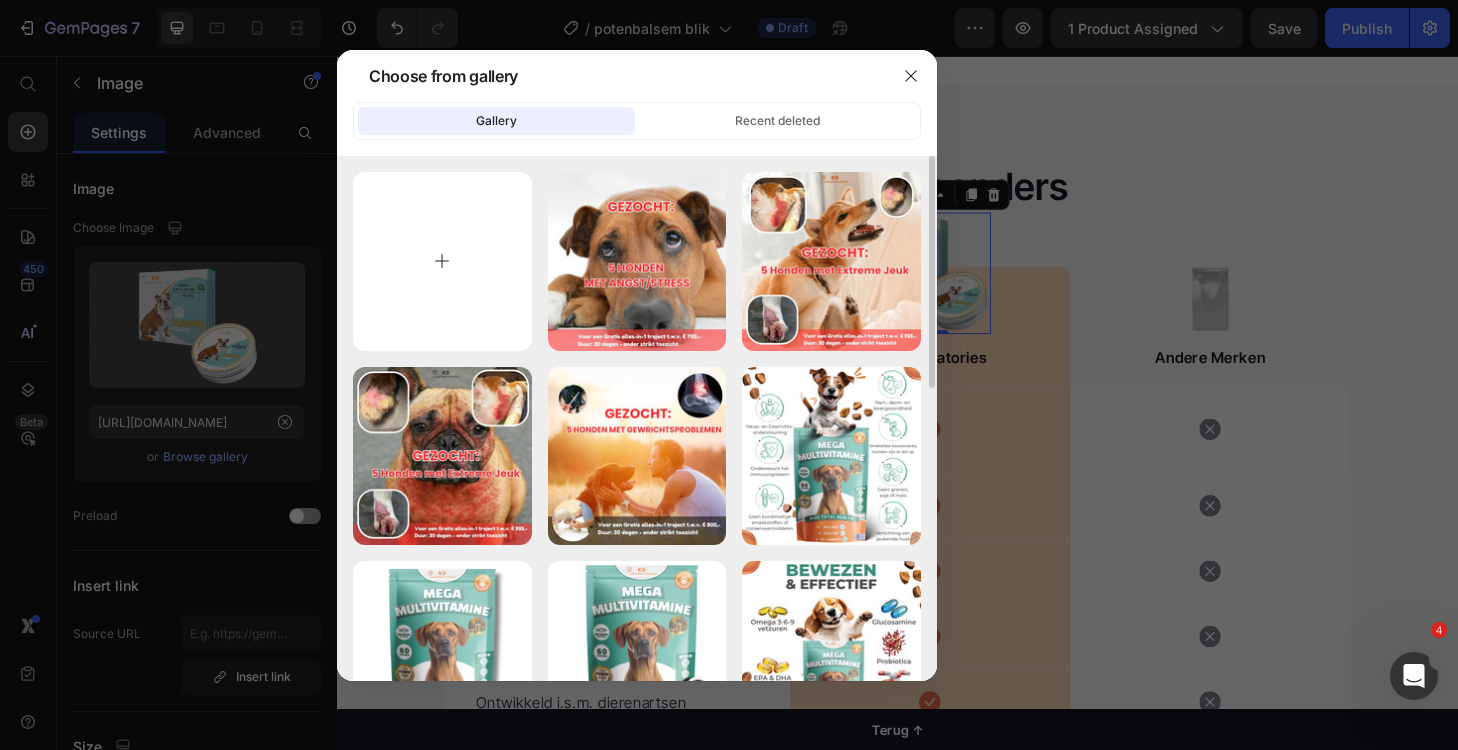 type on "C:\fakepath\pawk9.png" 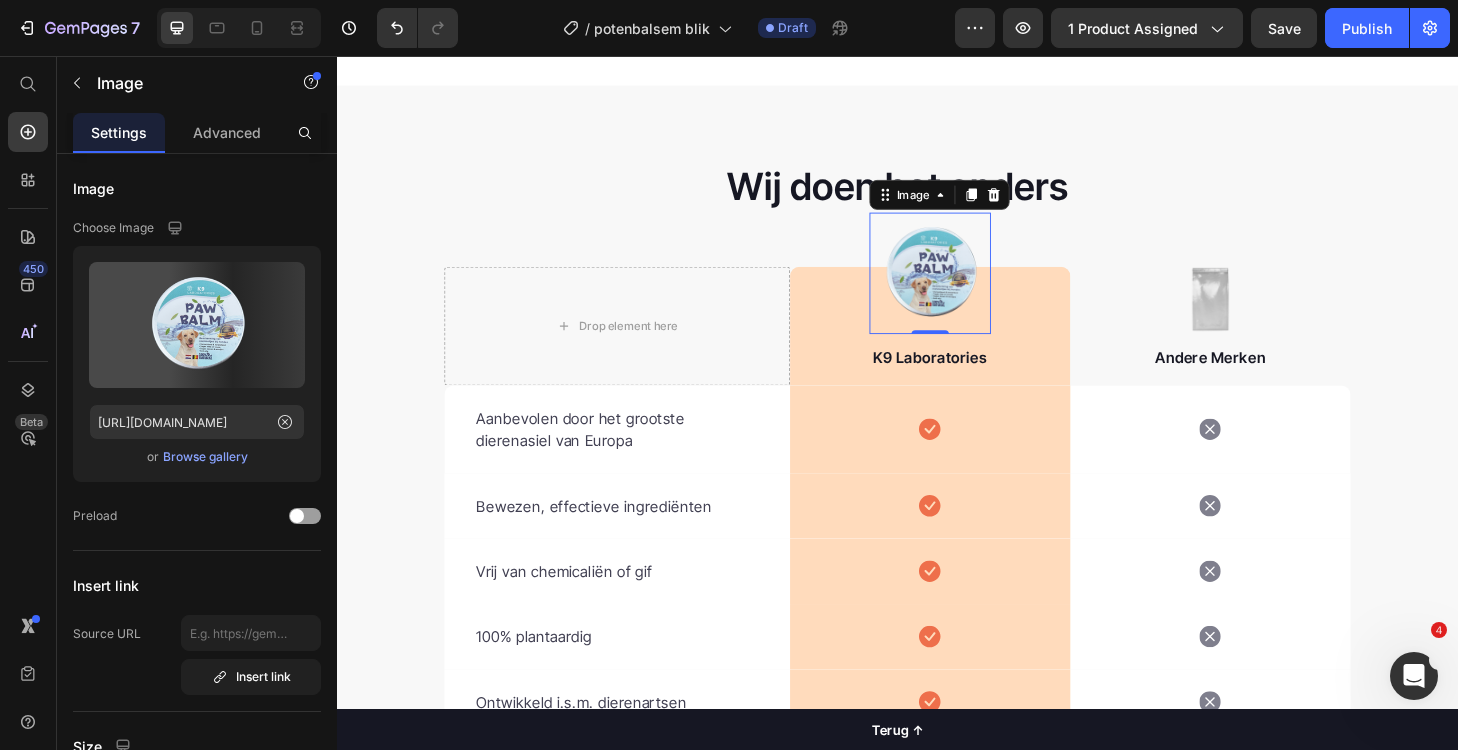 type on "[URL][DOMAIN_NAME]" 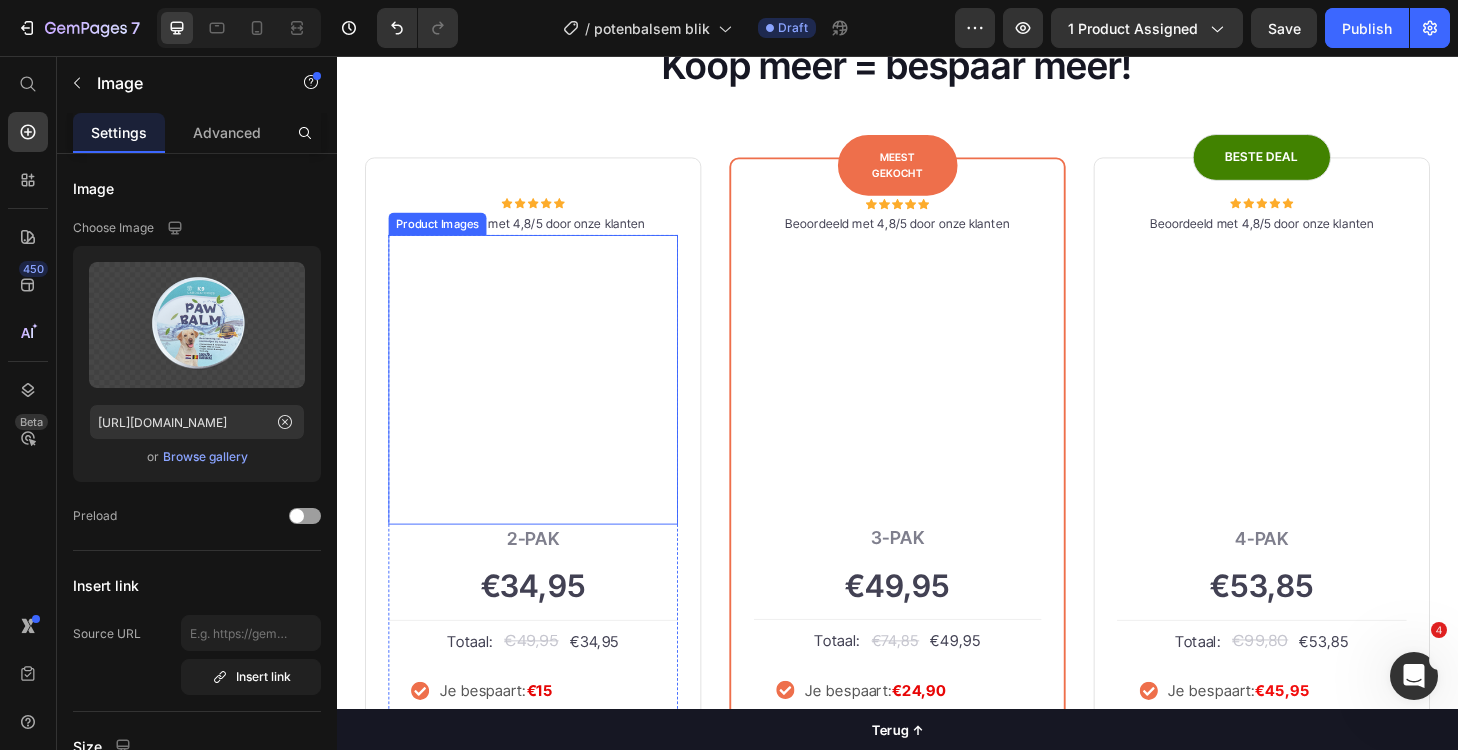 scroll, scrollTop: 5451, scrollLeft: 0, axis: vertical 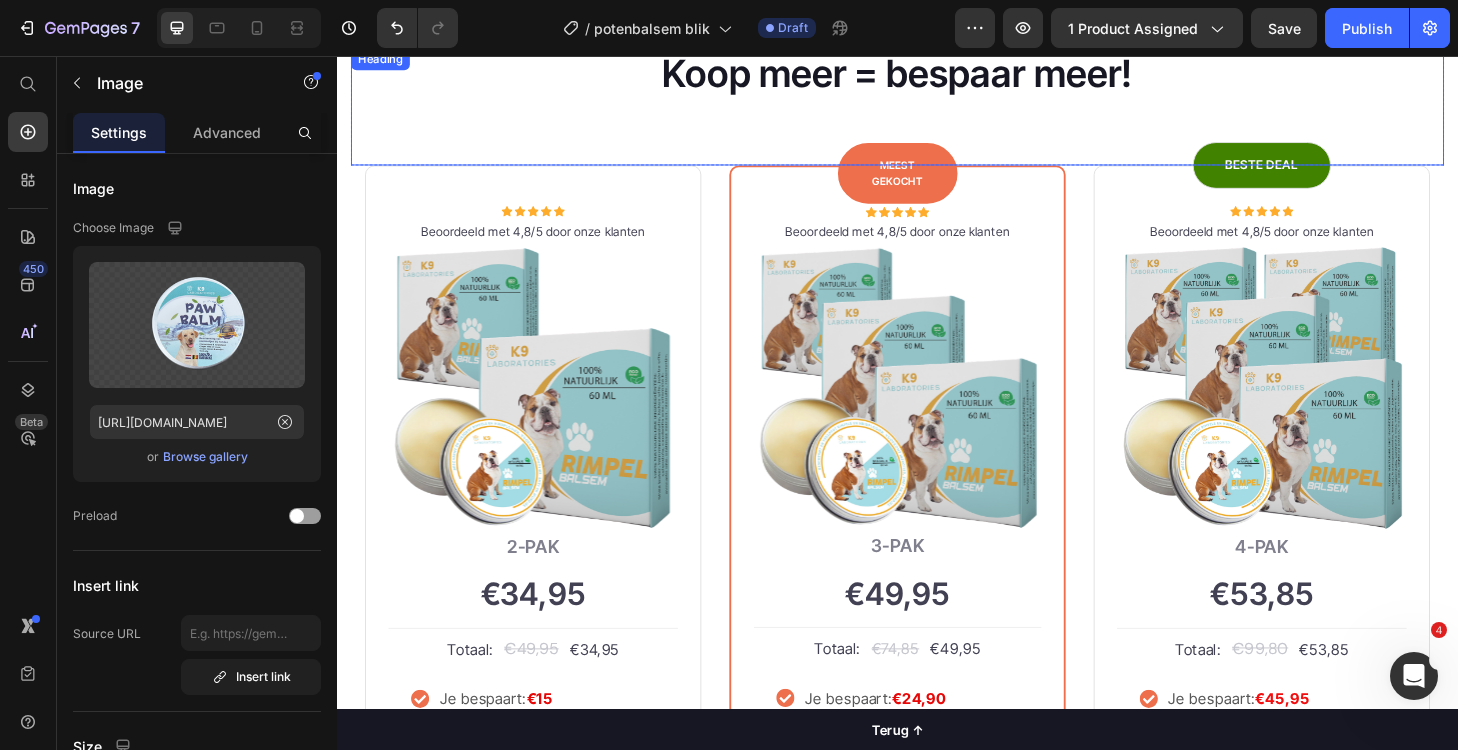 click on "Koop meer = bespaar meer! Heading" at bounding box center [937, 110] 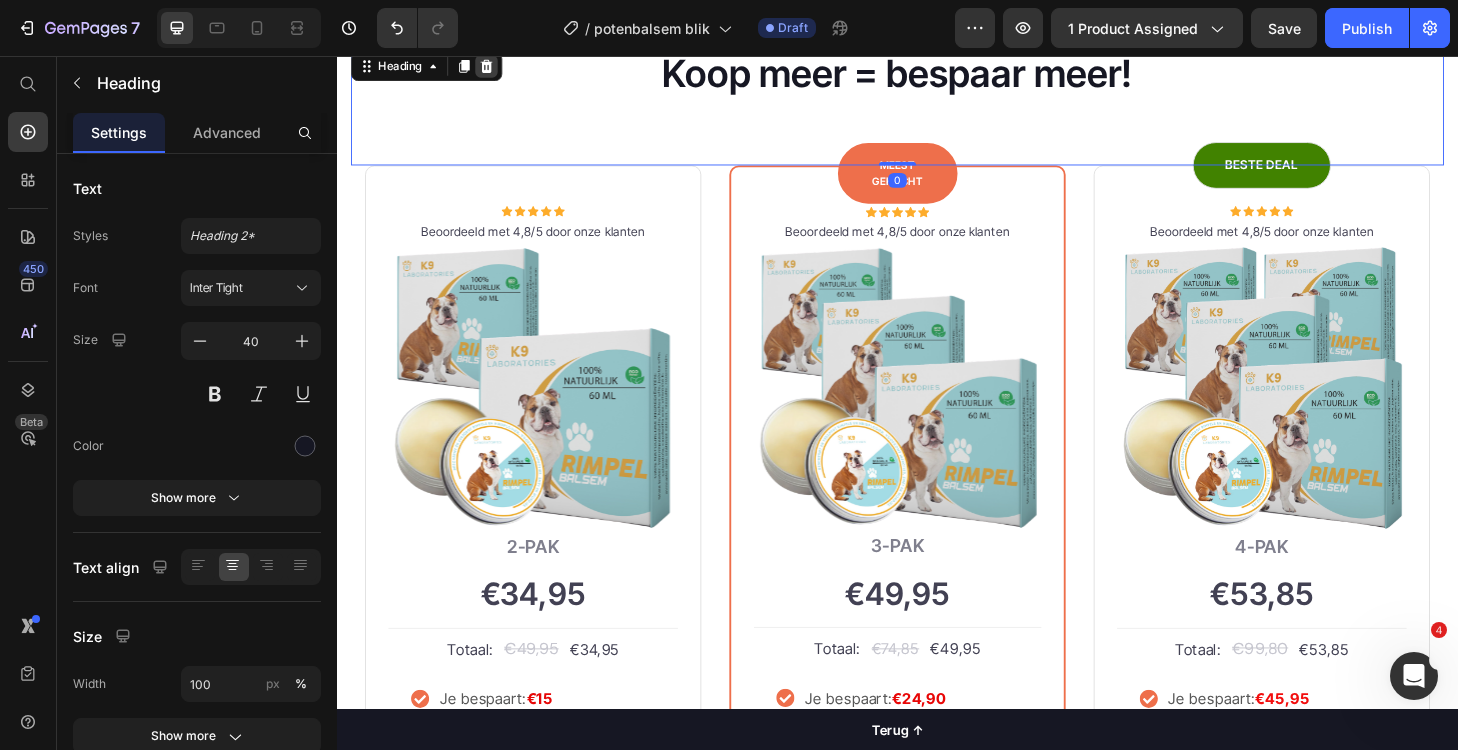 click 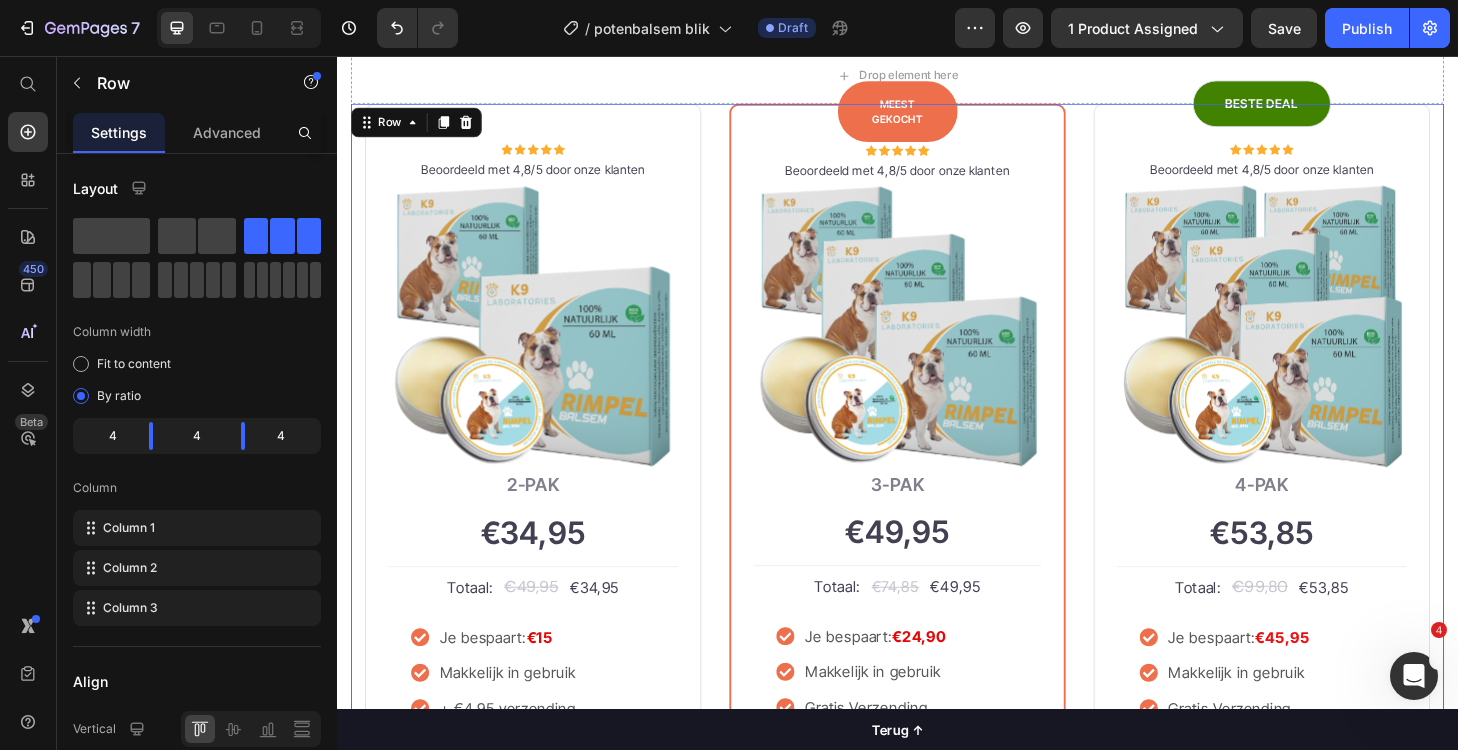 click on "Icon Icon Icon Icon Icon Icon List Hoz Beoordeeld met 4,8/5 door onze klanten Text block Row Product Images 2-PAK Text block €34,95 Price                Title Line Totaal: Text block €49,95 Price €34,95 Price Row Je bespaart:  €15 Makkelijk in gebruik + €4,95 verzending   Item list Voeg toe aan Winkelmand Product Cart Button Image Product Row MEEST  GEKOCHT Text block Row Icon Icon Icon Icon Icon Icon List Hoz Beoordeeld met 4,8/5 door onze klanten Text block Row Product Images 3-PAK Text block €49,95 Price                Title Line Totaal: Text block €74,85 Price €49,95 Price Row Je bespaart:  €24,90 Makkelijk in gebruik Gratis Verzending Item list Voeg toe aan Winkelmand Product Cart Button Image Product Row BESTE DEAL Text block Row Icon Icon Icon Icon Icon Icon List Hoz Beoordeeld met 4,8/5 door onze klanten Text block Row Product Images 4-PAK Text block €53,85 Price                Title Line Totaal: Text block €99,80 Price €53,85 Price Row Je bespaart:  €45,95 Item list Image" at bounding box center [937, 498] 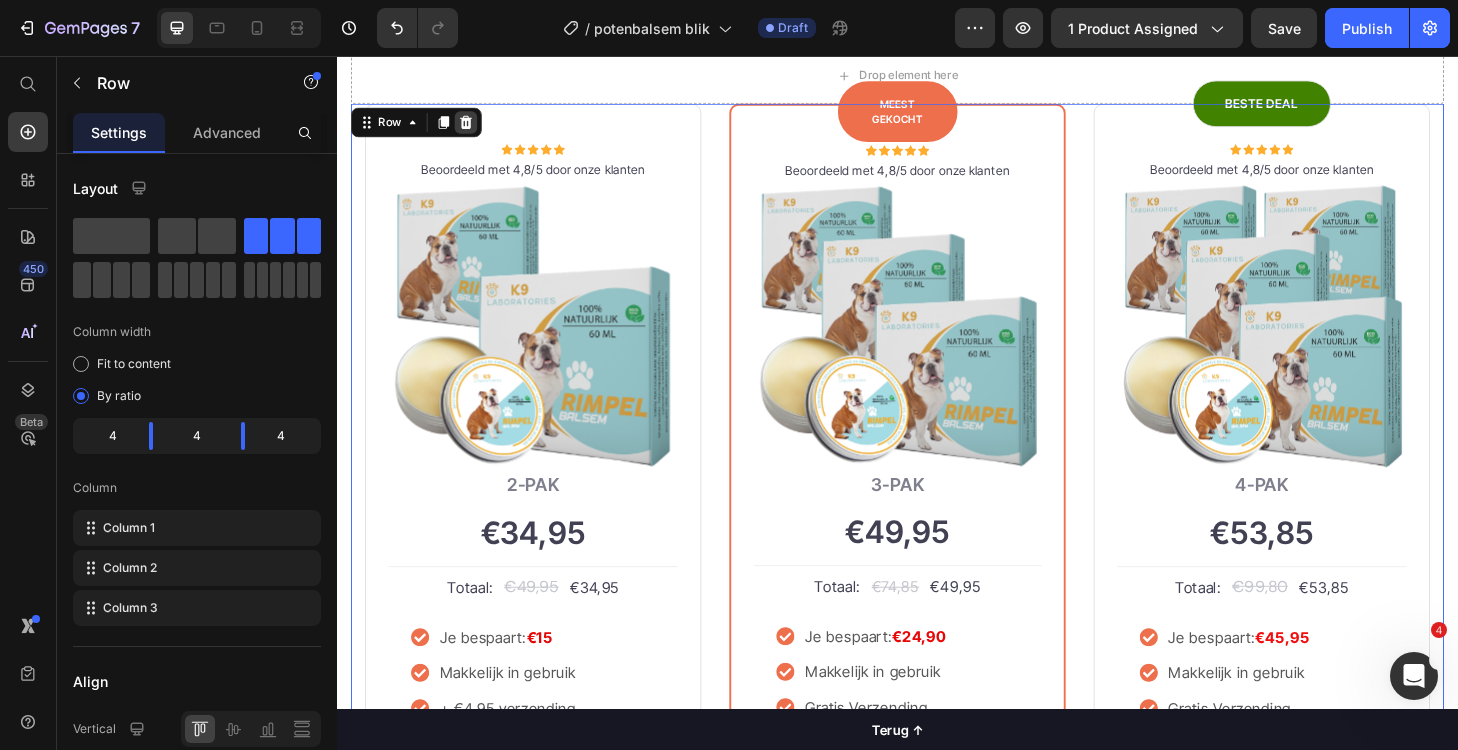 click 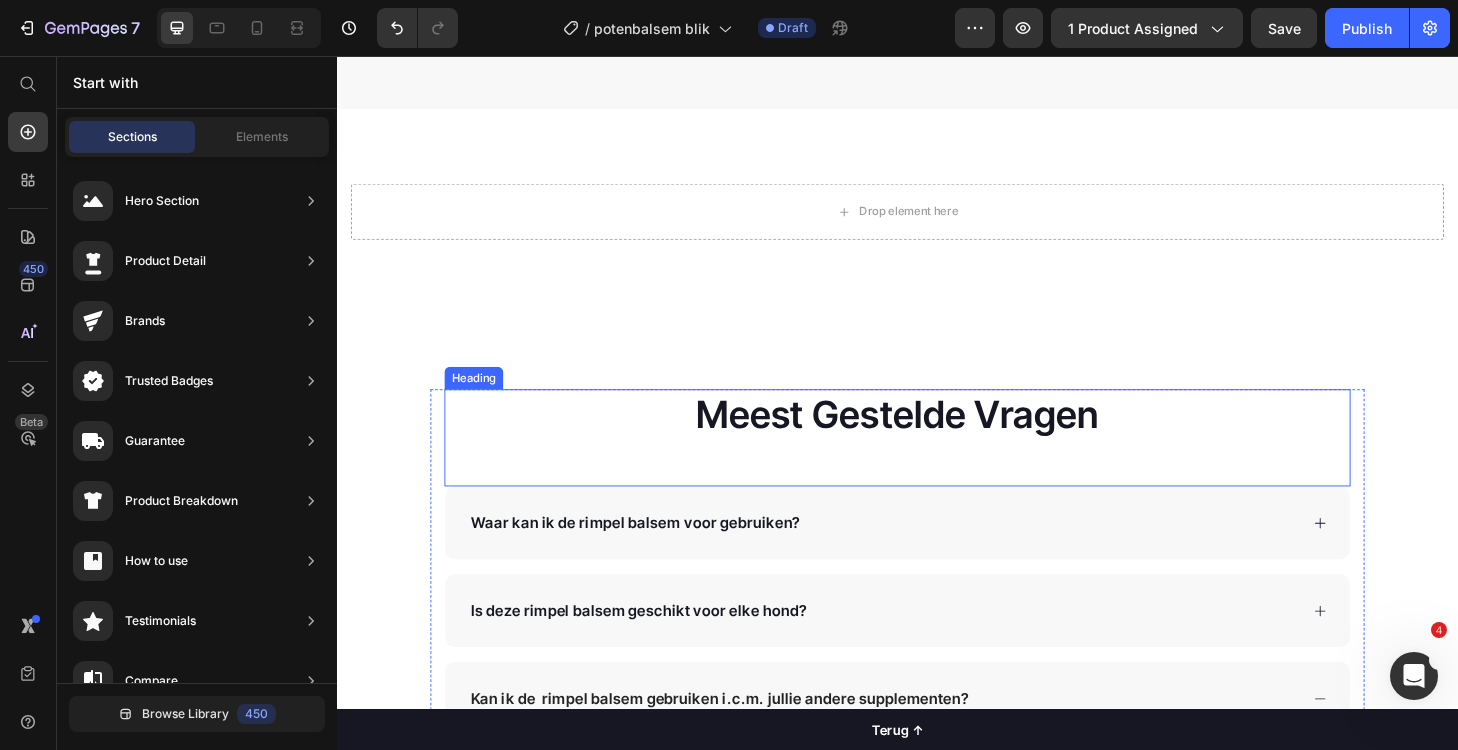 scroll, scrollTop: 5270, scrollLeft: 0, axis: vertical 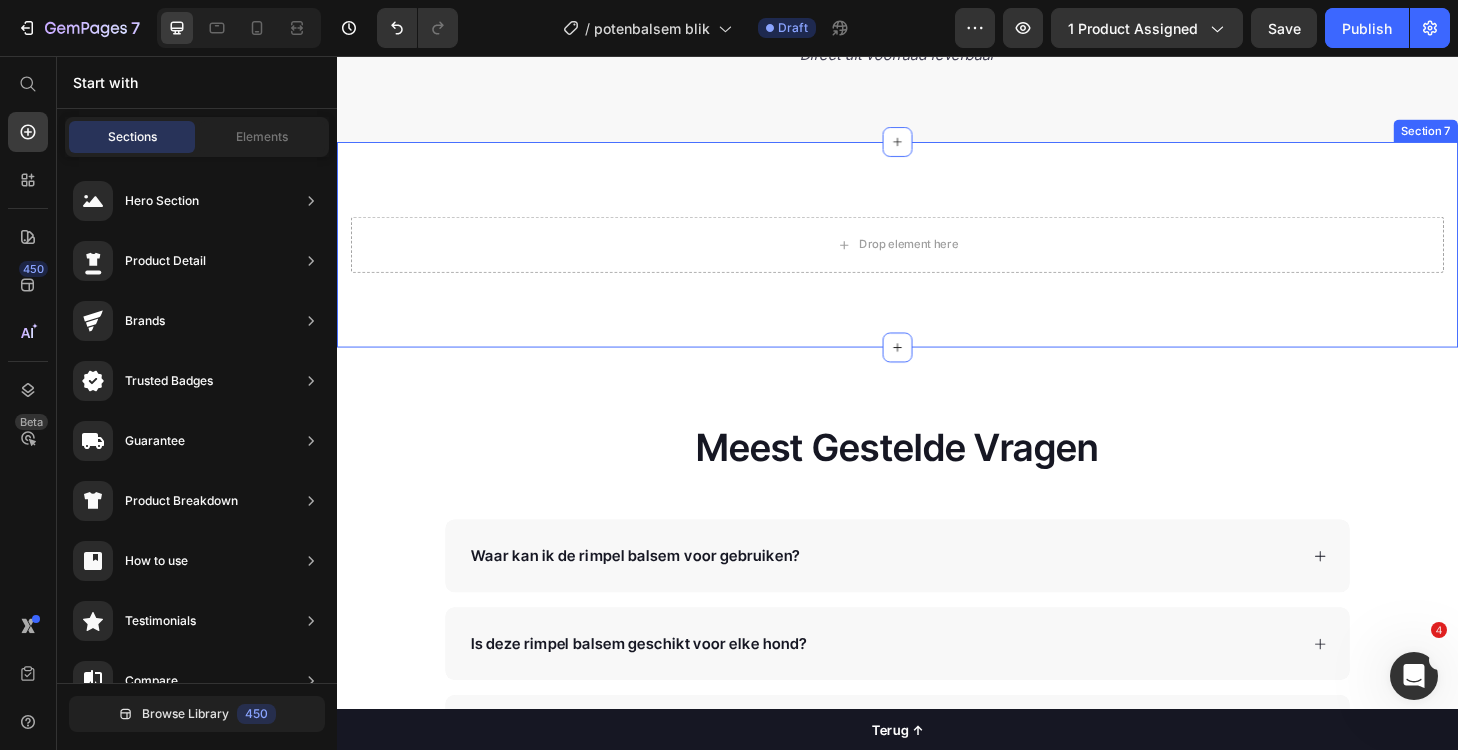 click on "Drop element here Row Section 7" at bounding box center [937, 258] 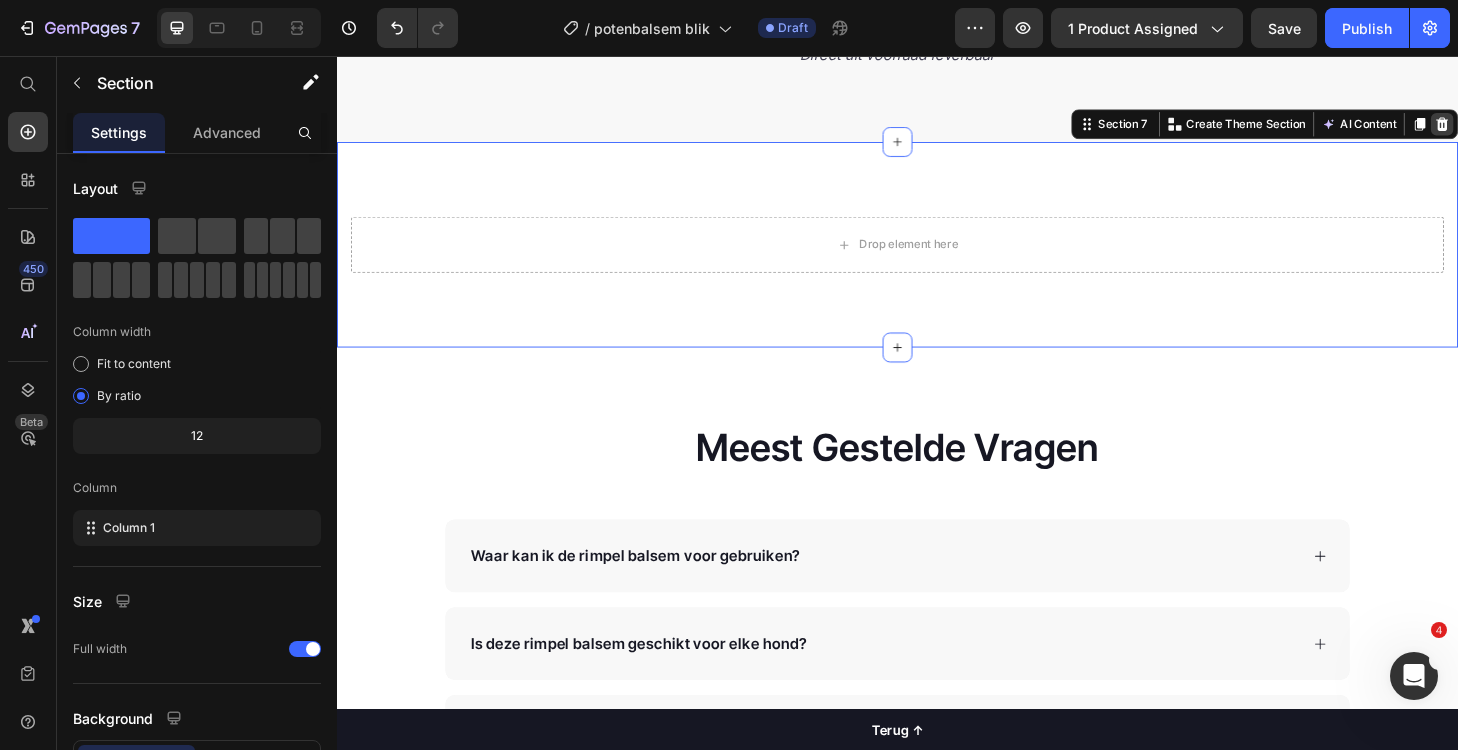 click 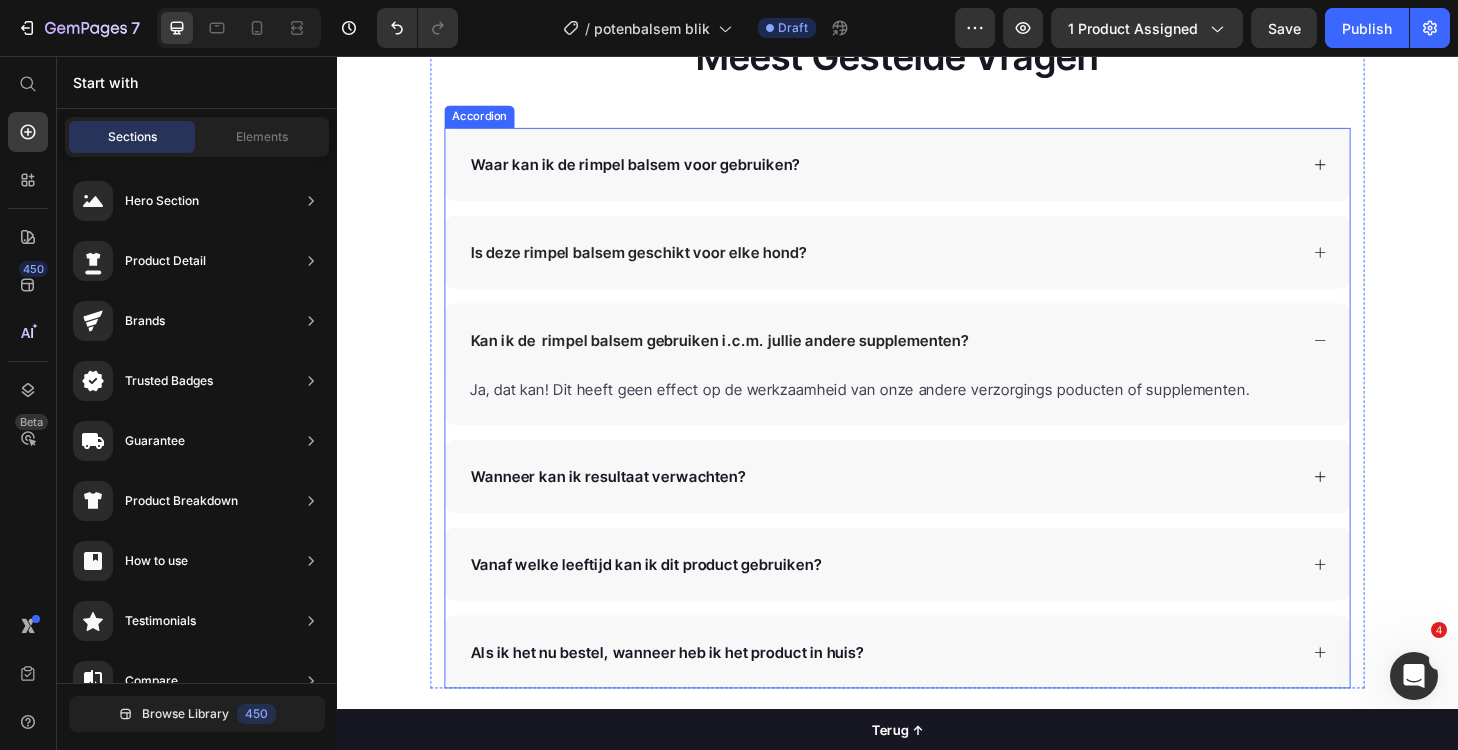 scroll, scrollTop: 5473, scrollLeft: 0, axis: vertical 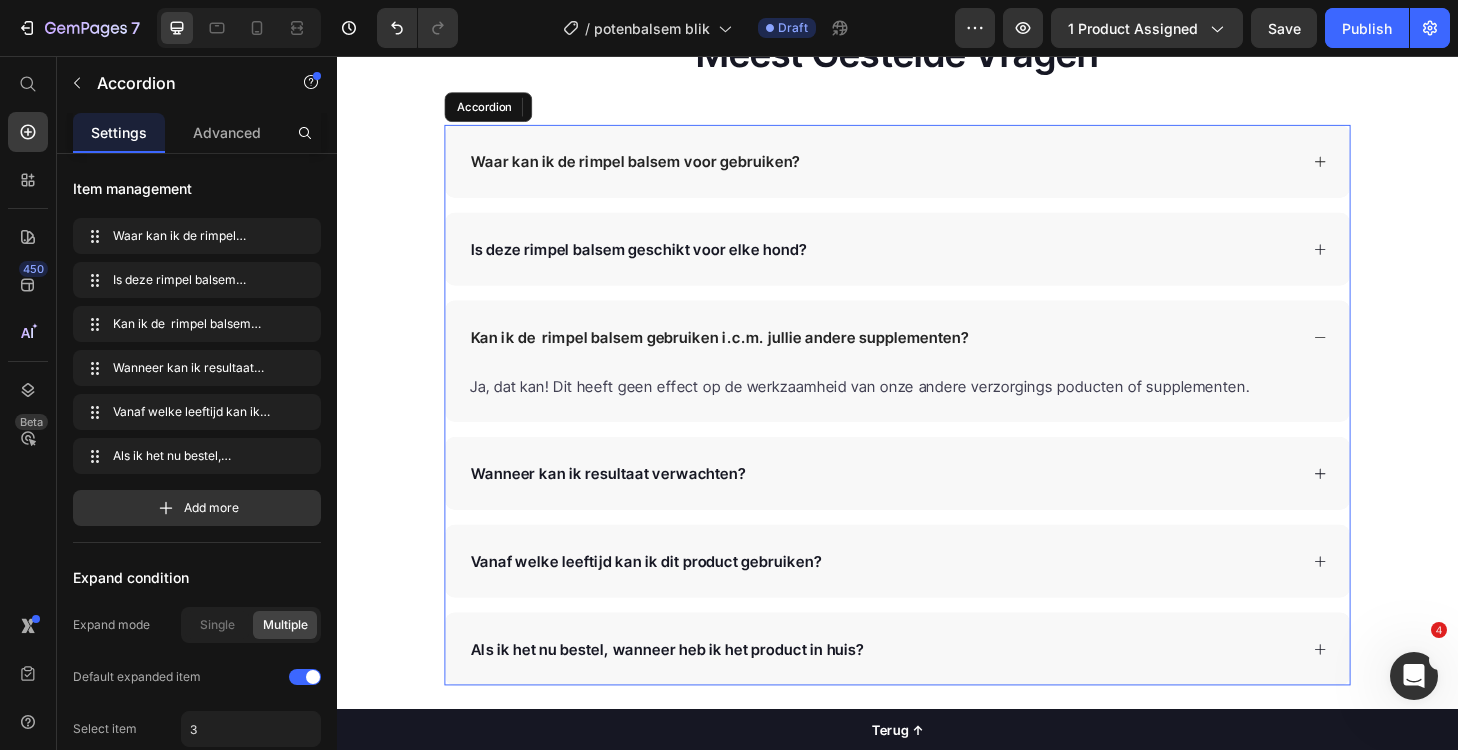 click on "Waar kan ik de rimpel balsem voor gebruiken?" at bounding box center (921, 168) 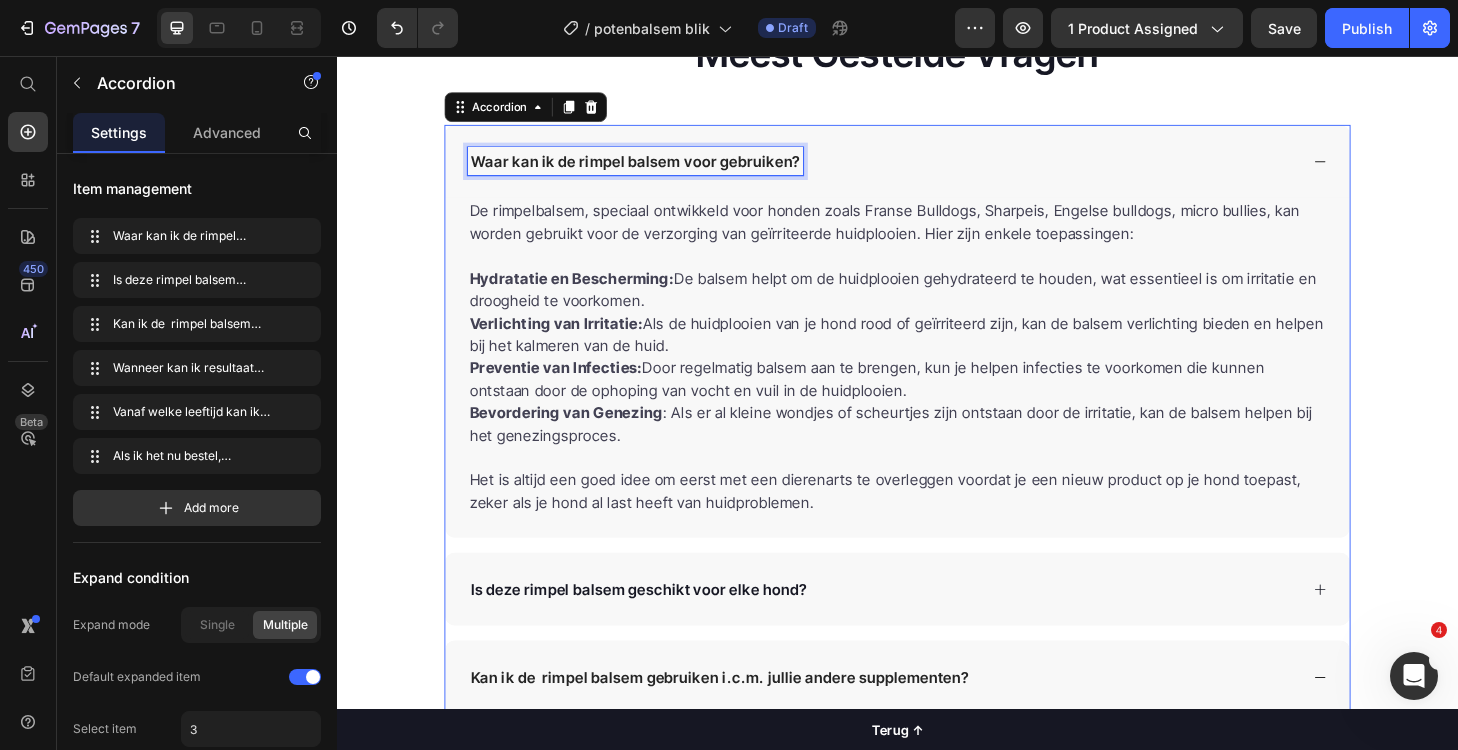 click on "Waar kan ik de rimpel balsem voor gebruiken?" at bounding box center [656, 168] 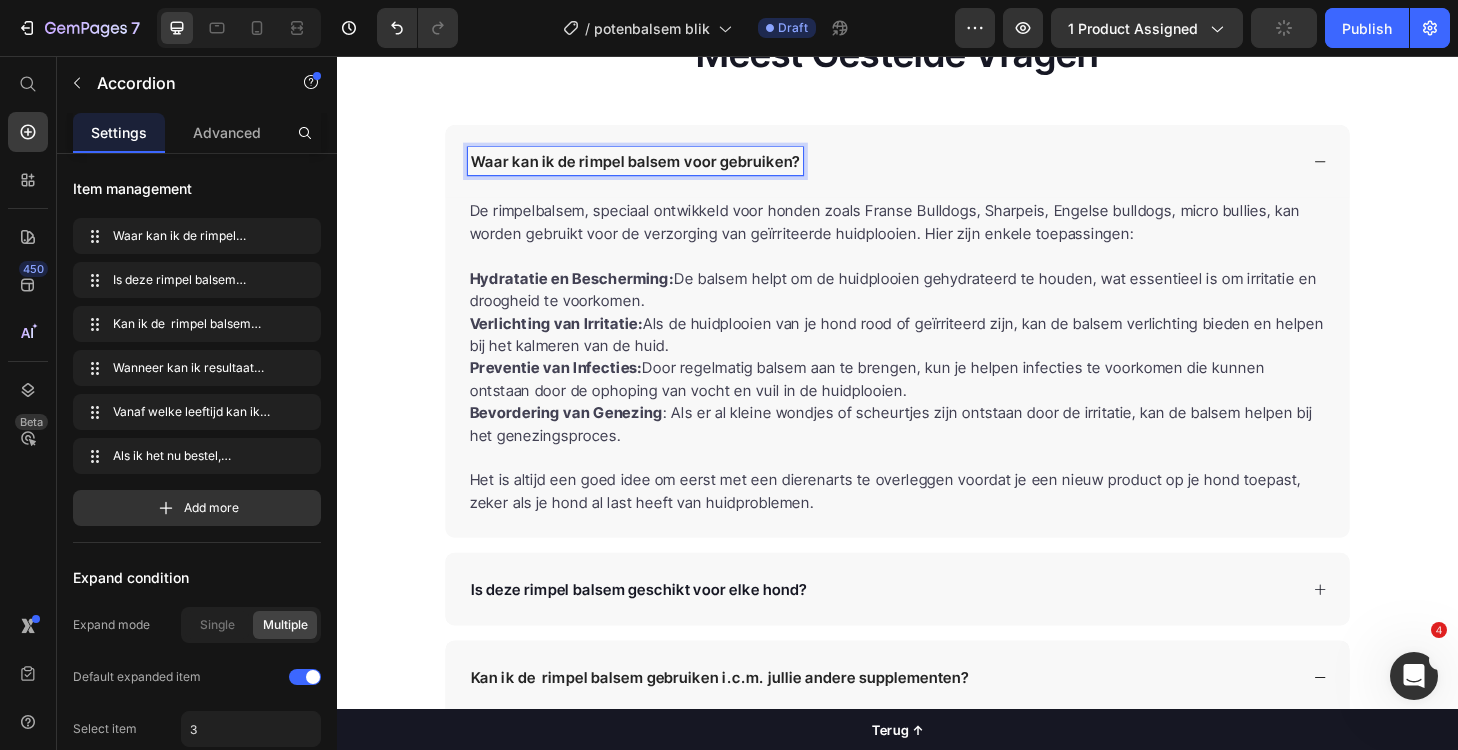 click on "Waar kan ik de rimpel balsem voor gebruiken?" at bounding box center (656, 168) 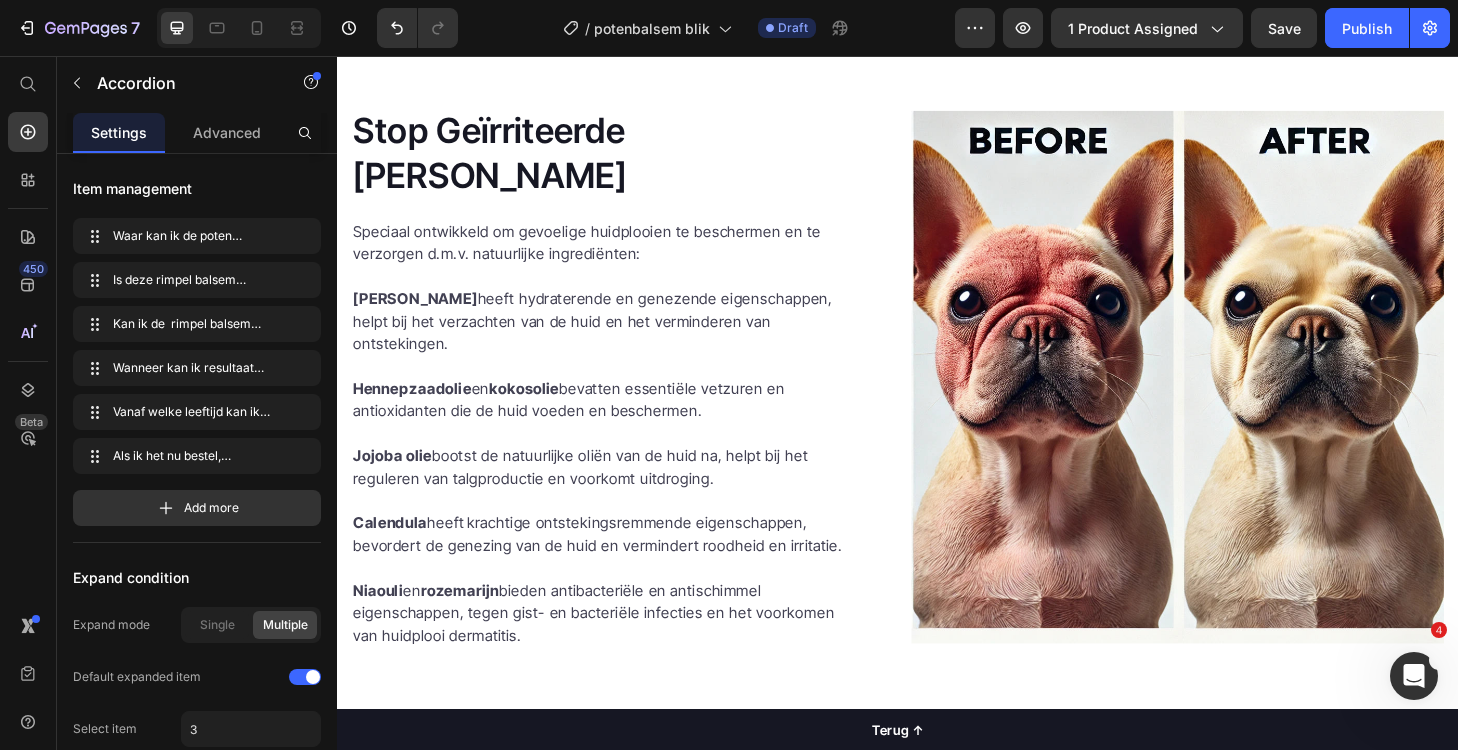 scroll, scrollTop: 3770, scrollLeft: 0, axis: vertical 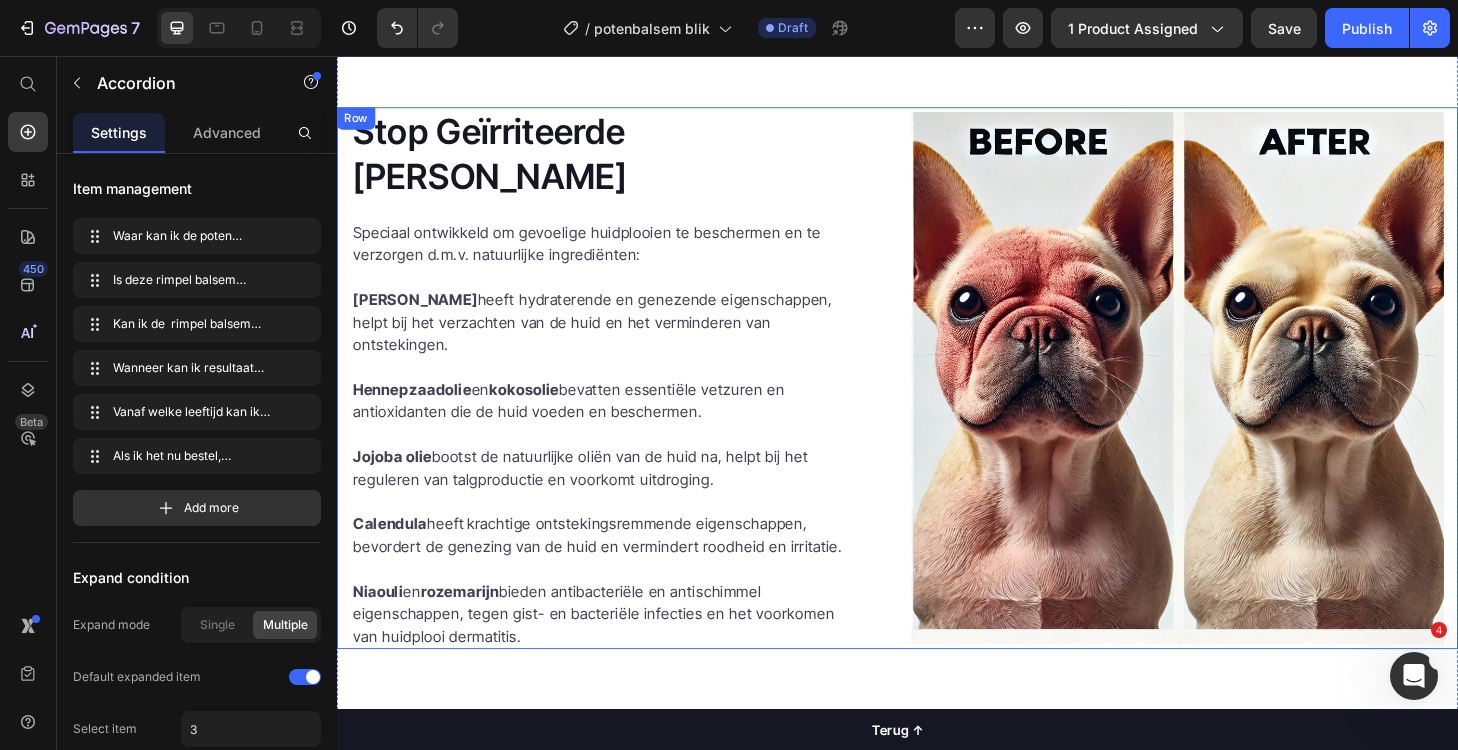 click on "Stop Geïrriteerde Huidplooien Heading Speciaal ontwikkeld om gevoelige huidplooien te beschermen en te verzorgen d.m.v. natuurlijke ingrediënten:   Shea boter  heeft hydraterende en genezende eigenschappen, helpt bij het verzachten van de huid en het verminderen van ontstekingen.    Hennepzaadolie  en  kokosolie  bevatten essentiële vetzuren en antioxidanten die de huid voeden en beschermen.   Jojoba olie  bootst de natuurlijke oliën van de huid na, helpt bij het reguleren van talgproductie en voorkomt uitdroging.    Calendula  heeft   krachtige ontstekingsremmende eigenschappen, bevordert de genezing van de huid en vermindert roodheid en irritatie.    Niaouli  en  rozemarijn  bieden antibacteriële en antischimmel eigenschappen, tegen gist- en bacteriële infecties en het voorkomen van huidplooi dermatitis.  Text block Row Image Row" at bounding box center (937, 400) 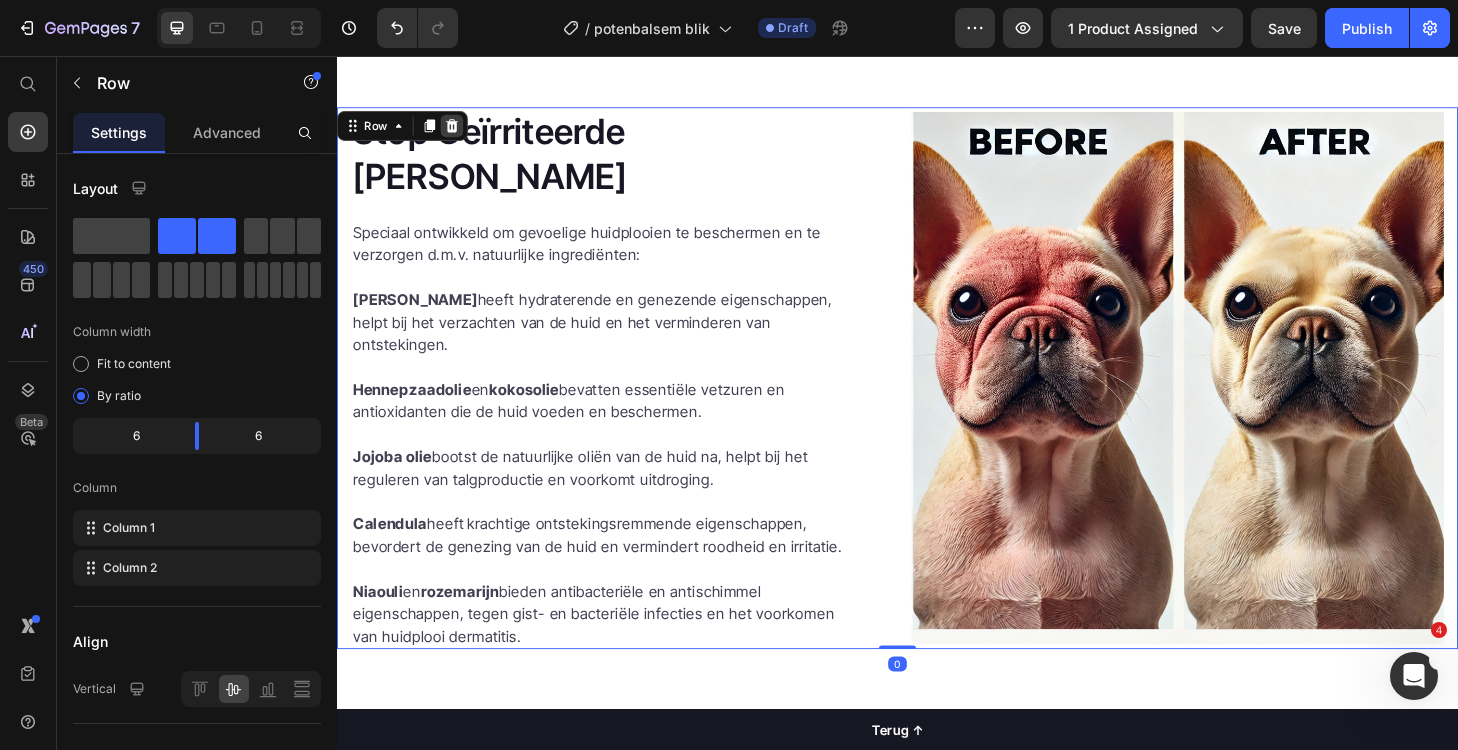click at bounding box center [460, 130] 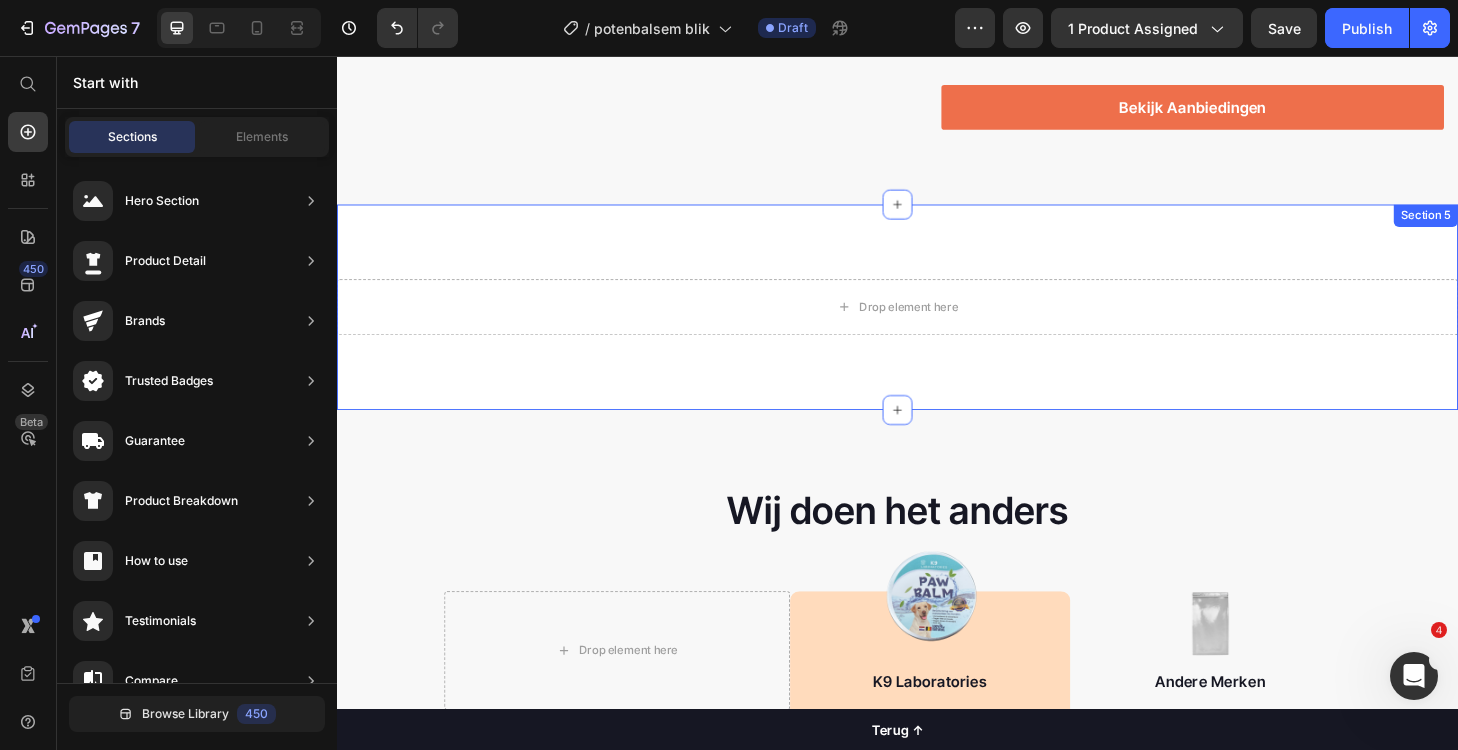 scroll, scrollTop: 3476, scrollLeft: 0, axis: vertical 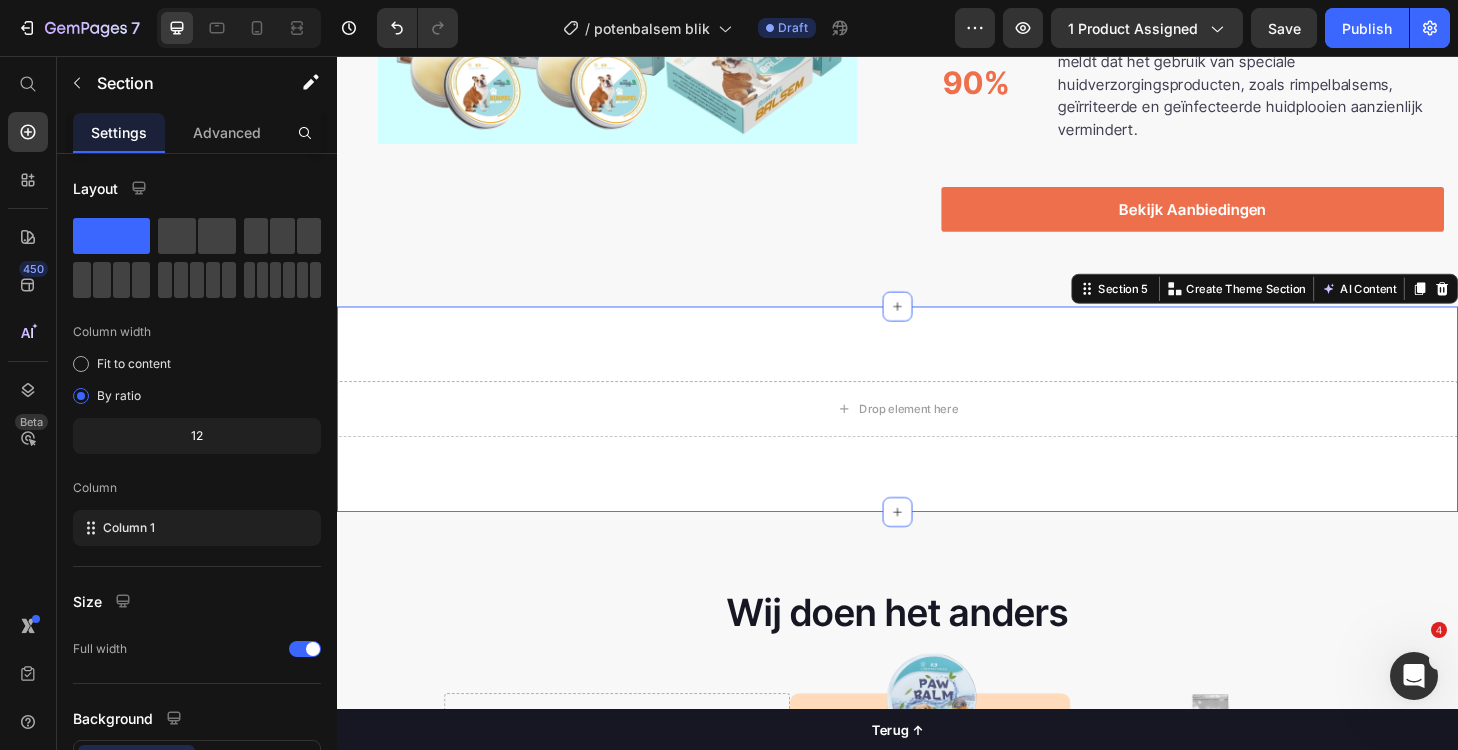 click on "Drop element here Section 5   Create Theme Section AI Content Write with GemAI What would you like to describe here? Tone and Voice Persuasive Product Vlo & Teek Chews set van 4 Show more Generate" at bounding box center (937, 434) 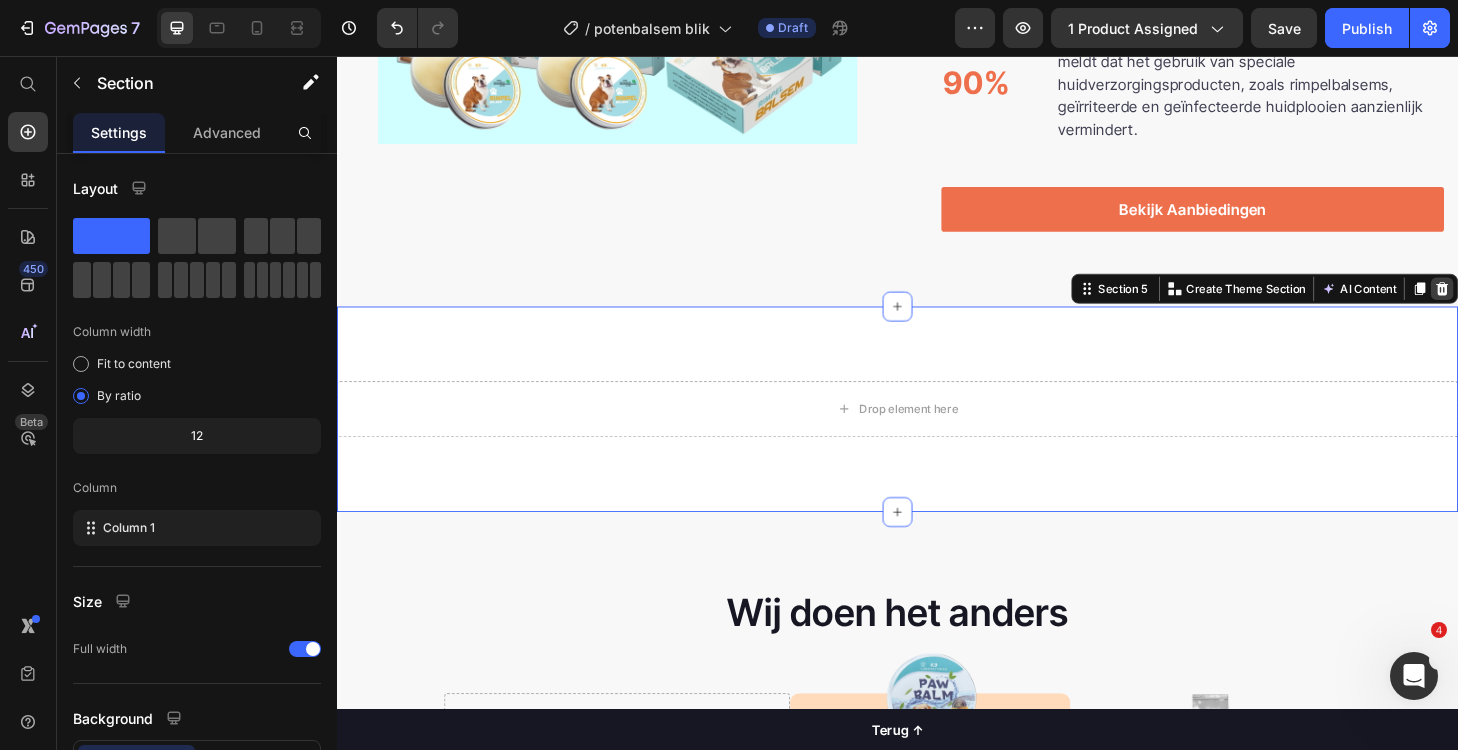 click 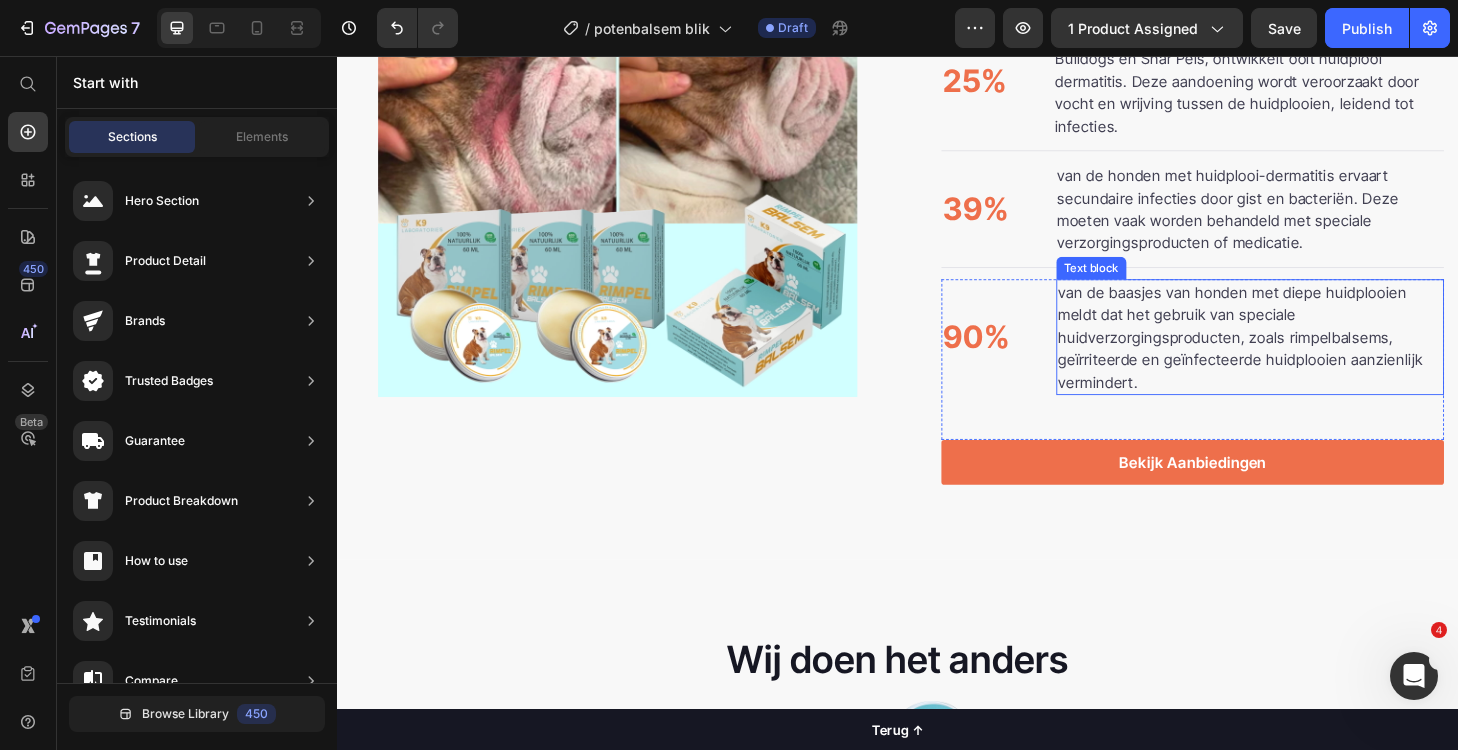 scroll, scrollTop: 1279, scrollLeft: 0, axis: vertical 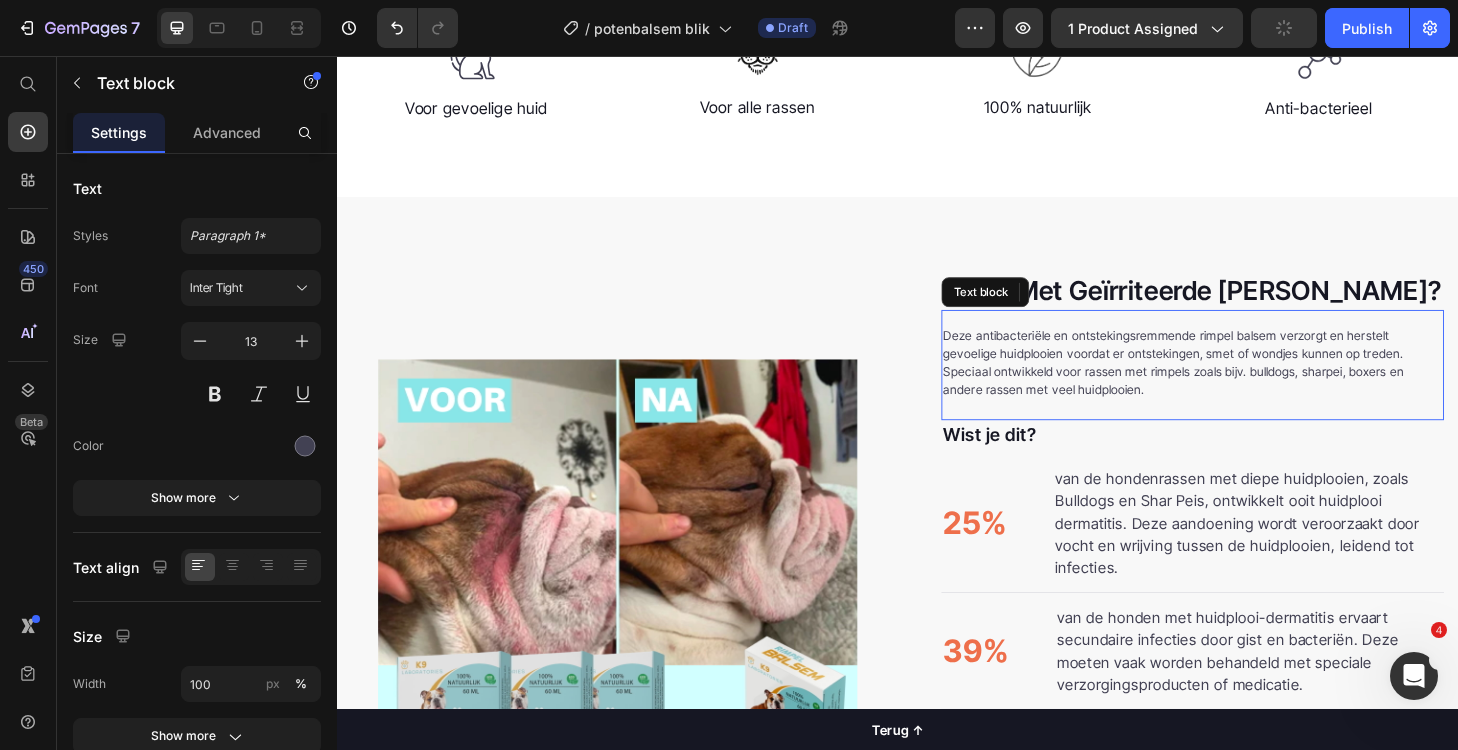 click on "Deze antibacteriële en ontstekingsremmende rimpel balsem verzorgt en herstelt gevoelige huidplooien voordat er ontstekingen, smet of wondjes kunnen op treden. Speciaal ontwikkeld voor rassen met rimpels zoals bijv. bulldogs, sharpei, boxers en andere rassen met veel huidplooien." at bounding box center [1253, 384] 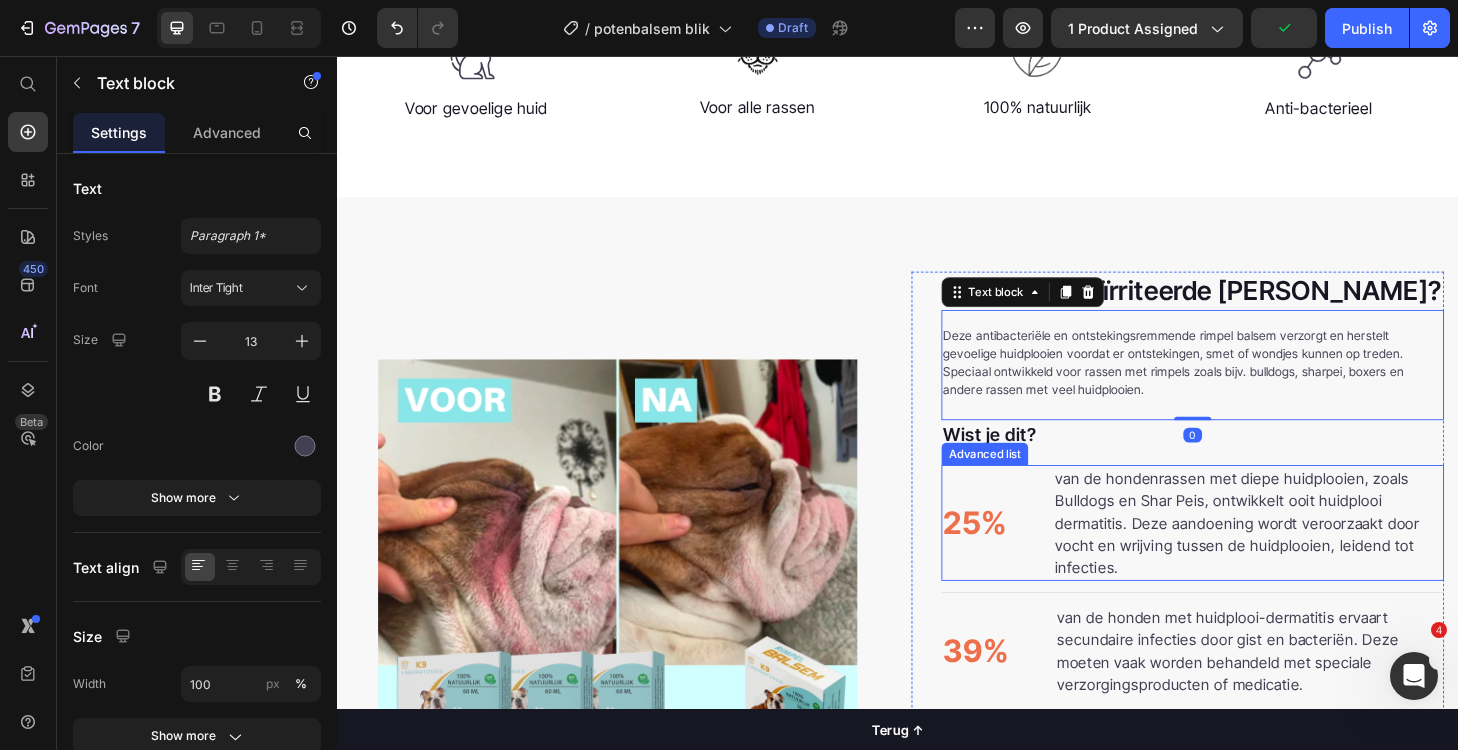 click on "25% Text block van de hondenrassen met diepe huidplooien, zoals Bulldogs en Shar Peis, ontwikkelt ooit huidplooi dermatitis. Deze aandoening wordt veroorzaakt door vocht en wrijving tussen de huidplooien, leidend tot infecties. Text block" at bounding box center [1253, 555] 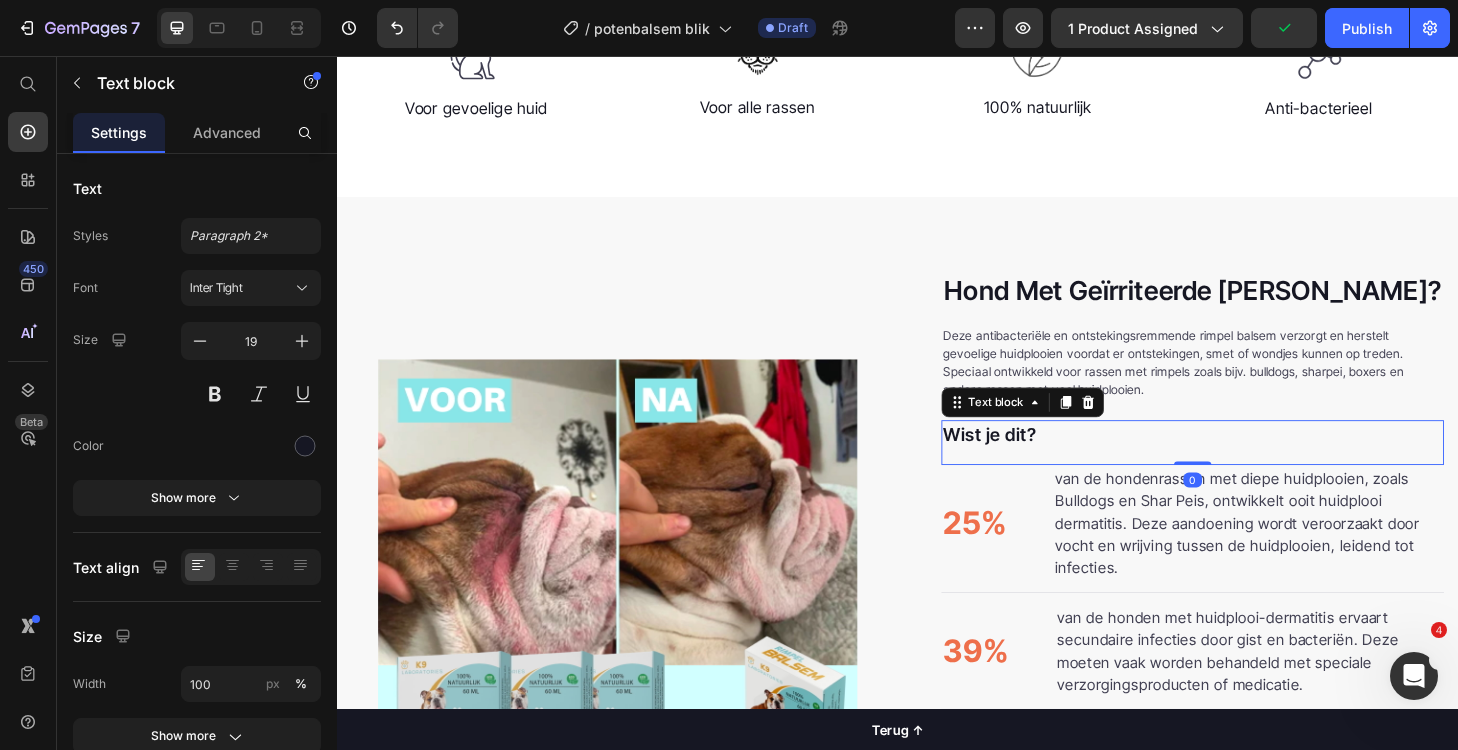 click on "Wist je dit?" at bounding box center [1253, 461] 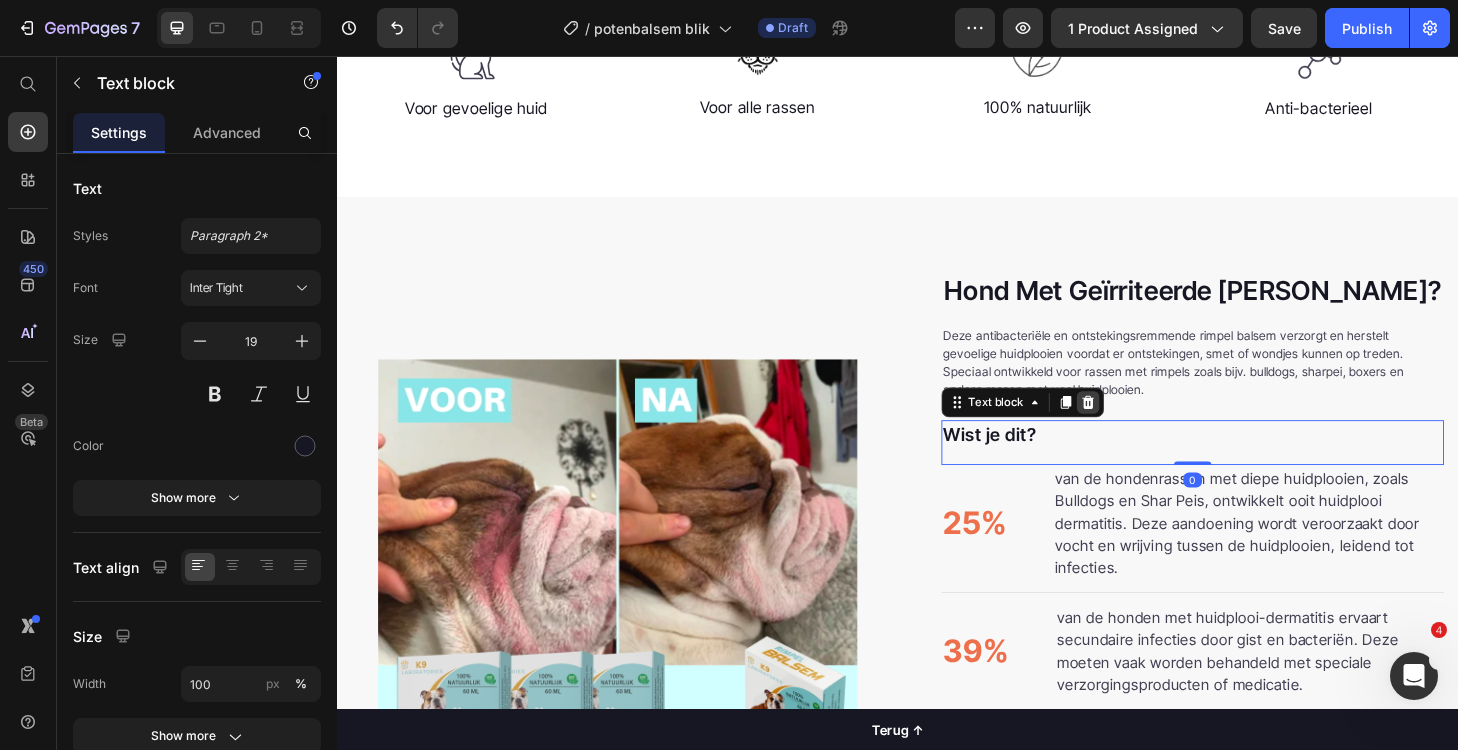 click 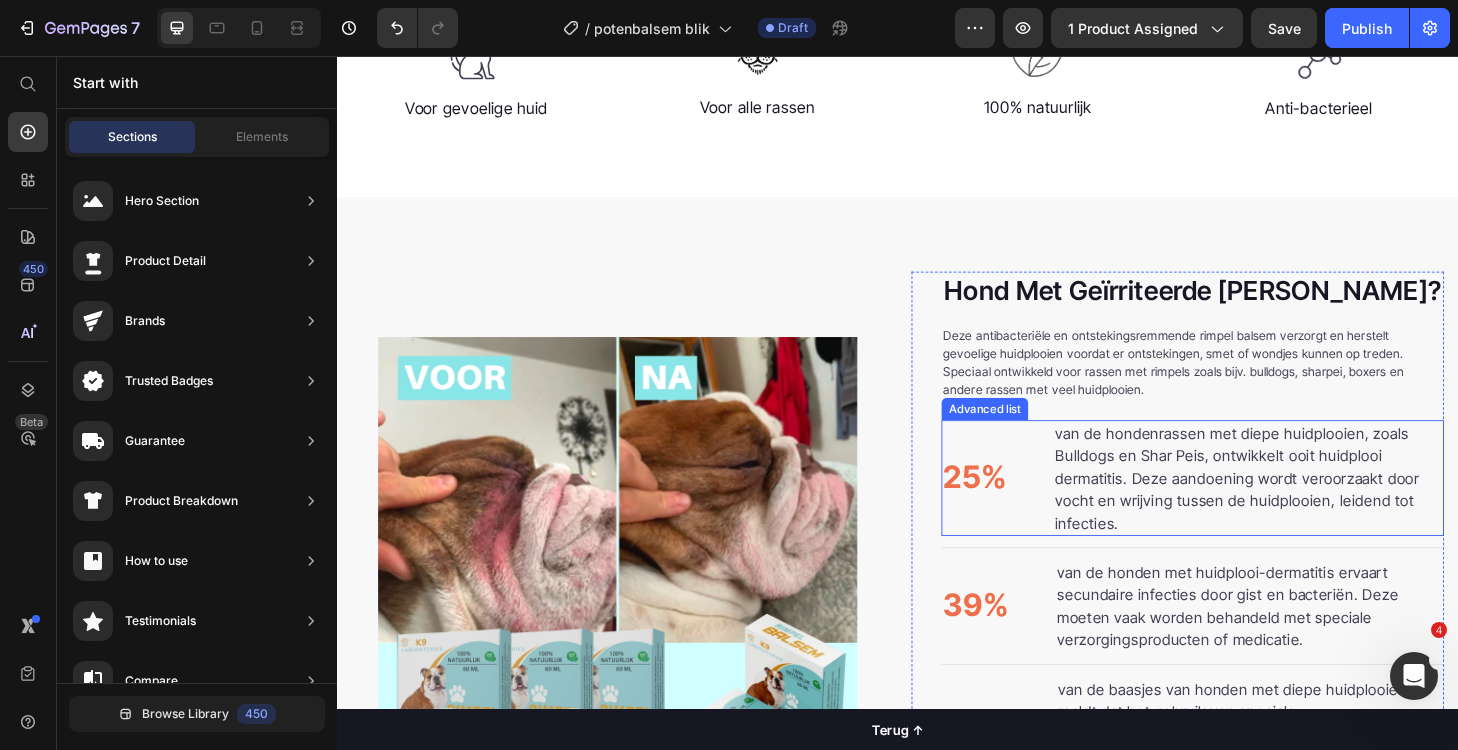 click on "25% Text block van de hondenrassen met diepe huidplooien, zoals Bulldogs en Shar Peis, ontwikkelt ooit huidplooi dermatitis. Deze aandoening wordt veroorzaakt door vocht en wrijving tussen de huidplooien, leidend tot infecties. Text block" at bounding box center [1253, 507] 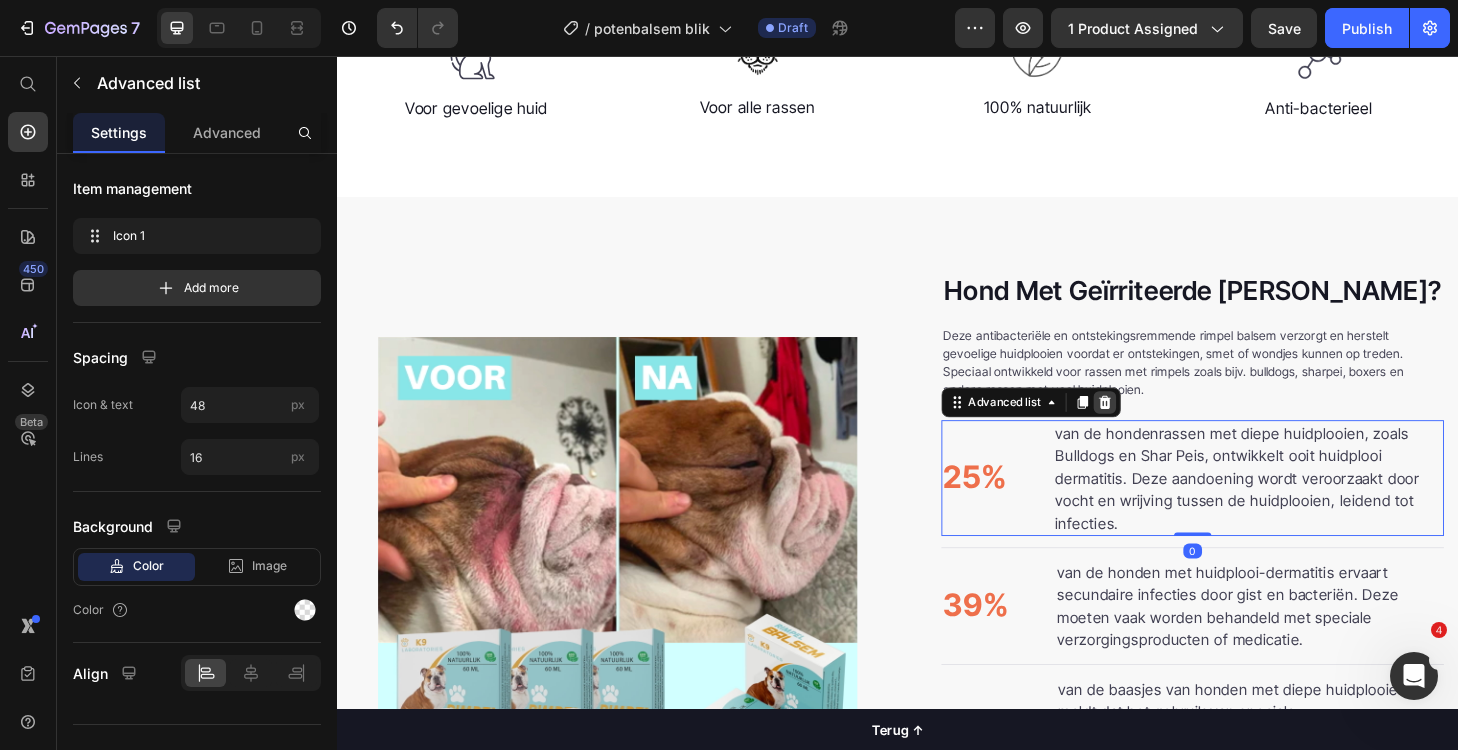 click 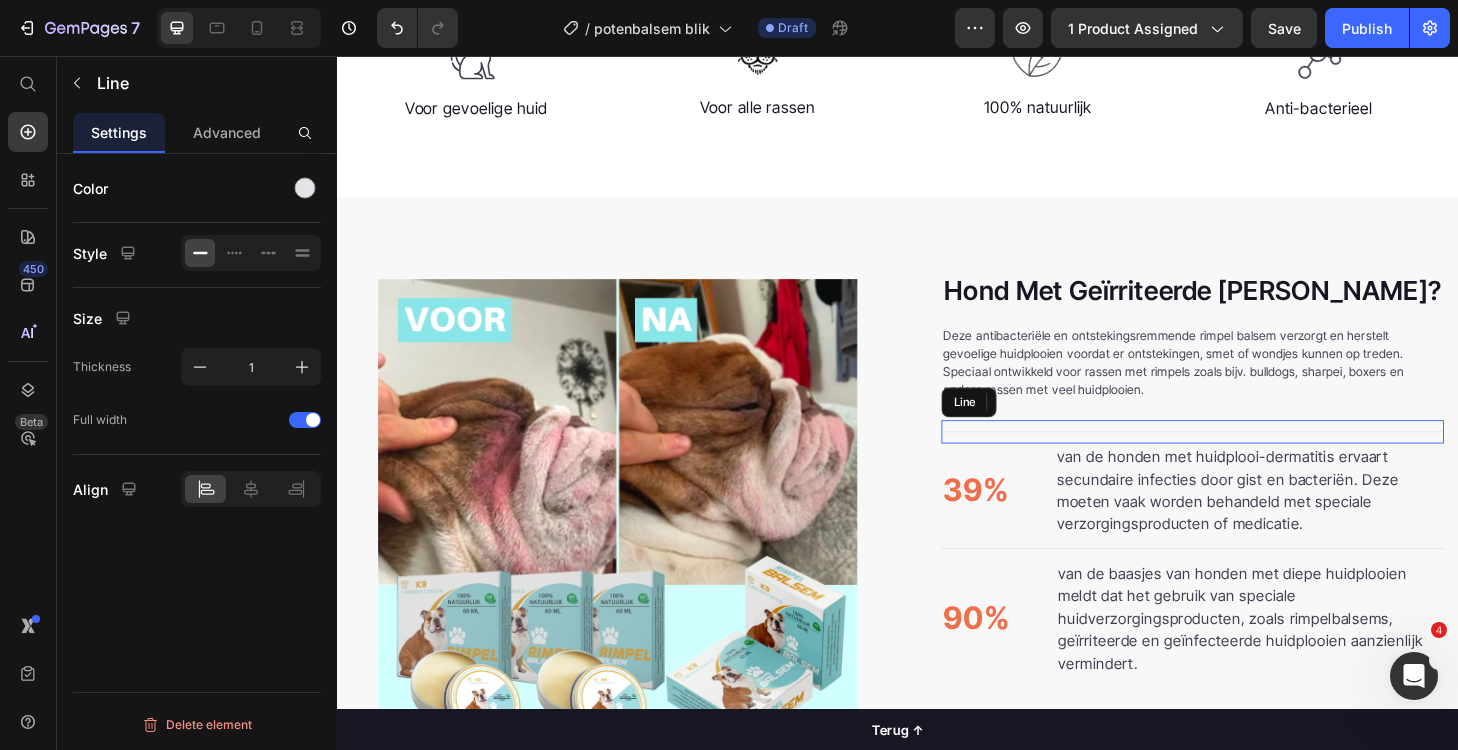 click on "Title Line" at bounding box center [1253, 457] 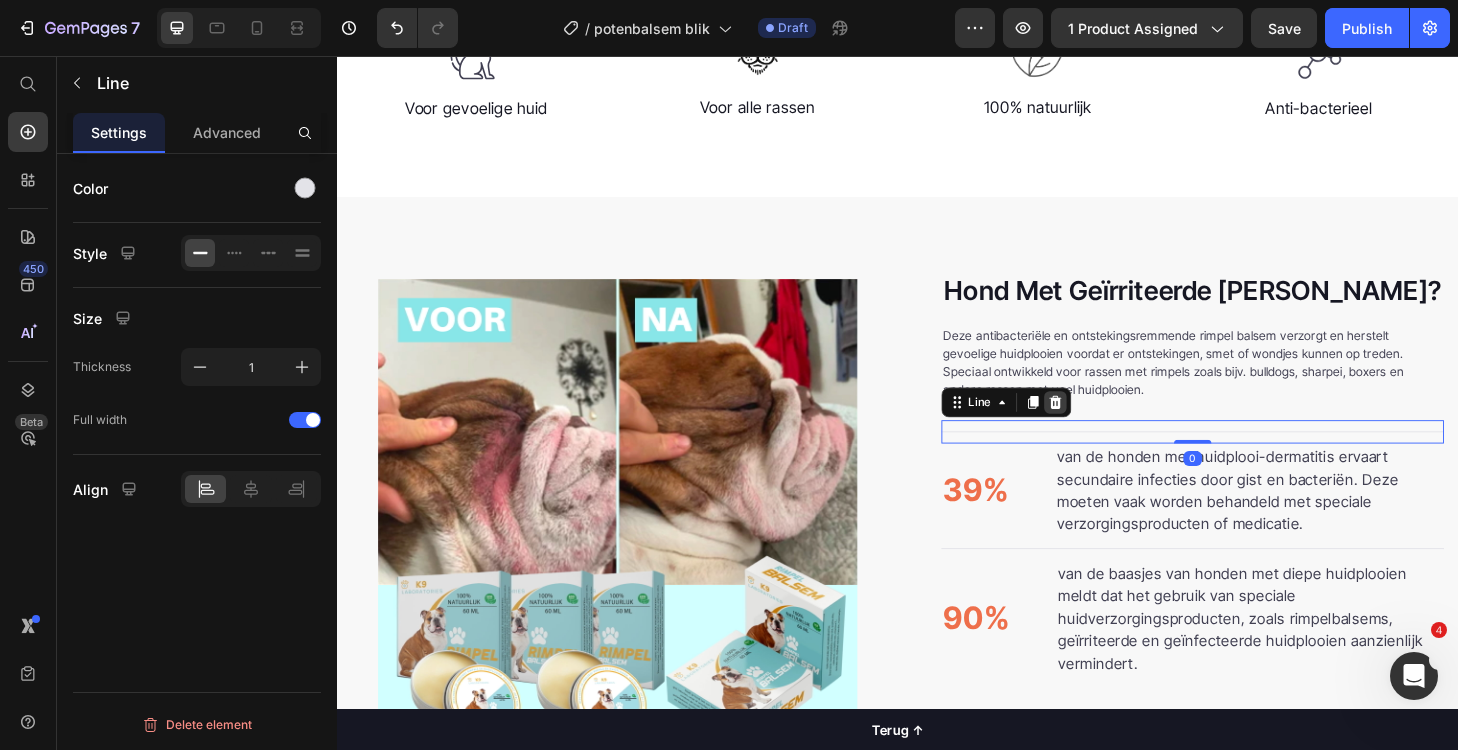 click 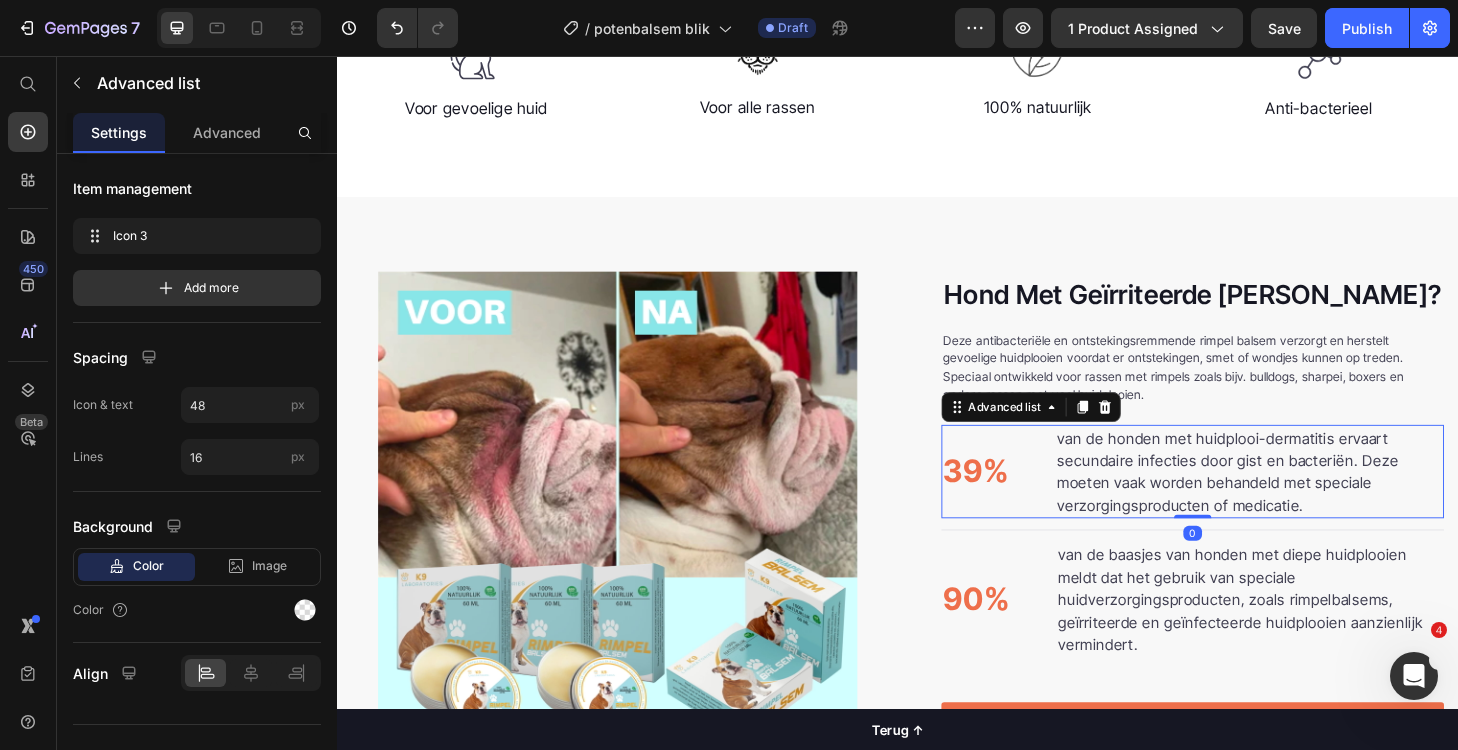click on "39% Text block van de honden met huidplooi-dermatitis ervaart secundaire infecties door gist en bacteriën. Deze moeten vaak worden behandeld met speciale verzorgingsproducten of medicatie. Text block" at bounding box center [1253, 500] 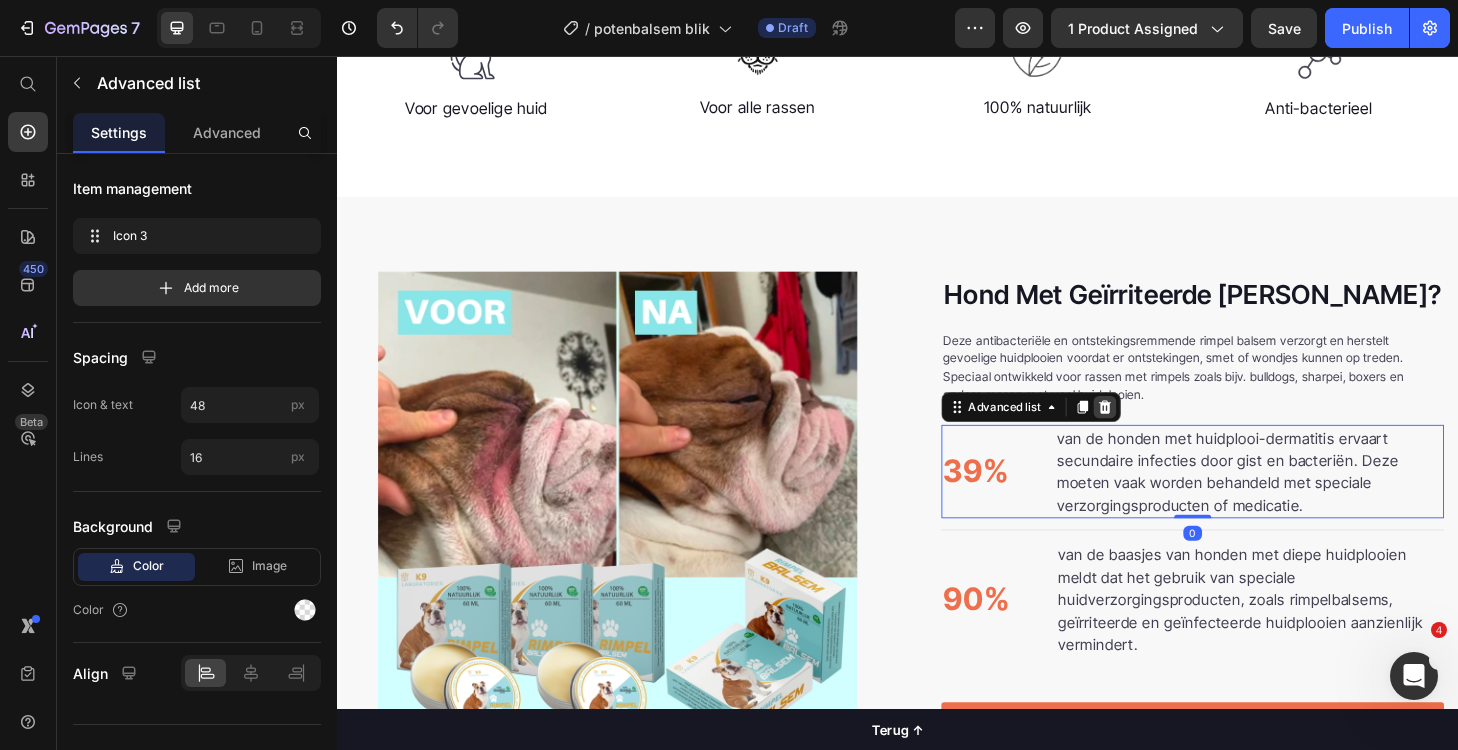 click 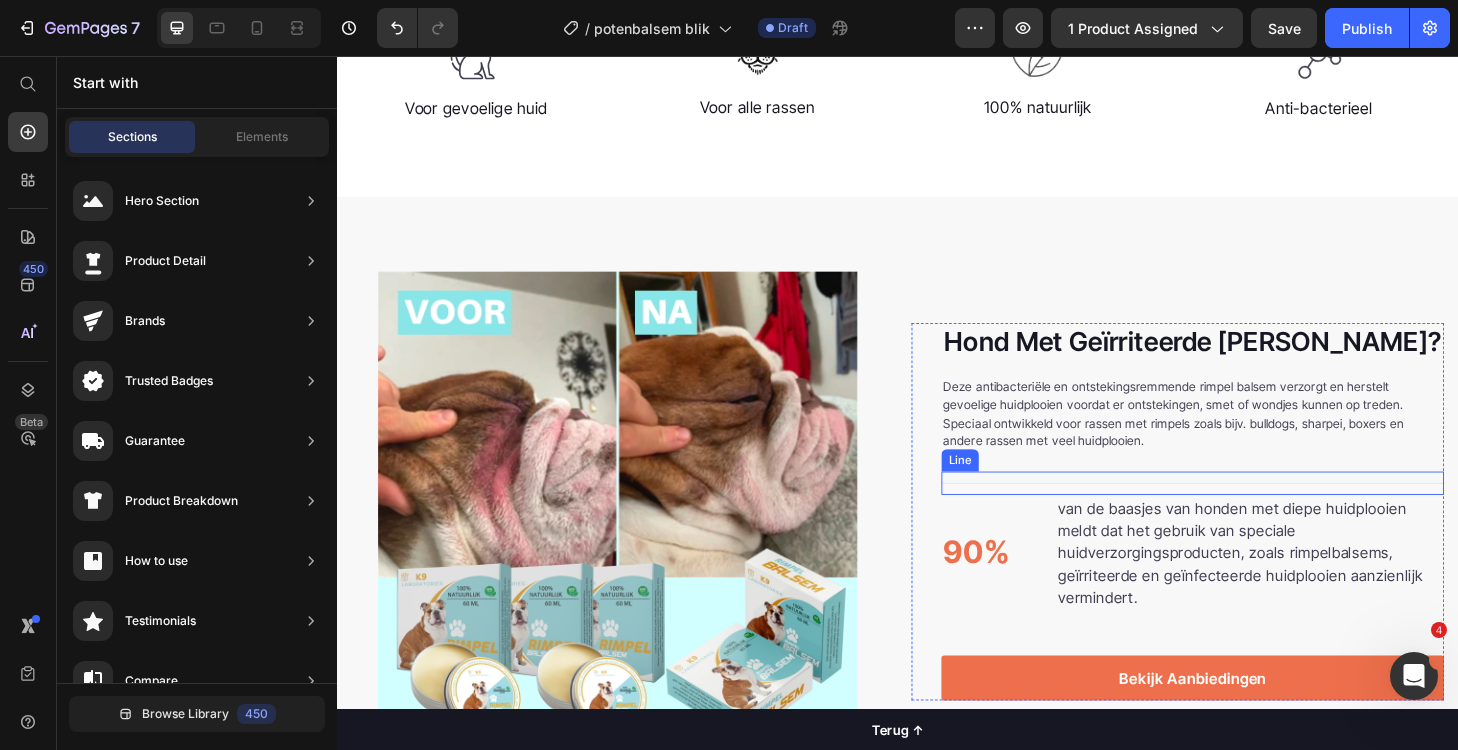 click on "Title Line" at bounding box center (1253, 512) 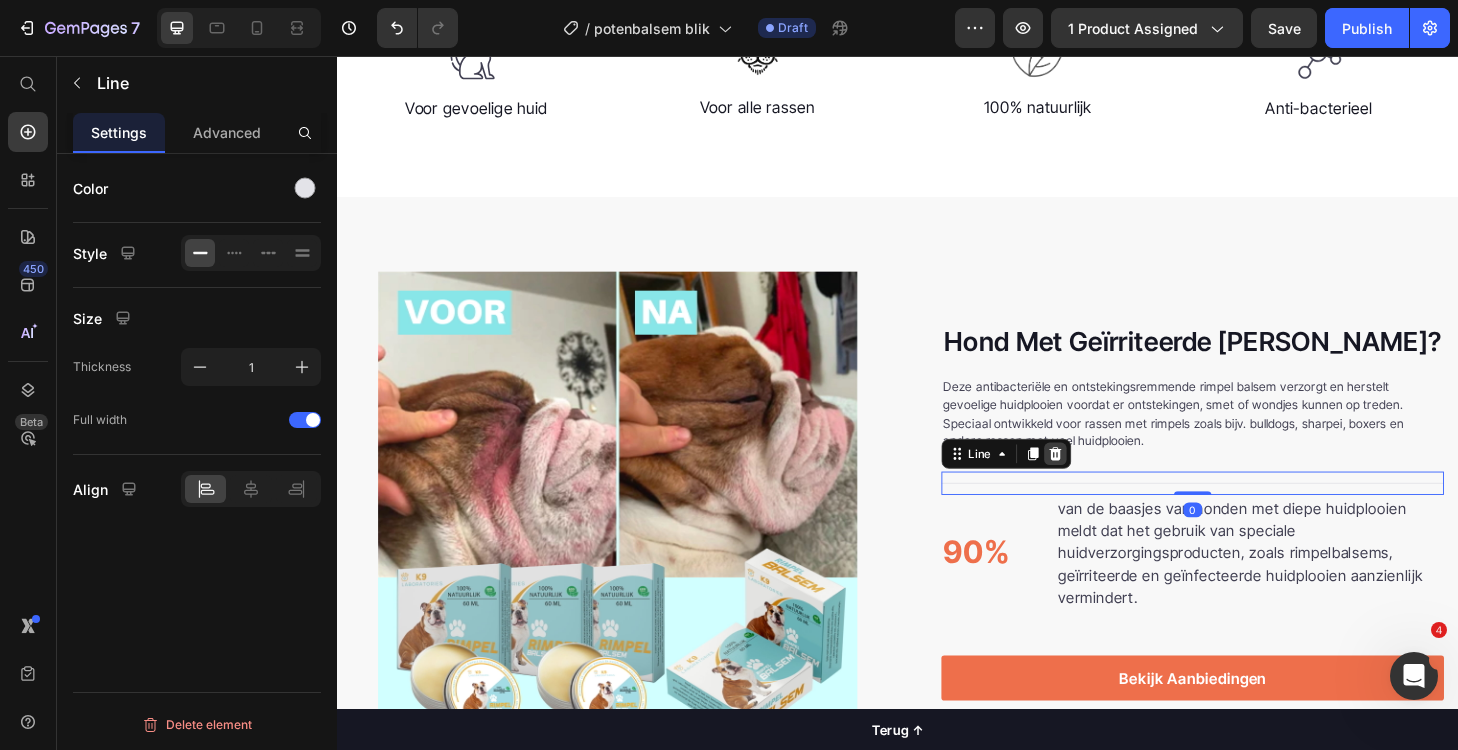 click 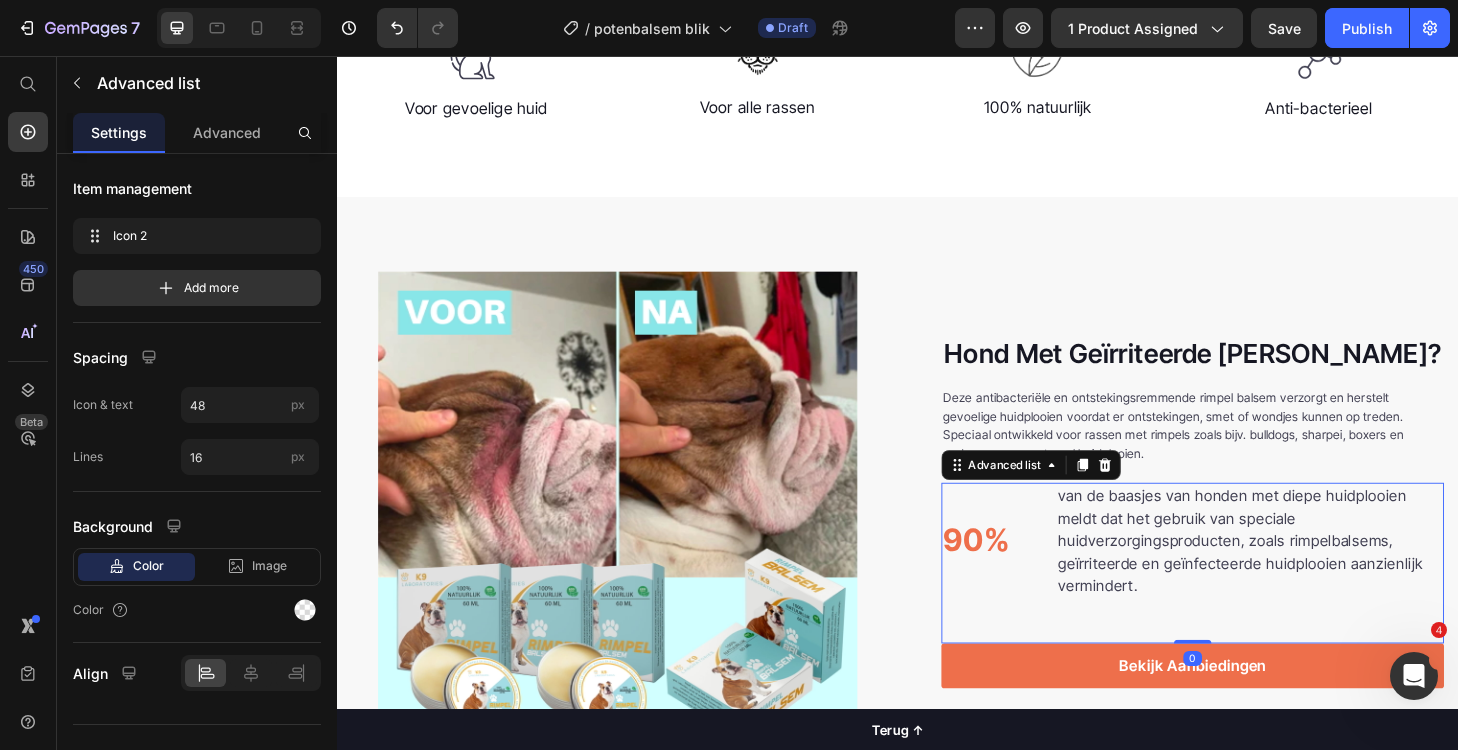 click on "90% Text block van de baasjes van honden met diepe huidplooien meldt dat het gebruik van speciale huidverzorgingsproducten, zoals rimpelbalsems, geïrriteerde en geïnfecteerde huidplooien aanzienlijk vermindert.  Text block" at bounding box center [1253, 574] 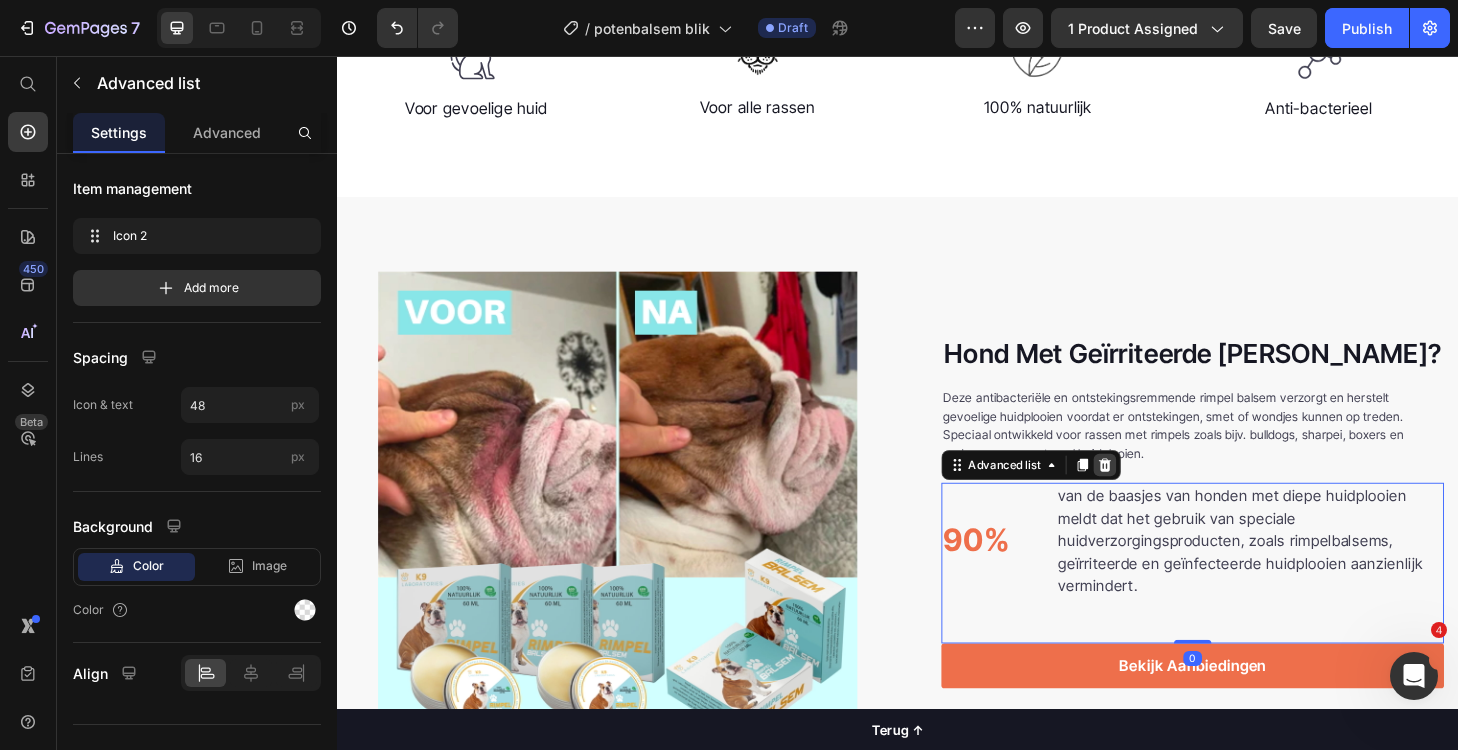 click 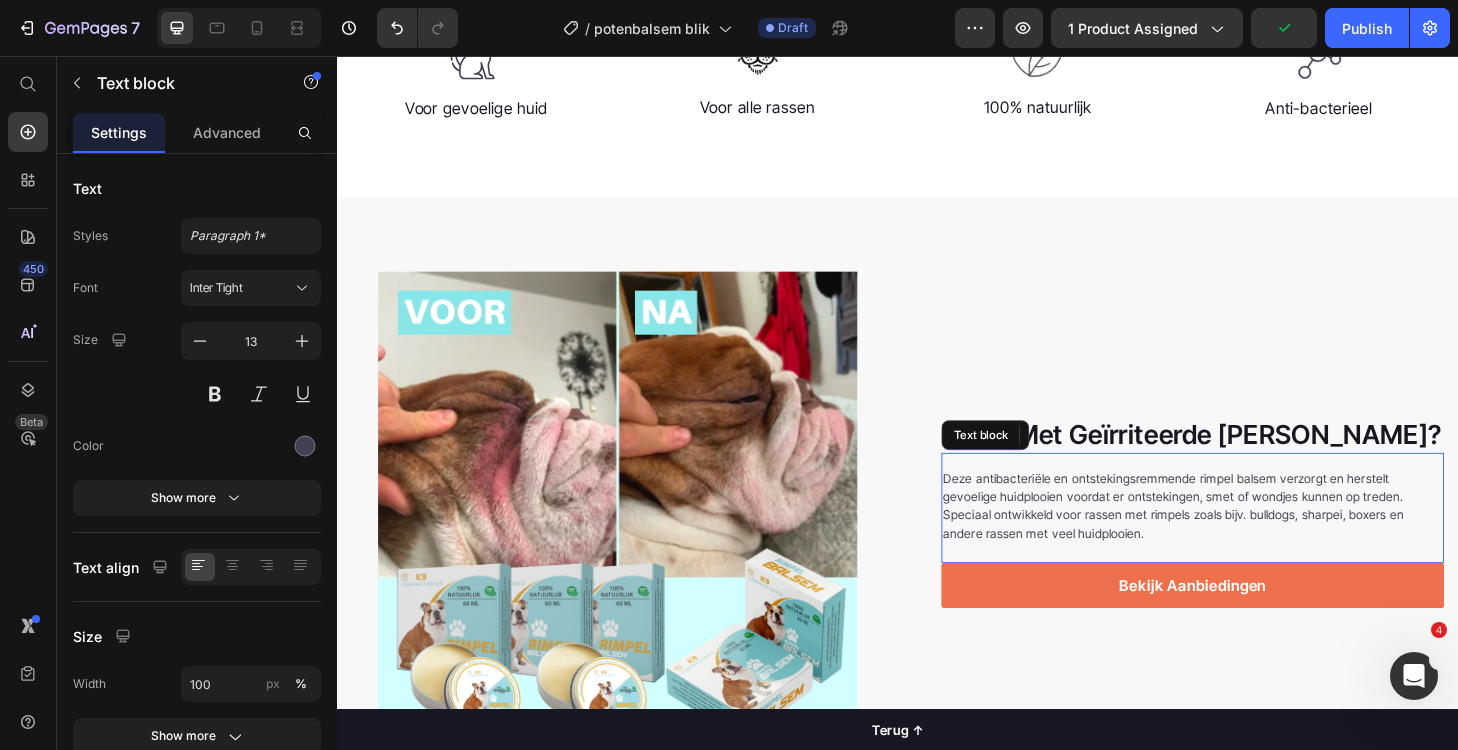 click on "Deze antibacteriële en ontstekingsremmende rimpel balsem verzorgt en herstelt gevoelige huidplooien voordat er ontstekingen, smet of wondjes kunnen op treden. Speciaal ontwikkeld voor rassen met rimpels zoals bijv. bulldogs, sharpei, boxers en andere rassen met veel huidplooien." at bounding box center [1253, 537] 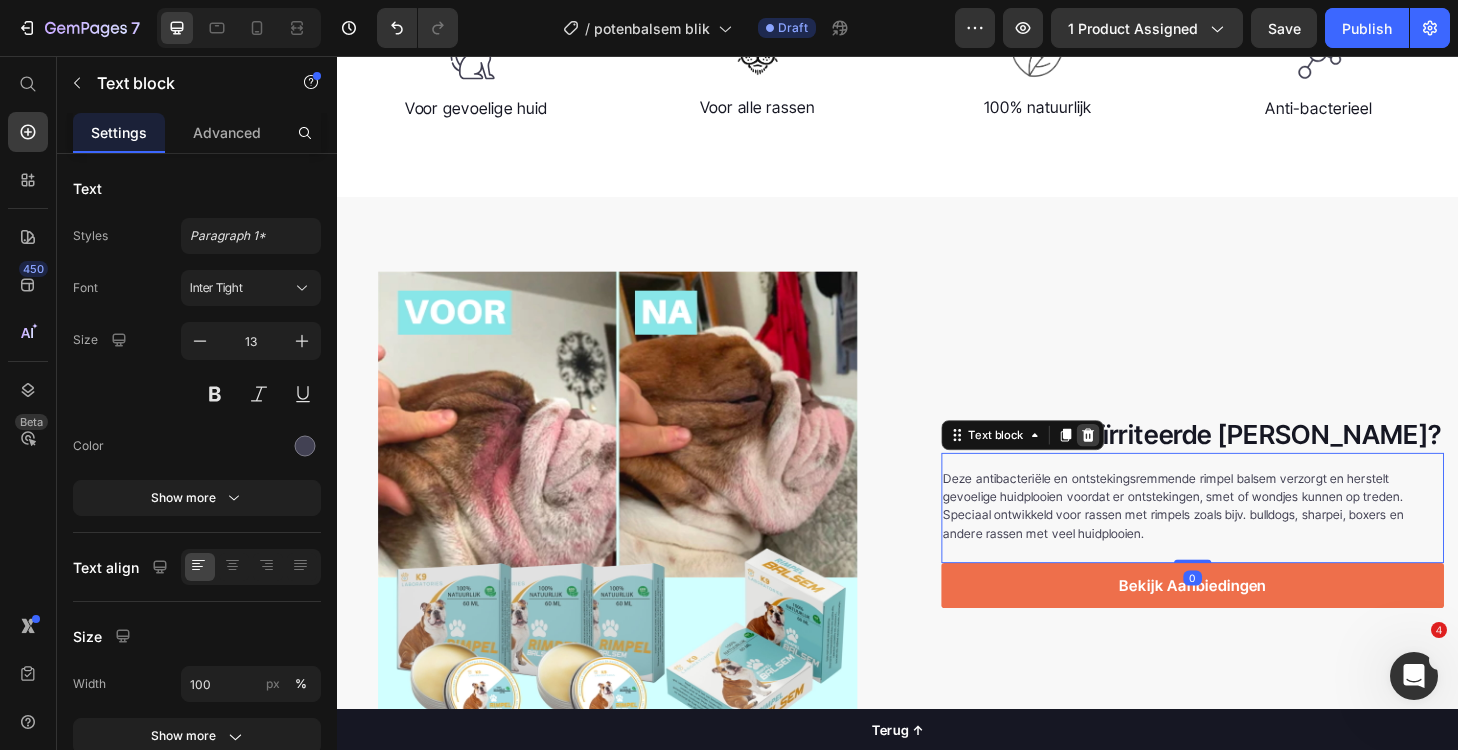 click 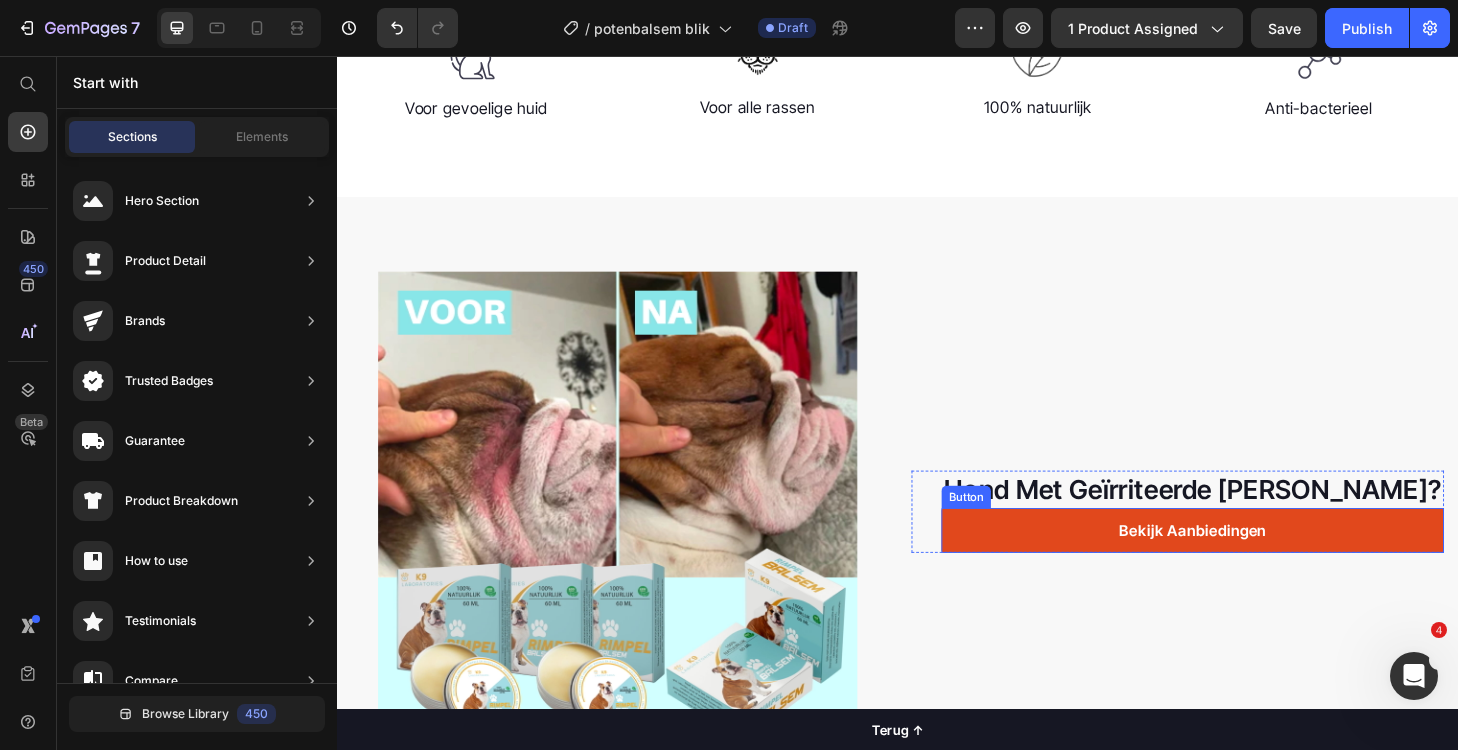 click on "Bekijk Aanbiedingen" at bounding box center [1253, 563] 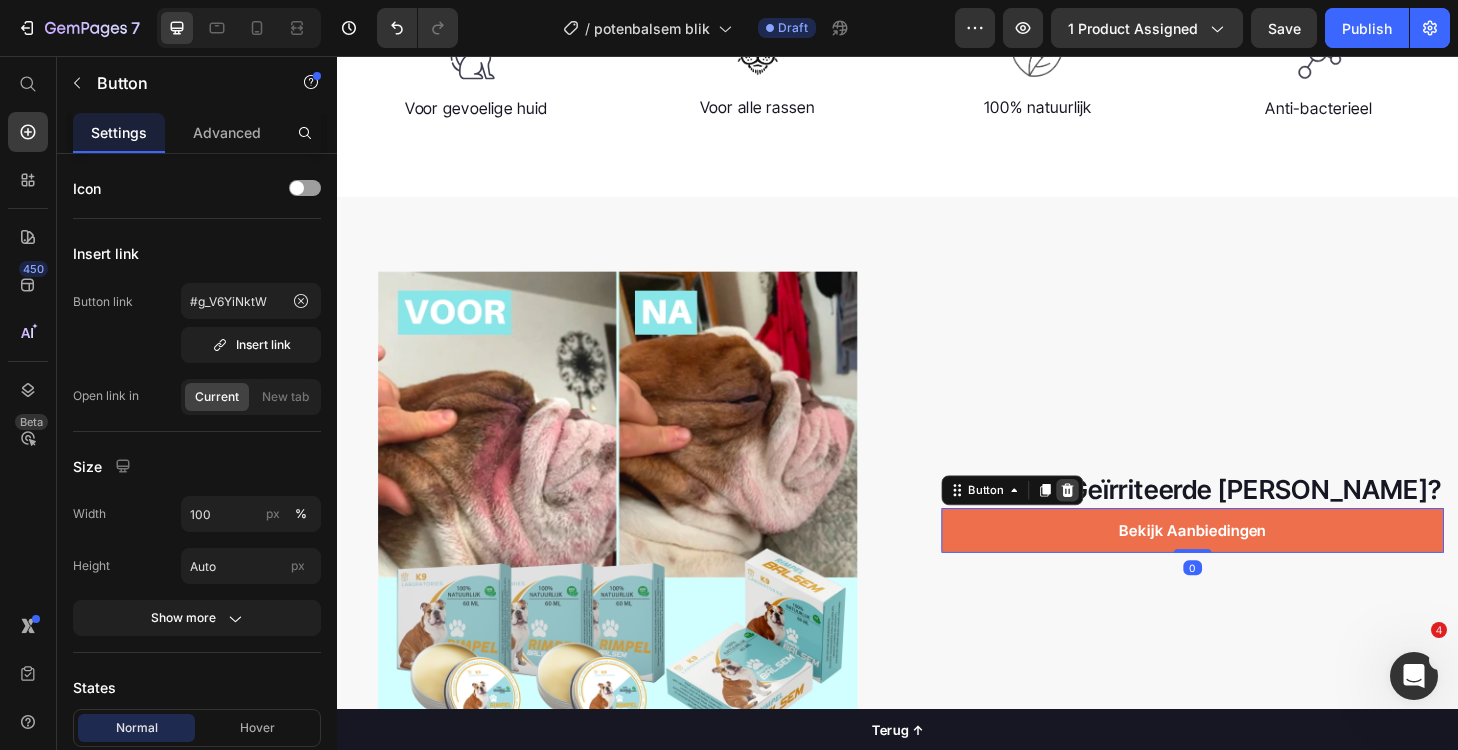 click 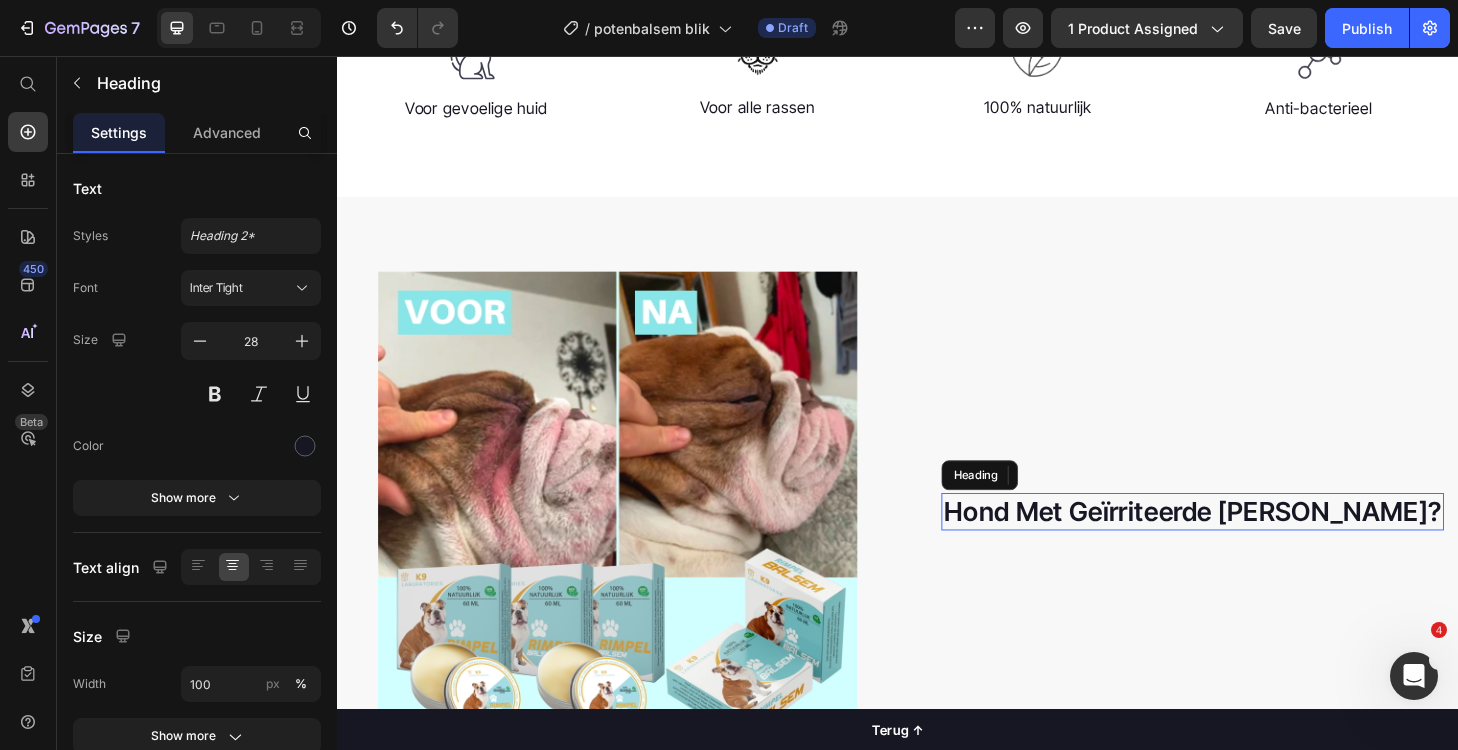 click on "Hond Met Geïrriteerde Huidplooien?" at bounding box center (1253, 543) 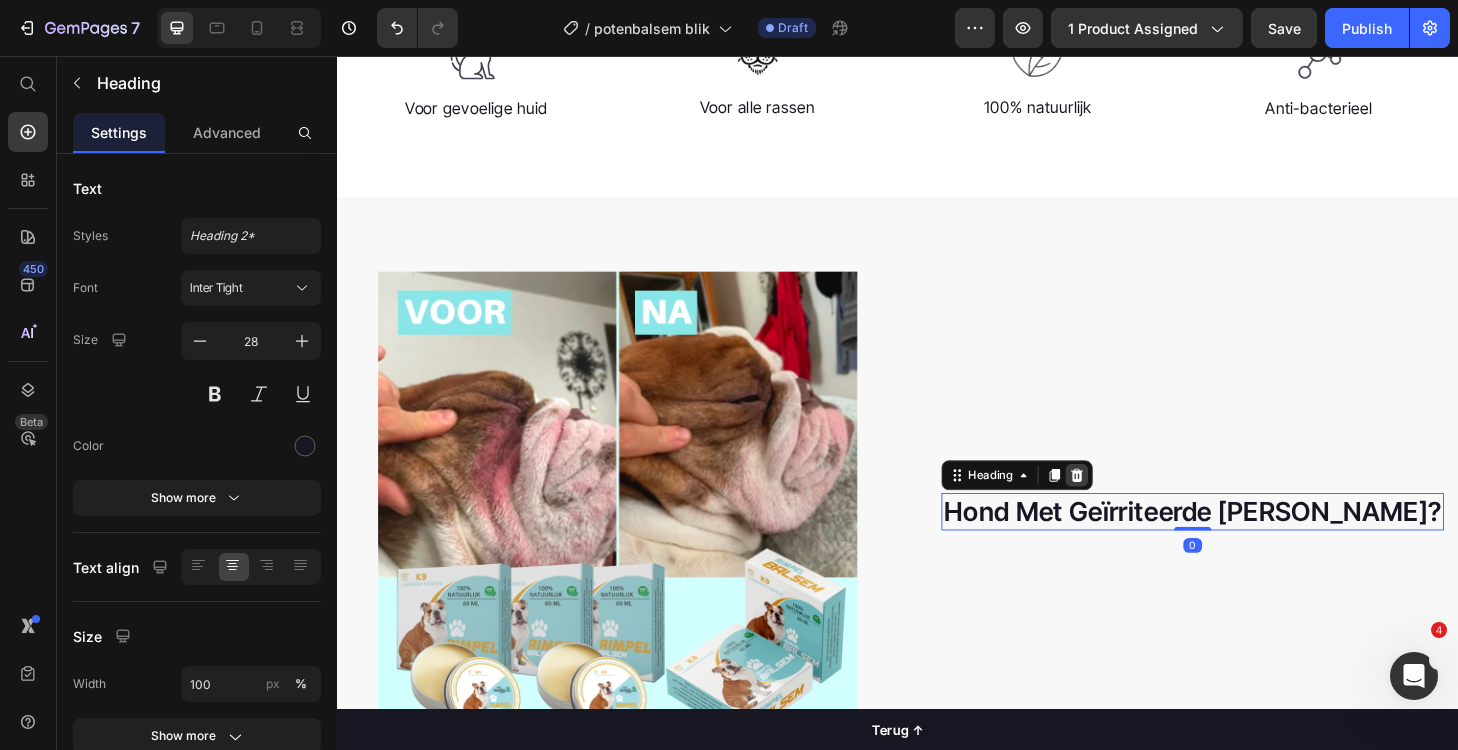 click 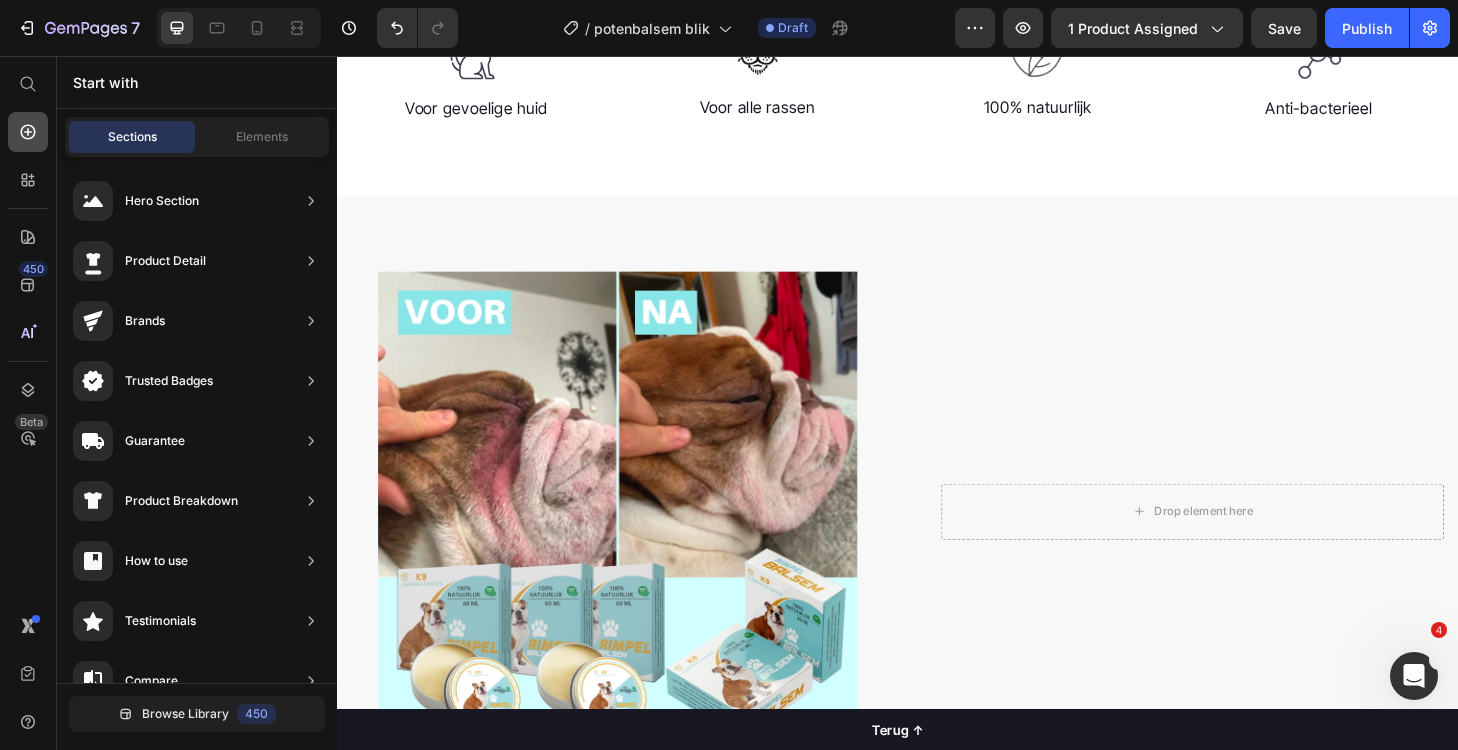 click 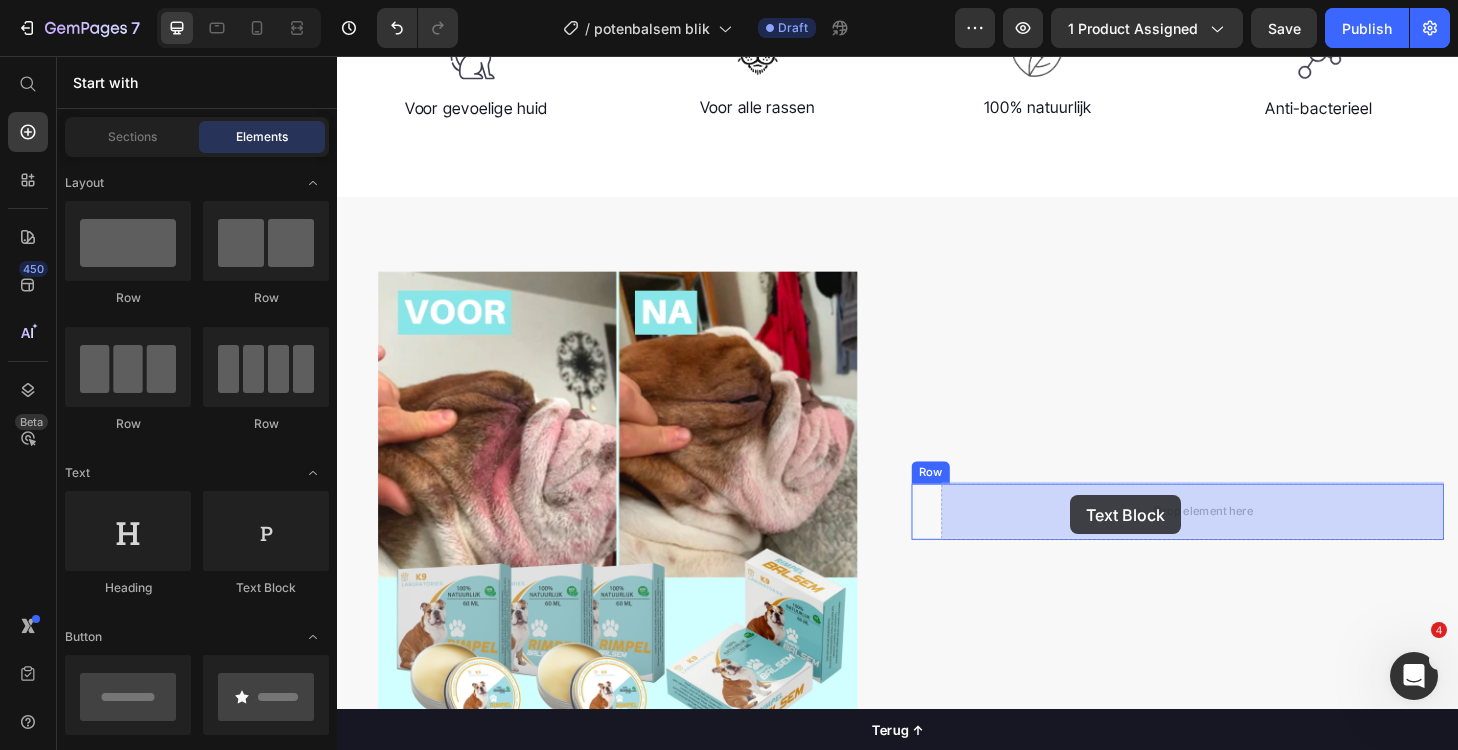 drag, startPoint x: 599, startPoint y: 584, endPoint x: 1122, endPoint y: 526, distance: 526.20624 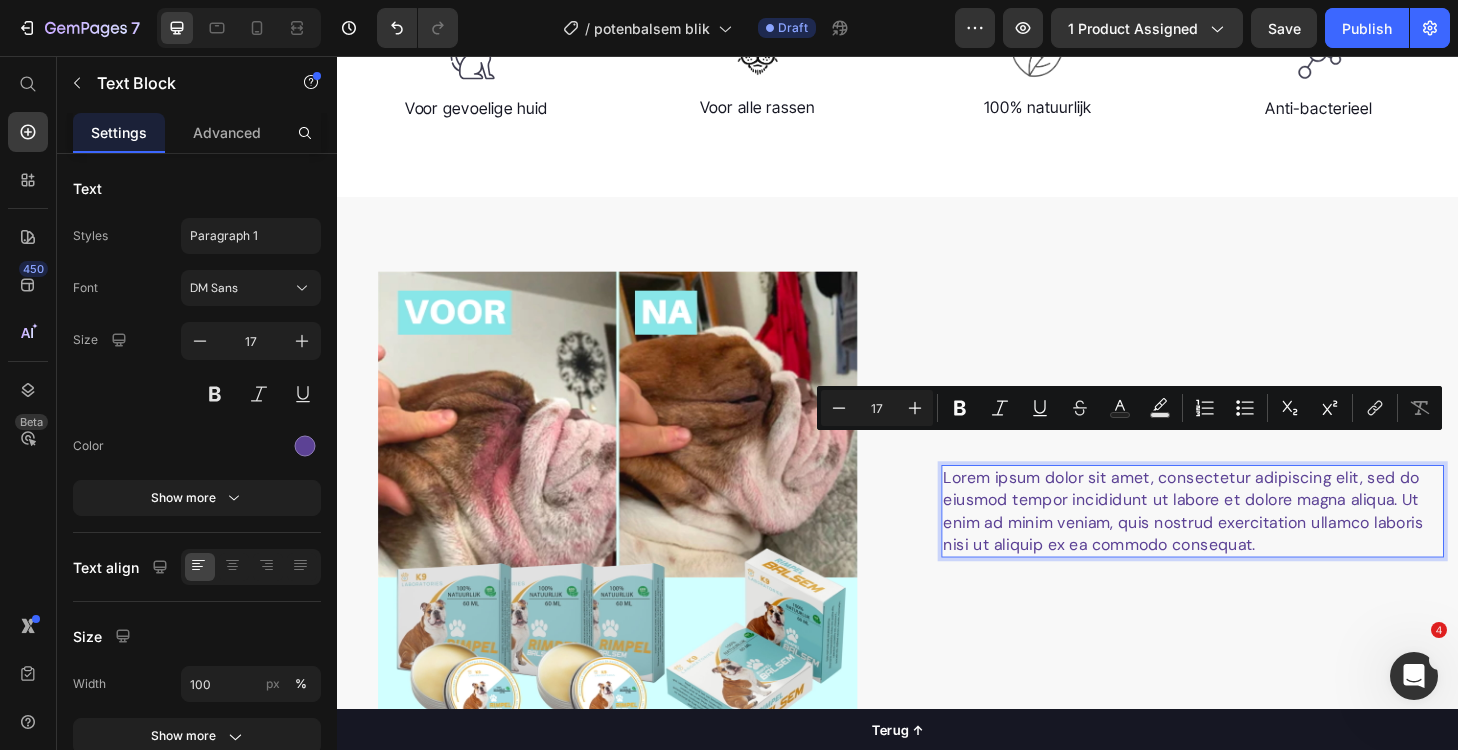 scroll, scrollTop: 1293, scrollLeft: 0, axis: vertical 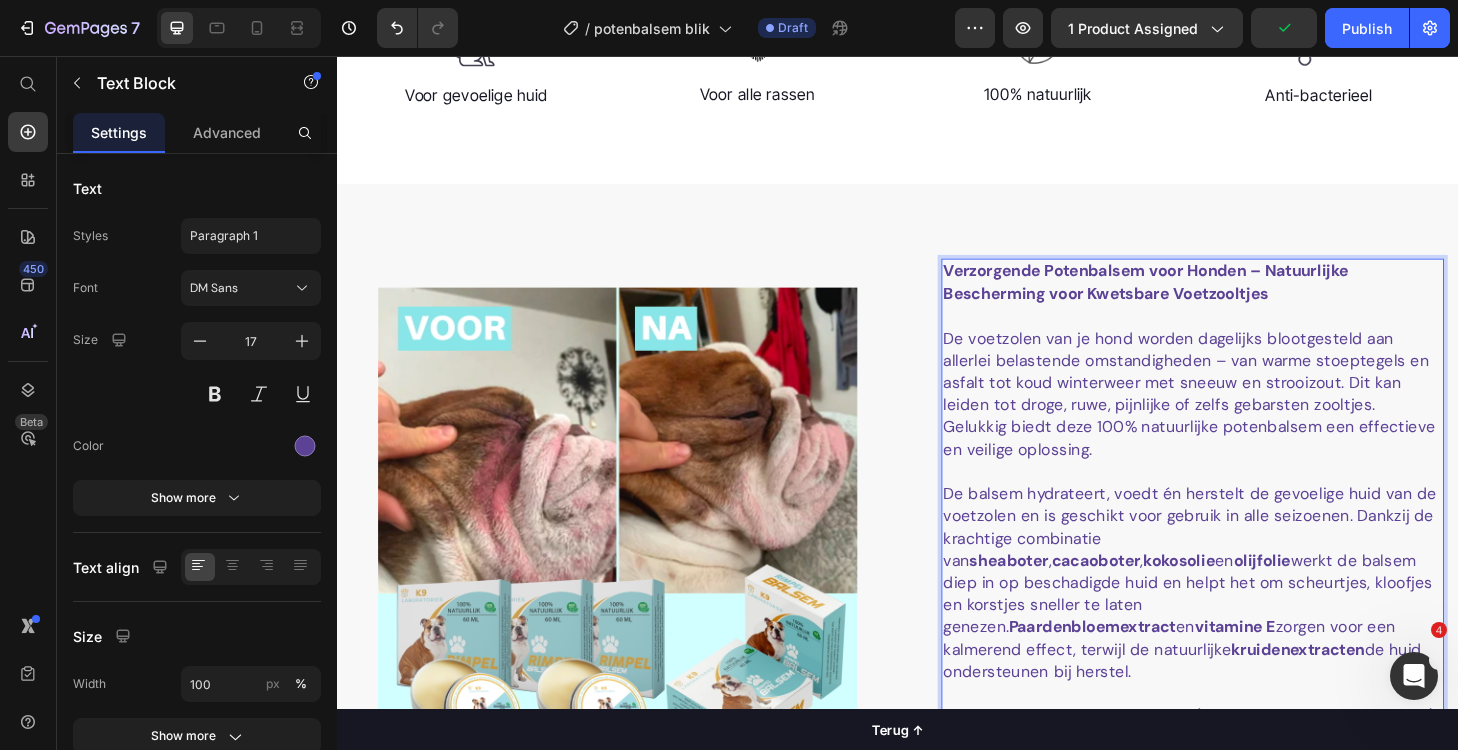 click on "Verzorgende Potenbalsem voor Honden – Natuurlijke Bescherming voor Kwetsbare Voetzooltjes" at bounding box center [1203, 297] 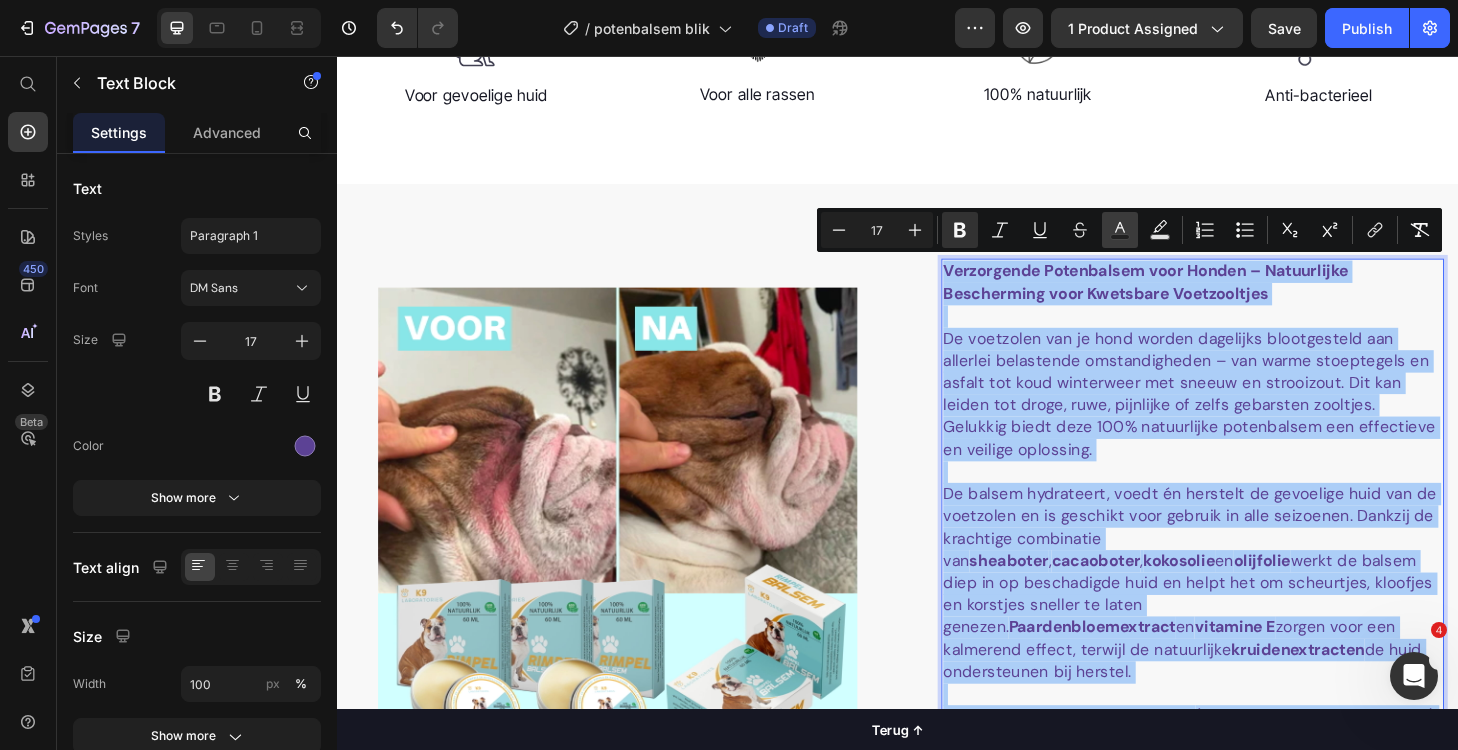 click 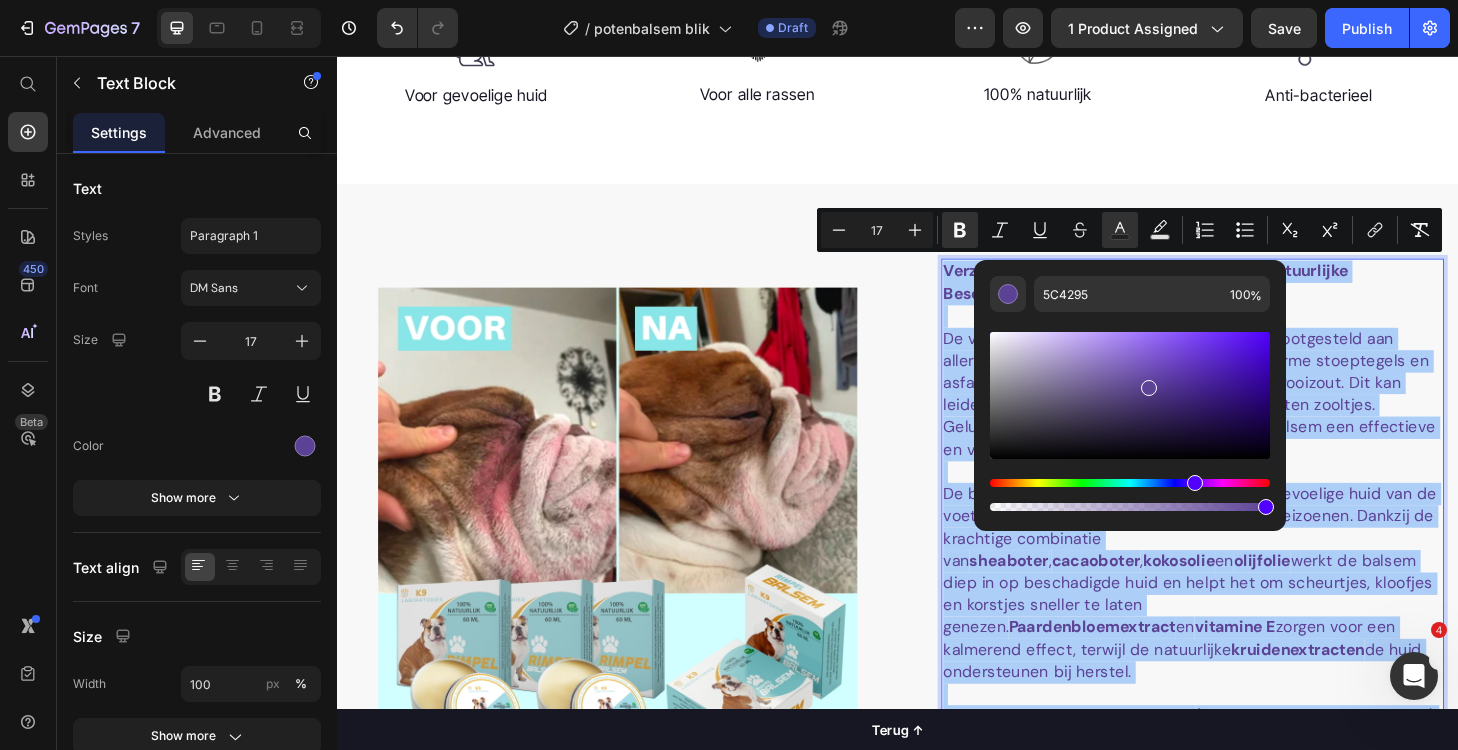 click at bounding box center (1130, 395) 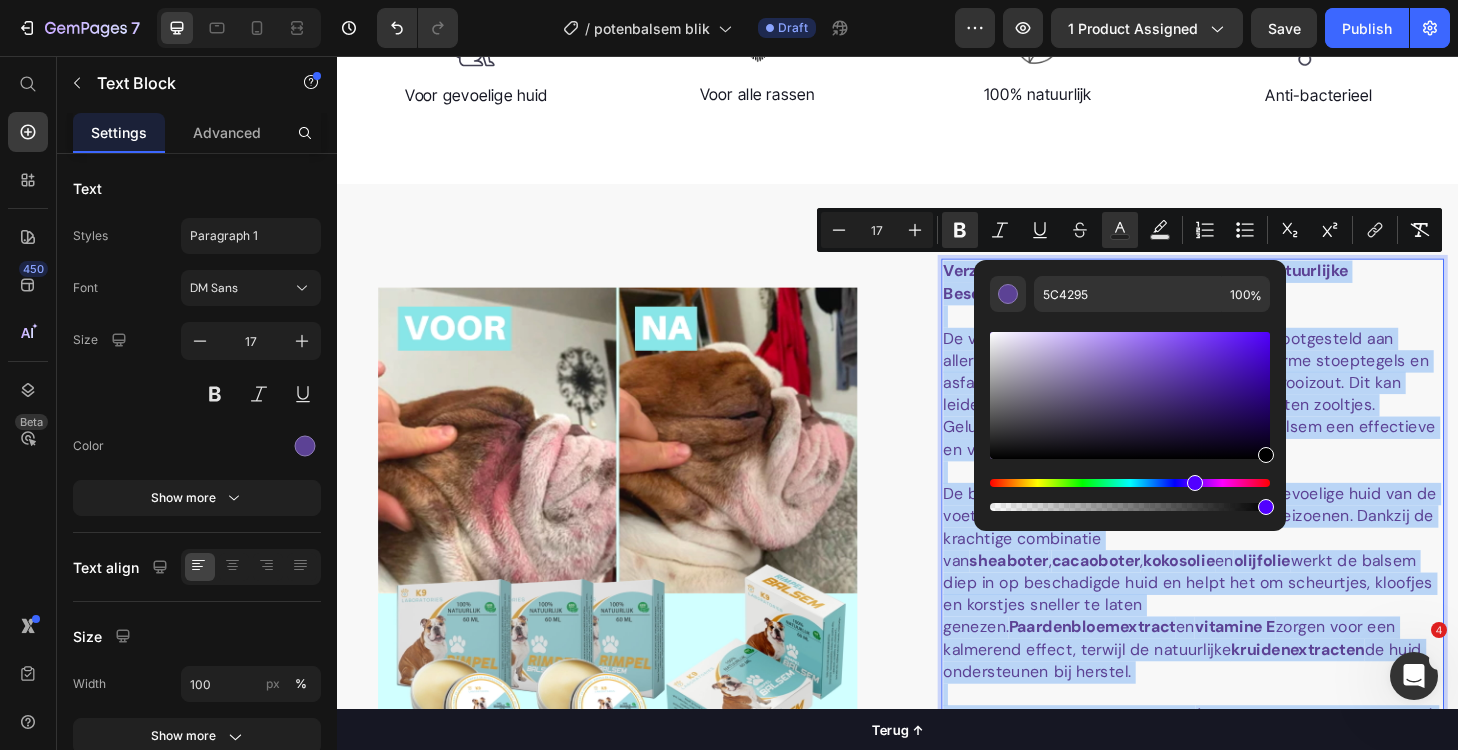 type on "000000" 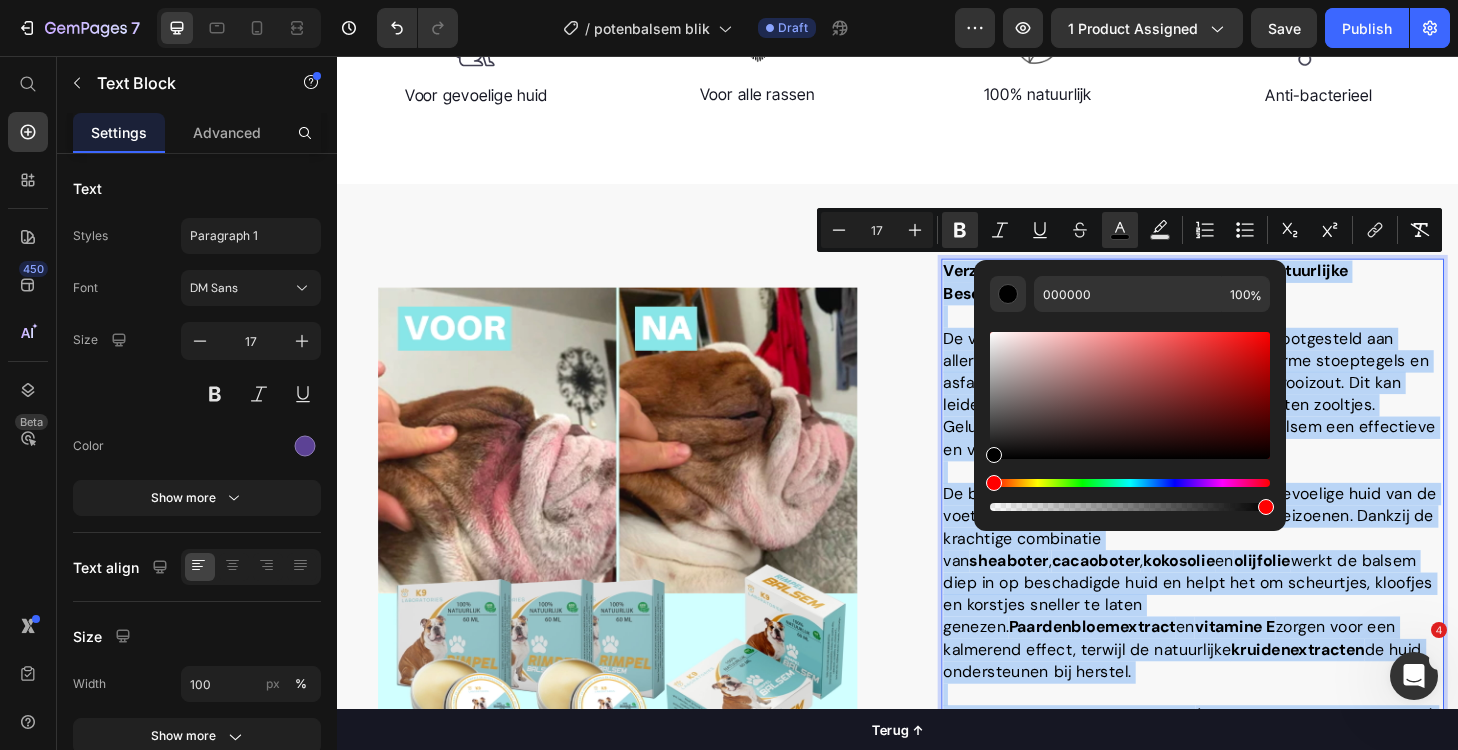 click on "Verzorgende Potenbalsem voor Honden – Natuurlijke Bescherming voor Kwetsbare Voetzooltjes" at bounding box center [1253, 298] 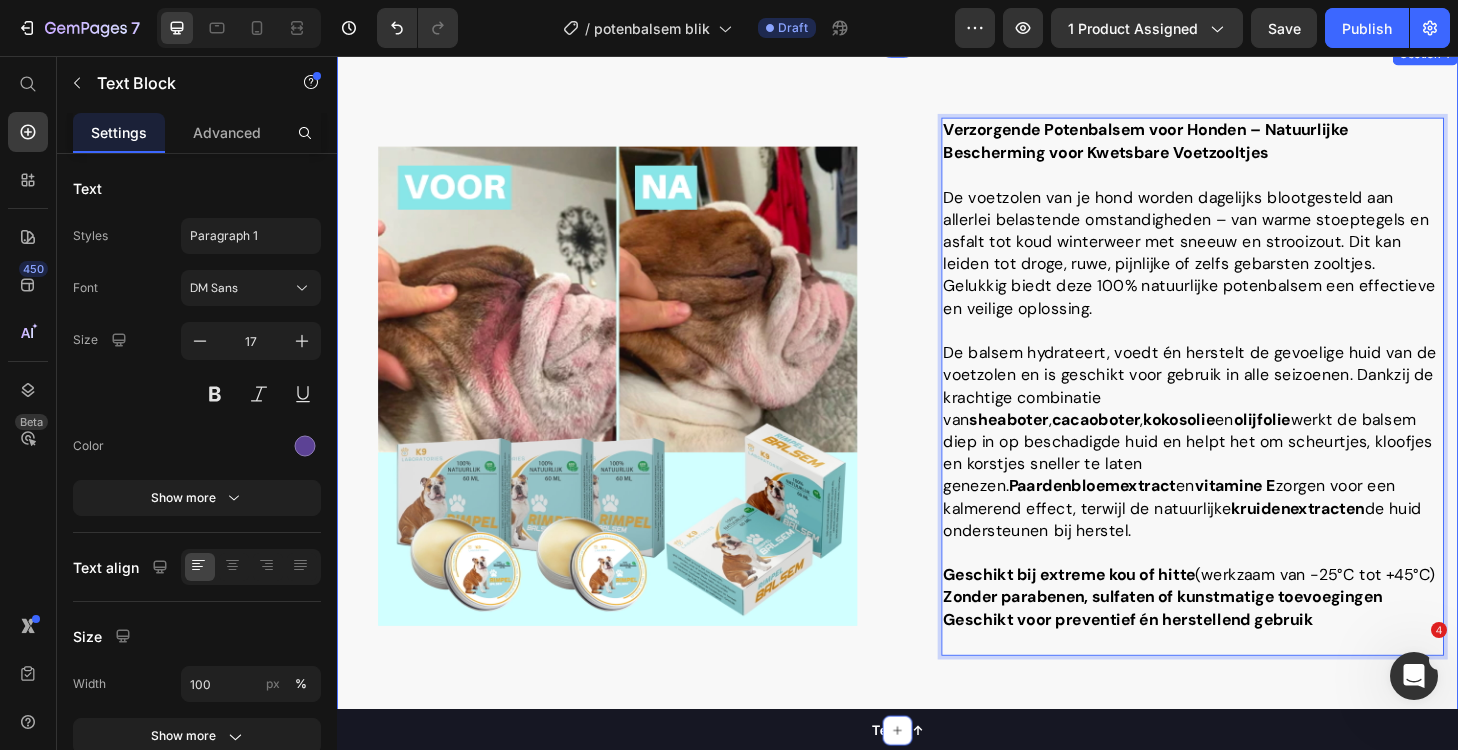scroll, scrollTop: 1431, scrollLeft: 0, axis: vertical 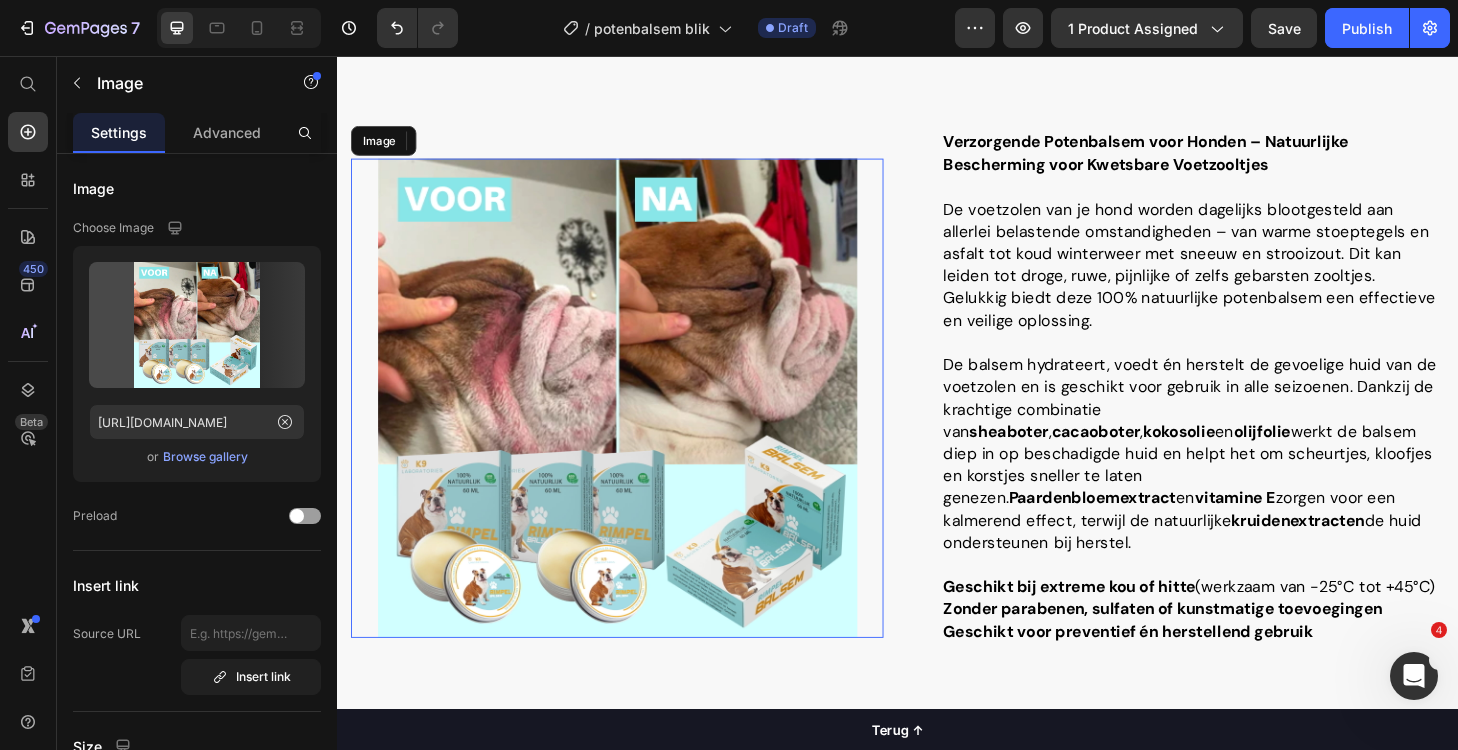 click at bounding box center (637, 421) 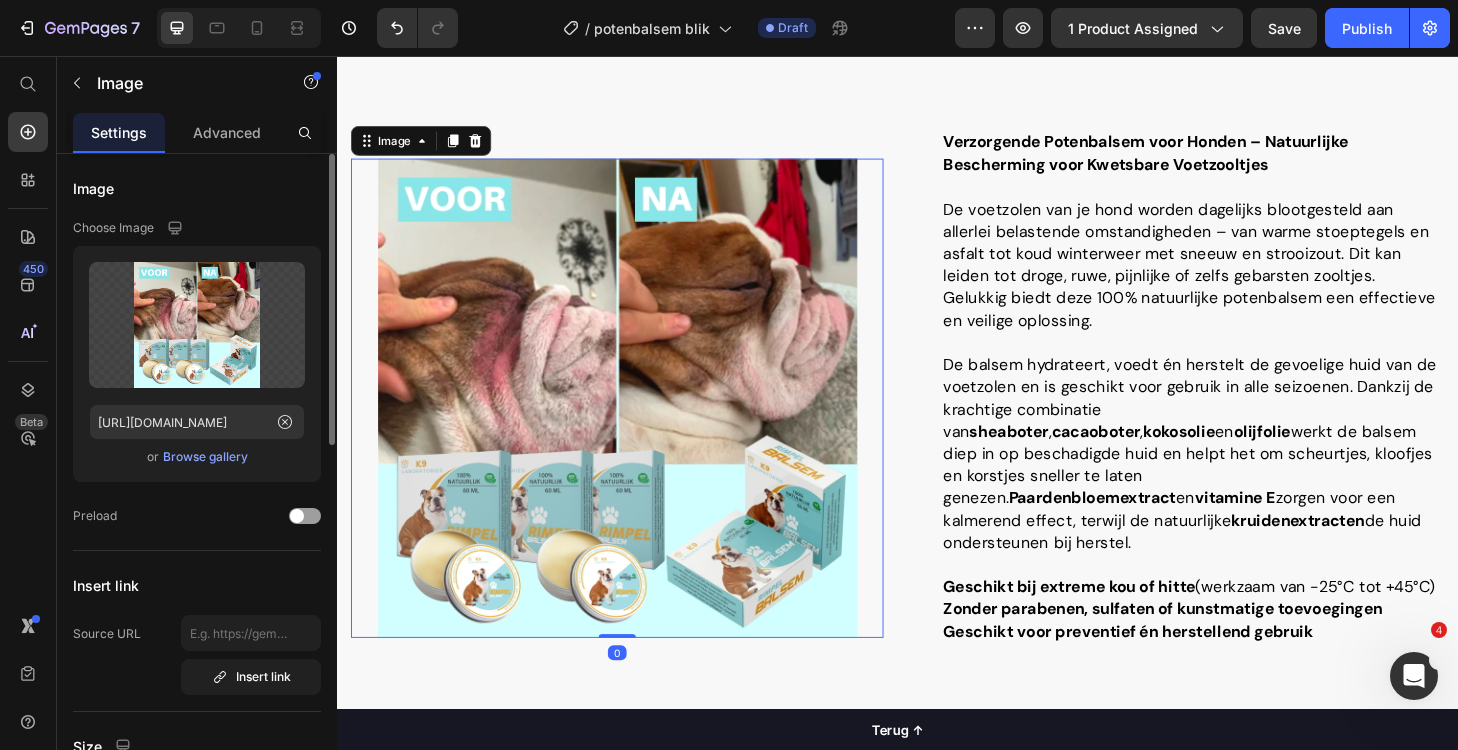click on "Browse gallery" at bounding box center [205, 457] 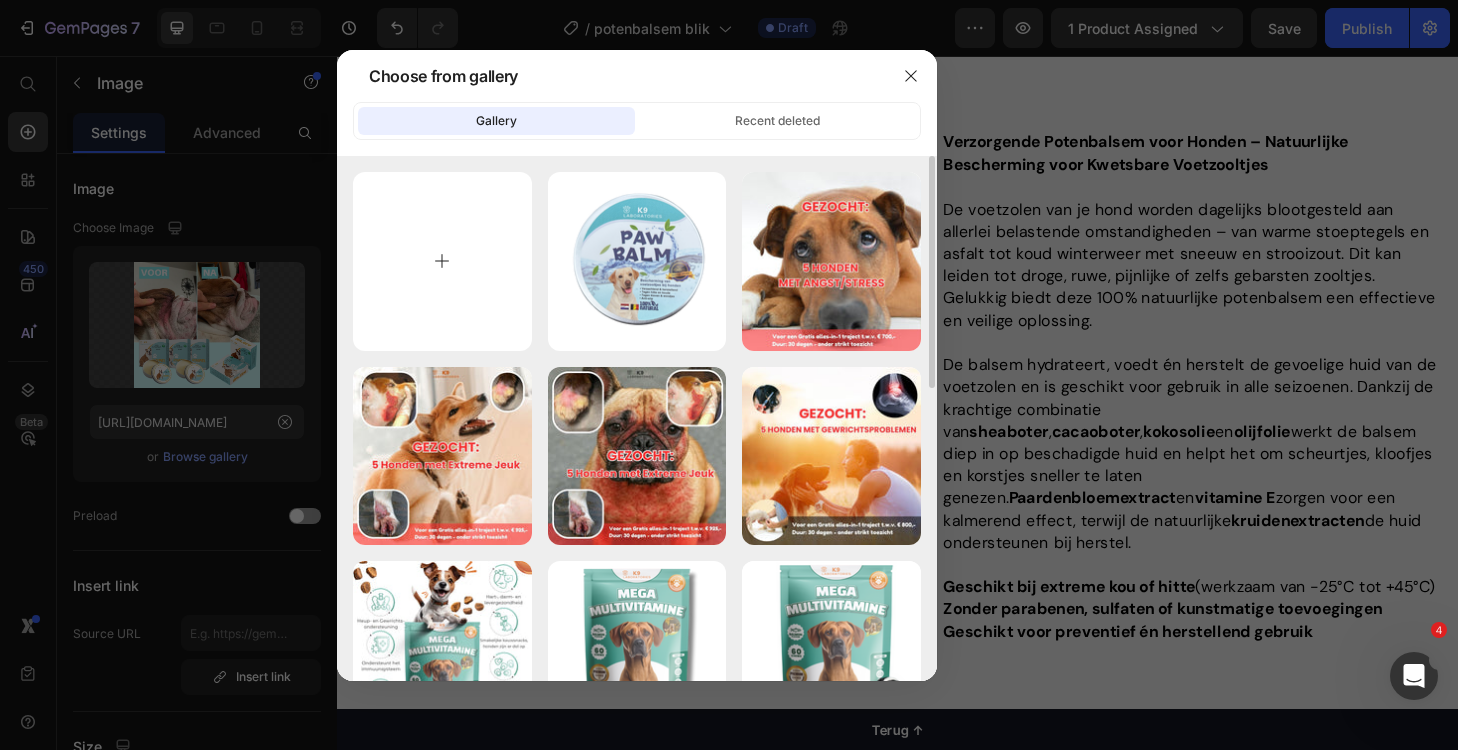 click at bounding box center (442, 261) 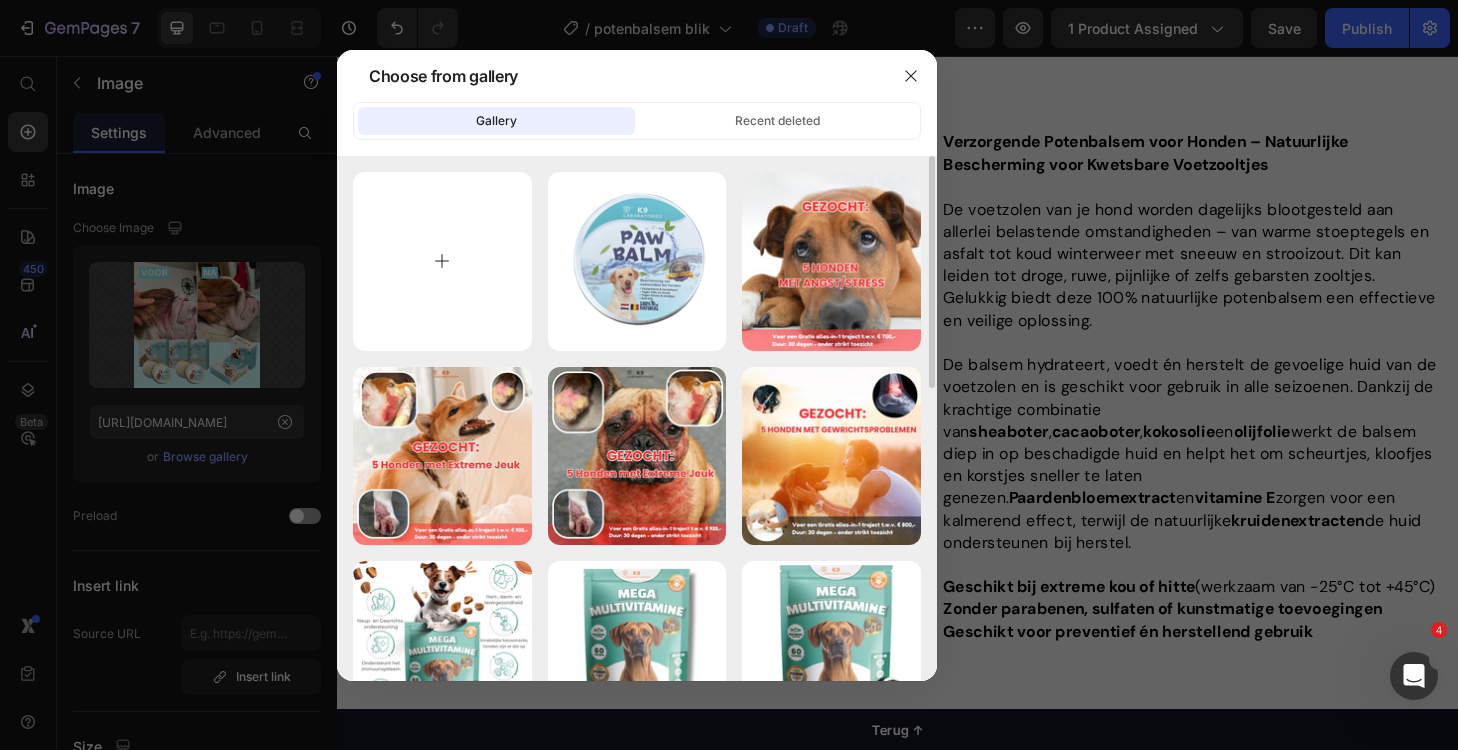 type on "C:\fakepath\happypaw.png" 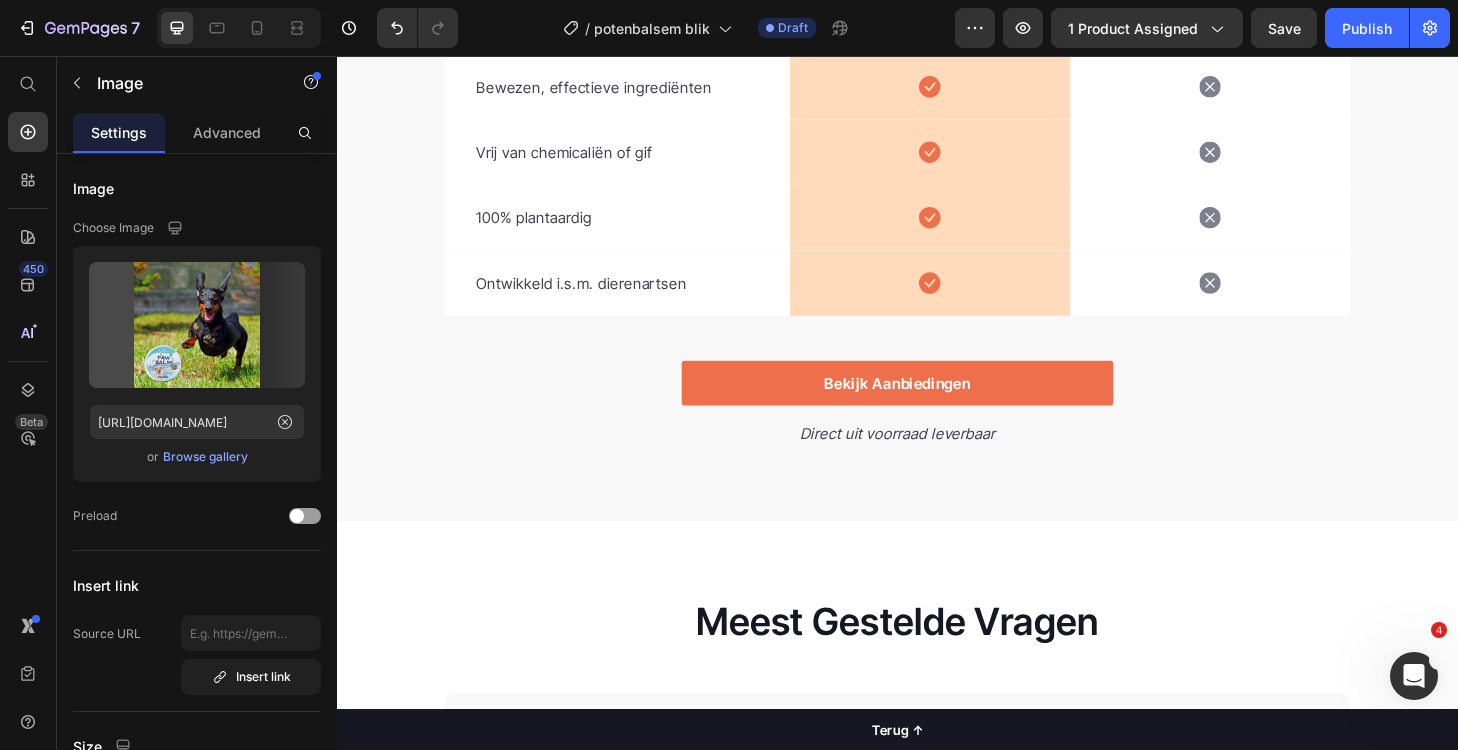 type on "https://cdn.shopify.com/s/files/1/0729/4500/8988/files/gempages_481157344315573406-ea62fe21-4c62-4577-8e0b-c1d96cc46b55.png" 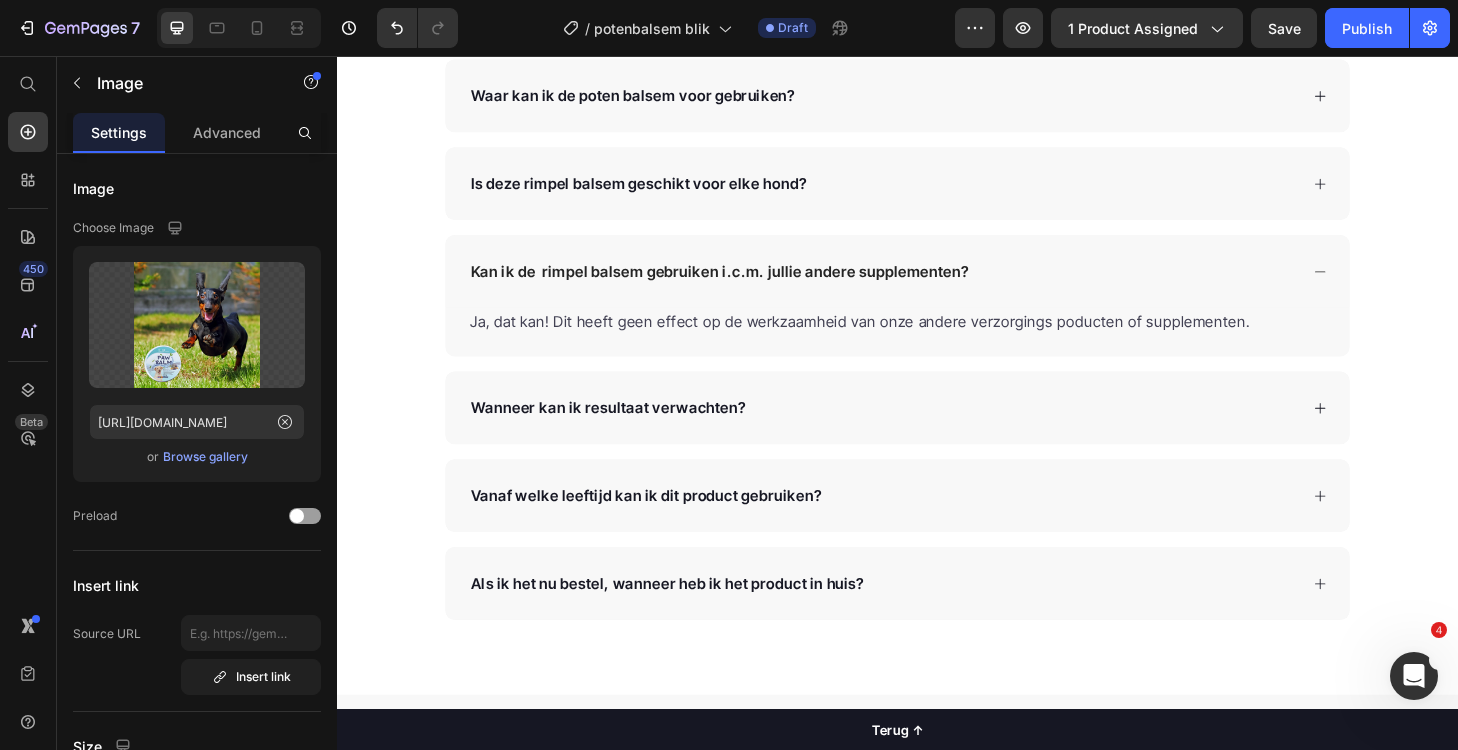scroll, scrollTop: 3185, scrollLeft: 0, axis: vertical 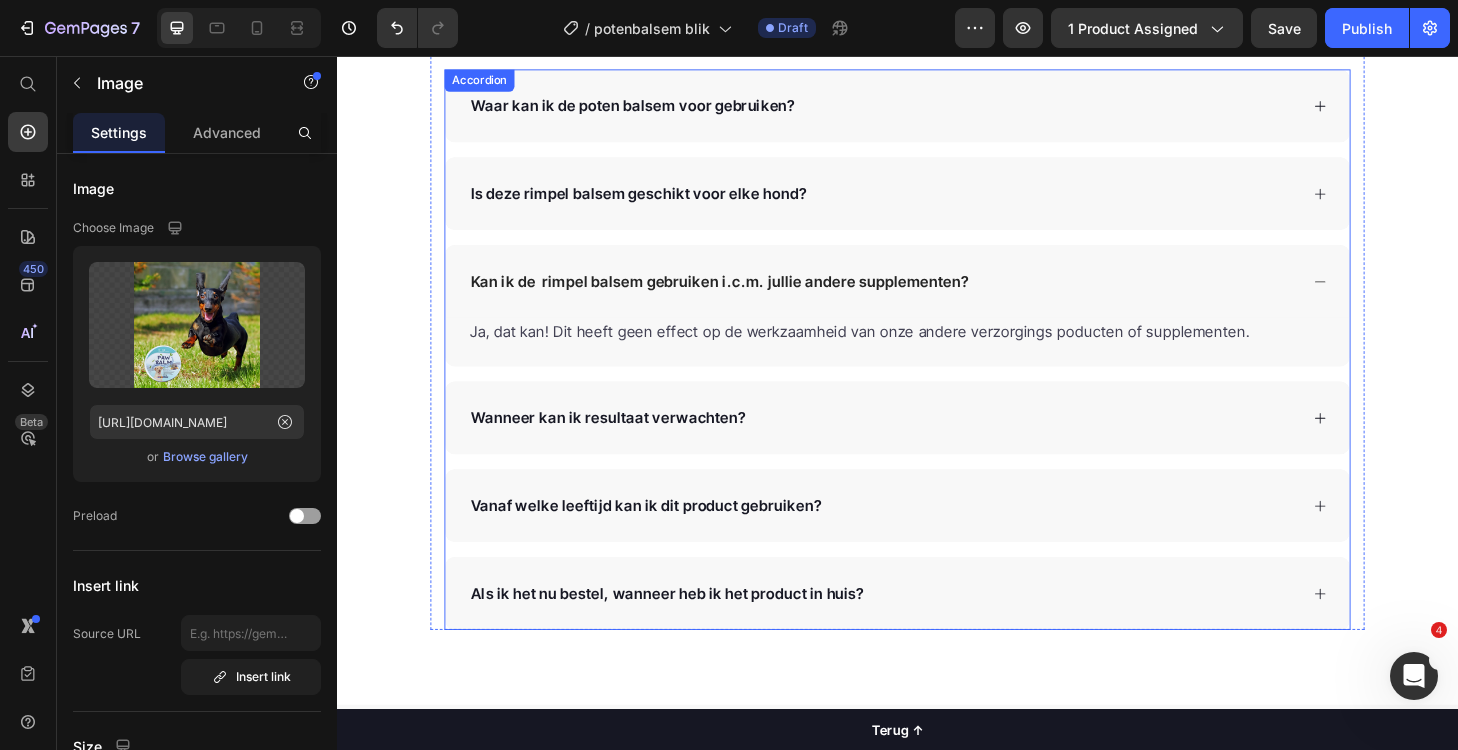 click on "Wij doen het anders Heading Row
Drop element here Image K9 Laboratories Text block Row Image Andere Merken Text block Row Aanbevolen door het grootste dierenasiel van Europa Text block
Icon Row
Icon Row Bewezen, effectieve ingrediënten Text block
Icon Row
Icon Row Vrij van chemicaliën of gif Text block
Icon Row
Icon Row 100% plantaardig Text block
Icon Row
Icon Row Ontwikkeld i.s.m. dierenartsen Text block
Icon Row
Icon Row Row Bekijk Aanbiedingen Button Direct uit voorraad leverbaar Text block Row Section 5 Meest Gestelde Vragen Heading
Waar kan ik de poten balsem voor gebruiken?
Is deze rimpel balsem geschikt voor elke hond?
Kan ik de  rimpel balsem gebruiken i.c.m. jullie andere supplementen? Ja, dat kan! Dit heeft geen effect op de werkzaamheid van onze andere verzorgings poducten of supplementen. Text block
Row" at bounding box center [937, -226] 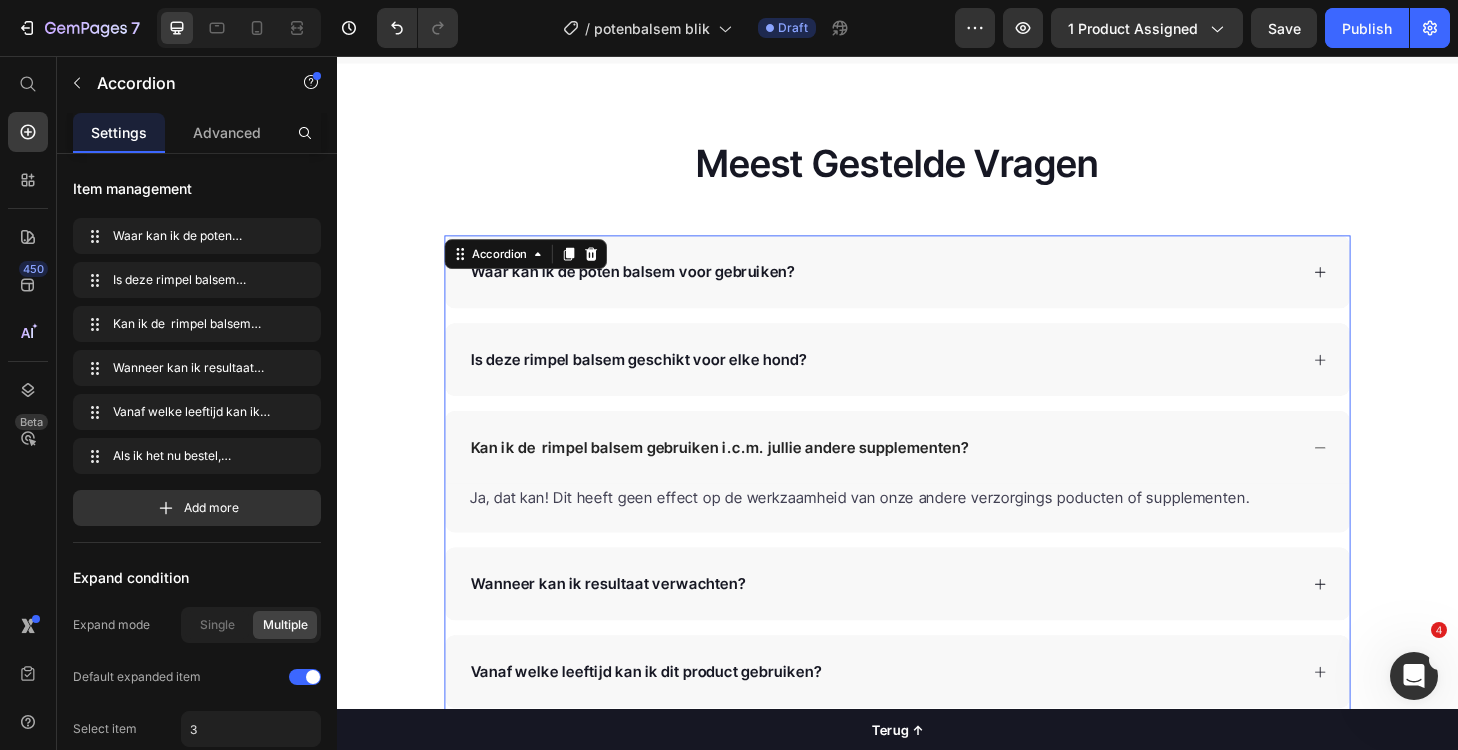 scroll, scrollTop: 3180, scrollLeft: 0, axis: vertical 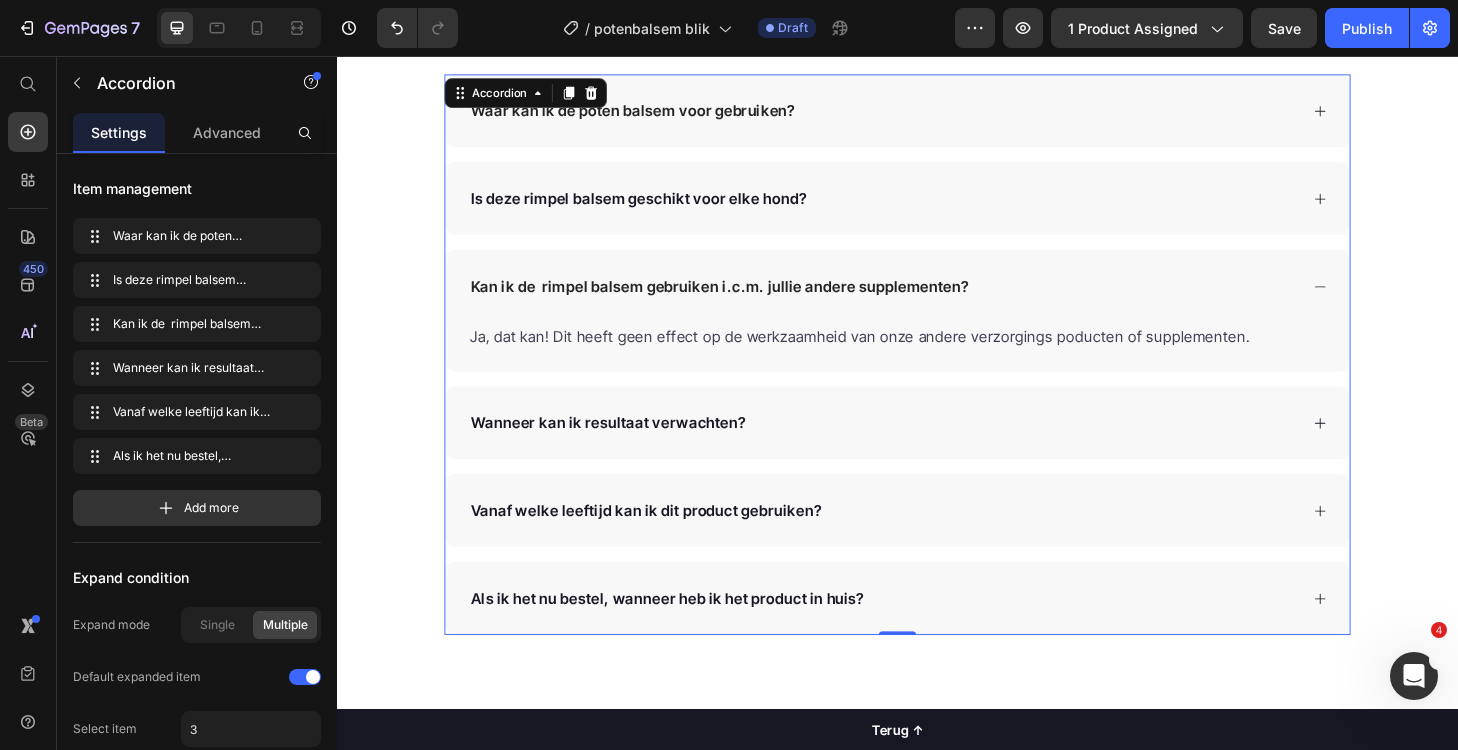click on "Waar kan ik de poten balsem voor gebruiken?" at bounding box center (921, 114) 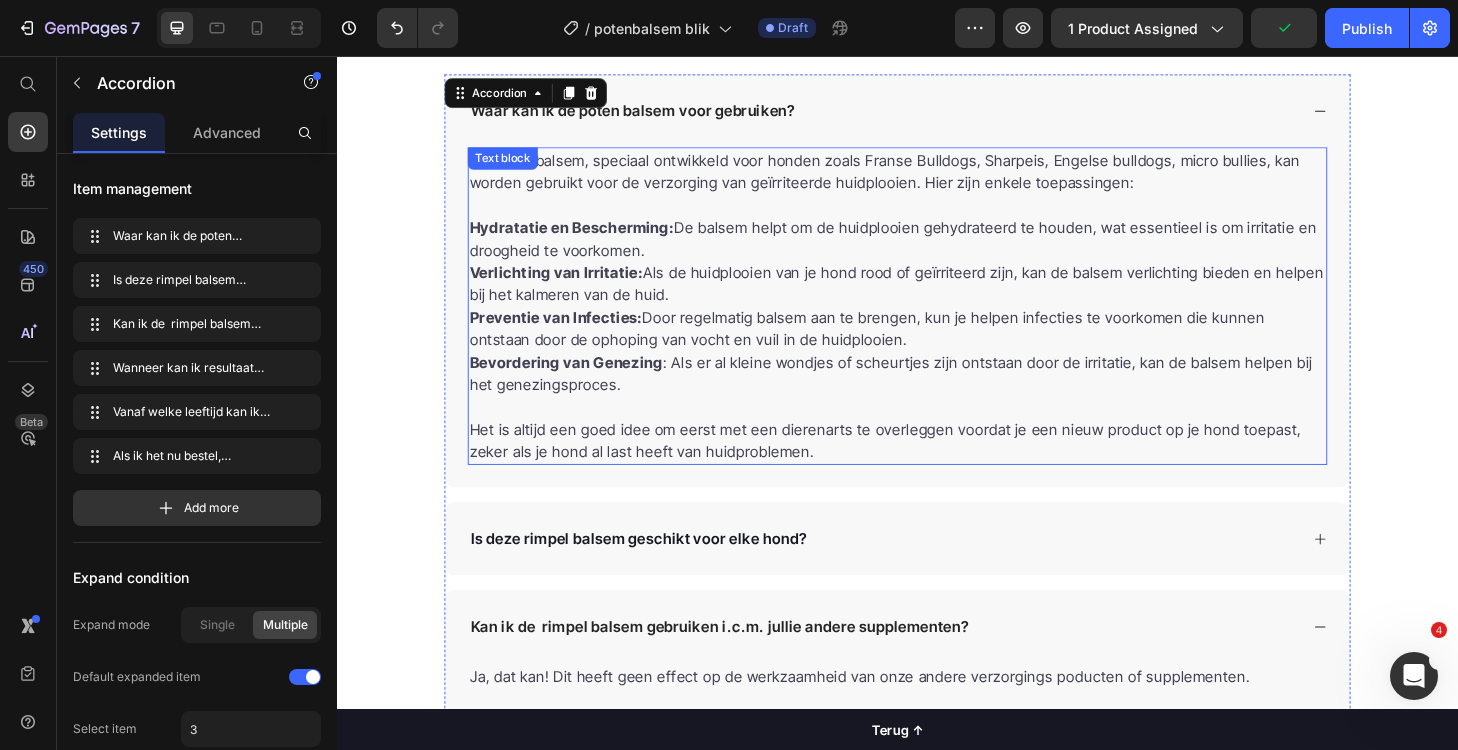 click on "De rimpelbalsem, speciaal ontwikkeld voor honden zoals Franse Bulldogs, Sharpeis, Engelse bulldogs, micro bullies, kan worden gebruikt voor de verzorging van geïrriteerde huidplooien. Hier zijn enkele toepassingen:" at bounding box center [937, 179] 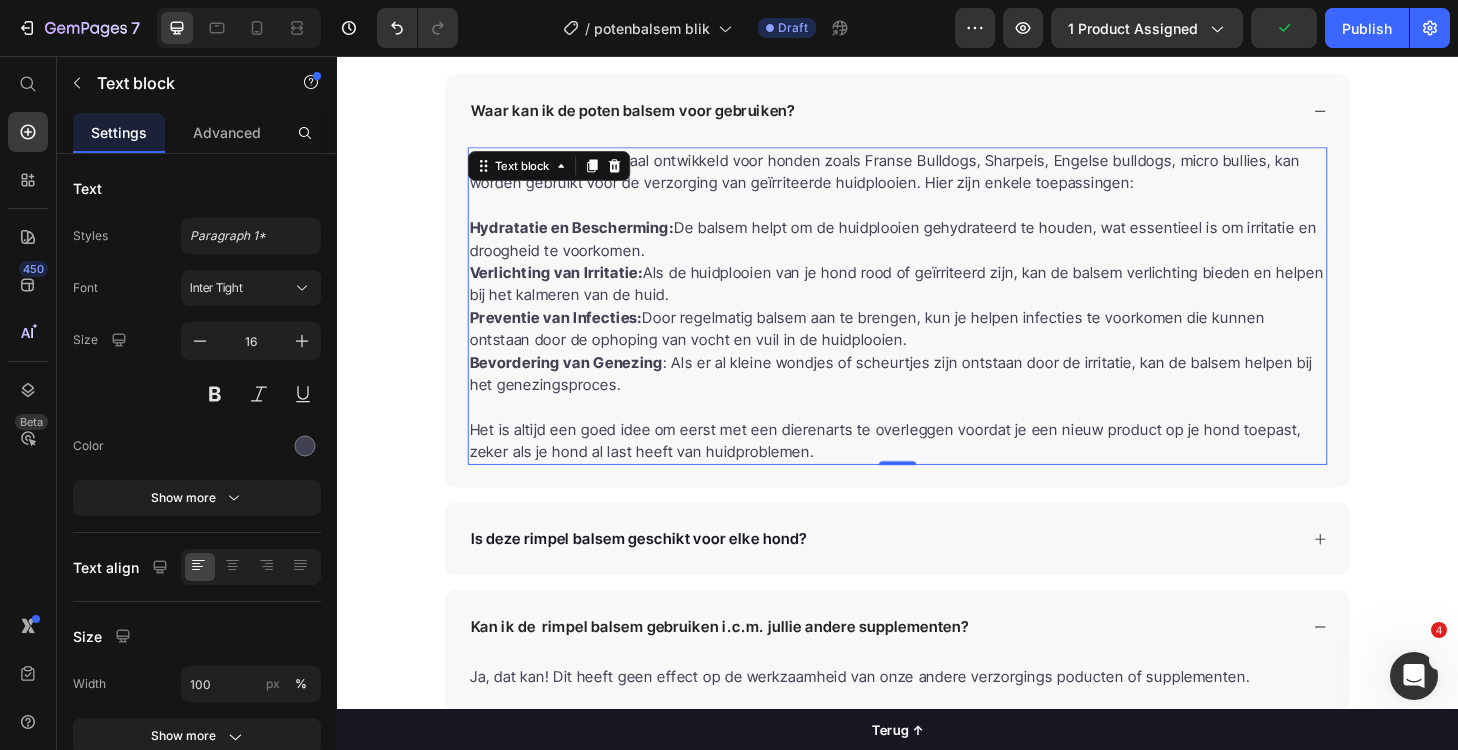 click at bounding box center [937, 215] 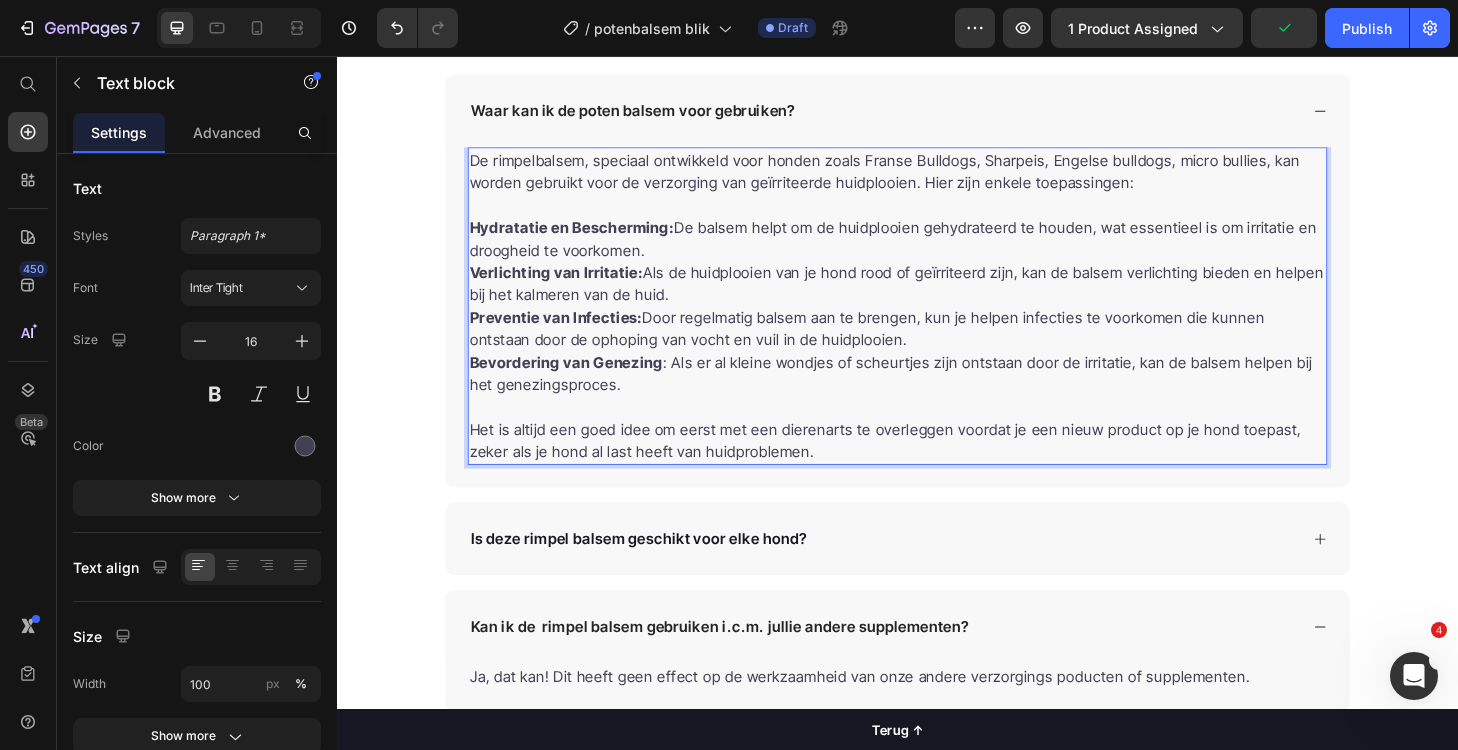click on "De rimpelbalsem, speciaal ontwikkeld voor honden zoals Franse Bulldogs, Sharpeis, Engelse bulldogs, micro bullies, kan worden gebruikt voor de verzorging van geïrriteerde huidplooien. Hier zijn enkele toepassingen:" at bounding box center [937, 179] 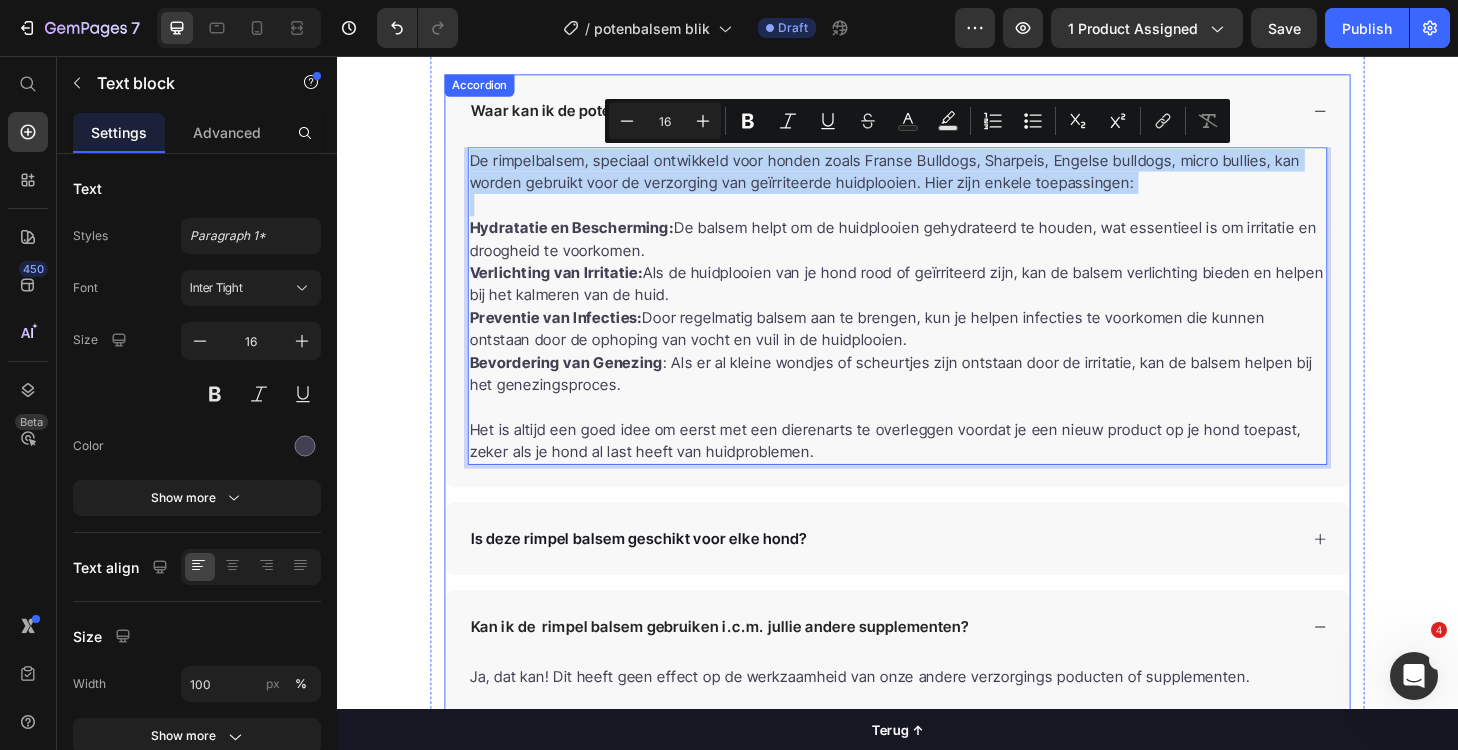 drag, startPoint x: 479, startPoint y: 238, endPoint x: 462, endPoint y: 165, distance: 74.953316 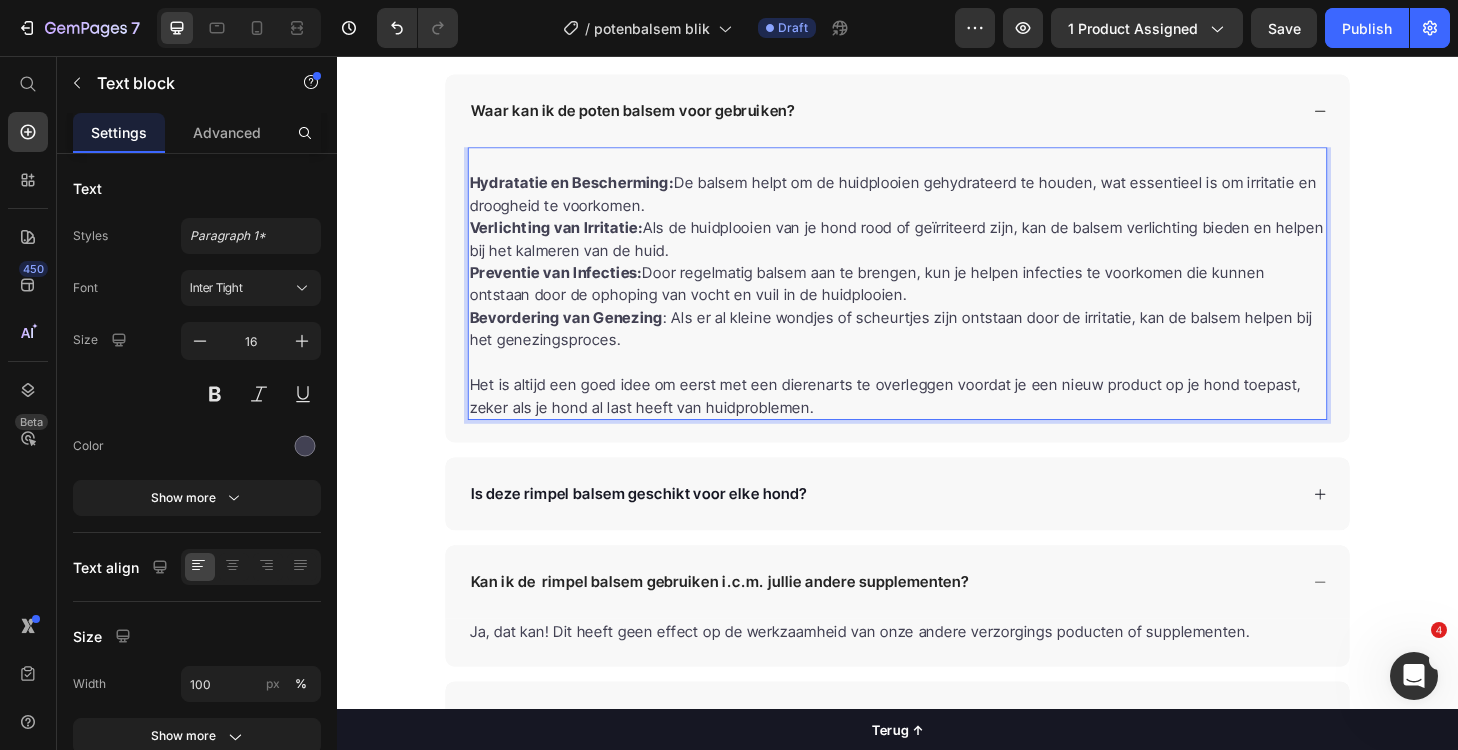 click on "Hydratatie en Bescherming:" at bounding box center [588, 191] 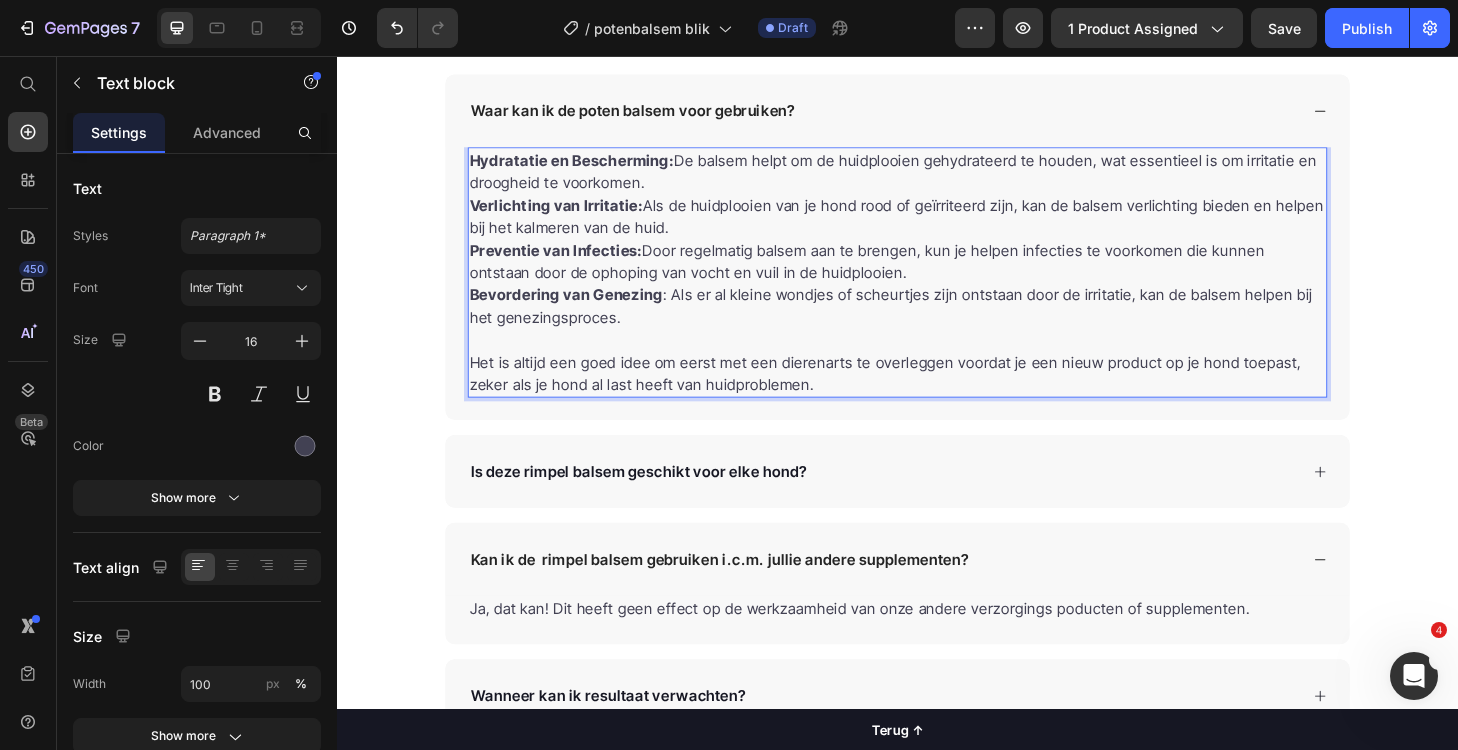 click on "Hydratatie en Bescherming:  De balsem helpt om de huidplooien gehydrateerd te houden, wat essentieel is om irritatie en droogheid te voorkomen." at bounding box center [937, 179] 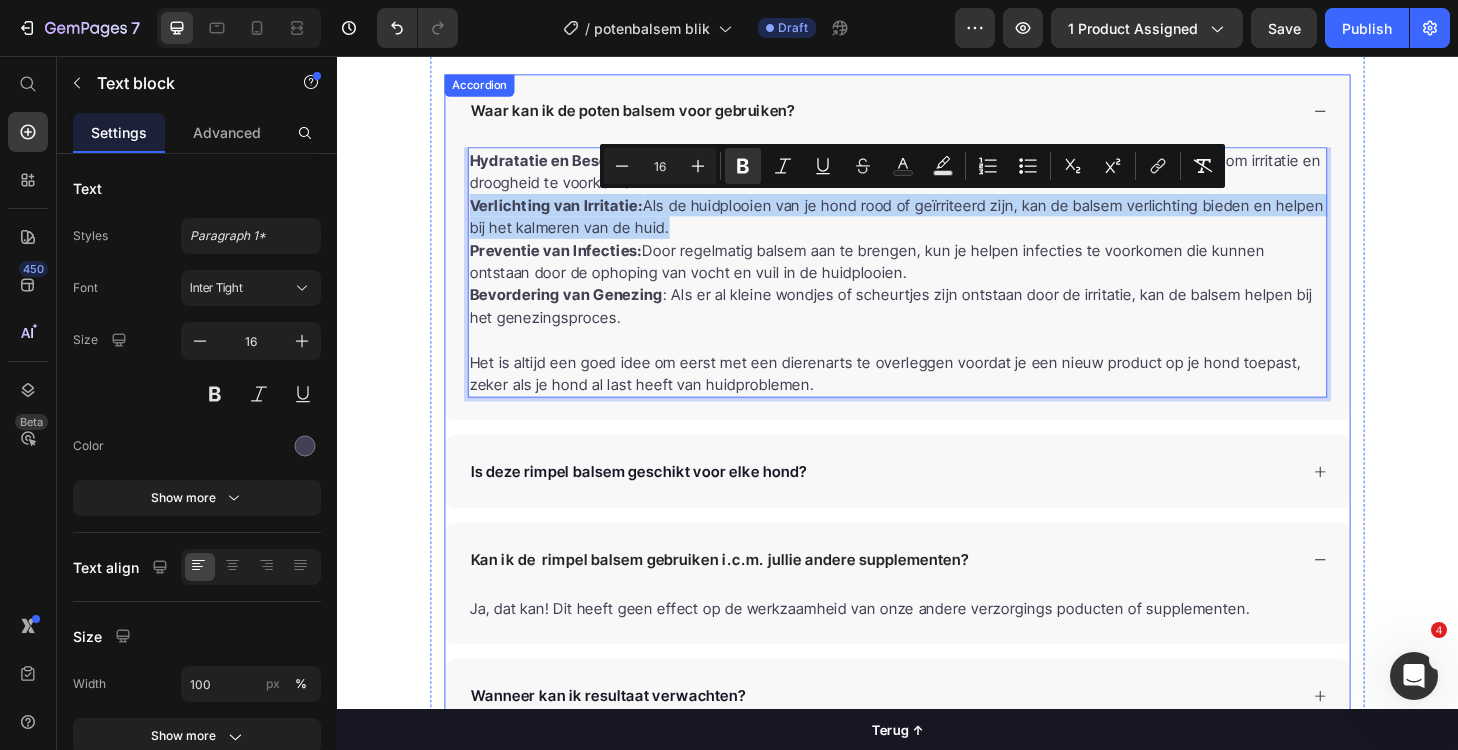 drag, startPoint x: 718, startPoint y: 241, endPoint x: 472, endPoint y: 217, distance: 247.16795 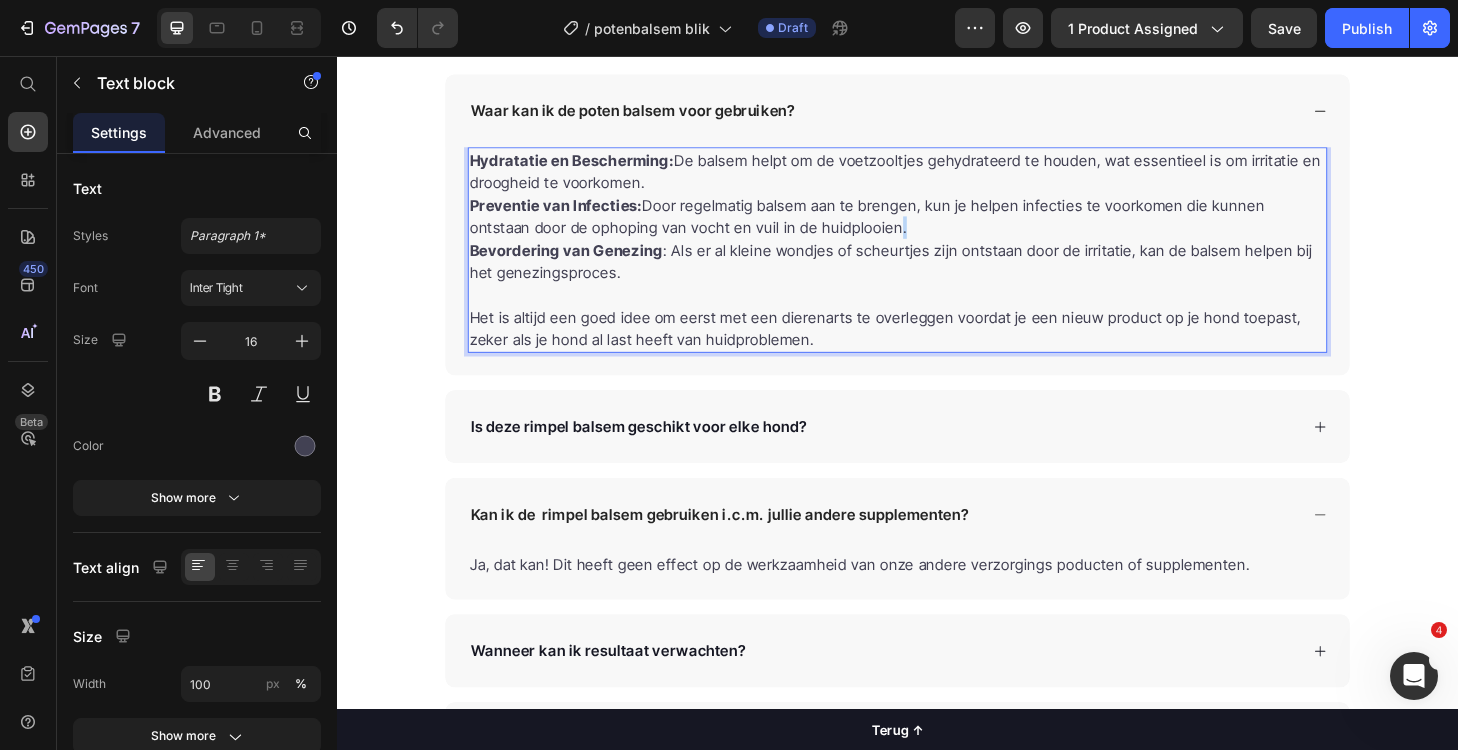 click on "Preventie van Infecties:  Door regelmatig balsem aan te brengen, kun je helpen infecties te voorkomen die kunnen ontstaan door de ophoping van vocht en vuil in de huidplooien." at bounding box center (937, 227) 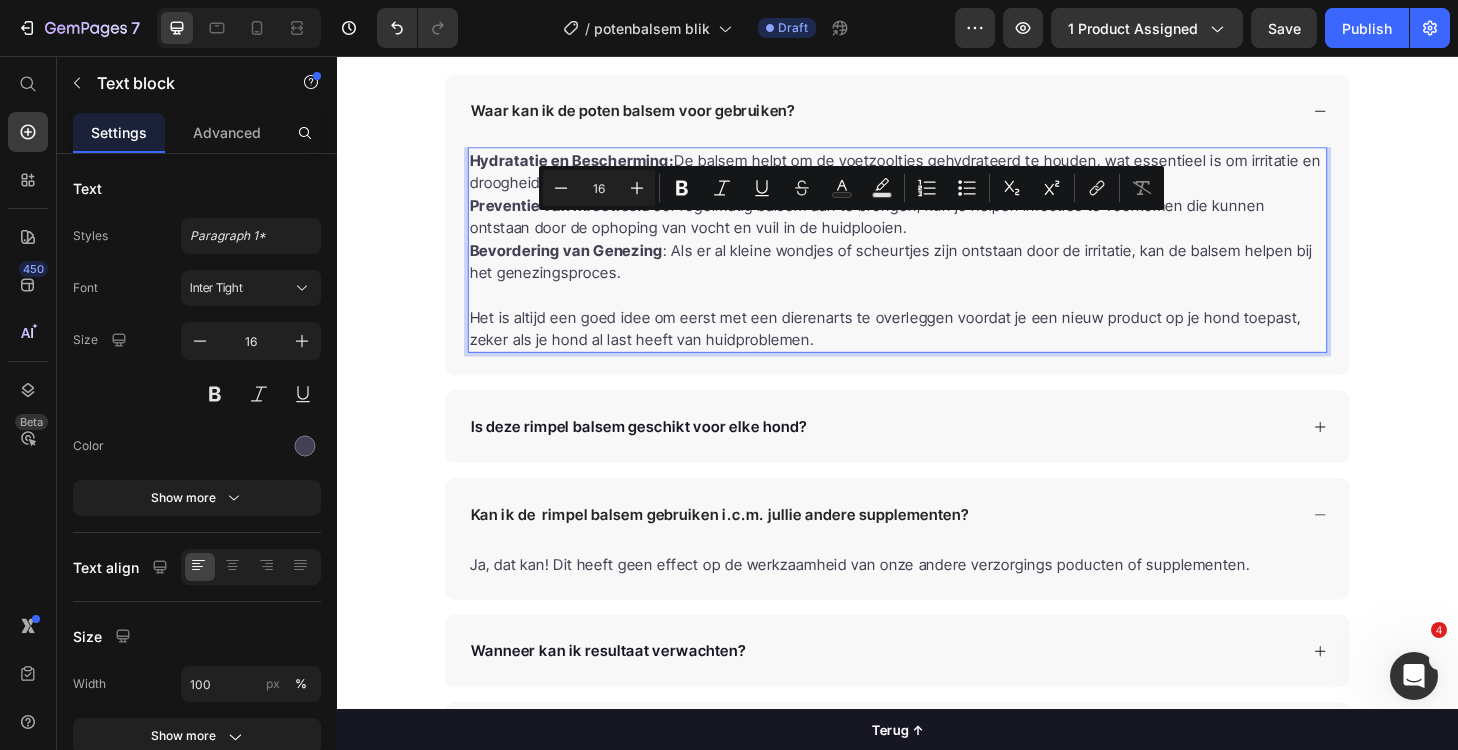 click on "Preventie van Infecties:  Door regelmatig balsem aan te brengen, kun je helpen infecties te voorkomen die kunnen ontstaan door de ophoping van vocht en vuil in de huidplooien." at bounding box center (937, 227) 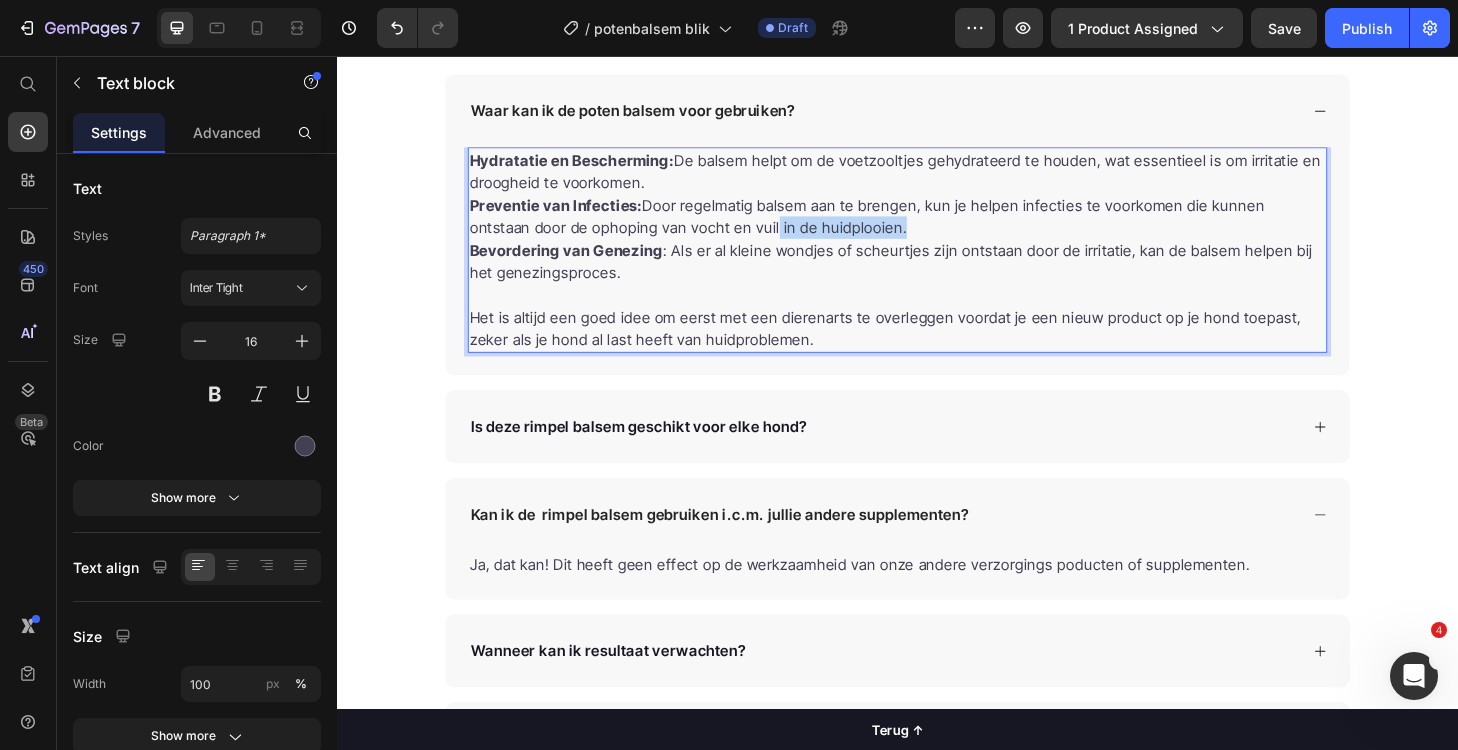 drag, startPoint x: 874, startPoint y: 244, endPoint x: 737, endPoint y: 242, distance: 137.0146 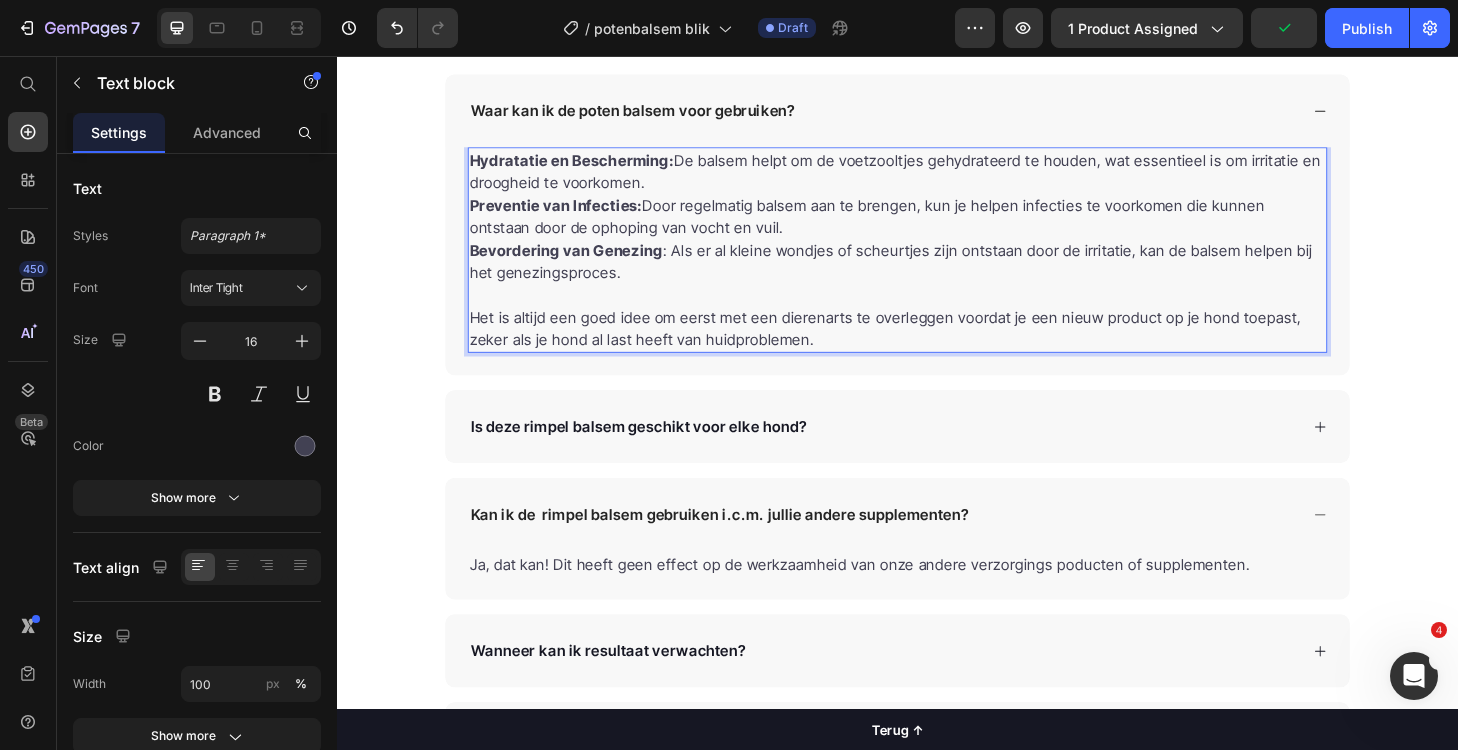 click at bounding box center (937, 311) 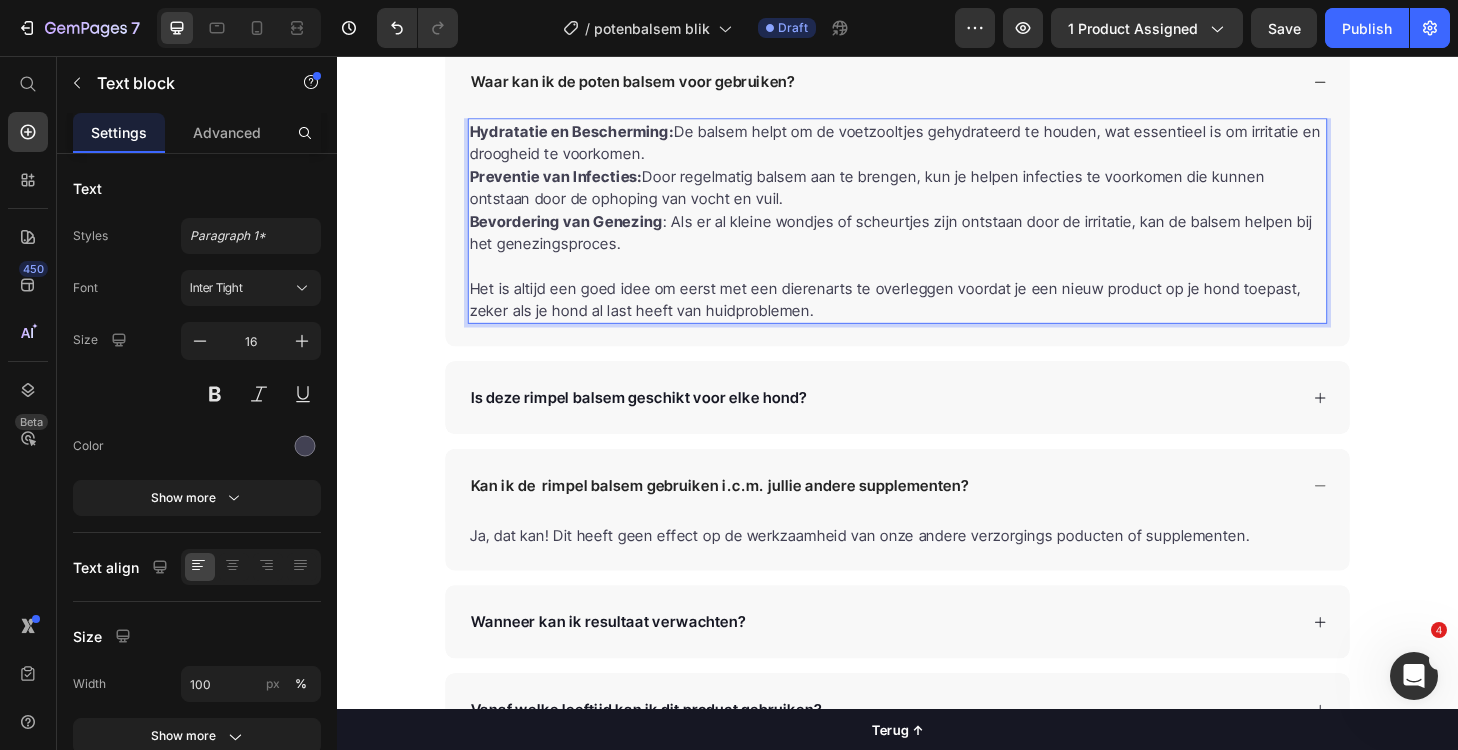 scroll, scrollTop: 3282, scrollLeft: 0, axis: vertical 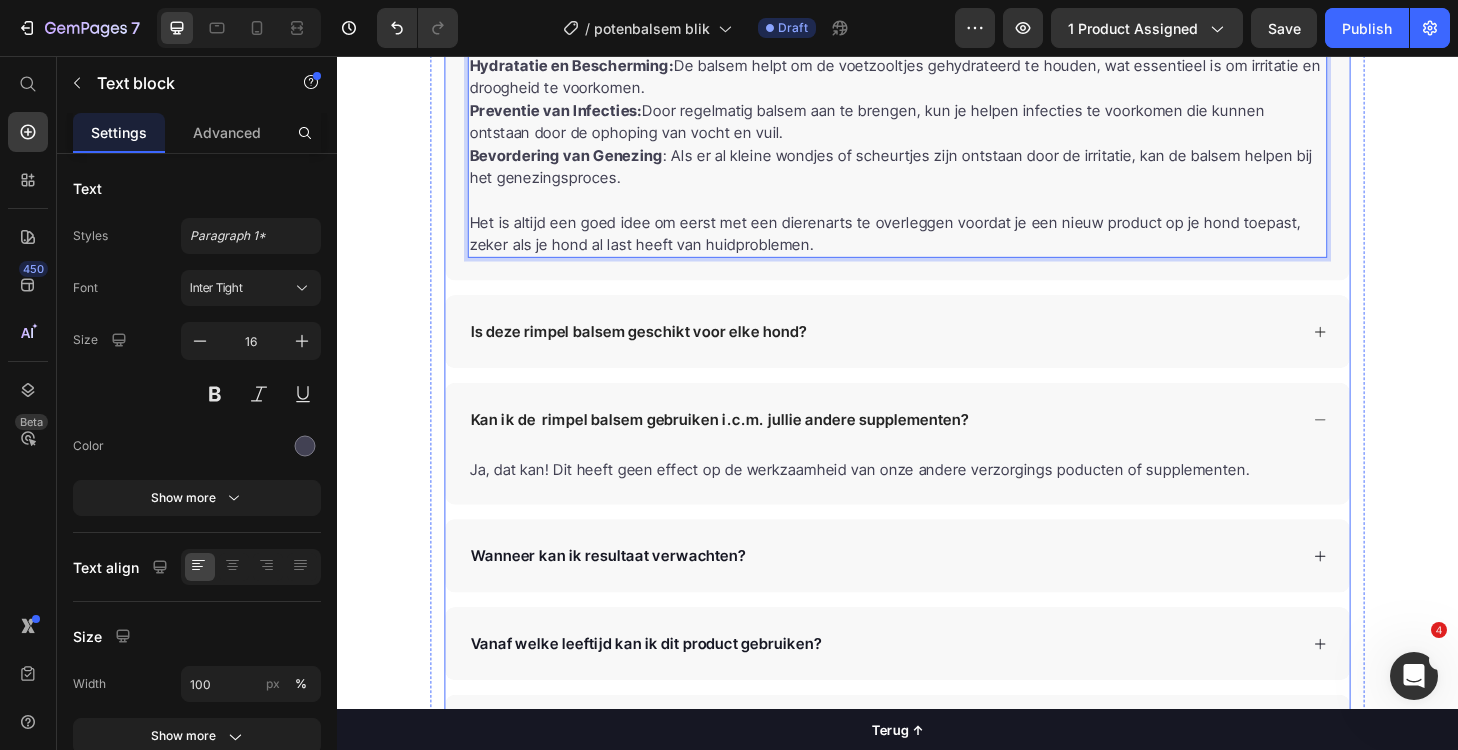 click on "Is deze rimpel balsem geschikt voor elke hond?" at bounding box center (921, 350) 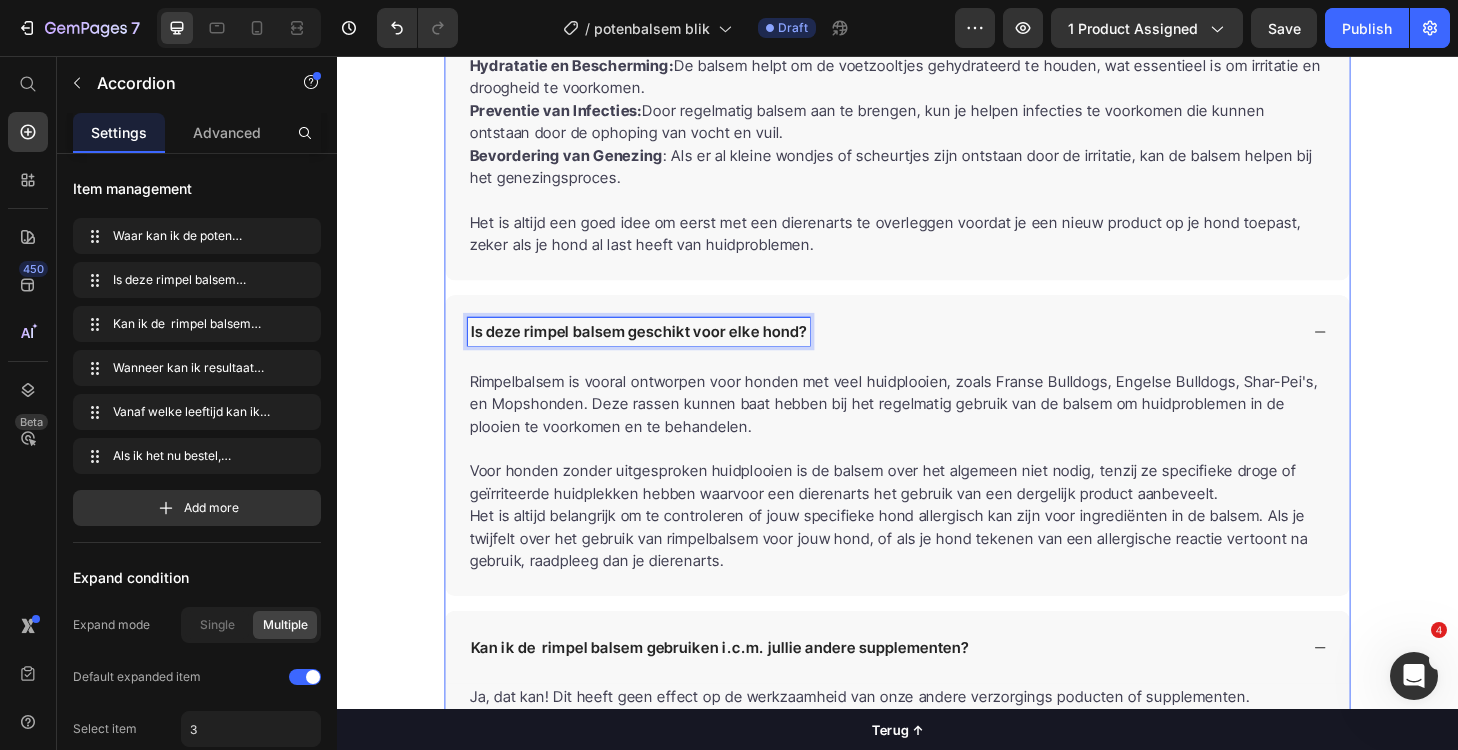 click on "Is deze rimpel balsem geschikt voor elke hond?" at bounding box center (660, 350) 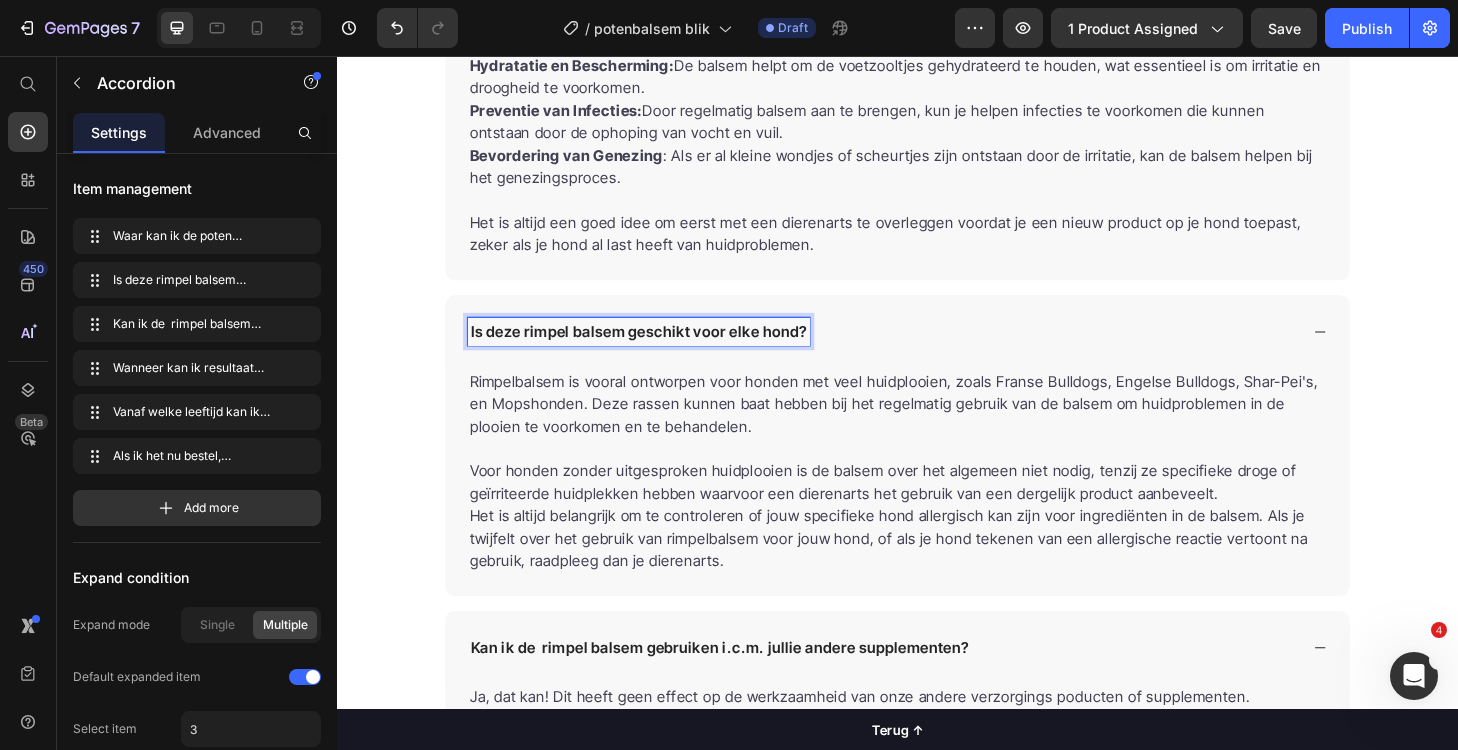 click on "Is deze rimpel balsem geschikt voor elke hond?" at bounding box center [660, 350] 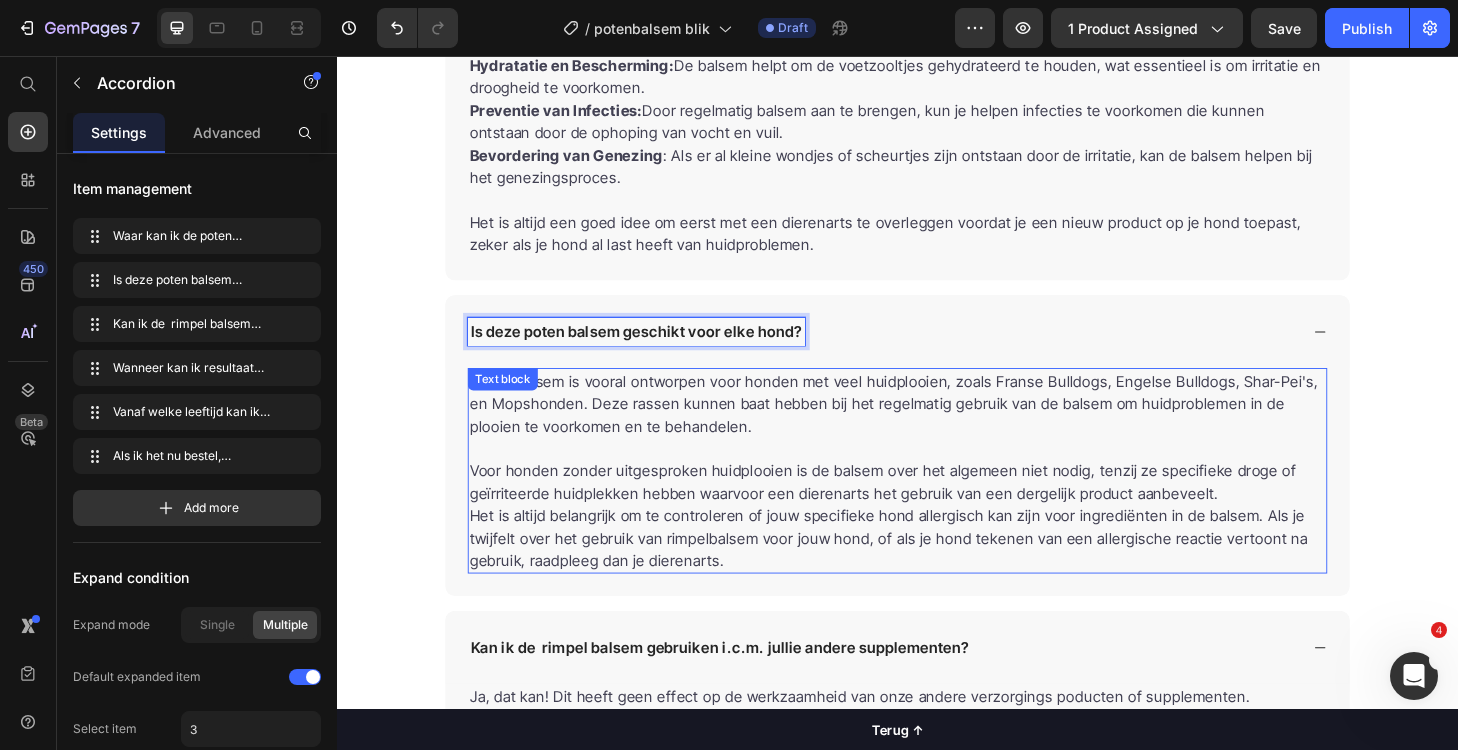 click on "Rimpelbalsem is vooral ontworpen voor honden met veel huidplooien, zoals Franse Bulldogs, Engelse Bulldogs, Shar-Pei's, en Mopshonden. Deze rassen kunnen baat hebben bij het regelmatig gebruik van de balsem om huidproblemen in de plooien te voorkomen en te behandelen." at bounding box center [937, 427] 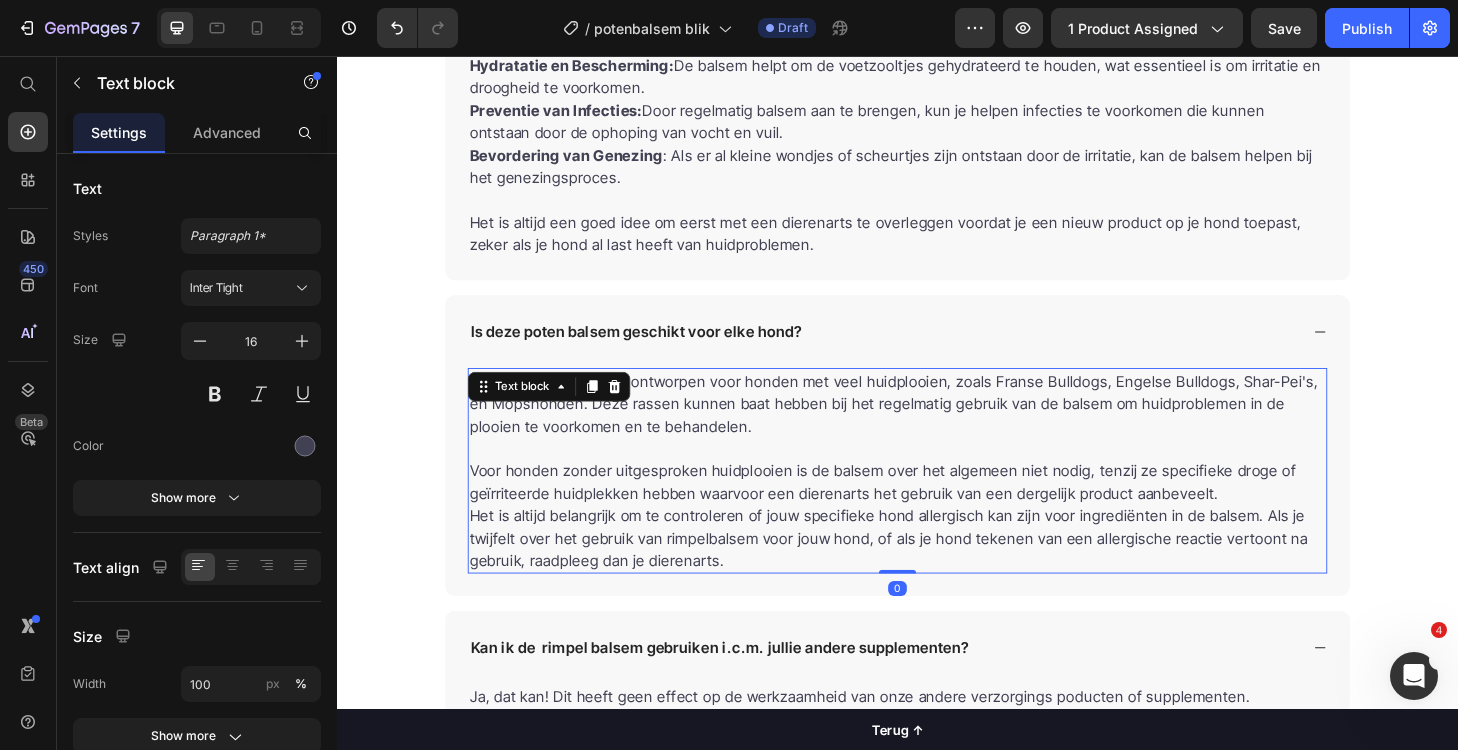 click at bounding box center [937, 475] 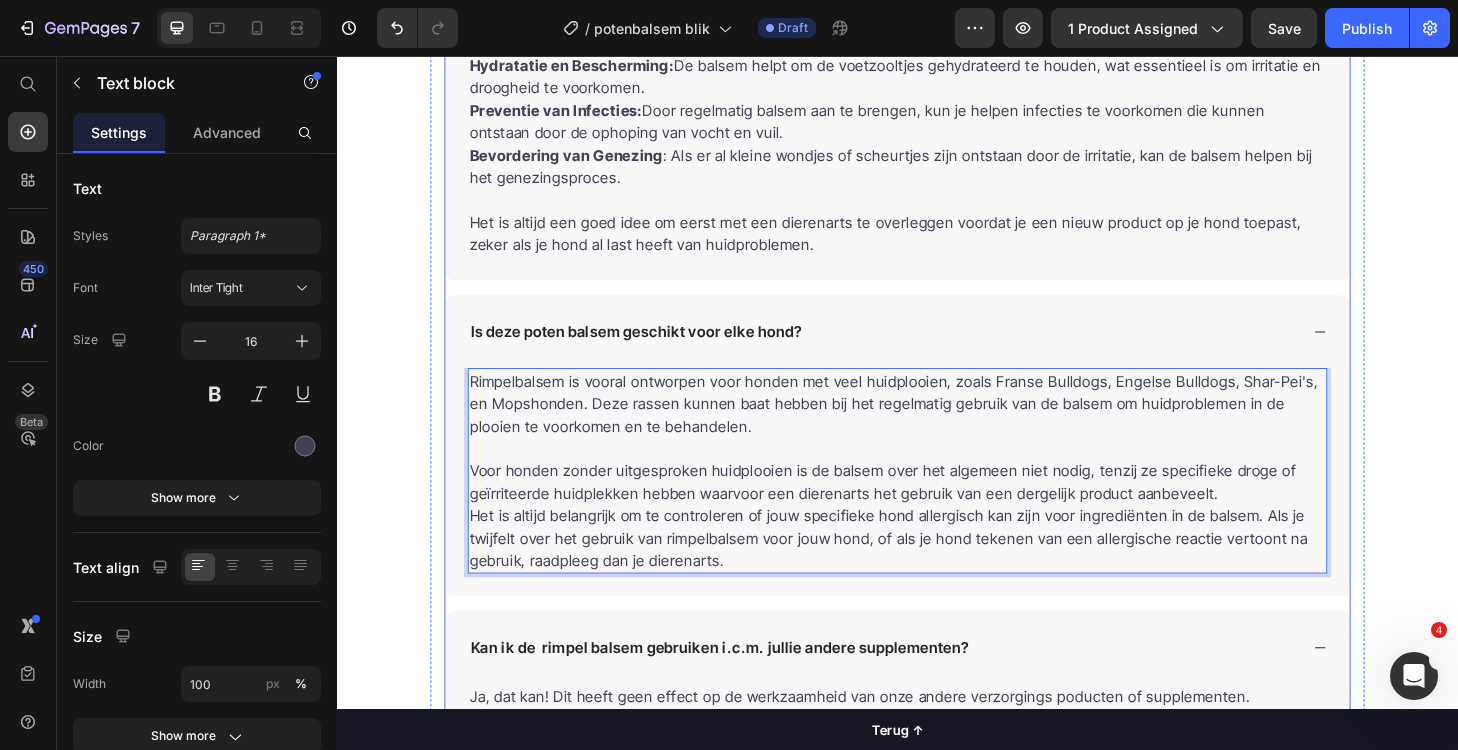 click on "Is deze poten balsem geschikt voor elke hond?" at bounding box center (921, 350) 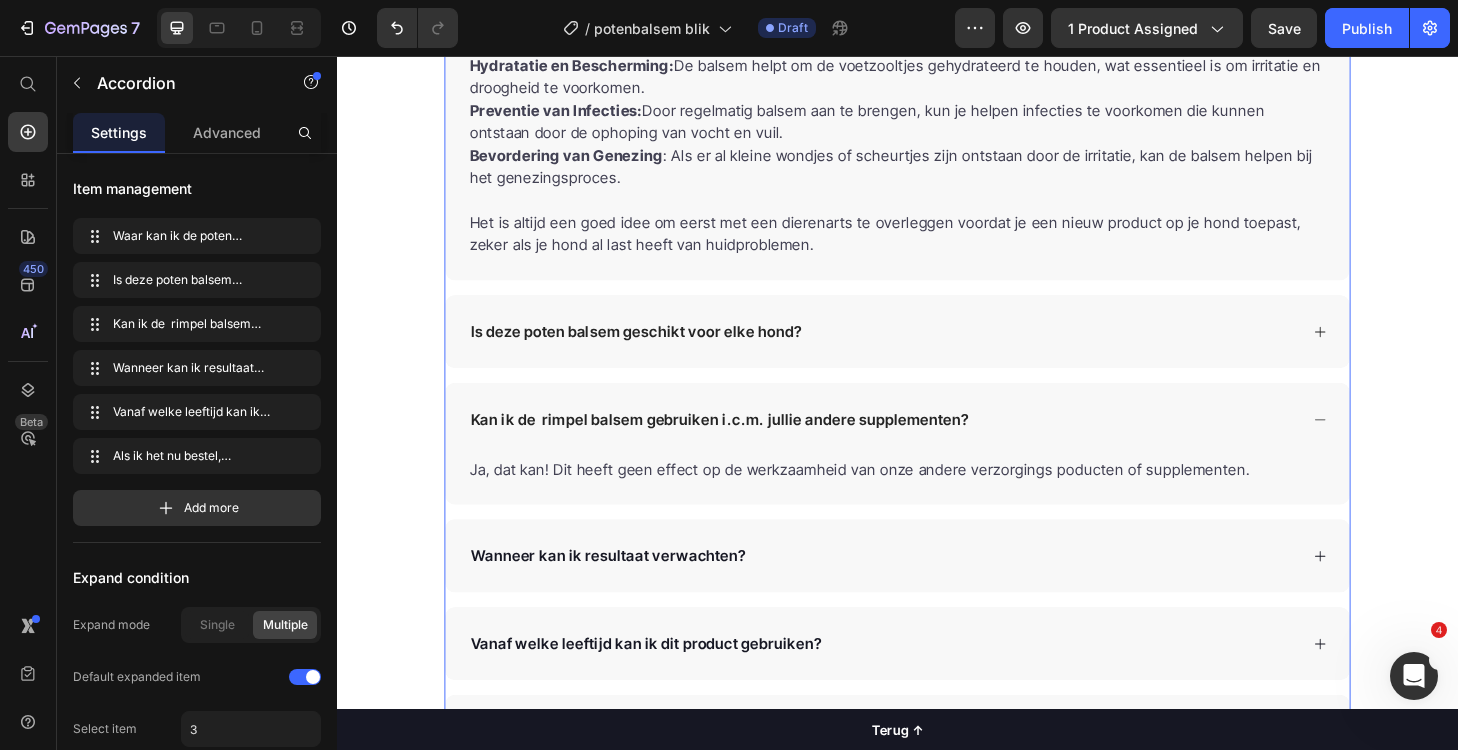click on "Is deze poten balsem geschikt voor elke hond?" at bounding box center [937, 350] 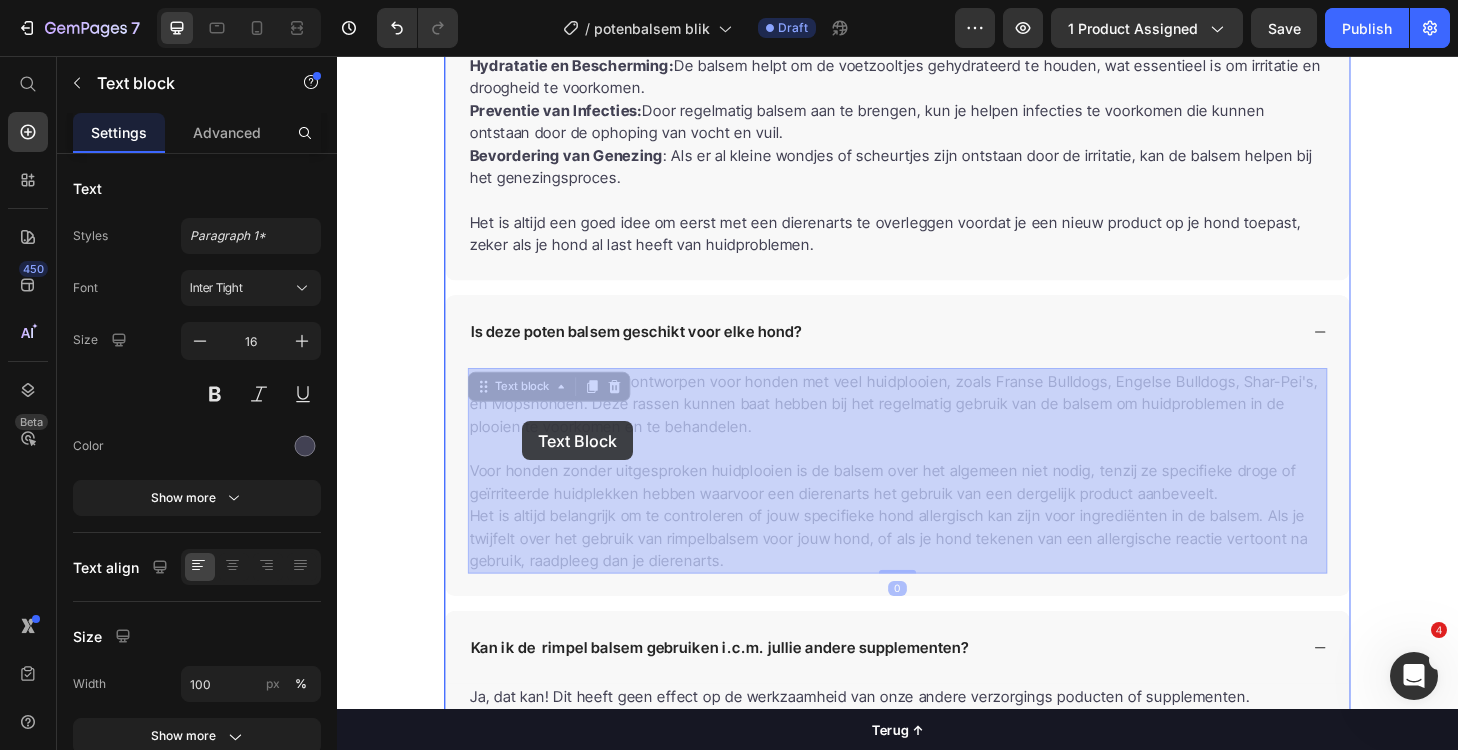 drag, startPoint x: 761, startPoint y: 597, endPoint x: 554, endPoint y: 453, distance: 252.16066 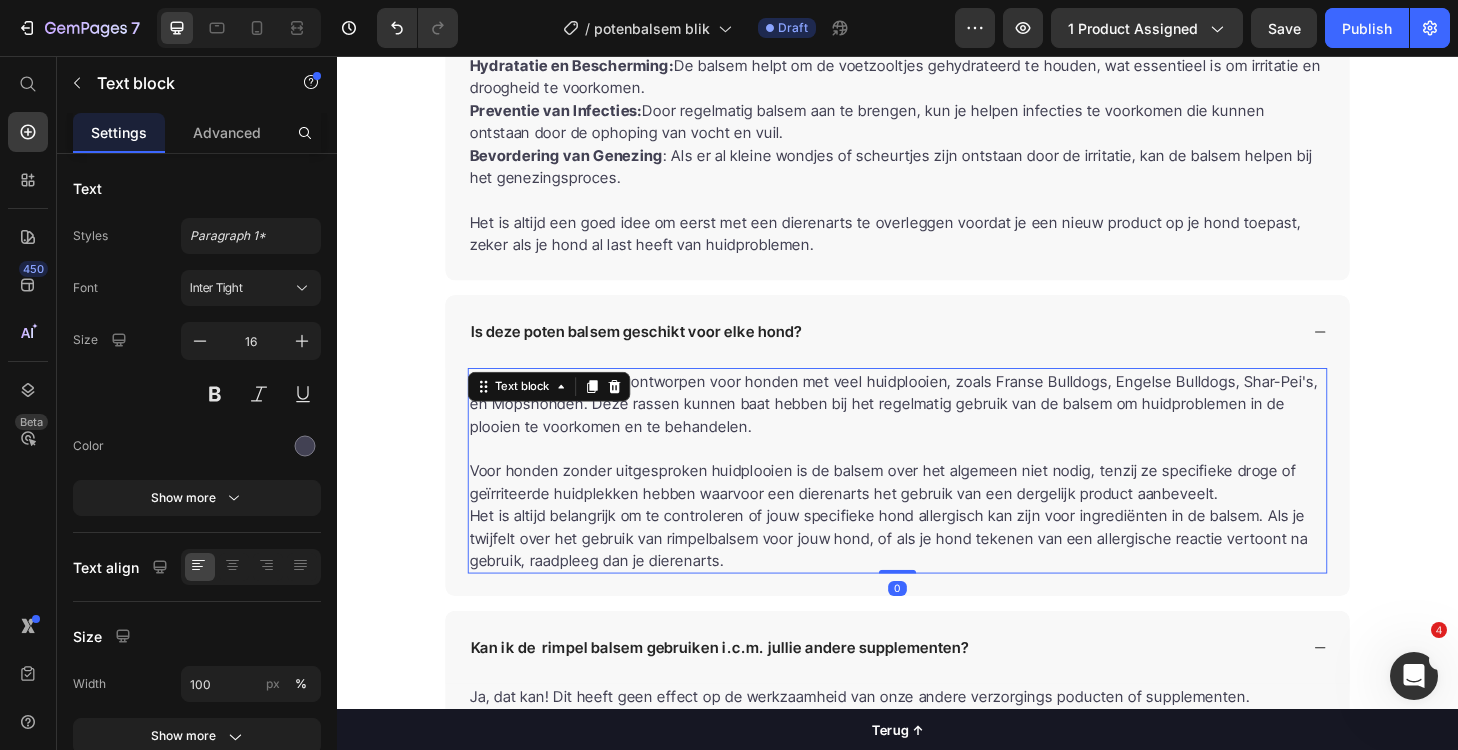 click on "Rimpelbalsem is vooral ontworpen voor honden met veel huidplooien, zoals Franse Bulldogs, Engelse Bulldogs, Shar-Pei's, en Mopshonden. Deze rassen kunnen baat hebben bij het regelmatig gebruik van de balsem om huidproblemen in de plooien te voorkomen en te behandelen." at bounding box center (937, 427) 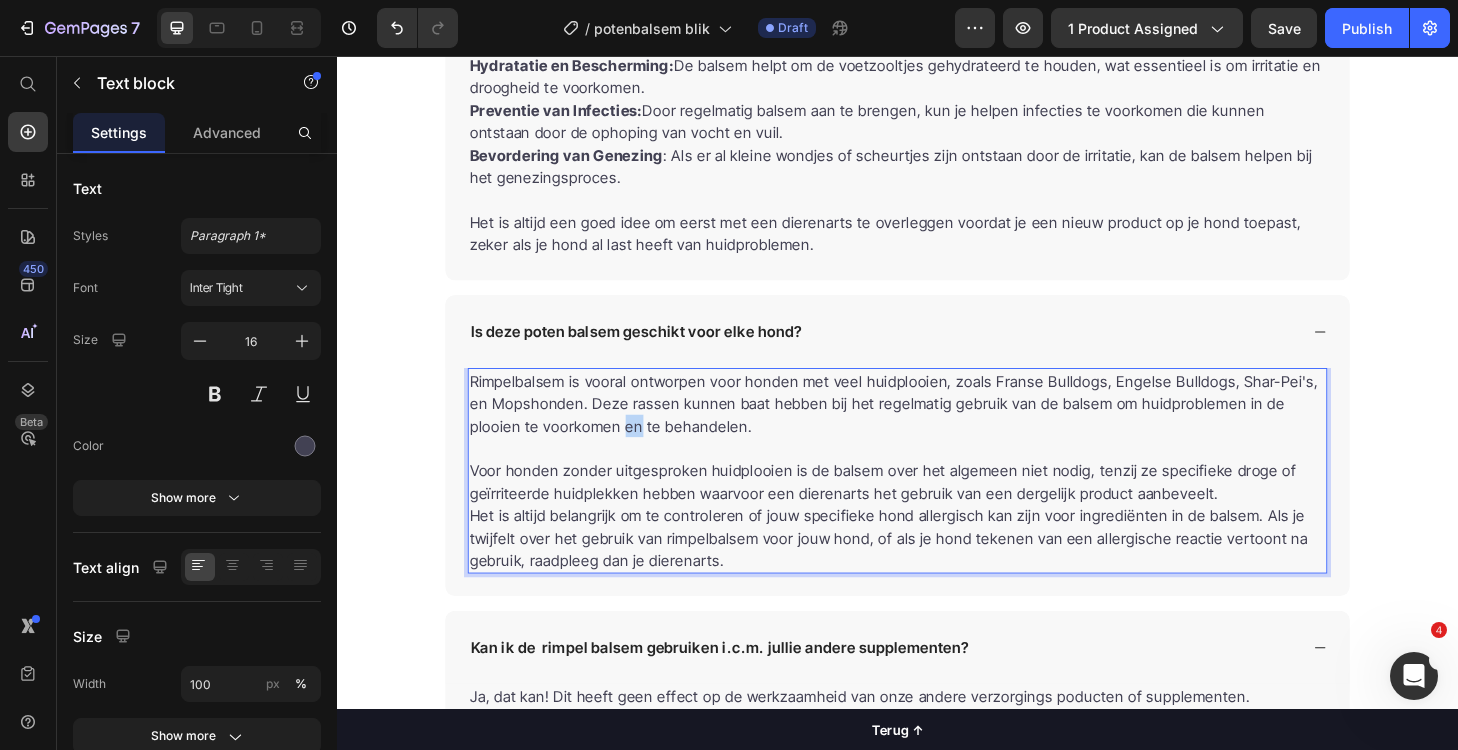 click on "Rimpelbalsem is vooral ontworpen voor honden met veel huidplooien, zoals Franse Bulldogs, Engelse Bulldogs, Shar-Pei's, en Mopshonden. Deze rassen kunnen baat hebben bij het regelmatig gebruik van de balsem om huidproblemen in de plooien te voorkomen en te behandelen." at bounding box center [937, 427] 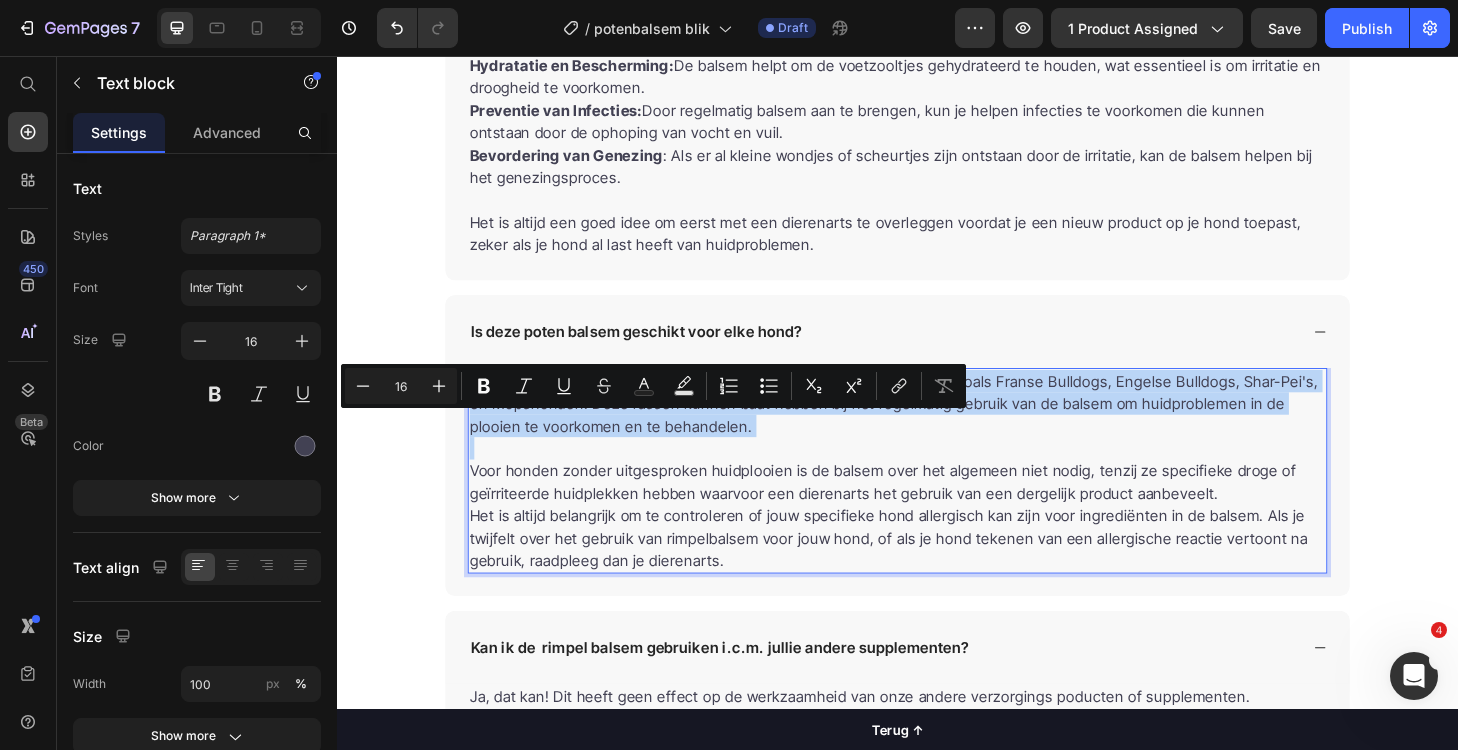 click on "Rimpelbalsem is vooral ontworpen voor honden met veel huidplooien, zoals Franse Bulldogs, Engelse Bulldogs, Shar-Pei's, en Mopshonden. Deze rassen kunnen baat hebben bij het regelmatig gebruik van de balsem om huidproblemen in de plooien te voorkomen en te behandelen." at bounding box center (937, 427) 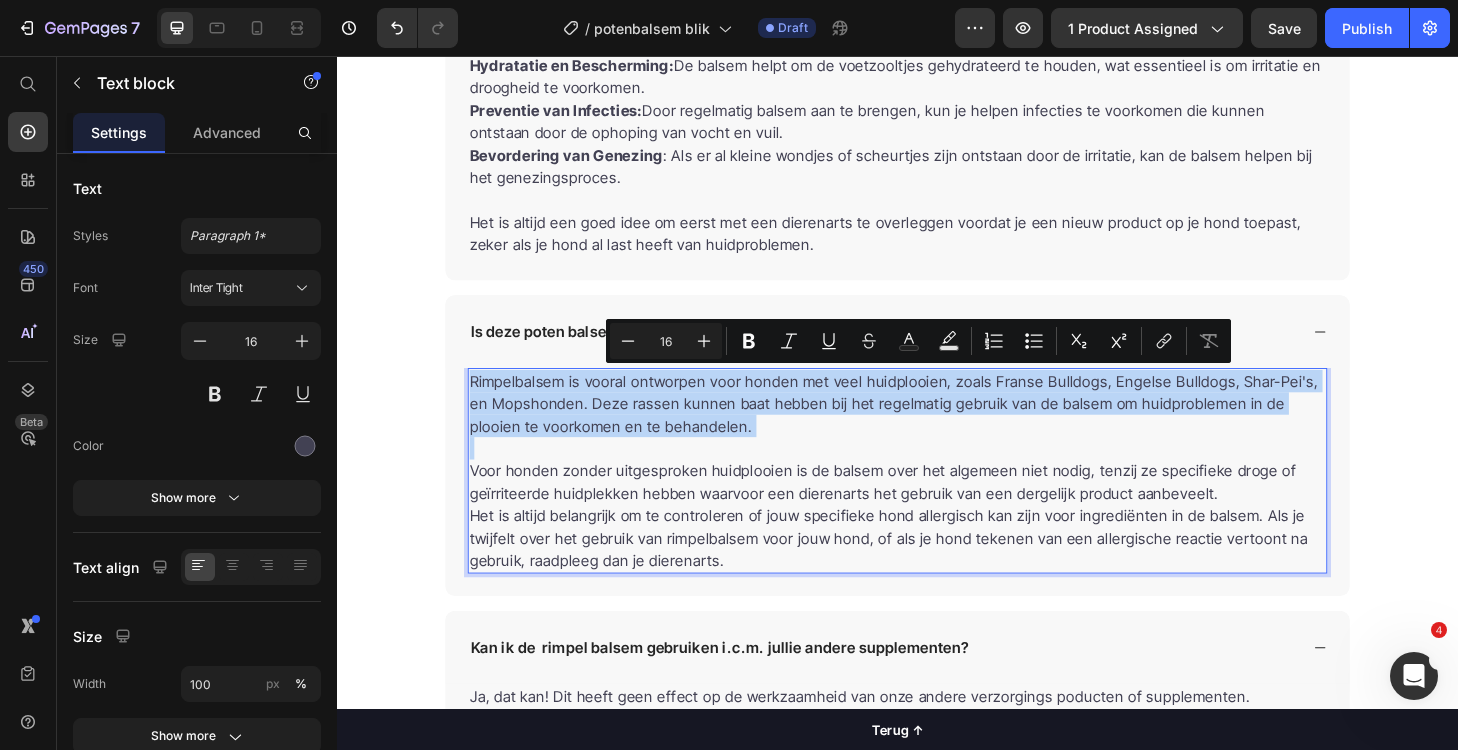 click on "Rimpelbalsem is vooral ontworpen voor honden met veel huidplooien, zoals Franse Bulldogs, Engelse Bulldogs, Shar-Pei's, en Mopshonden. Deze rassen kunnen baat hebben bij het regelmatig gebruik van de balsem om huidproblemen in de plooien te voorkomen en te behandelen." at bounding box center [937, 427] 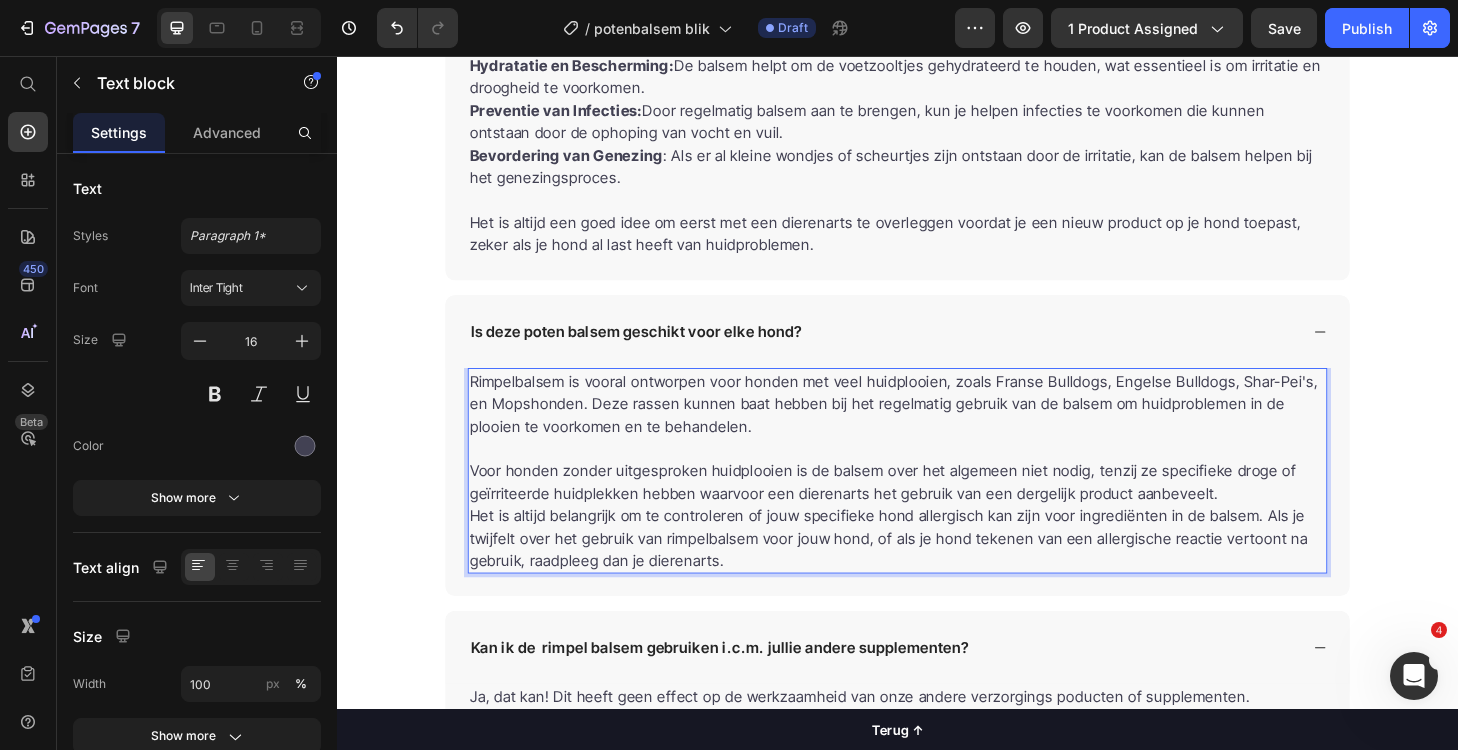 click on "Voor honden zonder uitgesproken huidplooien is de balsem over het algemeen niet nodig, tenzij ze specifieke droge of geïrriteerde huidplekken hebben waarvoor een dierenarts het gebruik van een dergelijk product aanbeveelt." at bounding box center (937, 511) 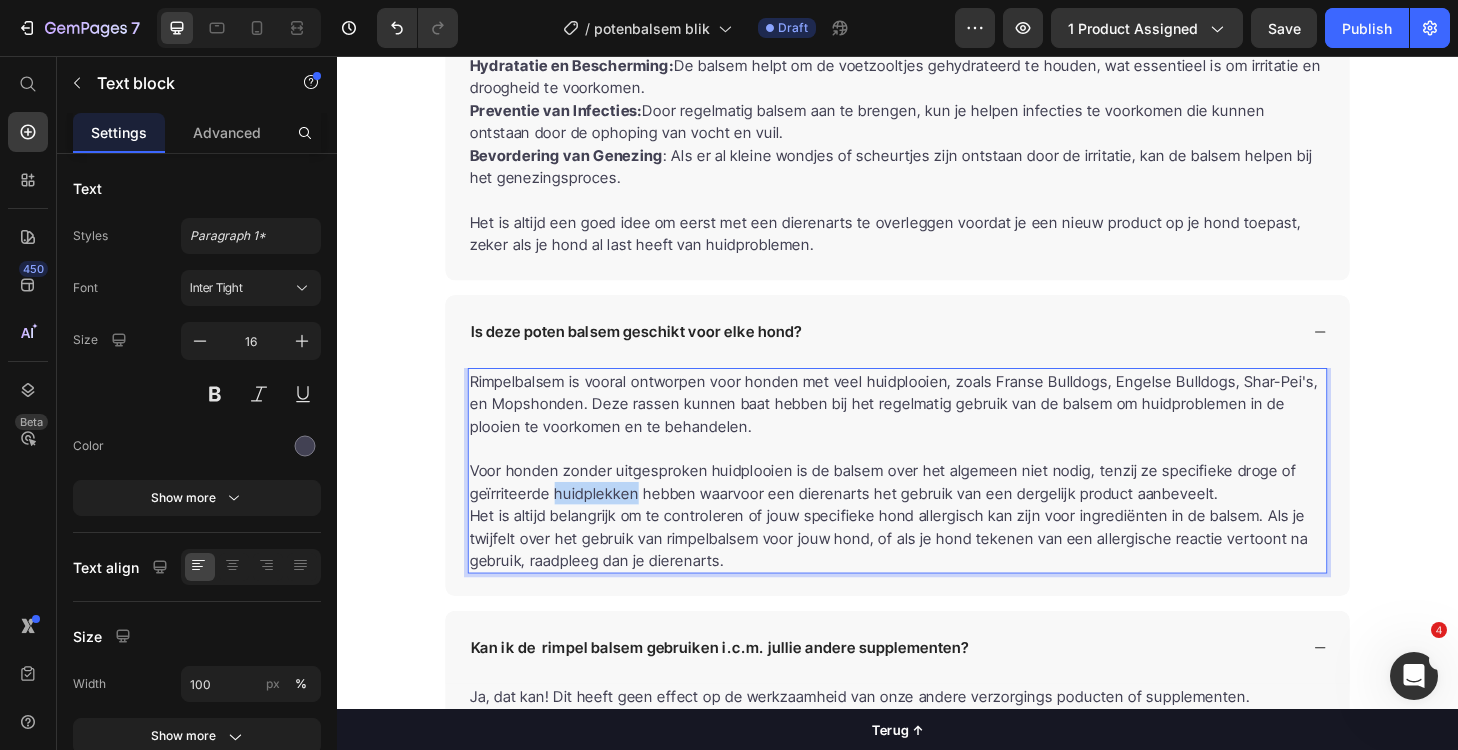 click on "Voor honden zonder uitgesproken huidplooien is de balsem over het algemeen niet nodig, tenzij ze specifieke droge of geïrriteerde huidplekken hebben waarvoor een dierenarts het gebruik van een dergelijk product aanbeveelt." at bounding box center [937, 511] 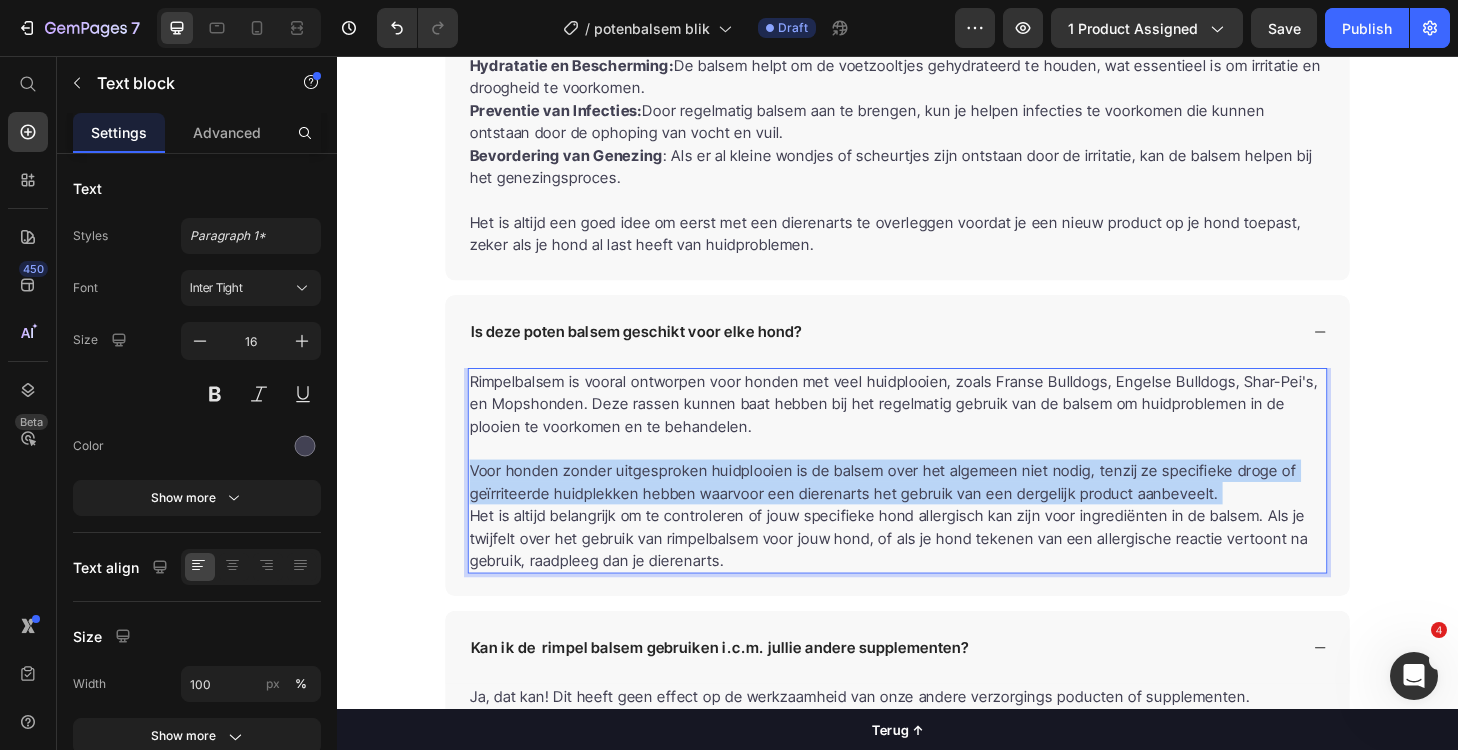 click on "Voor honden zonder uitgesproken huidplooien is de balsem over het algemeen niet nodig, tenzij ze specifieke droge of geïrriteerde huidplekken hebben waarvoor een dierenarts het gebruik van een dergelijk product aanbeveelt." at bounding box center [937, 511] 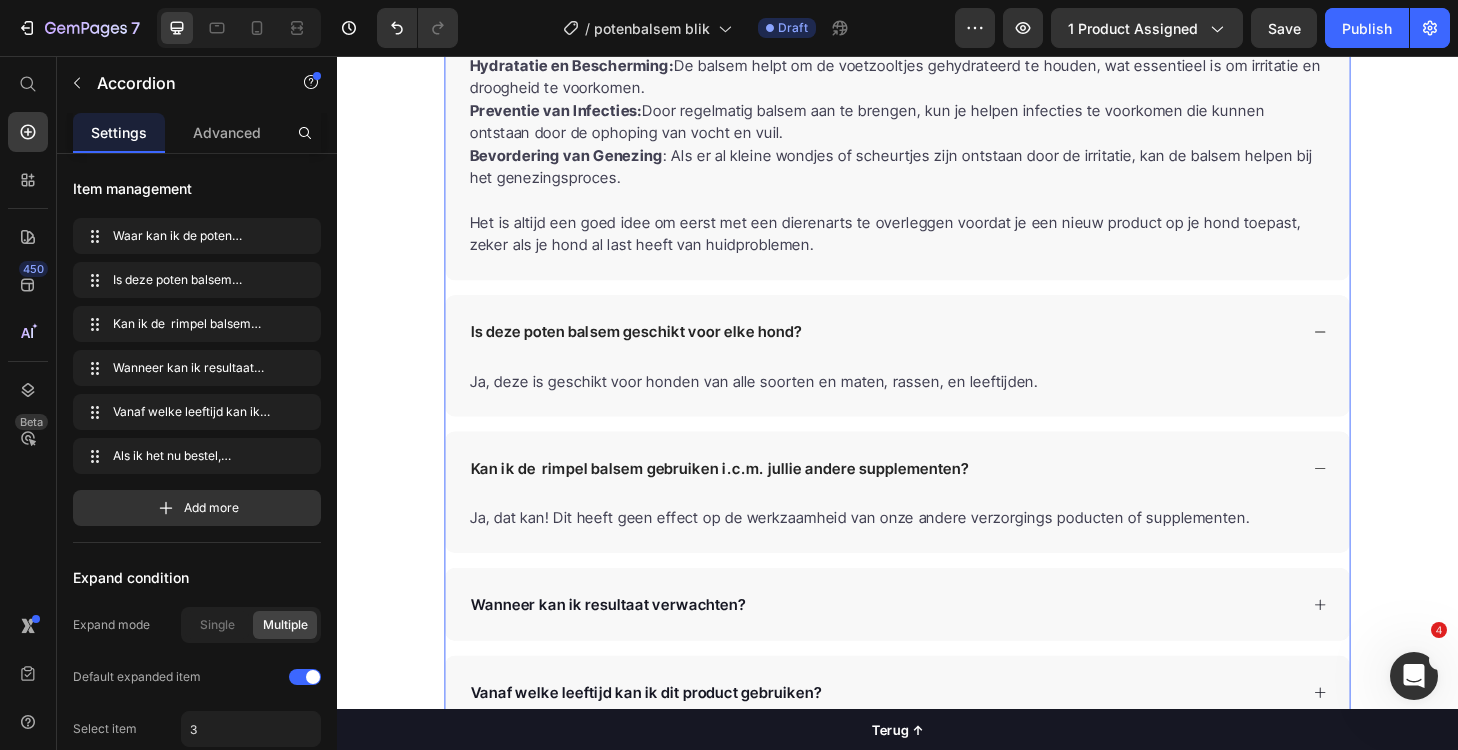 click on "Kan ik de  rimpel balsem gebruiken i.c.m. jullie andere supplementen?" at bounding box center (747, 496) 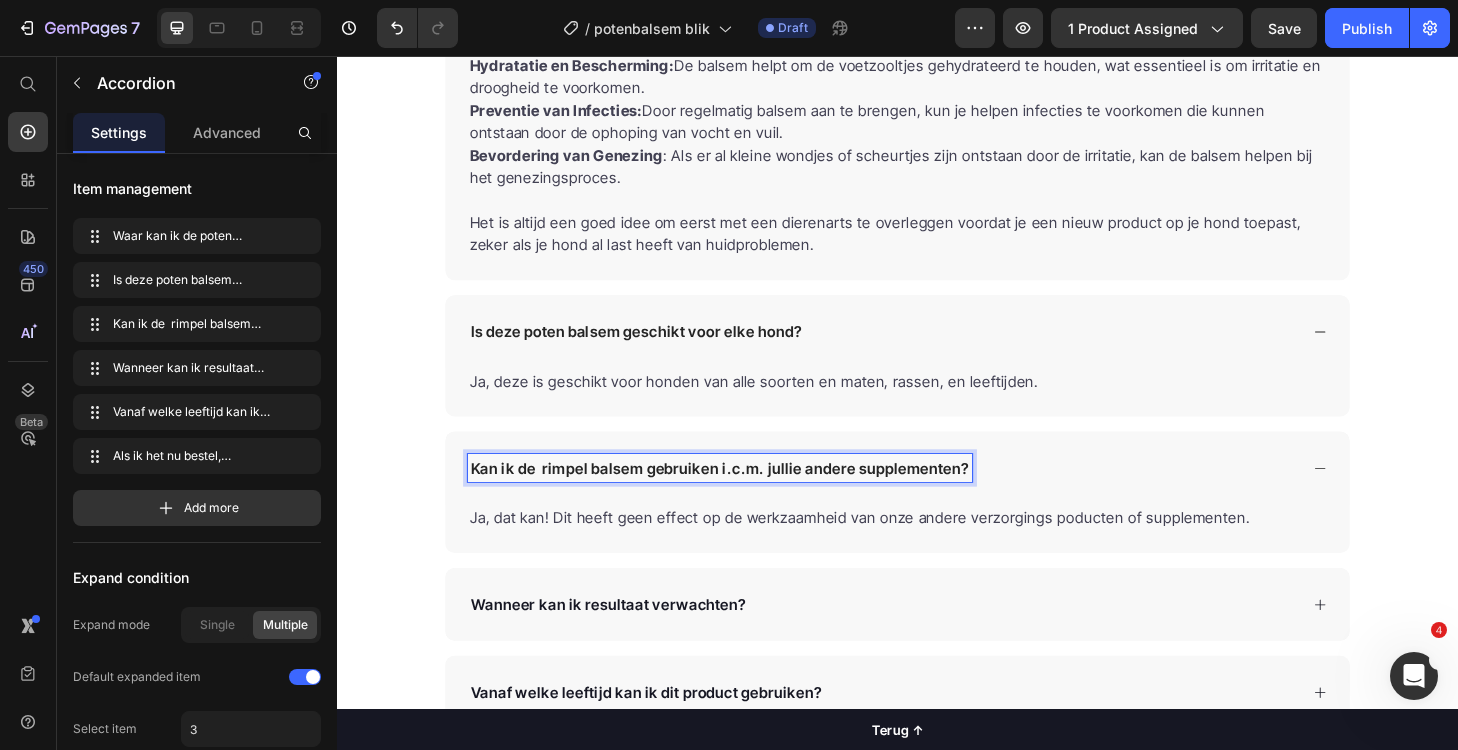 click on "Kan ik de  rimpel balsem gebruiken i.c.m. jullie andere supplementen?" at bounding box center (747, 496) 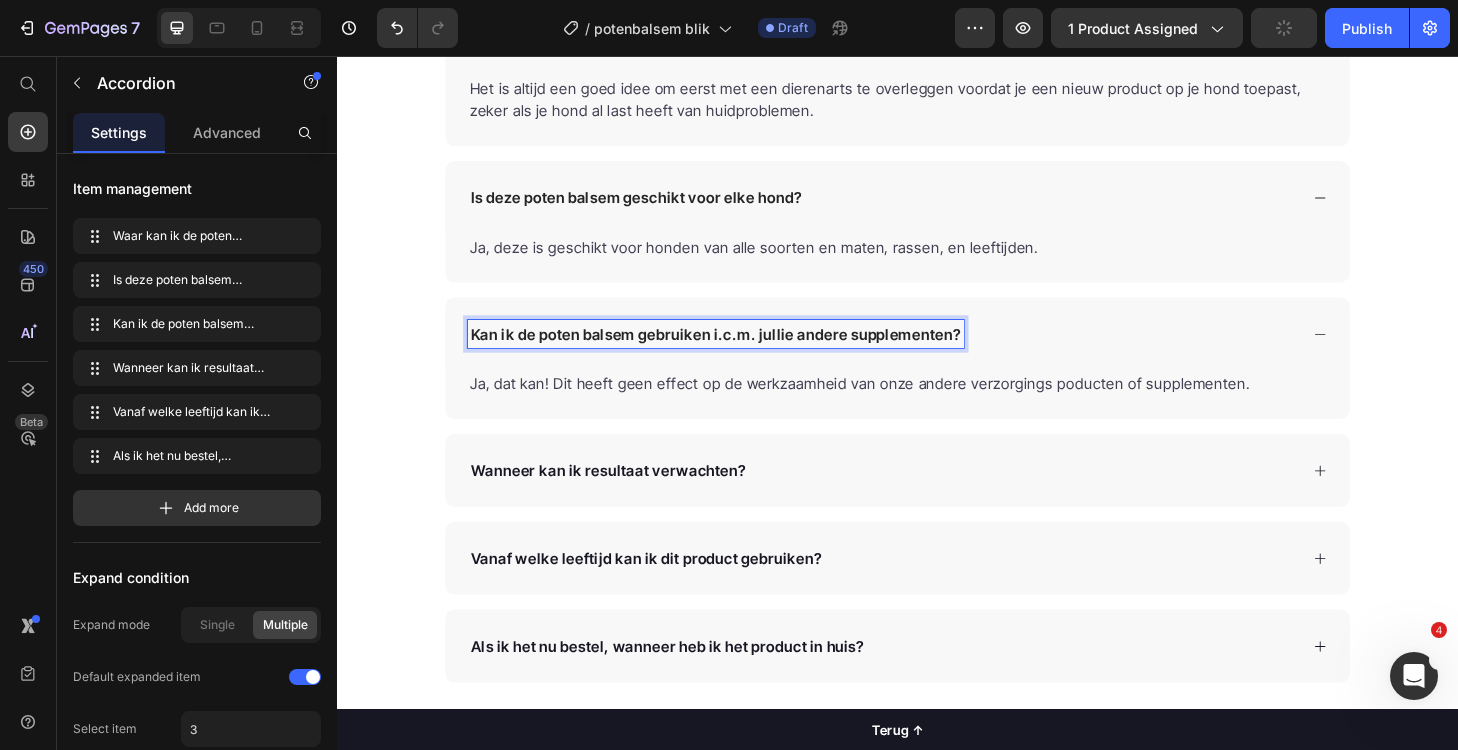 scroll, scrollTop: 3590, scrollLeft: 0, axis: vertical 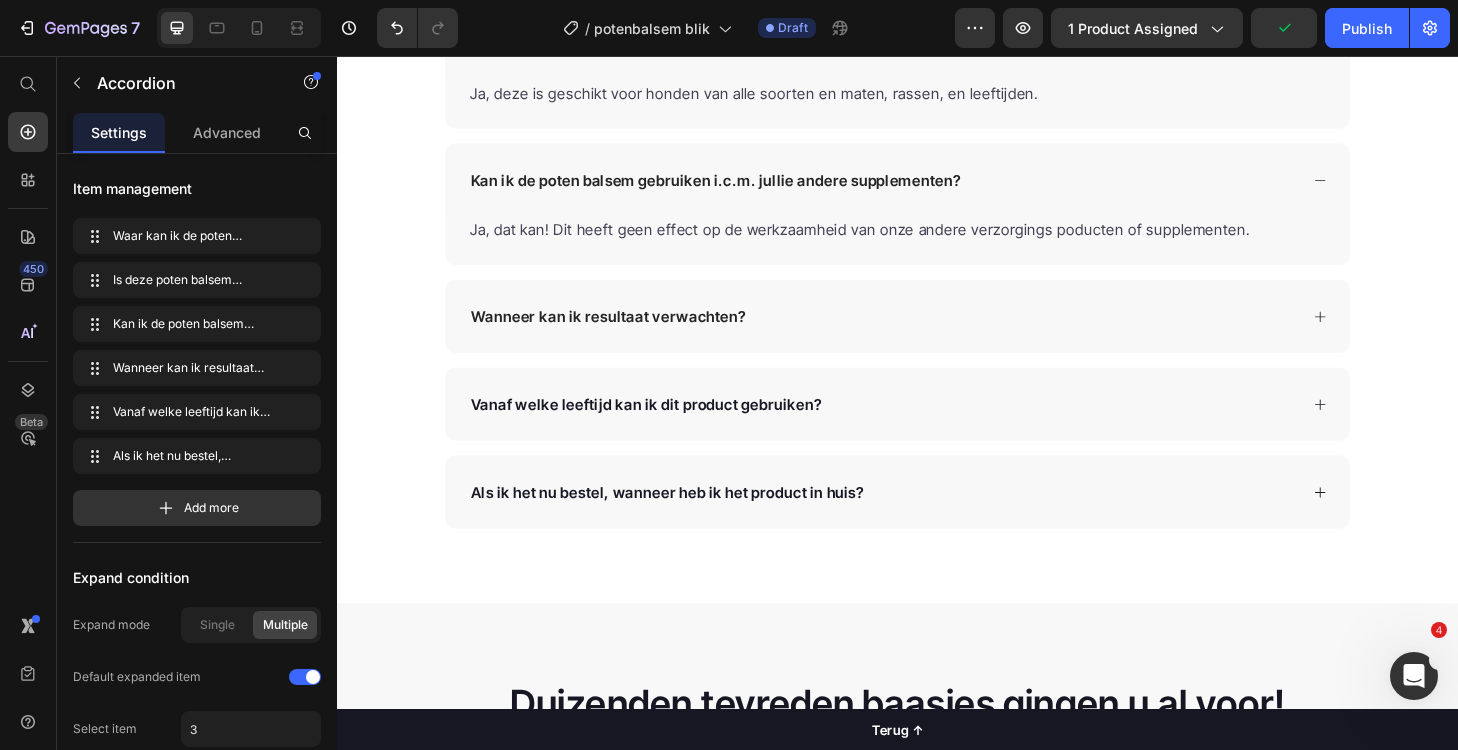 click on "Wanneer kan ik resultaat verwachten?" at bounding box center (921, 334) 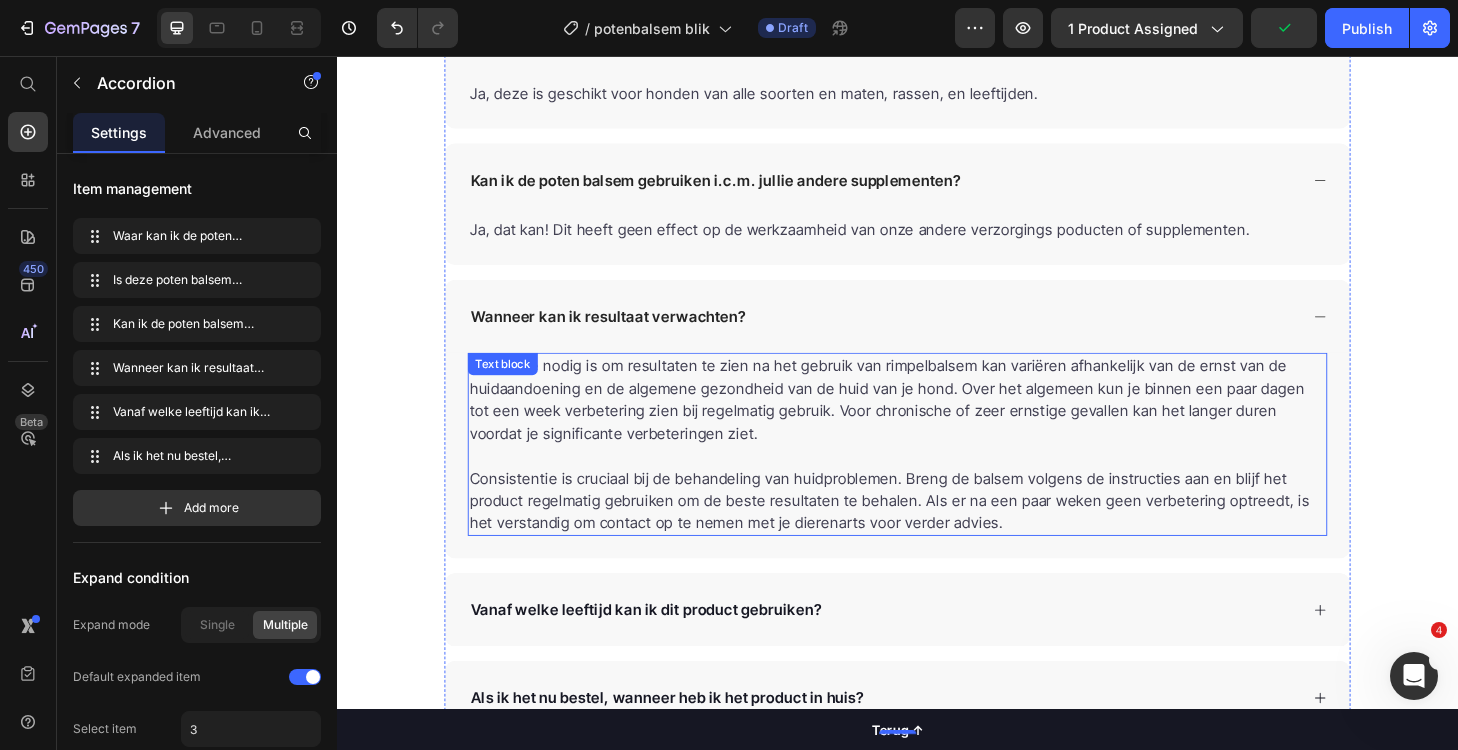 click on "De tijd die nodig is om resultaten te zien na het gebruik van rimpelbalsem kan variëren afhankelijk van de ernst van de huidaandoening en de algemene gezondheid van de huid van je hond. Over het algemeen kun je binnen een paar dagen tot een week verbetering zien bij regelmatig gebruik. Voor chronische of zeer ernstige gevallen kan het langer duren voordat je significante verbeteringen ziet." at bounding box center [937, 423] 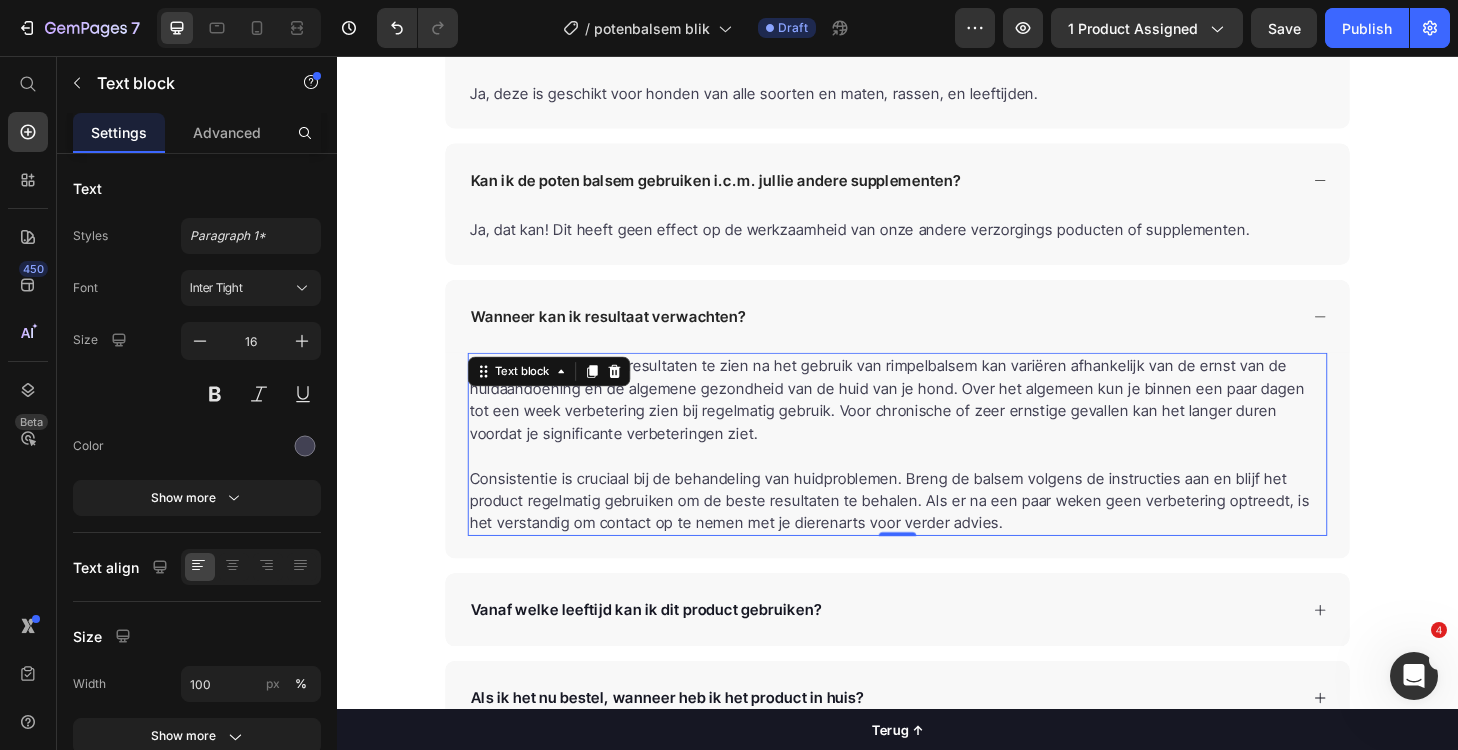 click on "De tijd die nodig is om resultaten te zien na het gebruik van rimpelbalsem kan variëren afhankelijk van de ernst van de huidaandoening en de algemene gezondheid van de huid van je hond. Over het algemeen kun je binnen een paar dagen tot een week verbetering zien bij regelmatig gebruik. Voor chronische of zeer ernstige gevallen kan het langer duren voordat je significante verbeteringen ziet." at bounding box center [937, 423] 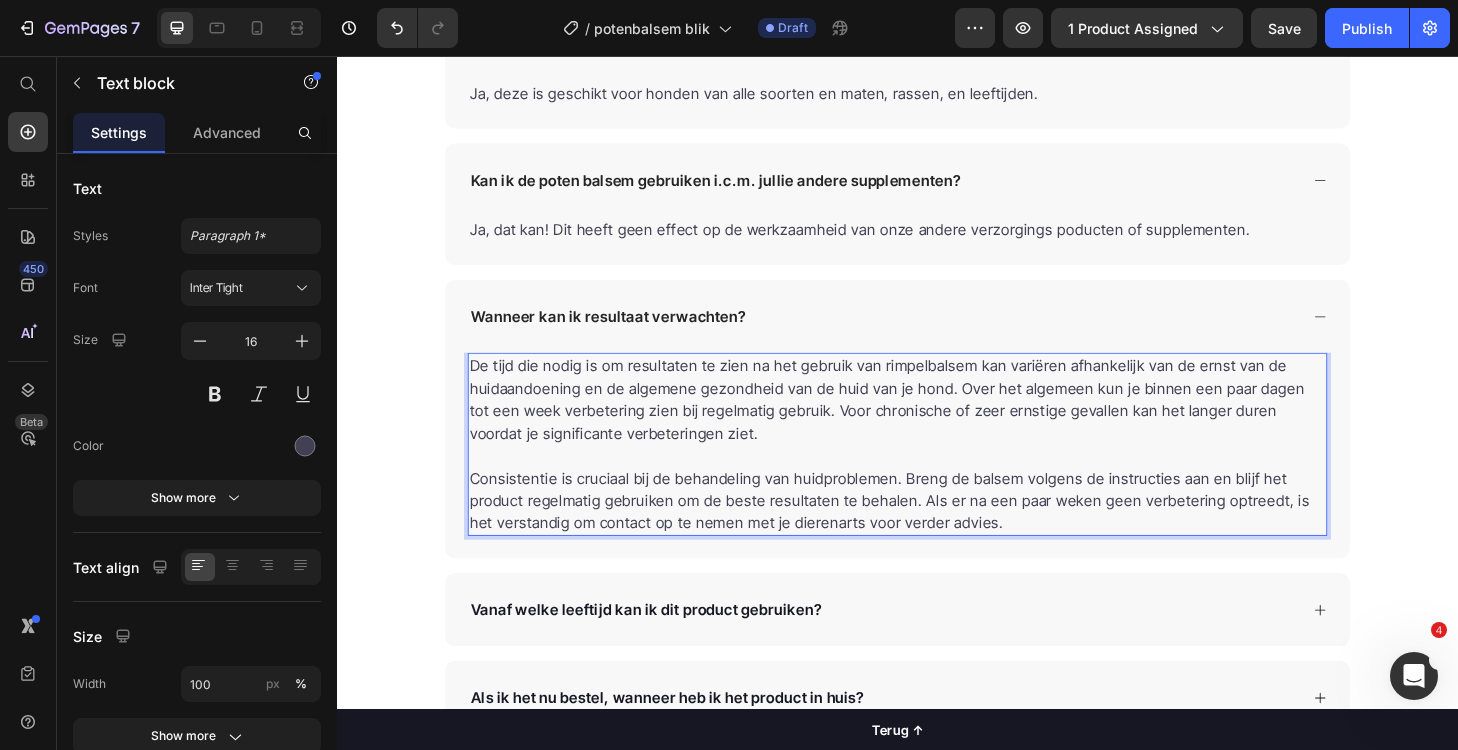 click on "De tijd die nodig is om resultaten te zien na het gebruik van rimpelbalsem kan variëren afhankelijk van de ernst van de huidaandoening en de algemene gezondheid van de huid van je hond. Over het algemeen kun je binnen een paar dagen tot een week verbetering zien bij regelmatig gebruik. Voor chronische of zeer ernstige gevallen kan het langer duren voordat je significante verbeteringen ziet." at bounding box center [937, 423] 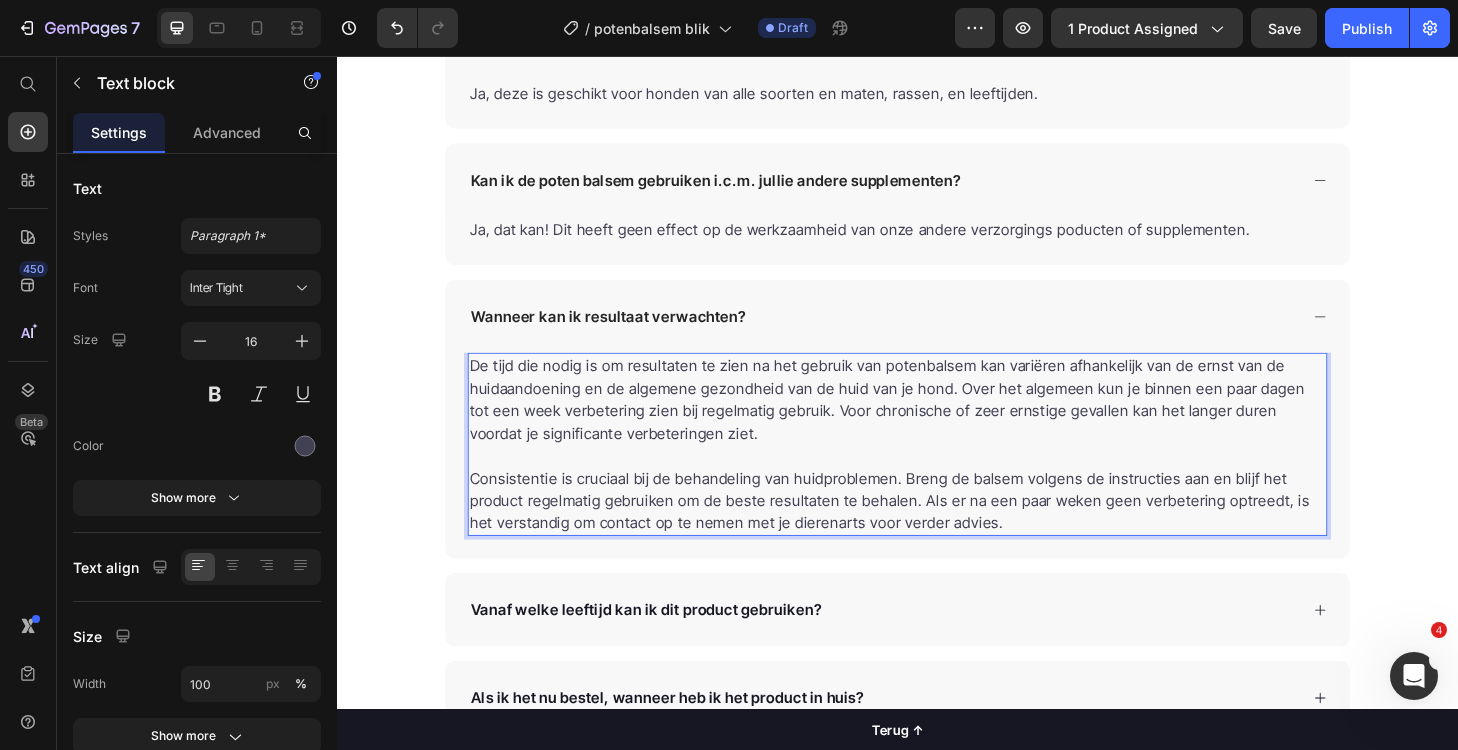 click on "De tijd die nodig is om resultaten te zien na het gebruik van potenbalsem kan variëren afhankelijk van de ernst van de huidaandoening en de algemene gezondheid van de huid van je hond. Over het algemeen kun je binnen een paar dagen tot een week verbetering zien bij regelmatig gebruik. Voor chronische of zeer ernstige gevallen kan het langer duren voordat je significante verbeteringen ziet." at bounding box center (937, 423) 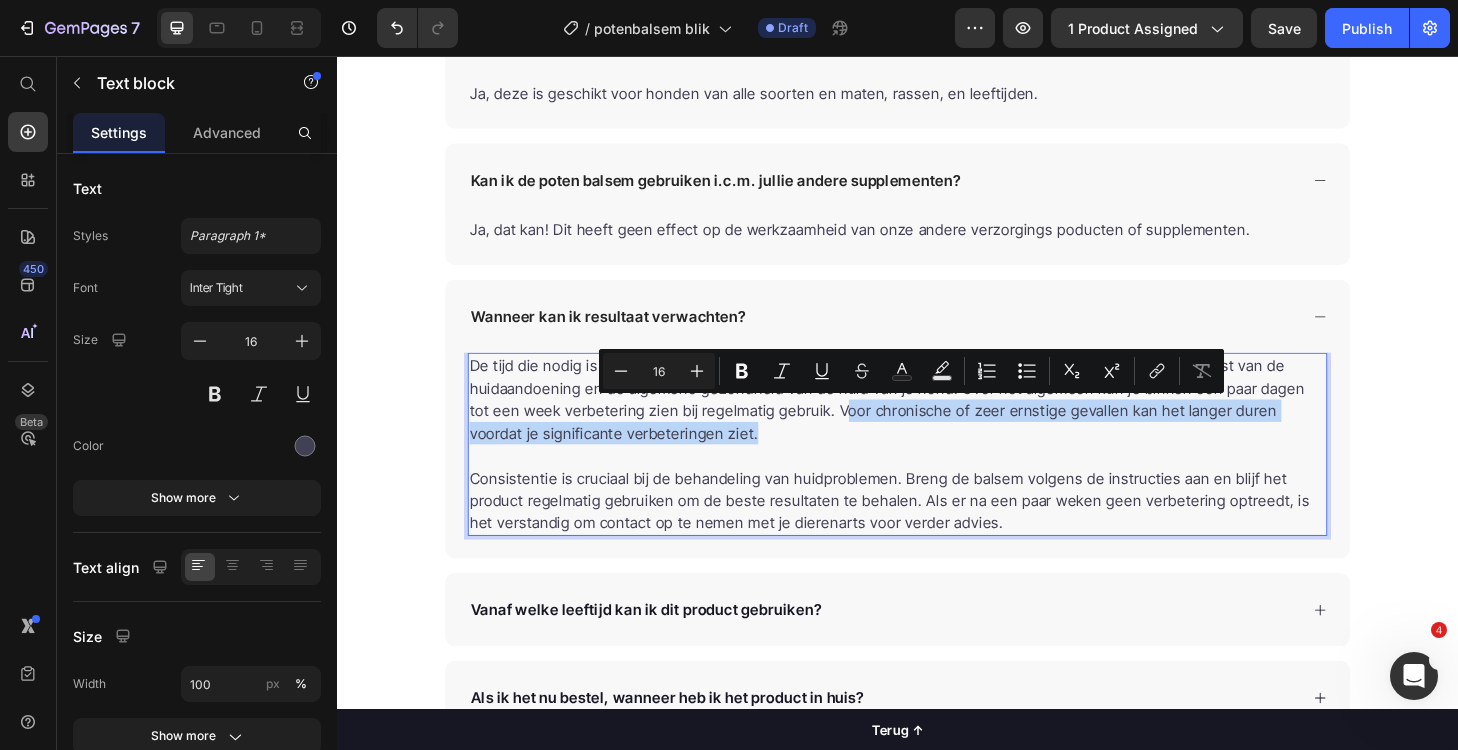 drag, startPoint x: 793, startPoint y: 466, endPoint x: 850, endPoint y: 438, distance: 63.505905 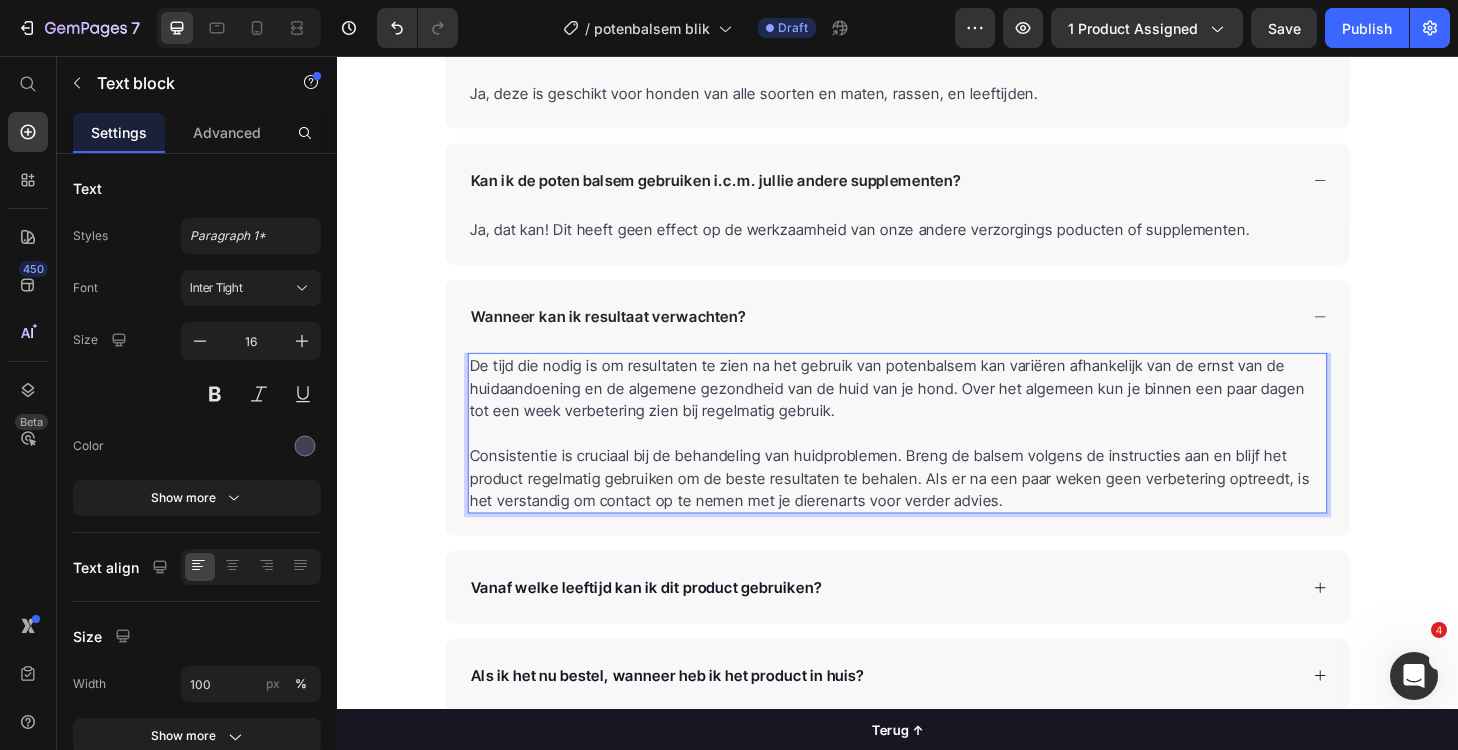 click on "De tijd die nodig is om resultaten te zien na het gebruik van potenbalsem kan variëren afhankelijk van de ernst van de huidaandoening en de algemene gezondheid van de huid van je hond. Over het algemeen kun je binnen een paar dagen tot een week verbetering zien bij regelmatig gebruik." at bounding box center (937, 411) 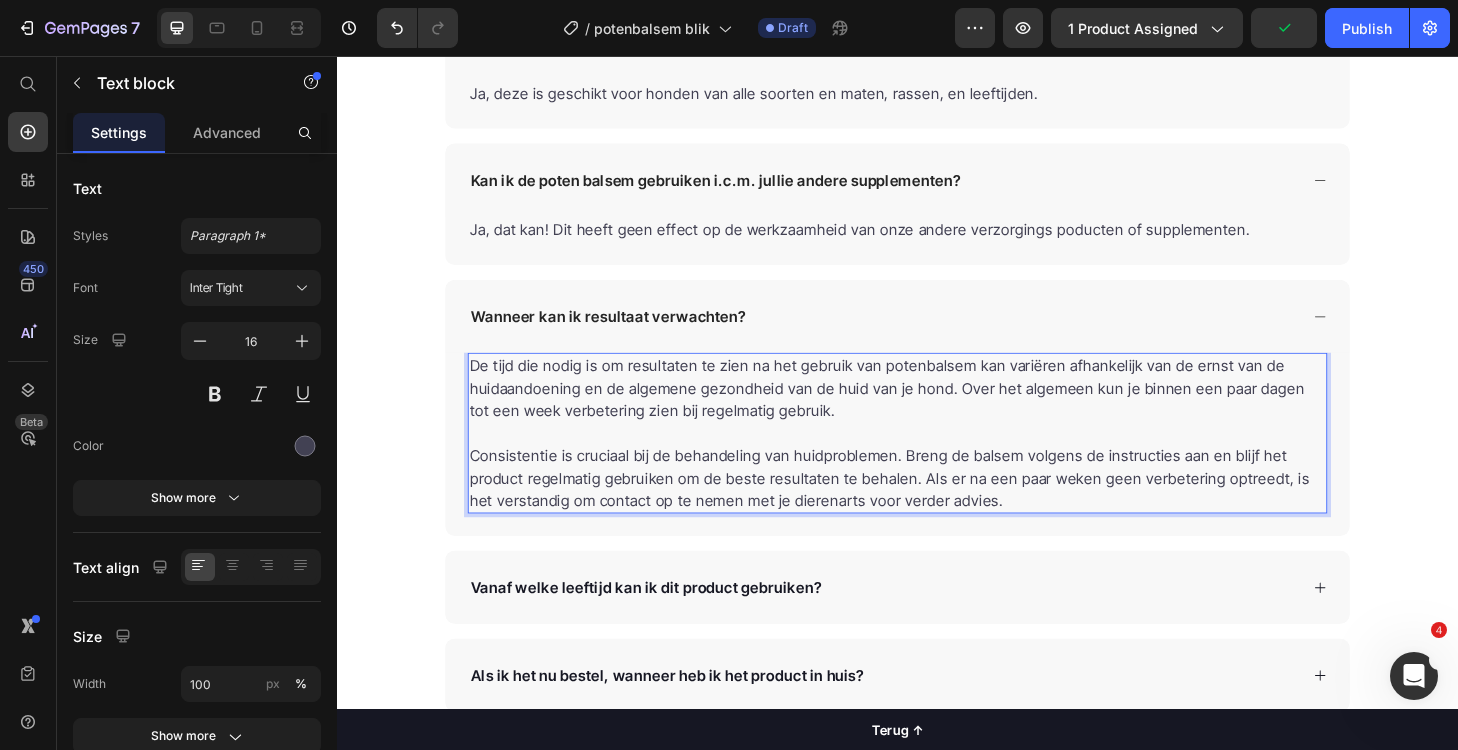 click on "Consistentie is cruciaal bij de behandeling van huidproblemen. Breng de balsem volgens de instructies aan en blijf het product regelmatig gebruiken om de beste resultaten te behalen. Als er na een paar weken geen verbetering optreedt, is het verstandig om contact op te nemen met je dierenarts voor verder advies." at bounding box center (937, 507) 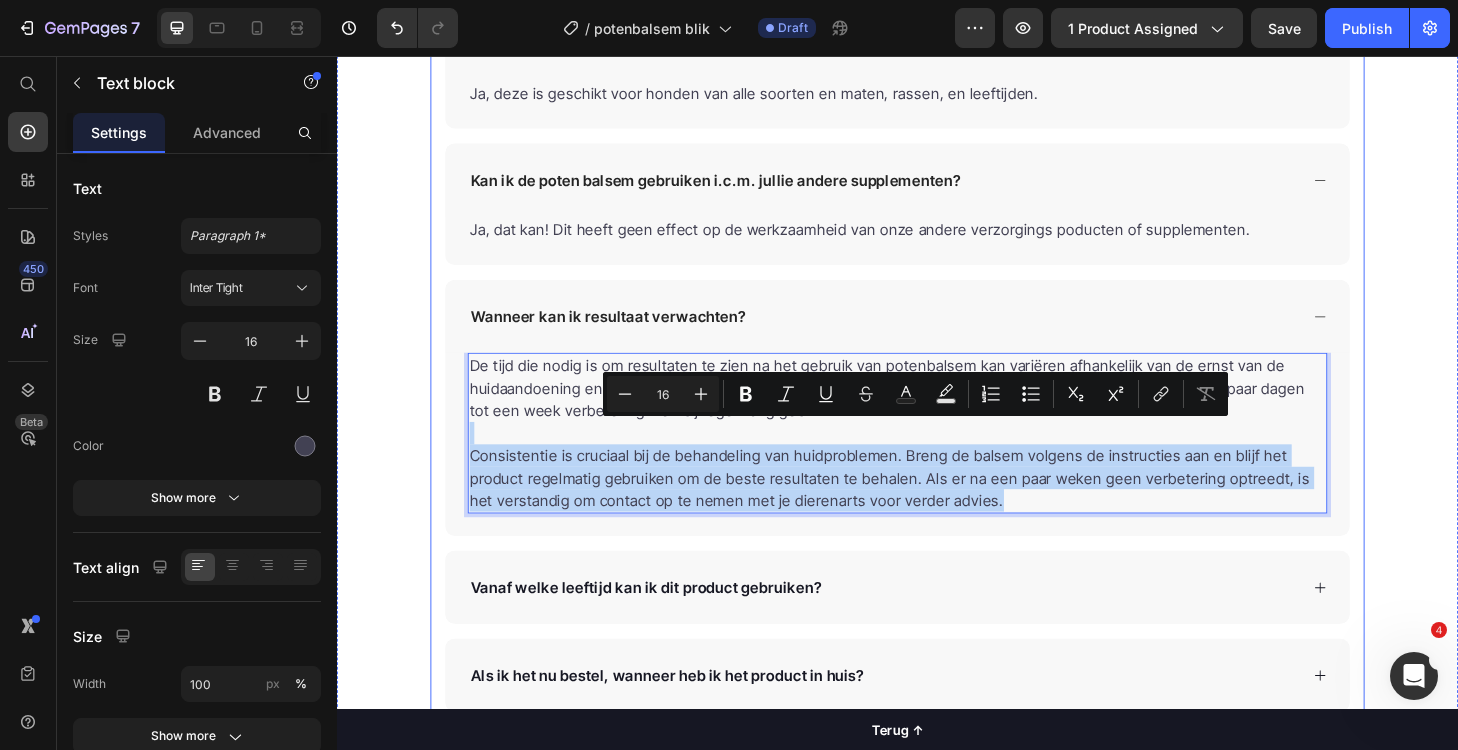 drag, startPoint x: 1033, startPoint y: 532, endPoint x: 446, endPoint y: 452, distance: 592.4264 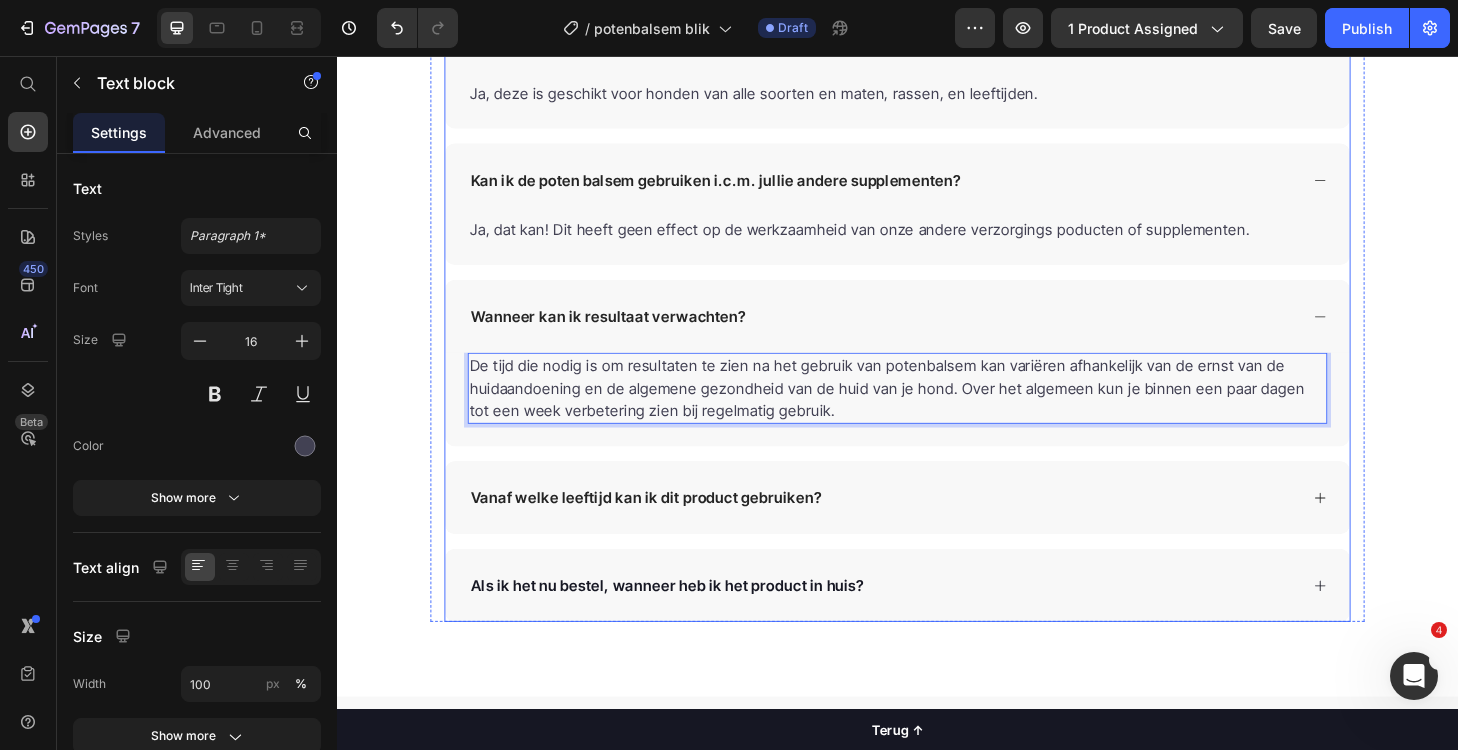 click on "Vanaf welke leeftijd kan ik dit product gebruiken?" at bounding box center (921, 528) 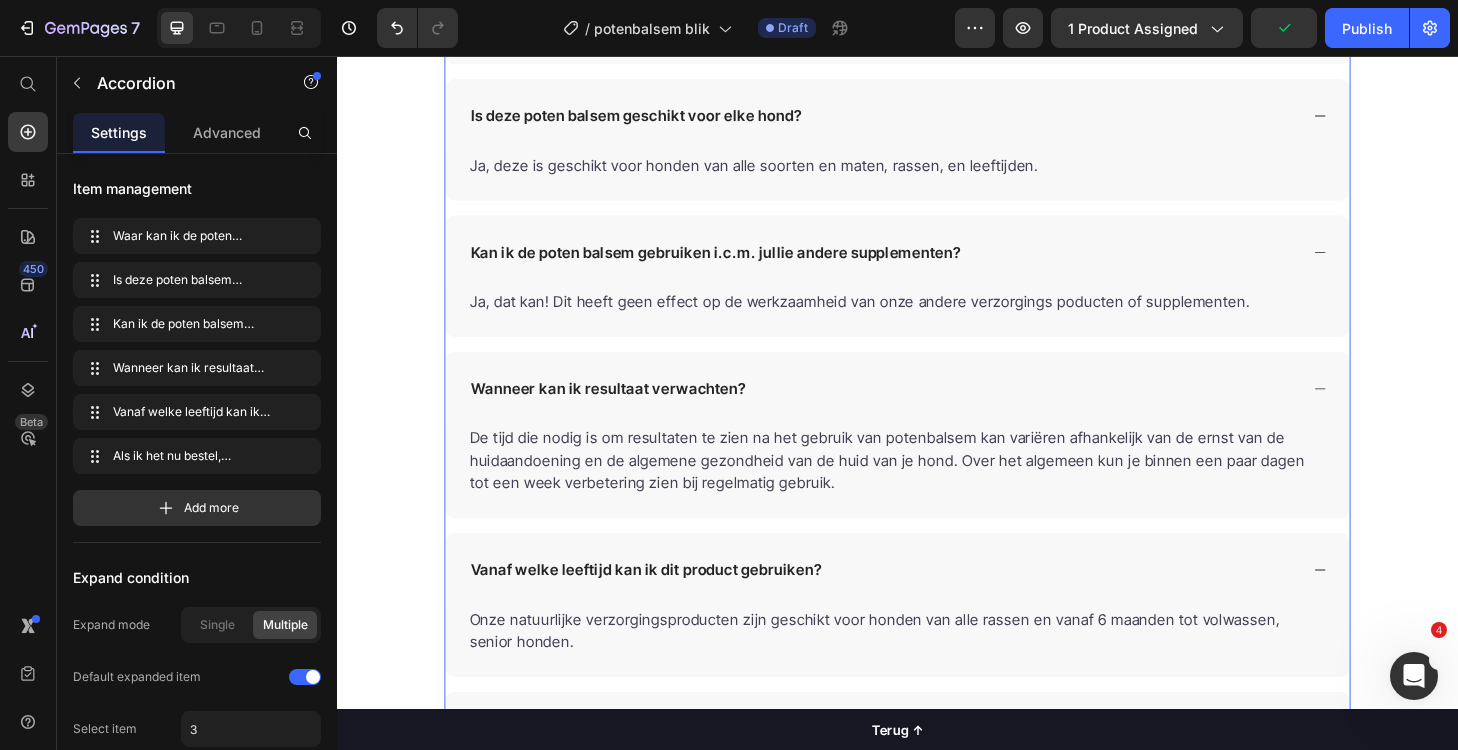 scroll, scrollTop: 3499, scrollLeft: 0, axis: vertical 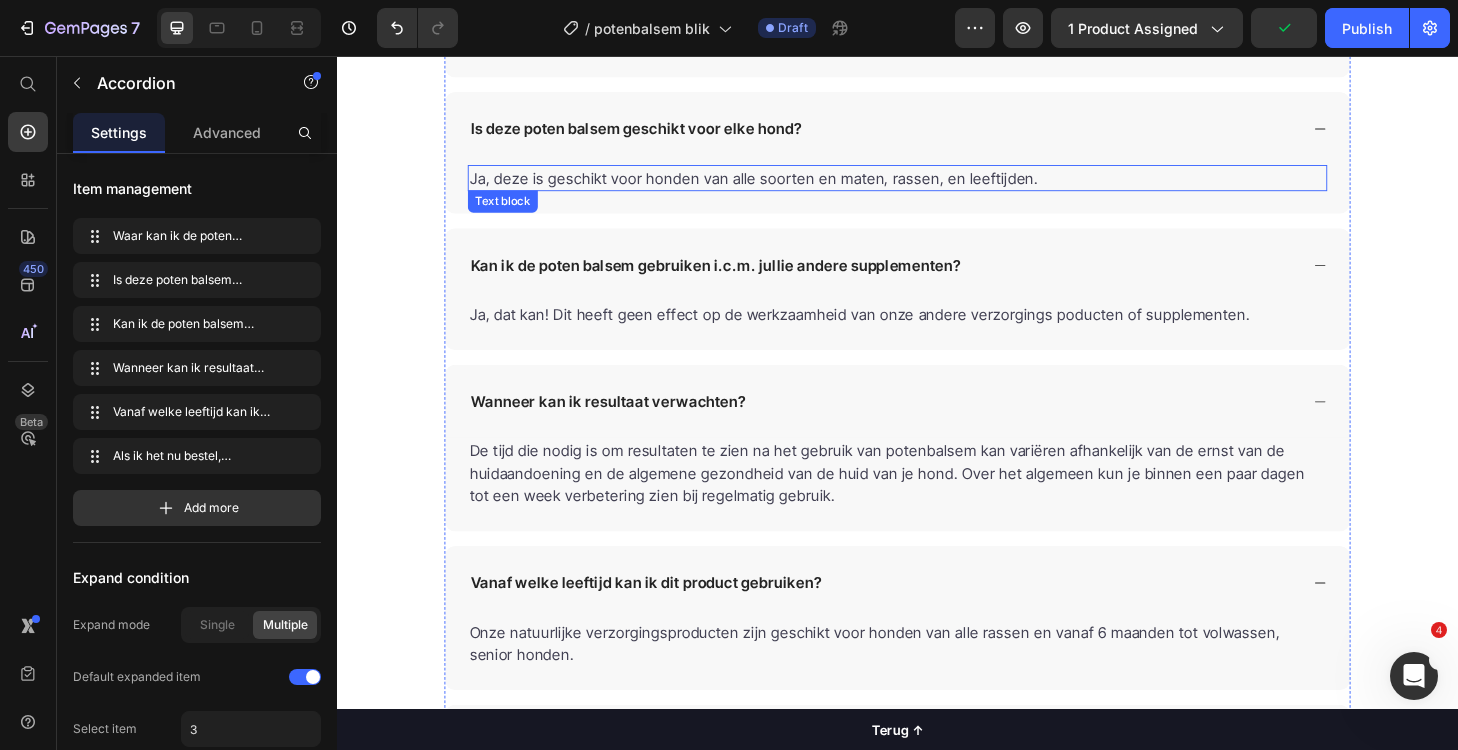 click on "Ja, deze is geschikt voor honden van alle soorten en maten, rassen, en leeftijden." at bounding box center [937, 186] 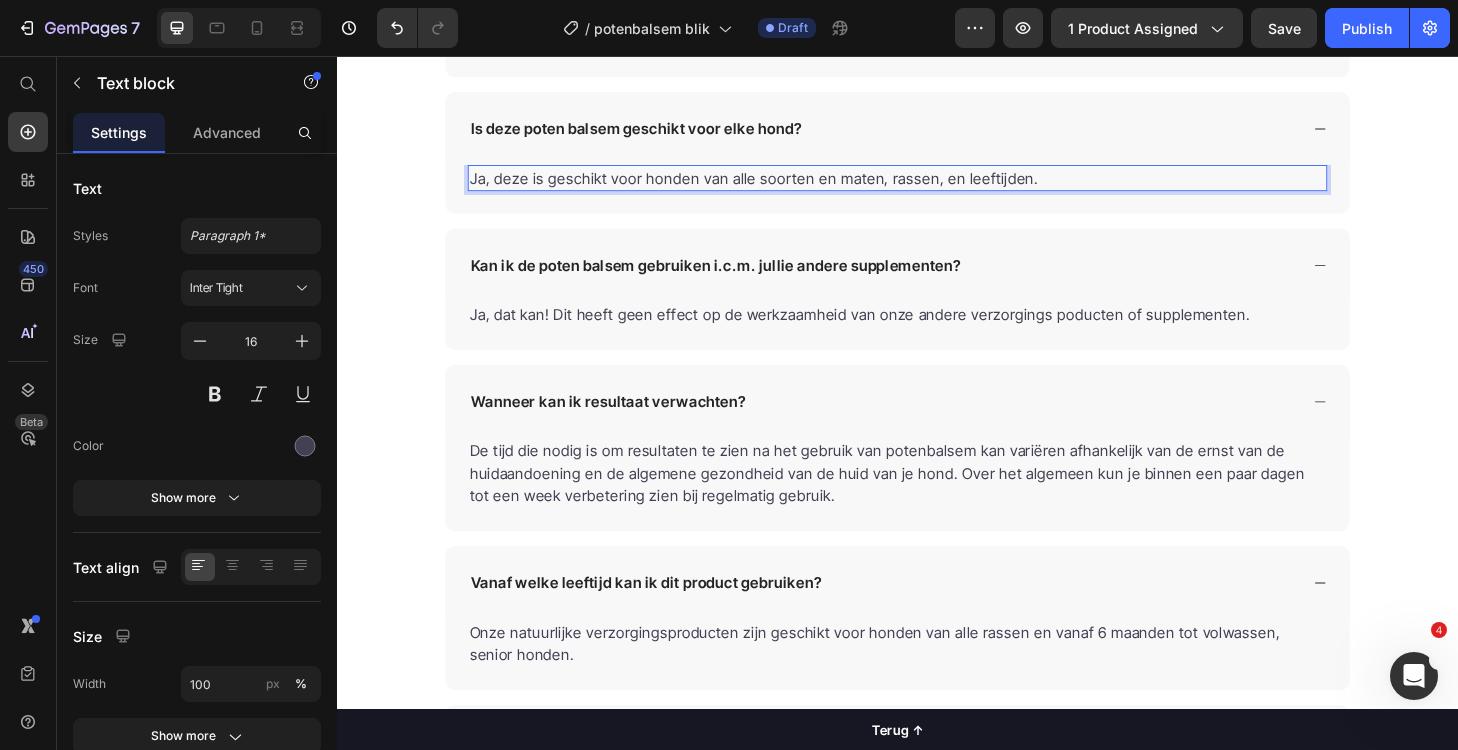 click on "Ja, deze is geschikt voor honden van alle soorten en maten, rassen, en leeftijden." at bounding box center (937, 186) 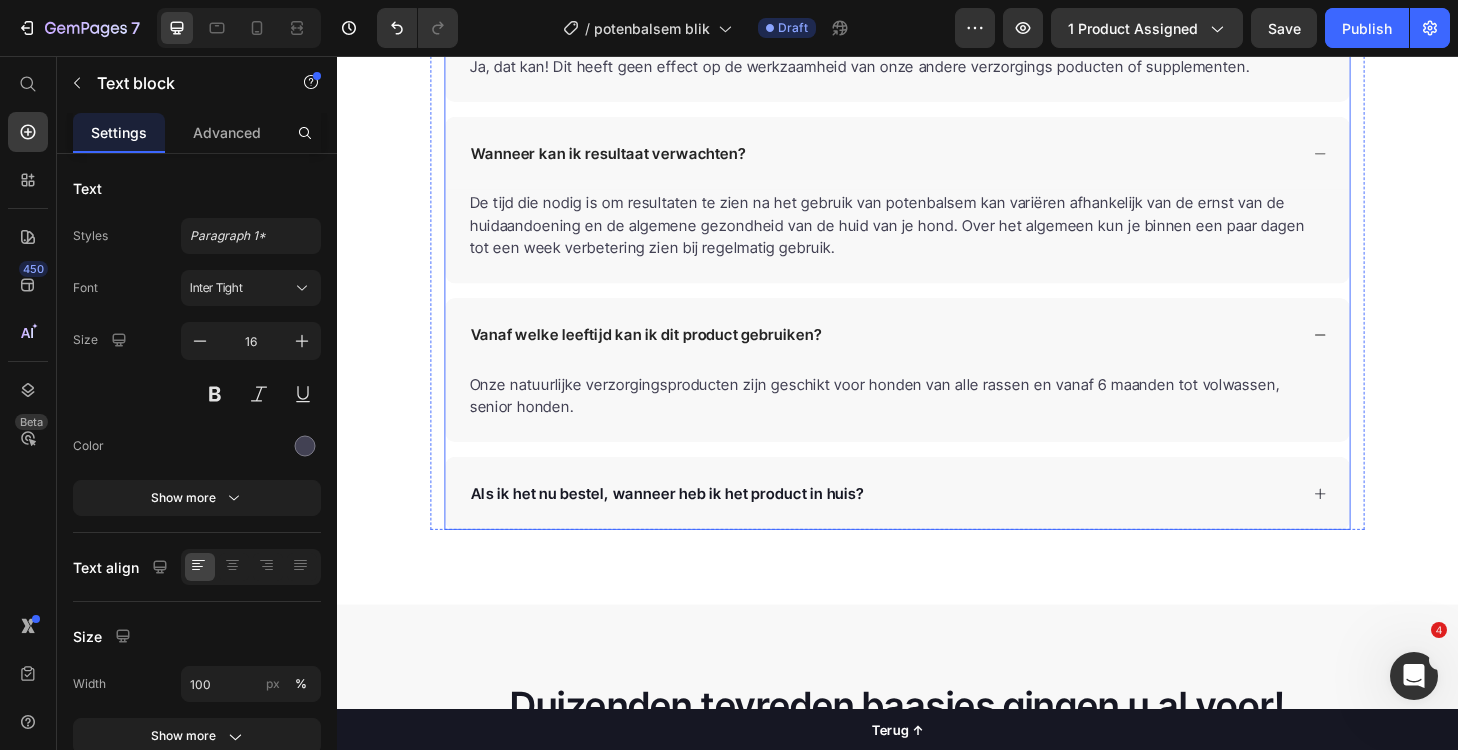 scroll, scrollTop: 3866, scrollLeft: 0, axis: vertical 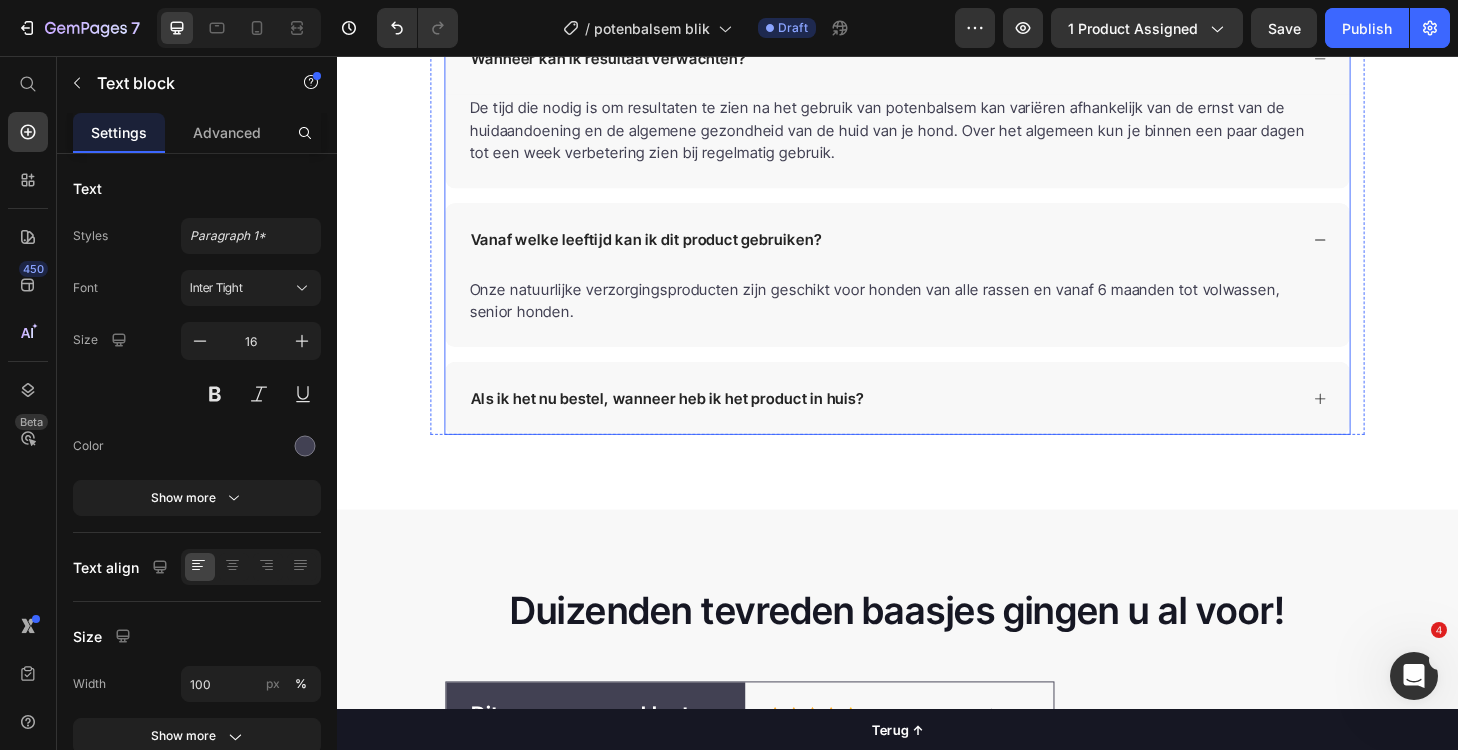 click on "Als ik het nu bestel, wanneer heb ik het product in huis?" at bounding box center (921, 422) 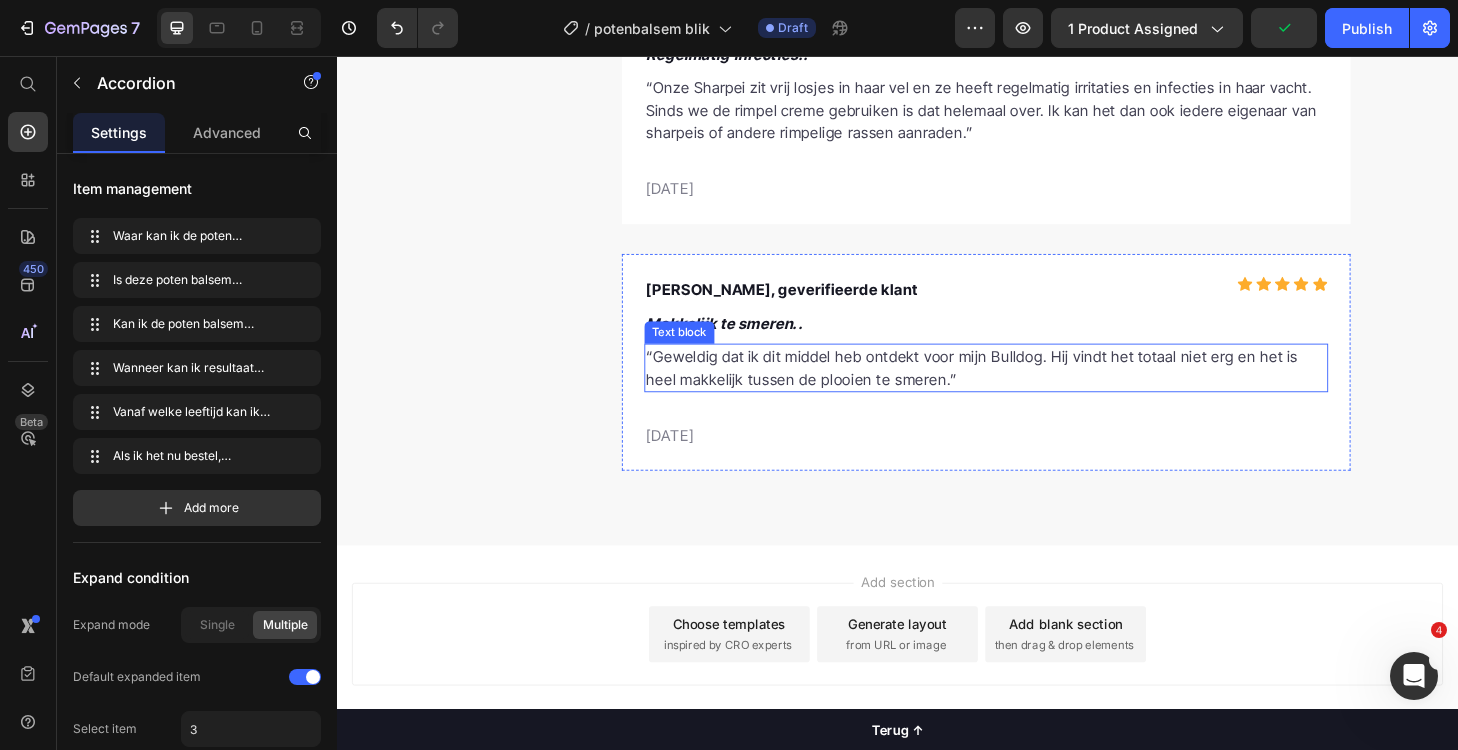 scroll, scrollTop: 5906, scrollLeft: 0, axis: vertical 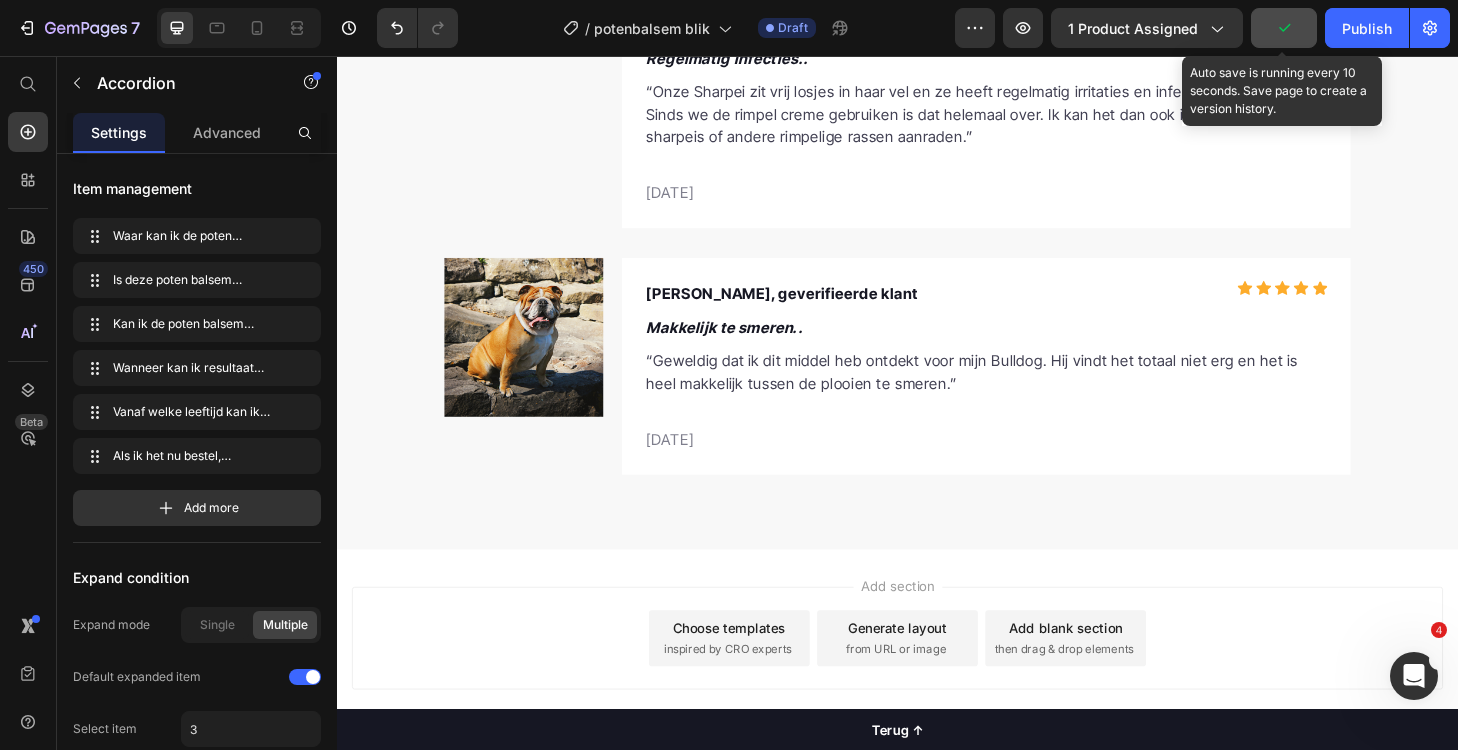 click 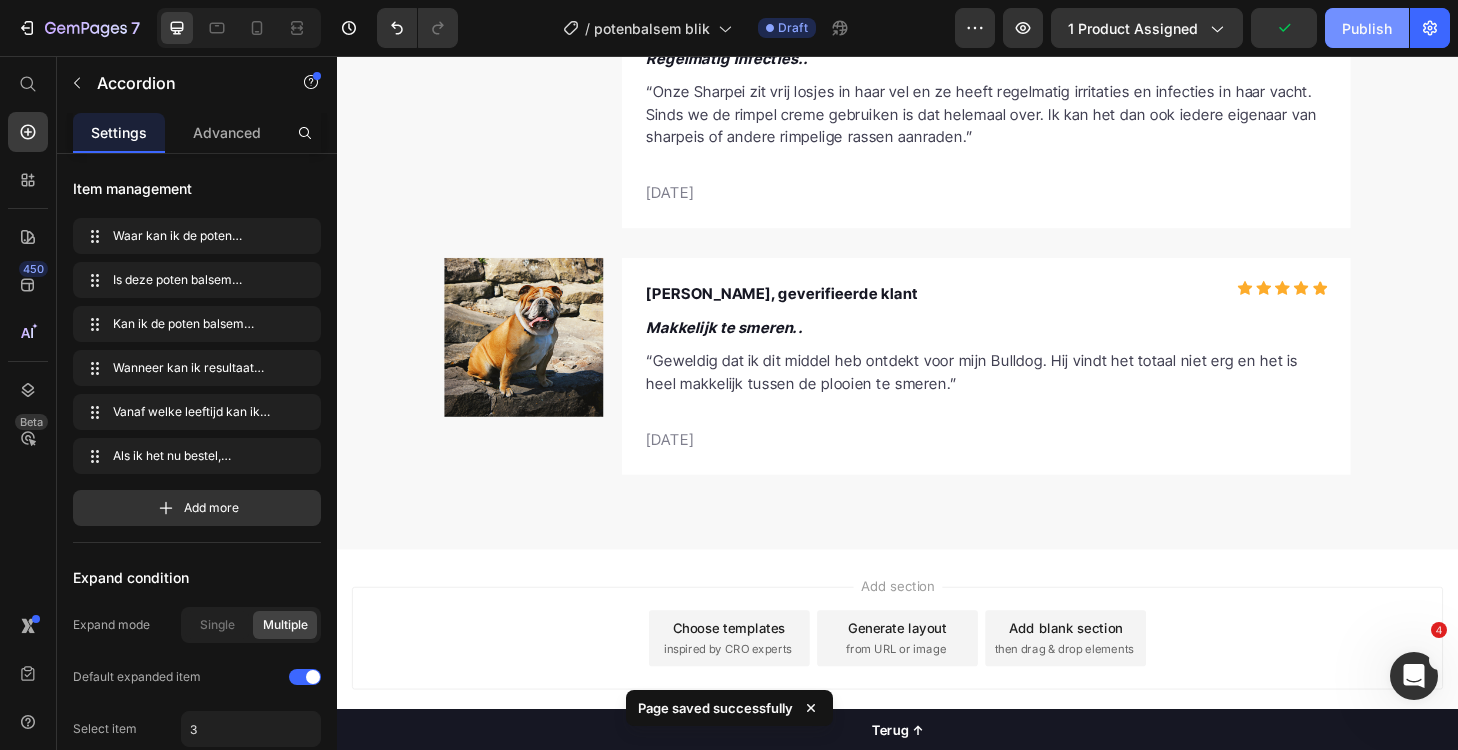 click on "Publish" at bounding box center [1367, 28] 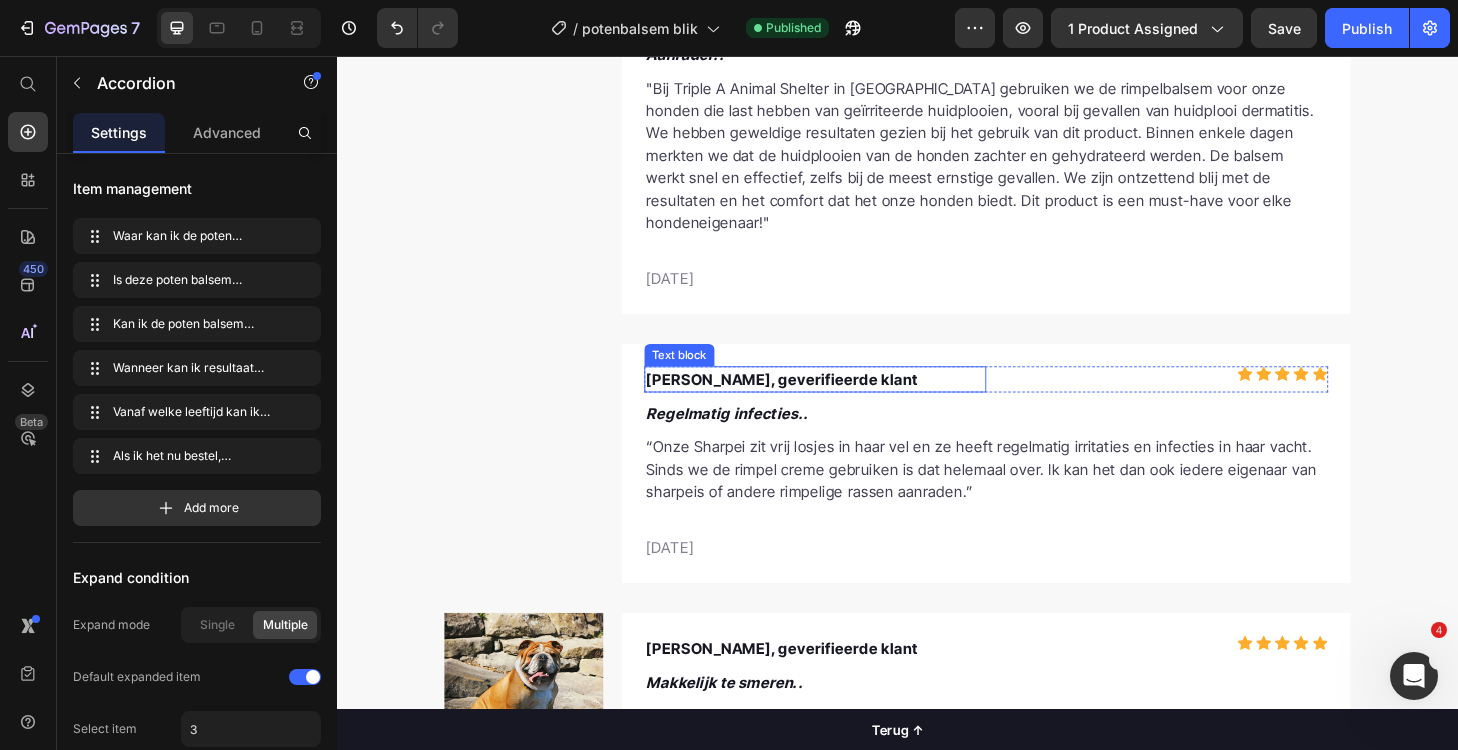 scroll, scrollTop: 4868, scrollLeft: 0, axis: vertical 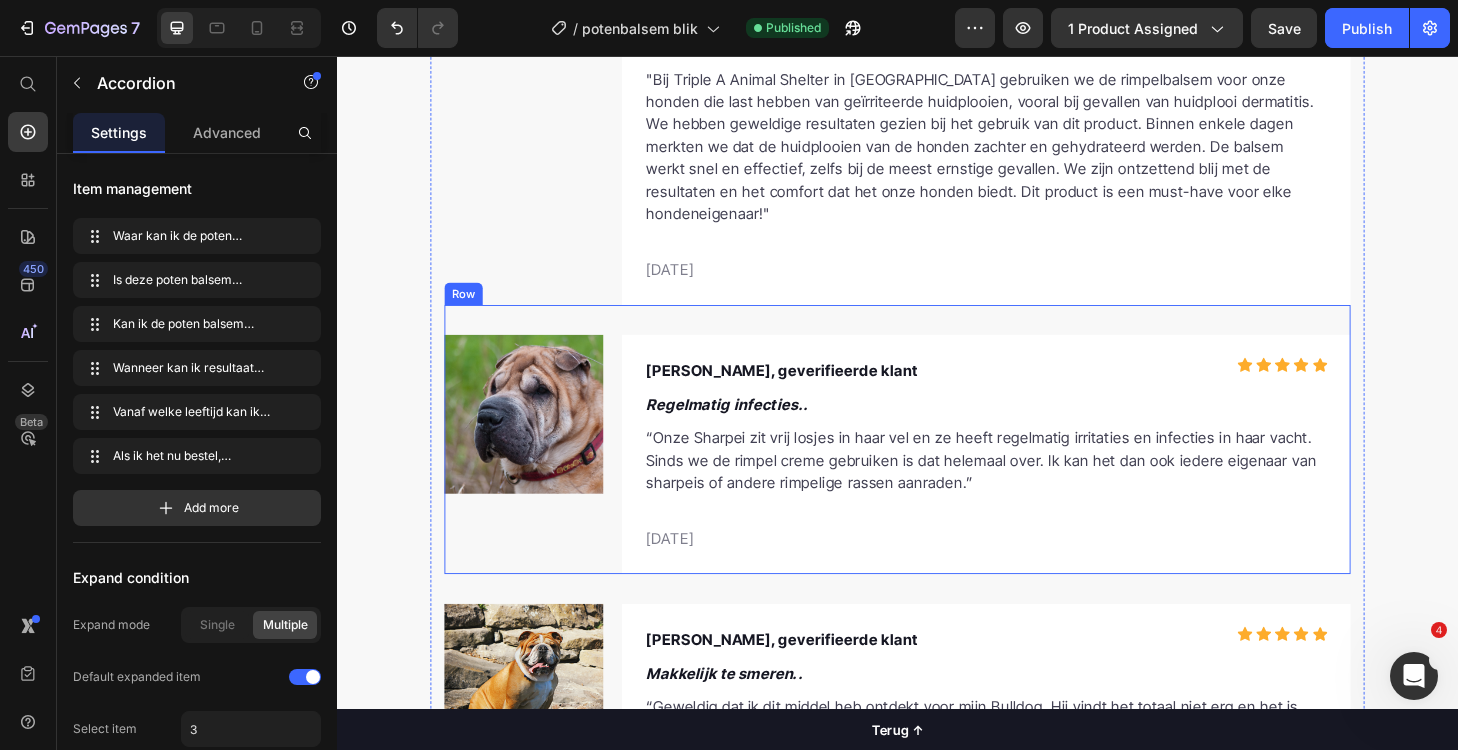 click on "Image Marieke Visser, geverifieerde klant Text block Icon Icon Icon Icon
Icon Icon List Hoz Row Regelmatig infecties.. Text block “Onze Sharpei zit vrij losjes in haar vel en ze heeft regelmatig irritaties en infecties in haar vacht. Sinds we de rimpel creme gebruiken is dat helemaal over. Ik kan het dan ook iedere eigenaar van sharpeis of andere rimpelige rassen aanraden.” Text block 21/02/2024 Text block Row Row" at bounding box center [937, 466] 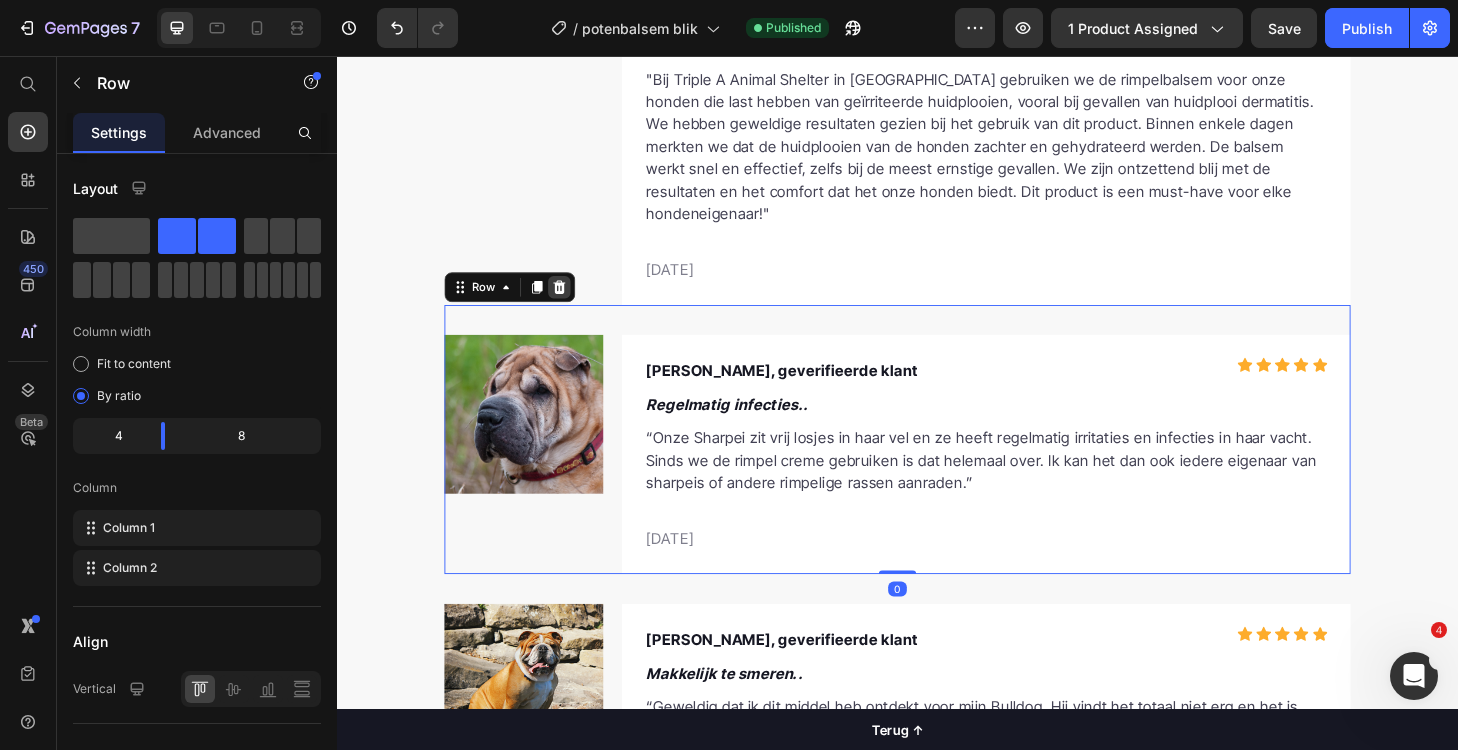 click 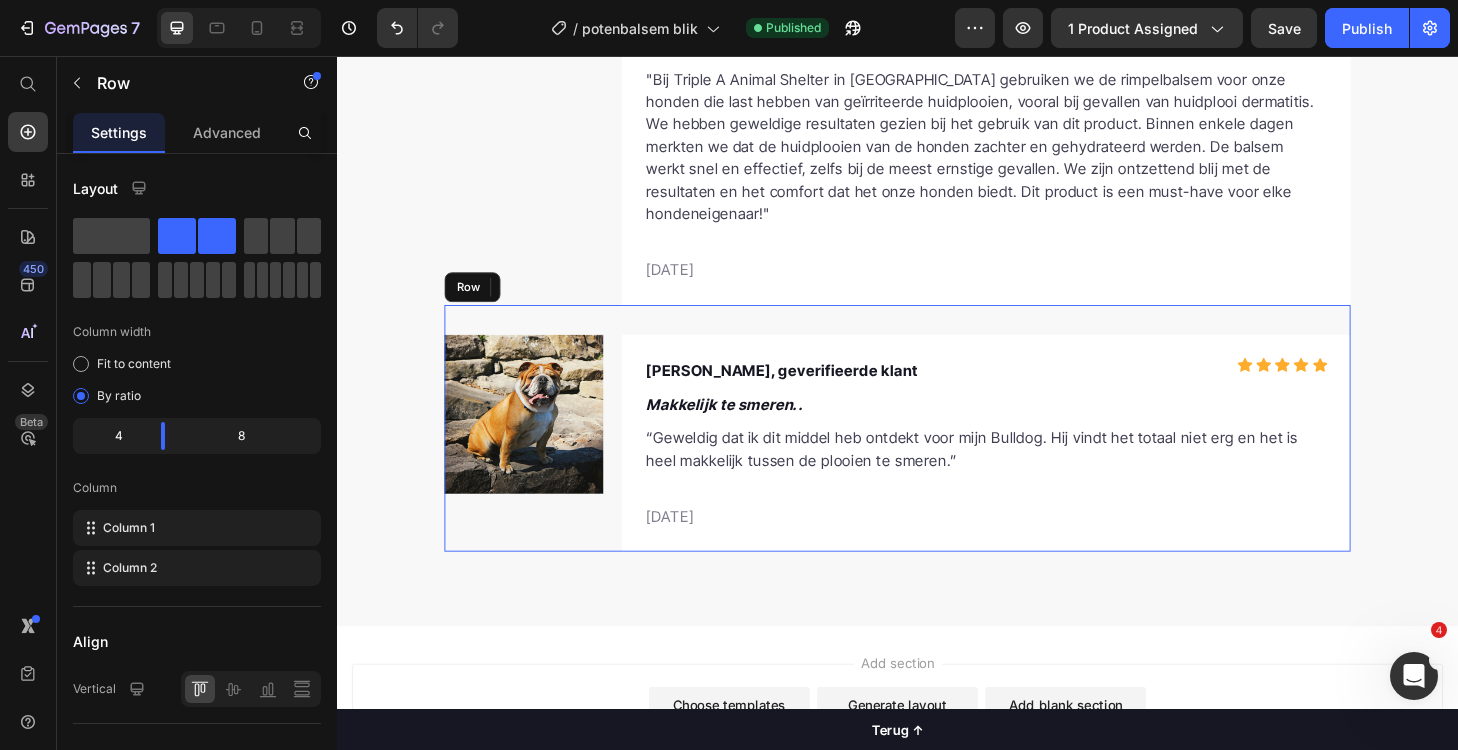 click on "Image Maria, geverifieerde klant Text block Icon Icon Icon Icon
Icon Icon List Hoz Row Makkelijk te smeren.. Text block “Geweldig dat ik dit middel heb ontdekt voor mijn Bulldog. Hij vindt het totaal niet erg en het is heel makkelijk tussen de plooien te smeren.” Text block 03/02/2024 Text block Row Row" at bounding box center (937, 454) 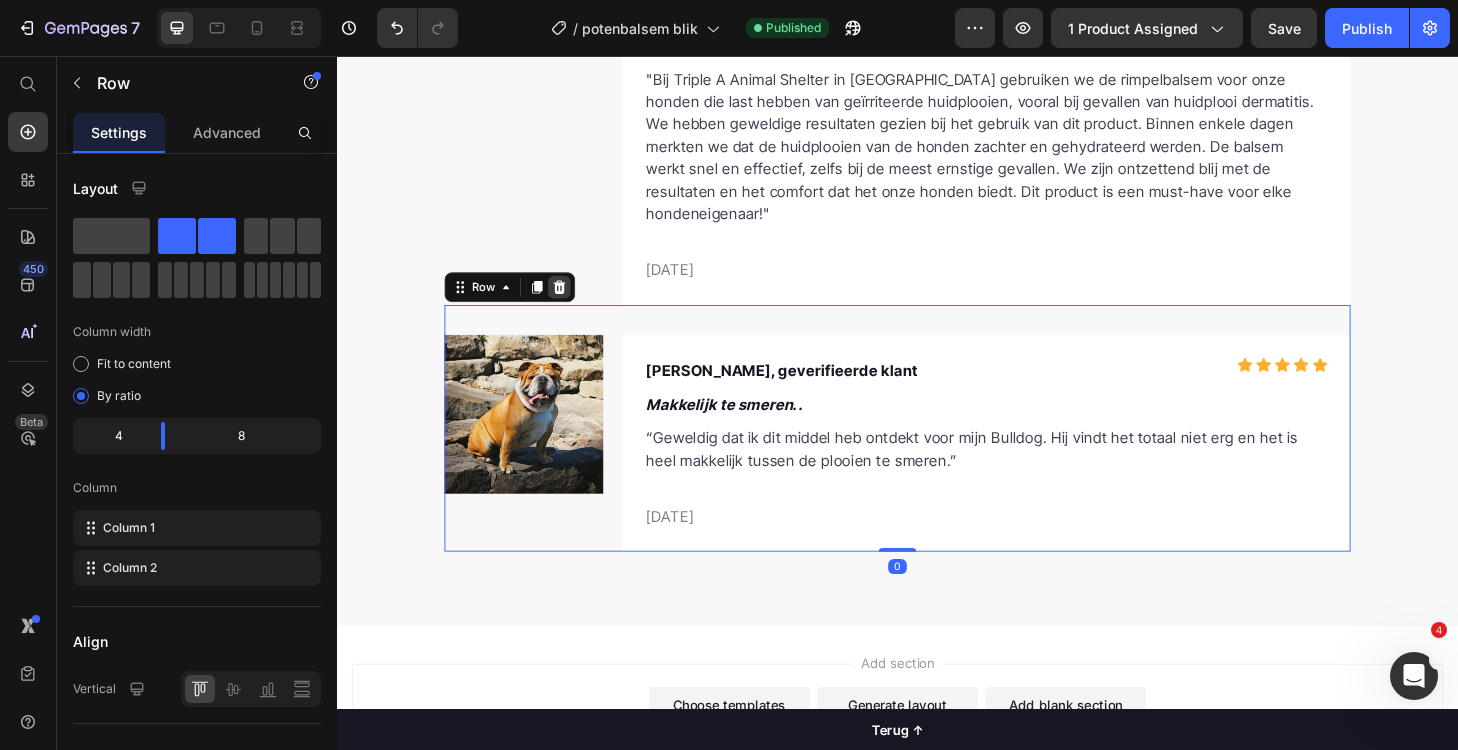 click 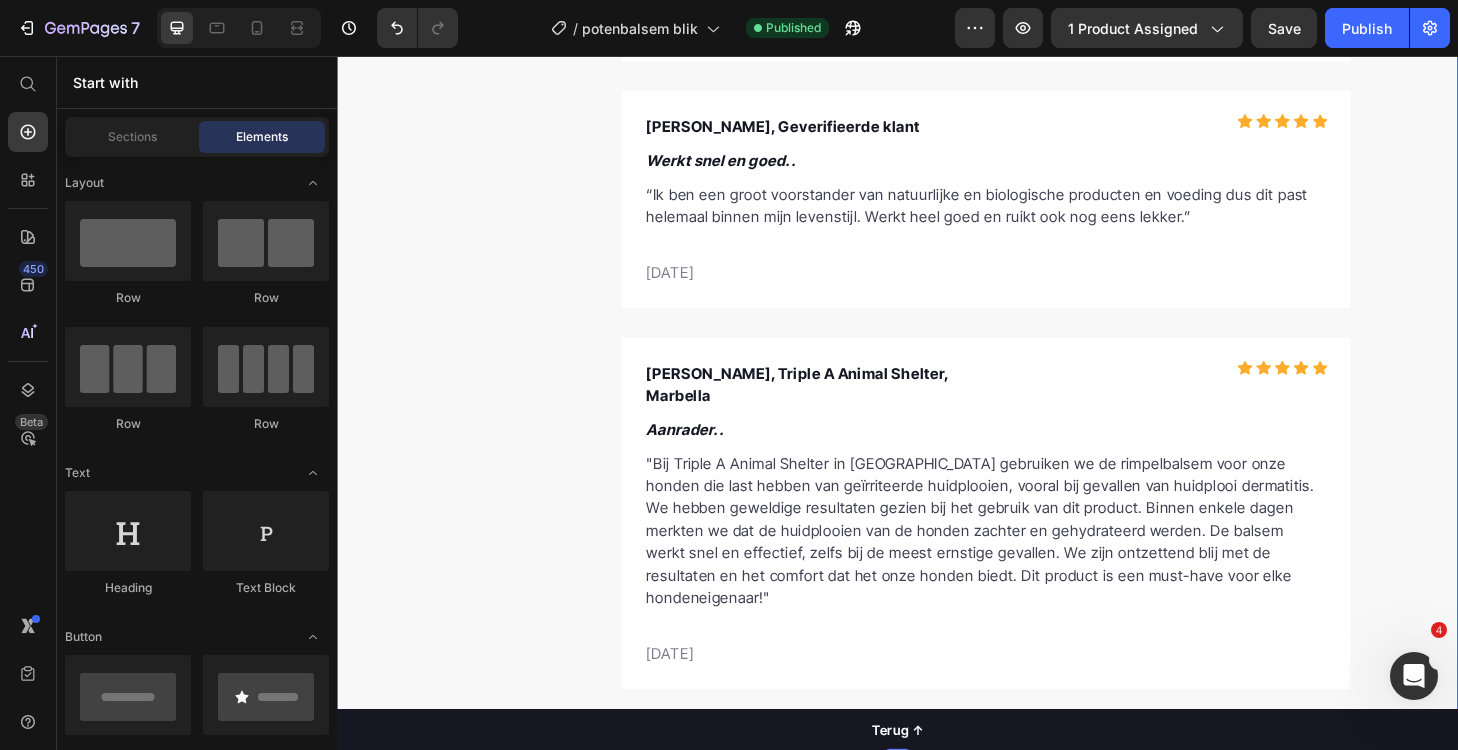 scroll, scrollTop: 4523, scrollLeft: 0, axis: vertical 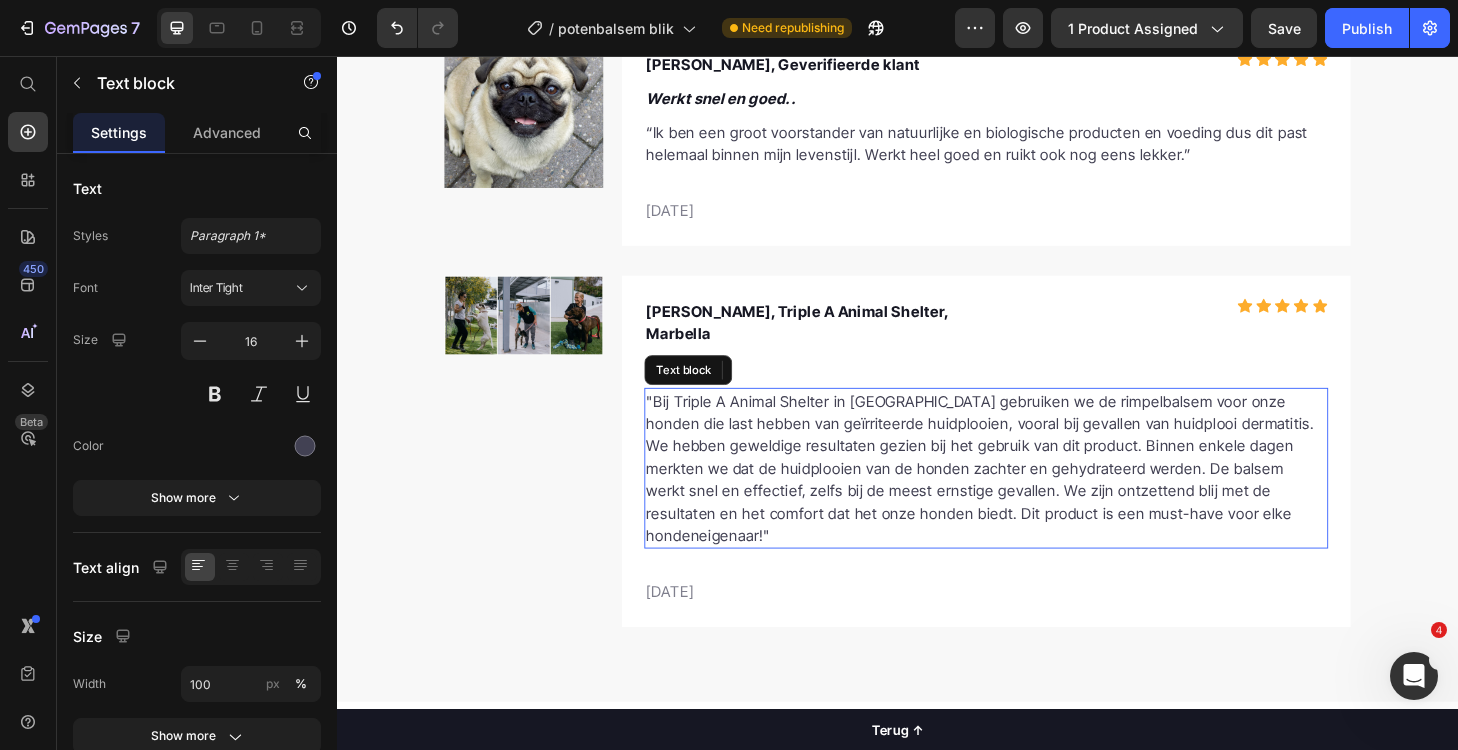 click on ""Bij Triple A Animal Shelter in Marbella gebruiken we de rimpelbalsem voor onze honden die last hebben van geïrriteerde huidplooien, vooral bij gevallen van huidplooi dermatitis. We hebben geweldige resultaten gezien bij het gebruik van dit product. Binnen enkele dagen merkten we dat de huidplooien van de honden zachter en gehydrateerd werden. De balsem werkt snel en effectief, zelfs bij de meest ernstige gevallen. We zijn ontzettend blij met de resultaten en het comfort dat het onze honden biedt. Dit product is een must-have voor elke hondeneigenaar!"" at bounding box center [1032, 497] 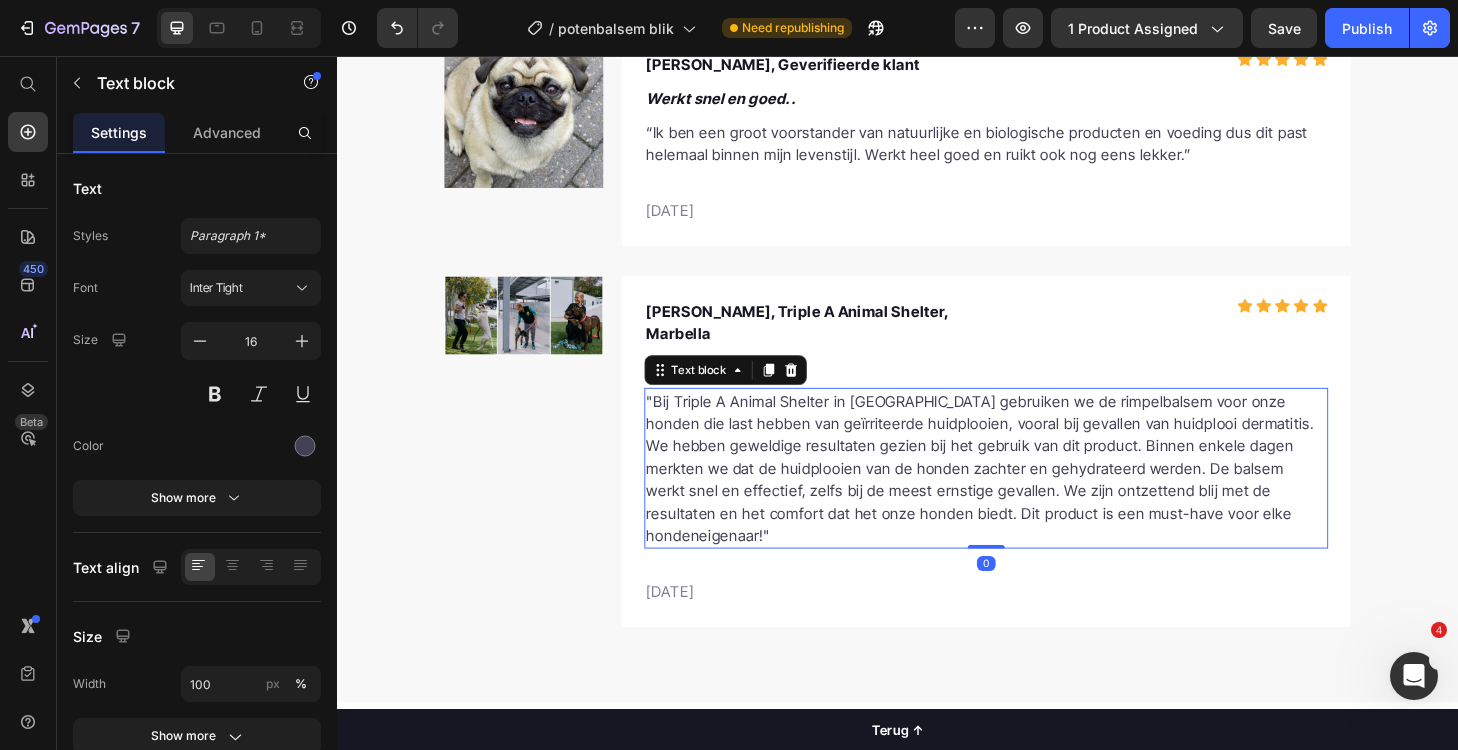 click on ""Bij Triple A Animal Shelter in Marbella gebruiken we de rimpelbalsem voor onze honden die last hebben van geïrriteerde huidplooien, vooral bij gevallen van huidplooi dermatitis. We hebben geweldige resultaten gezien bij het gebruik van dit product. Binnen enkele dagen merkten we dat de huidplooien van de honden zachter en gehydrateerd werden. De balsem werkt snel en effectief, zelfs bij de meest ernstige gevallen. We zijn ontzettend blij met de resultaten en het comfort dat het onze honden biedt. Dit product is een must-have voor elke hondeneigenaar!"" at bounding box center [1032, 497] 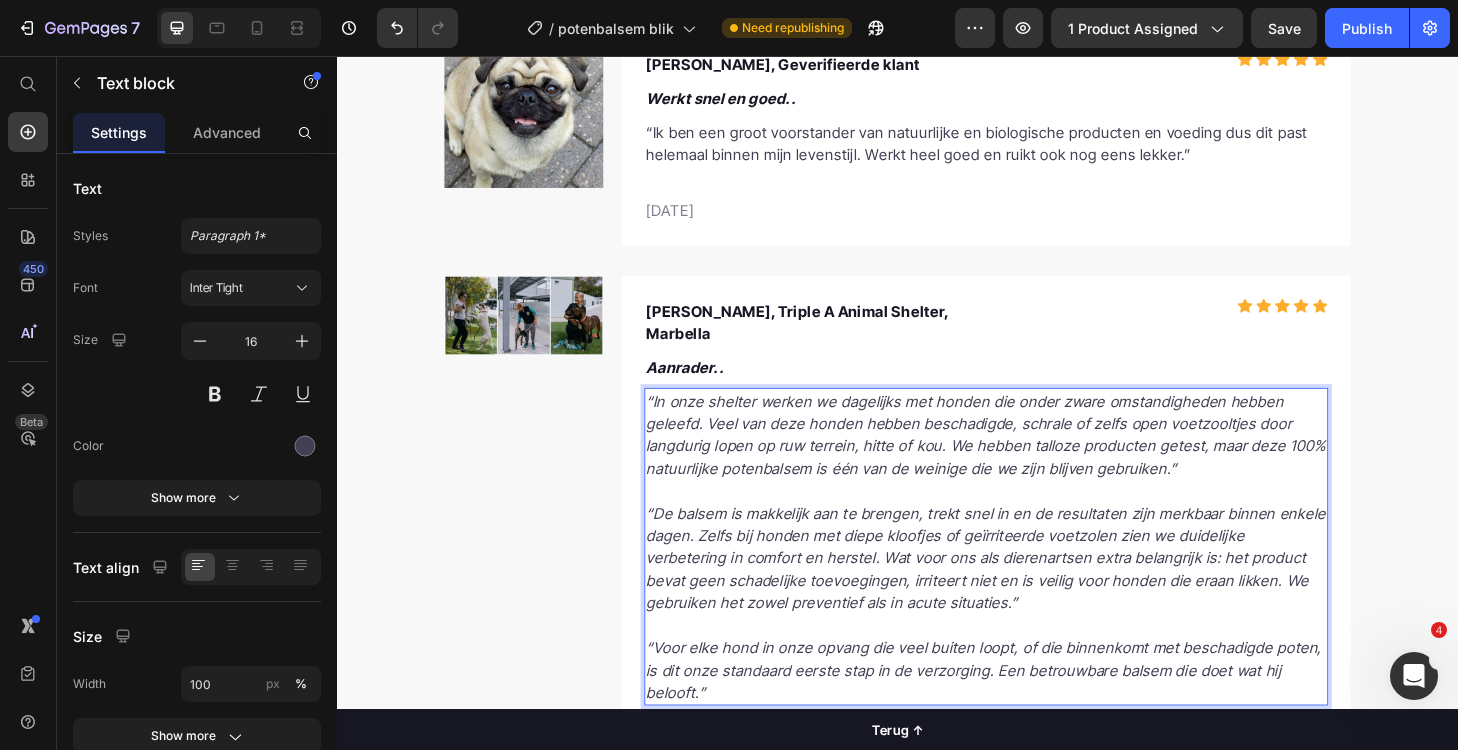 click on "“De balsem is makkelijk aan te brengen, trekt snel in en de resultaten zijn merkbaar binnen enkele dagen. Zelfs bij honden met diepe kloofjes of geïrriteerde voetzolen zien we duidelijke verbetering in comfort en herstel. Wat voor ons als dierenartsen extra belangrijk is: het product bevat geen schadelijke toevoegingen, irriteert niet en is veilig voor honden die eraan likken. We gebruiken het zowel preventief als in acute situaties.”" at bounding box center (1032, 593) 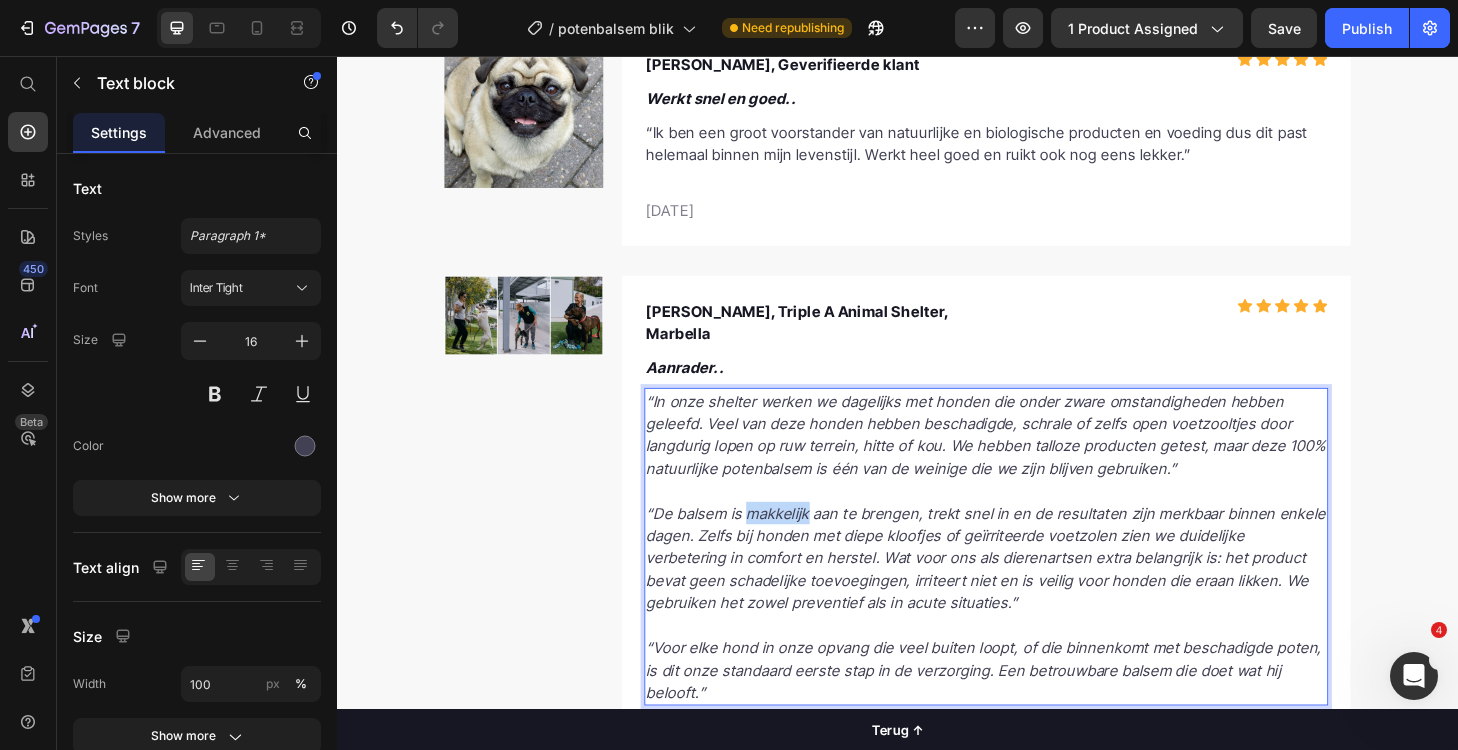 click on "“De balsem is makkelijk aan te brengen, trekt snel in en de resultaten zijn merkbaar binnen enkele dagen. Zelfs bij honden met diepe kloofjes of geïrriteerde voetzolen zien we duidelijke verbetering in comfort en herstel. Wat voor ons als dierenartsen extra belangrijk is: het product bevat geen schadelijke toevoegingen, irriteert niet en is veilig voor honden die eraan likken. We gebruiken het zowel preventief als in acute situaties.”" at bounding box center (1032, 593) 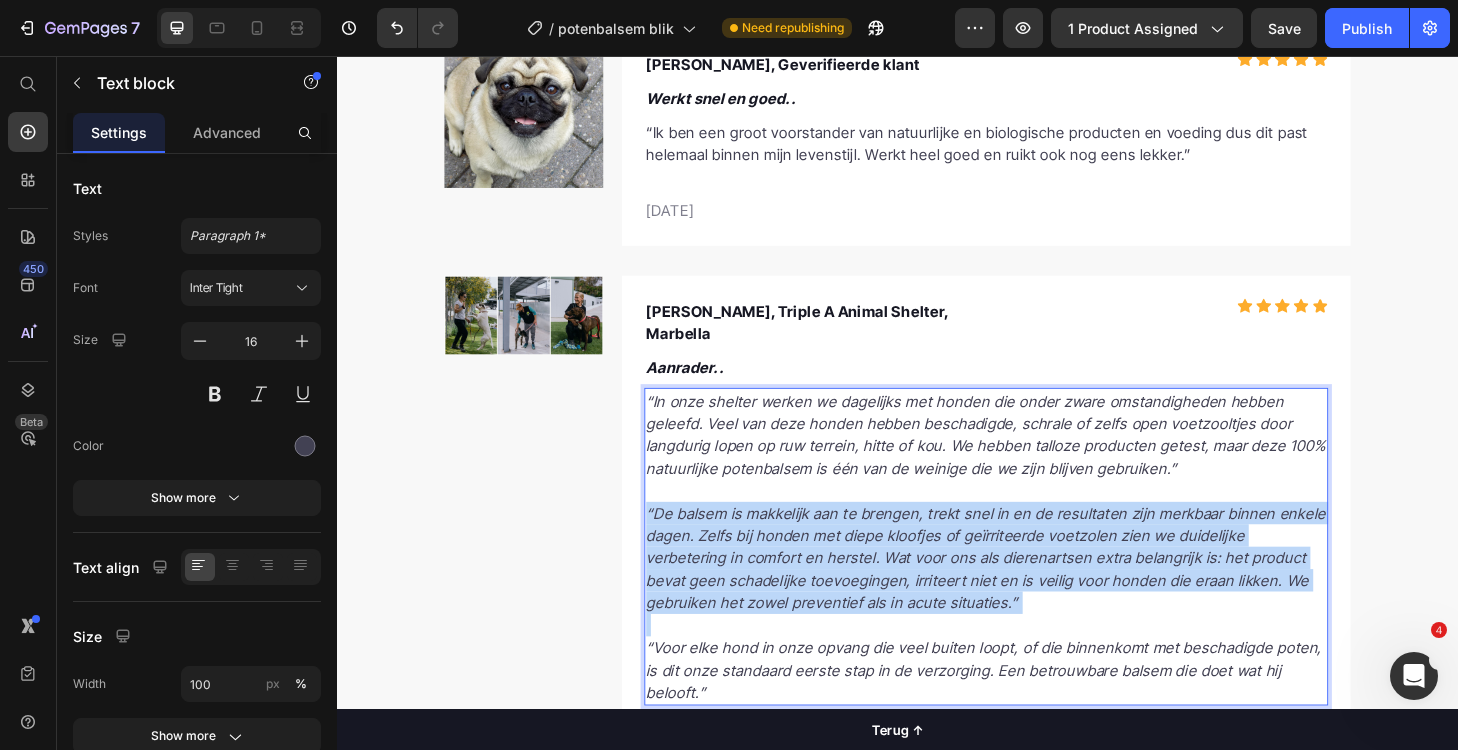 click on "“De balsem is makkelijk aan te brengen, trekt snel in en de resultaten zijn merkbaar binnen enkele dagen. Zelfs bij honden met diepe kloofjes of geïrriteerde voetzolen zien we duidelijke verbetering in comfort en herstel. Wat voor ons als dierenartsen extra belangrijk is: het product bevat geen schadelijke toevoegingen, irriteert niet en is veilig voor honden die eraan likken. We gebruiken het zowel preventief als in acute situaties.”" at bounding box center (1032, 593) 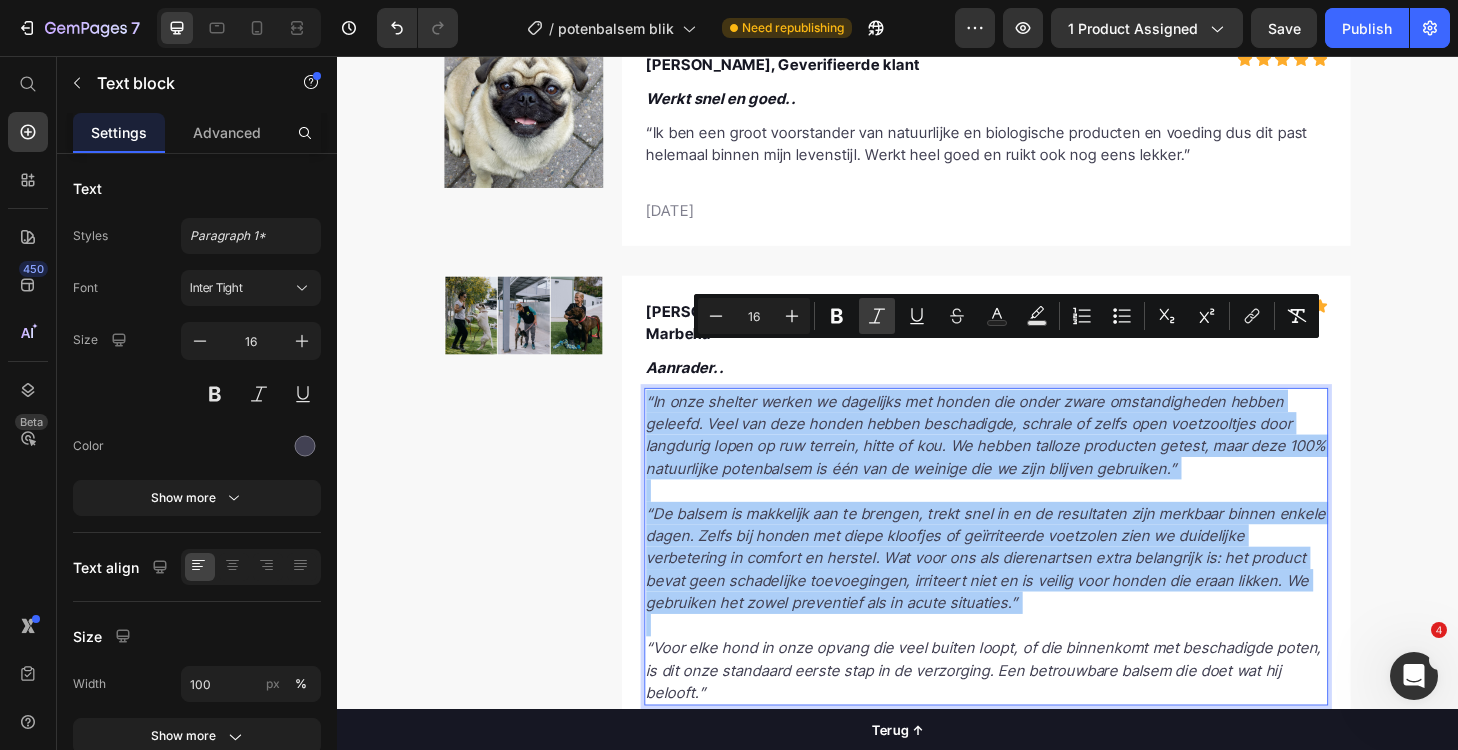 click 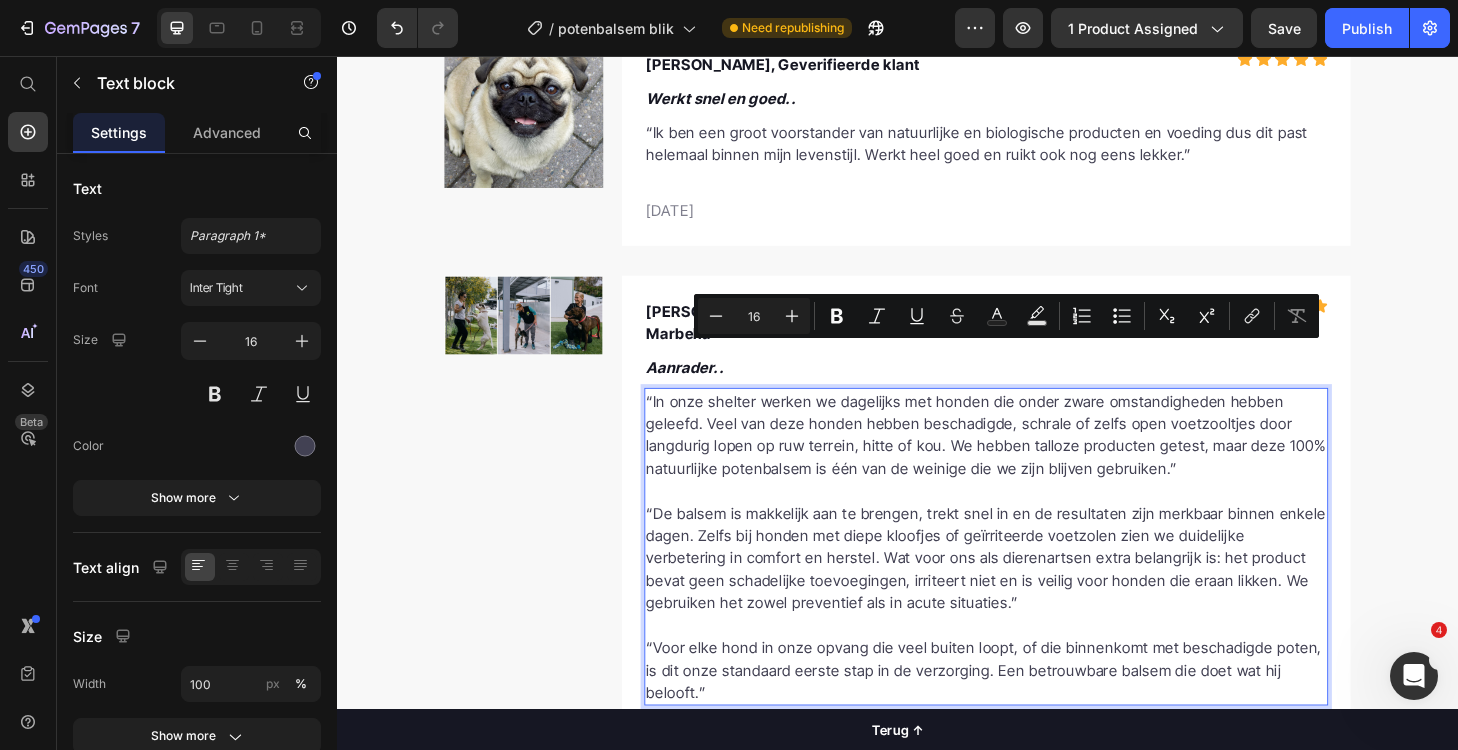 click on "“De balsem is makkelijk aan te brengen, trekt snel in en de resultaten zijn merkbaar binnen enkele dagen. Zelfs bij honden met diepe kloofjes of geïrriteerde voetzolen zien we duidelijke verbetering in comfort en herstel. Wat voor ons als dierenartsen extra belangrijk is: het product bevat geen schadelijke toevoegingen, irriteert niet en is veilig voor honden die eraan likken. We gebruiken het zowel preventief als in acute situaties.”" at bounding box center (1032, 593) 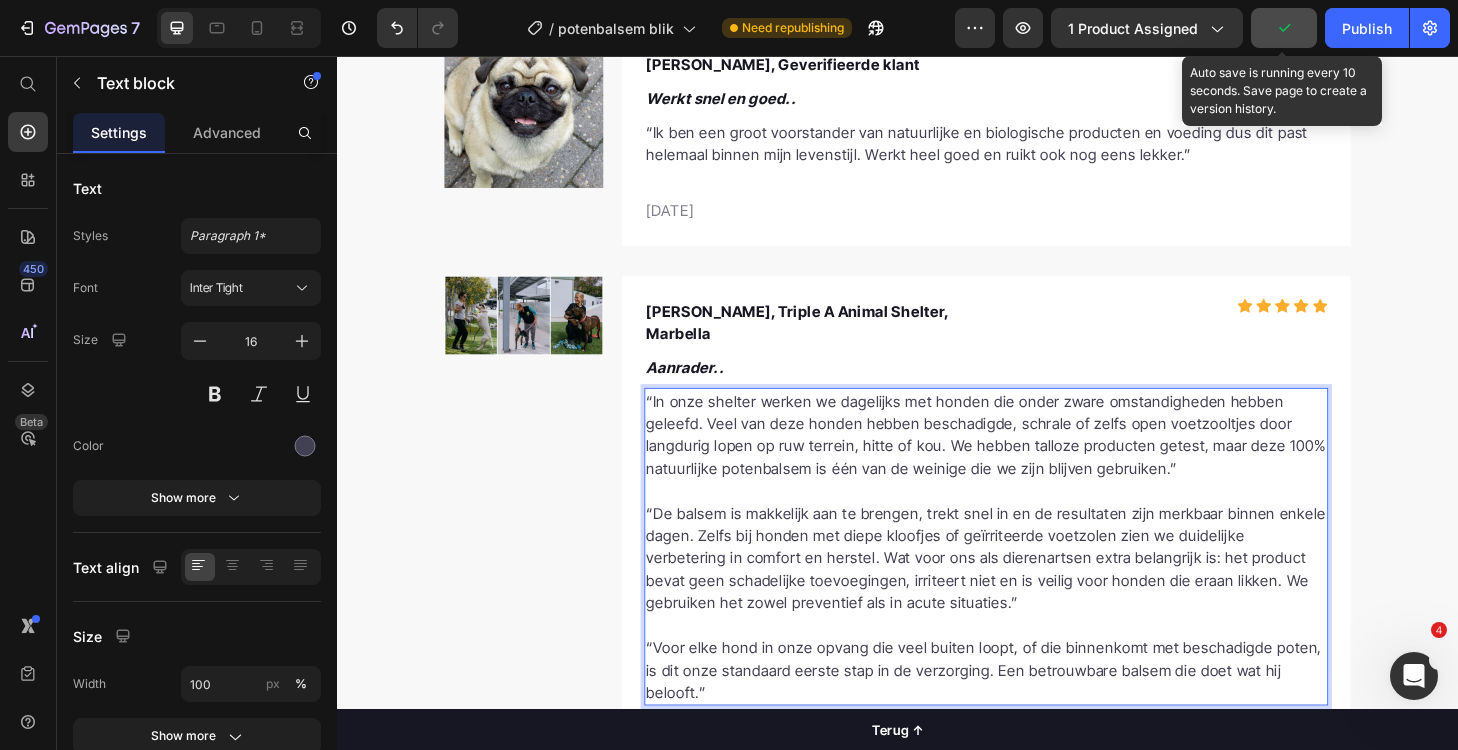 click 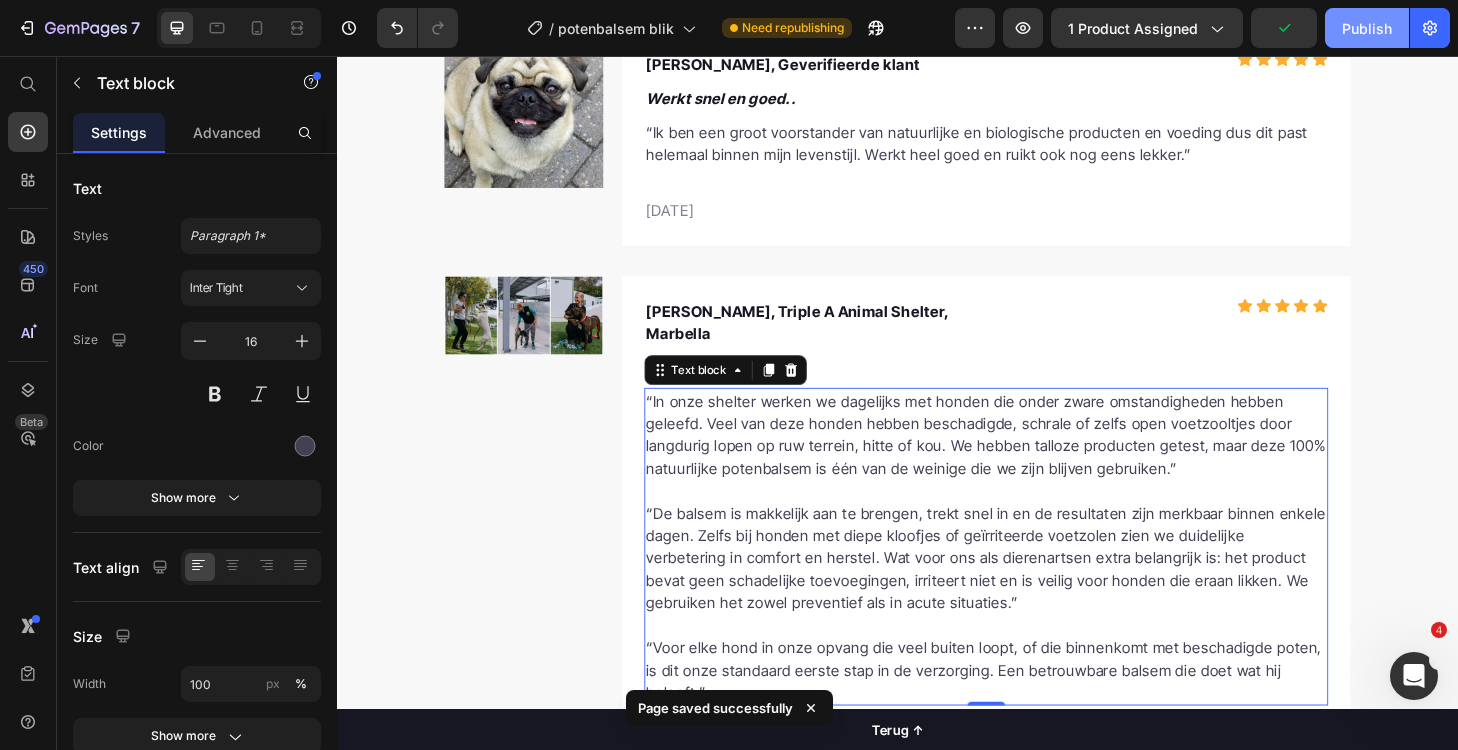 click on "Publish" 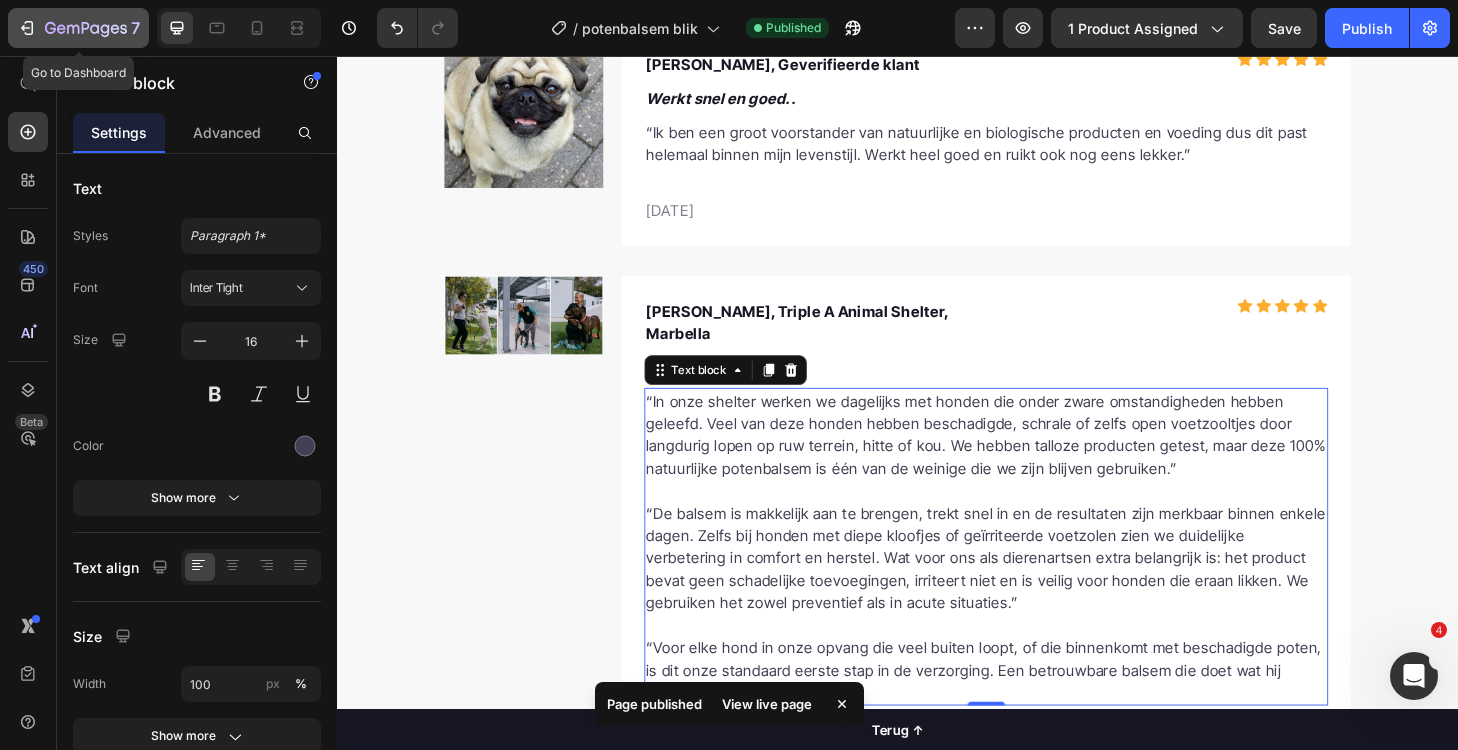 click 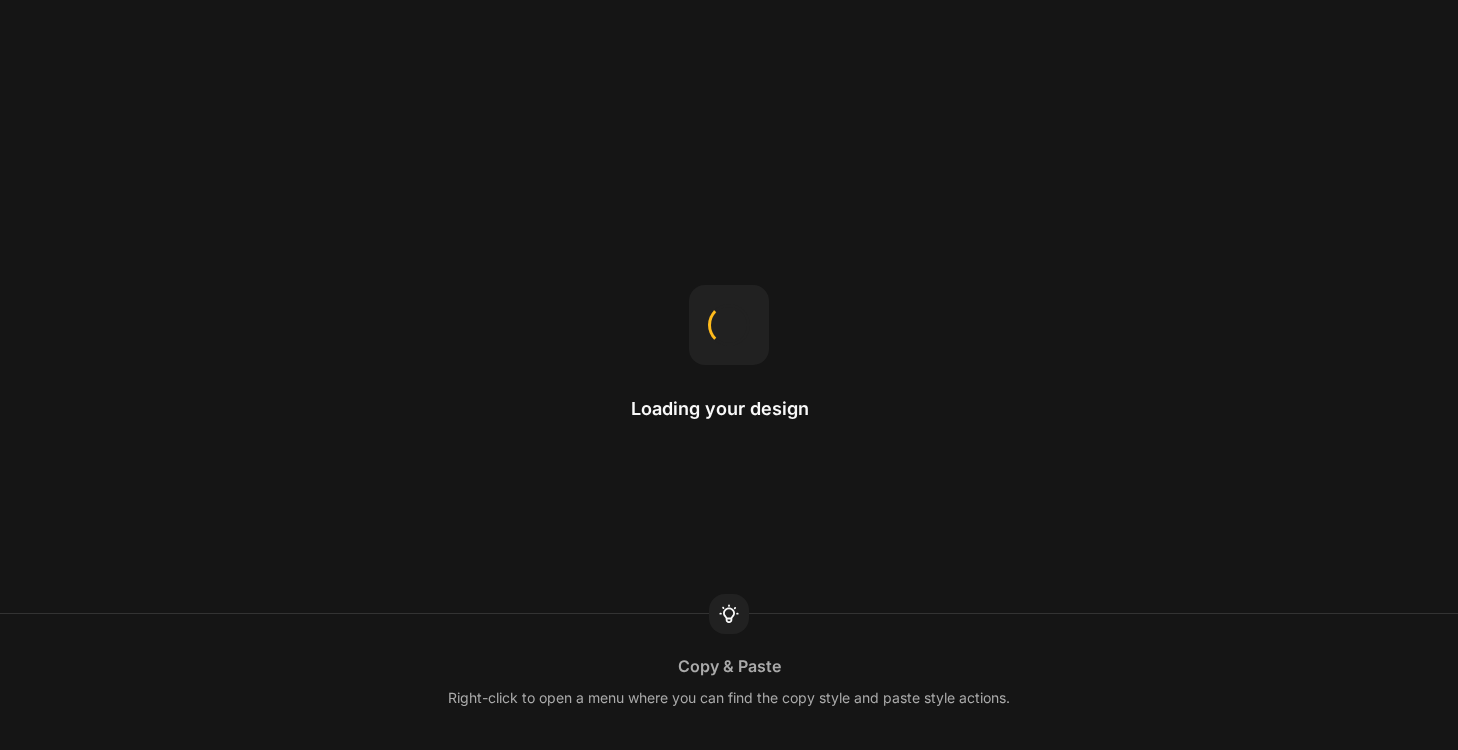 scroll, scrollTop: 0, scrollLeft: 0, axis: both 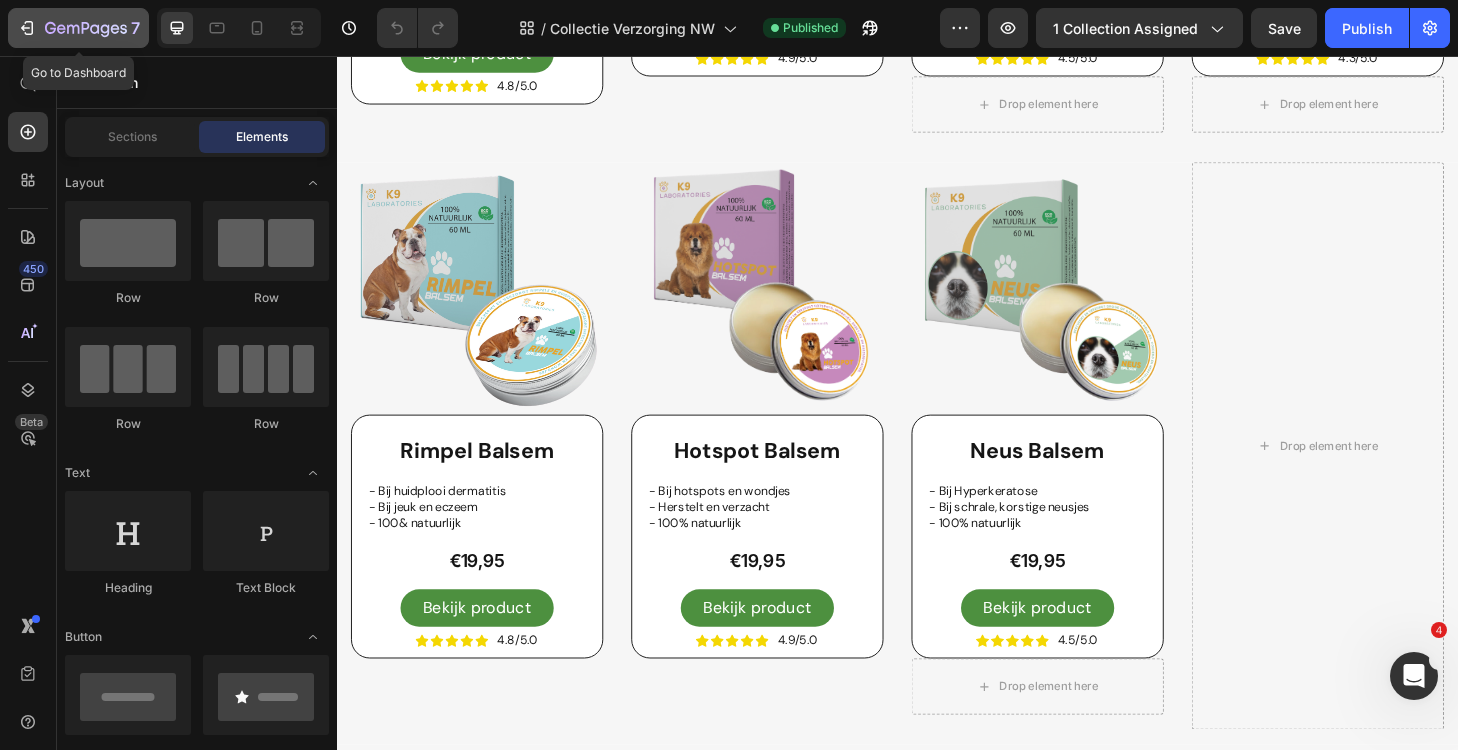 click 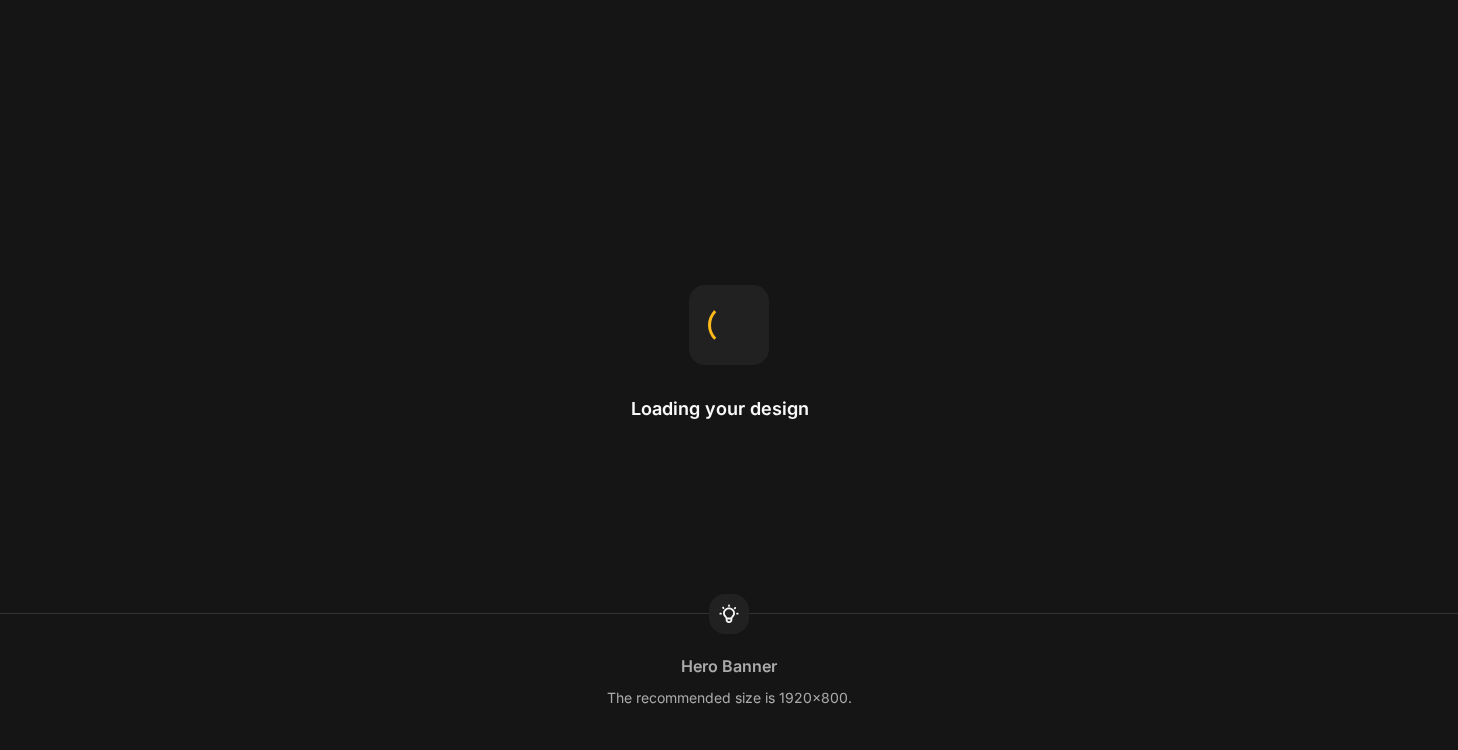 scroll, scrollTop: 0, scrollLeft: 0, axis: both 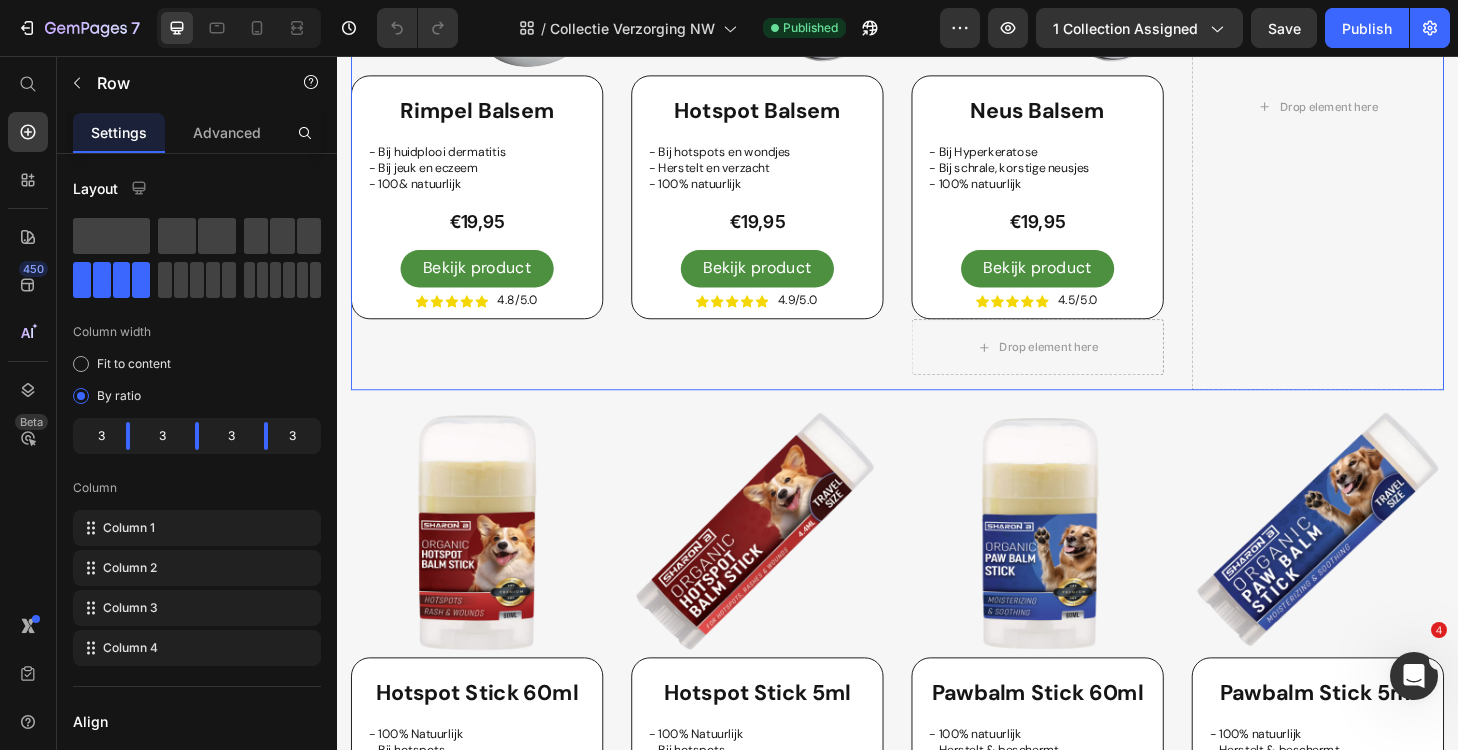 click on "Image Rimpel Balsem Product Title - Bij huidplooi dermatitis - Bij jeuk en eczeem - 100& natuurlijk Text Block €19,95 Product Price Bekijk product Button Icon Icon Icon Icon Icon Icon List 4.8/5.0 Text Block Row Row Product Image Hotspot Balsem Product Title - Bij hotspots en wondjes - Herstelt en verzacht - 100% natuurlijk Text Block €19,95 Product Price Bekijk product Button Icon Icon Icon Icon Icon Icon List 4.9/5.0 Text Block Row Row Product Image Neus Balsem Product Title - Bij Hyperkeratose - Bij schrale, korstige neusjes - 100% natuurlijk Text Block €19,95 Product Price Bekijk product Button Icon Icon Icon Icon Icon Icon List 4.5/5.0 Text Block Row Row
Drop element here Product
Drop element here Row" at bounding box center (937, 109) 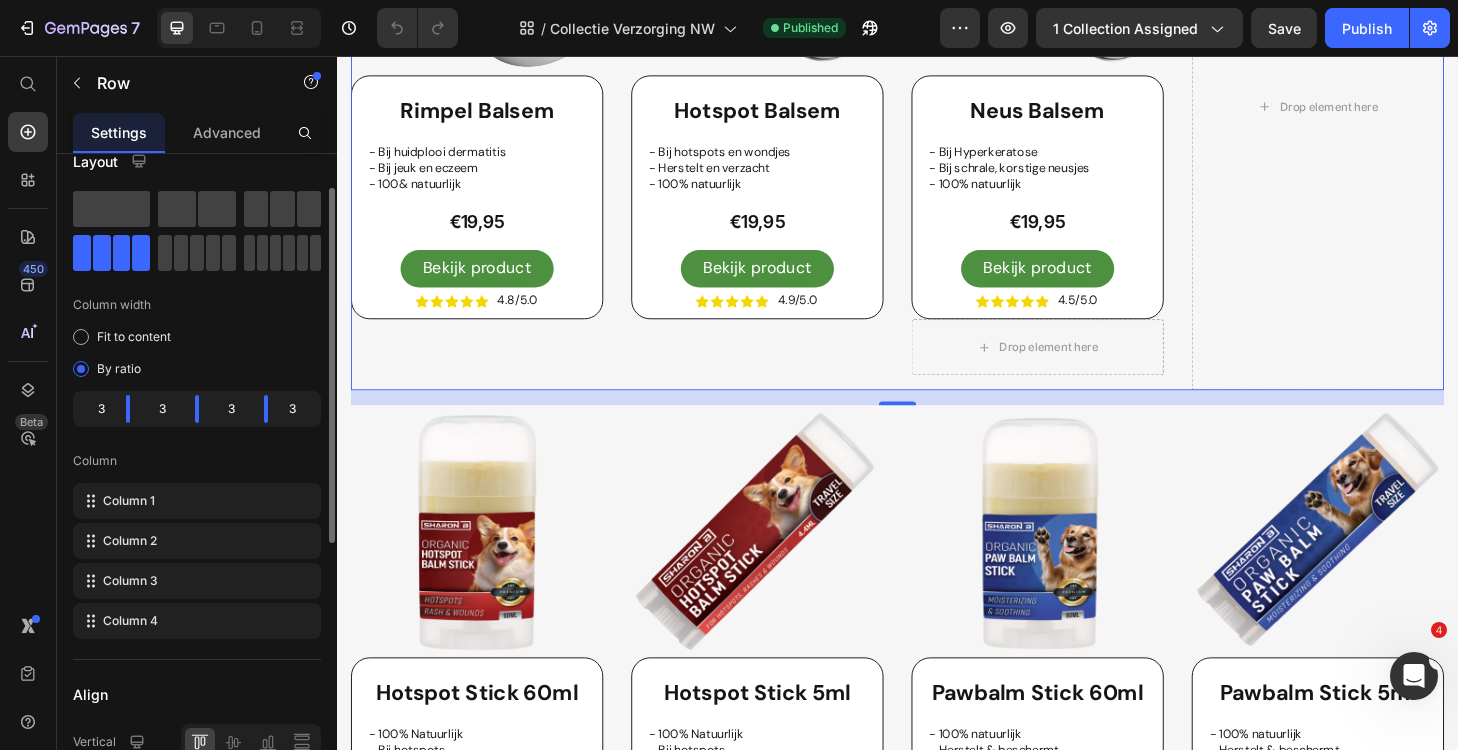 scroll, scrollTop: 0, scrollLeft: 0, axis: both 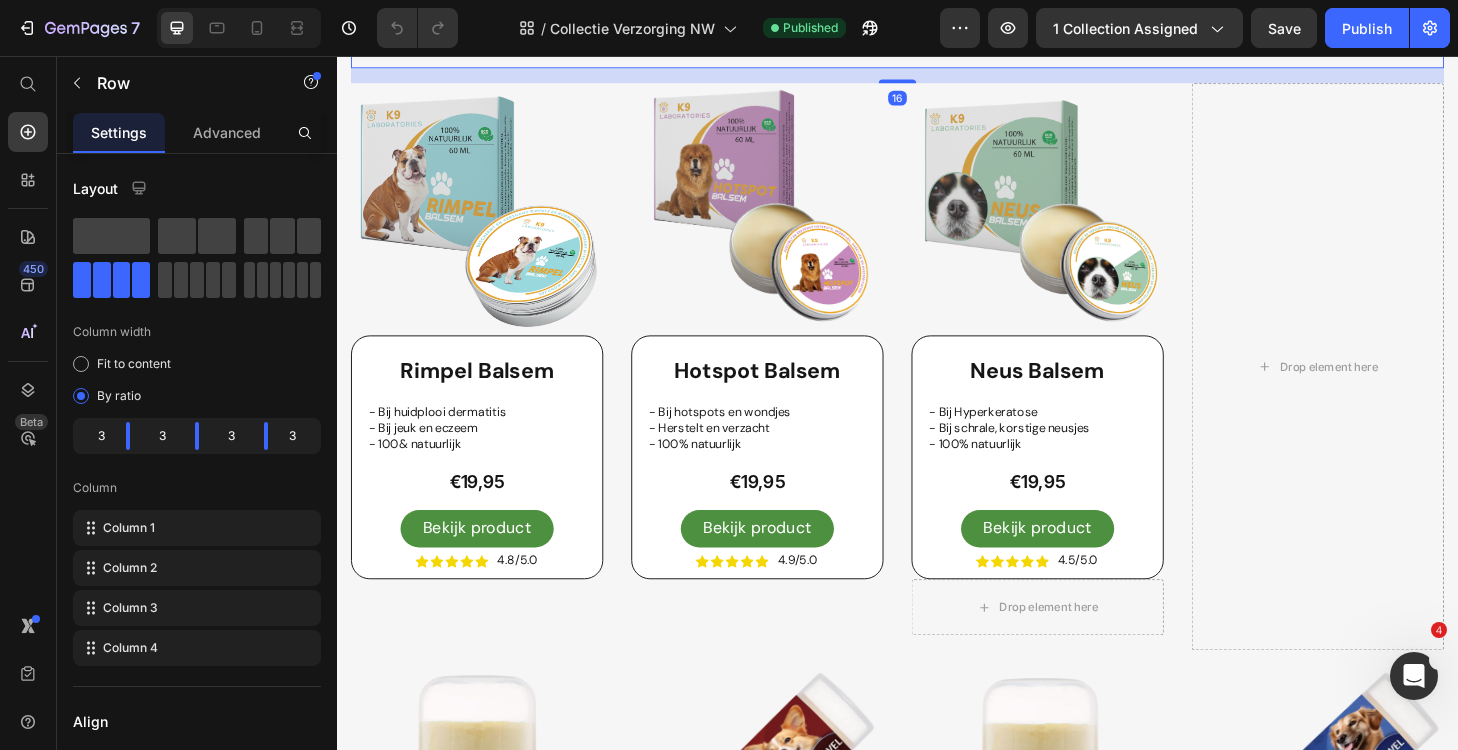 click on "Image Easy Mondwater Product Title - Bij tandplak - Bij stinkende adem - Mengen door drinkwater Text Block €19,95 Product Price Bekijk product Button Icon Icon Icon Icon Icon Icon List 4.9/5.0 Text Block Row Row Product" at bounding box center (787, -100) 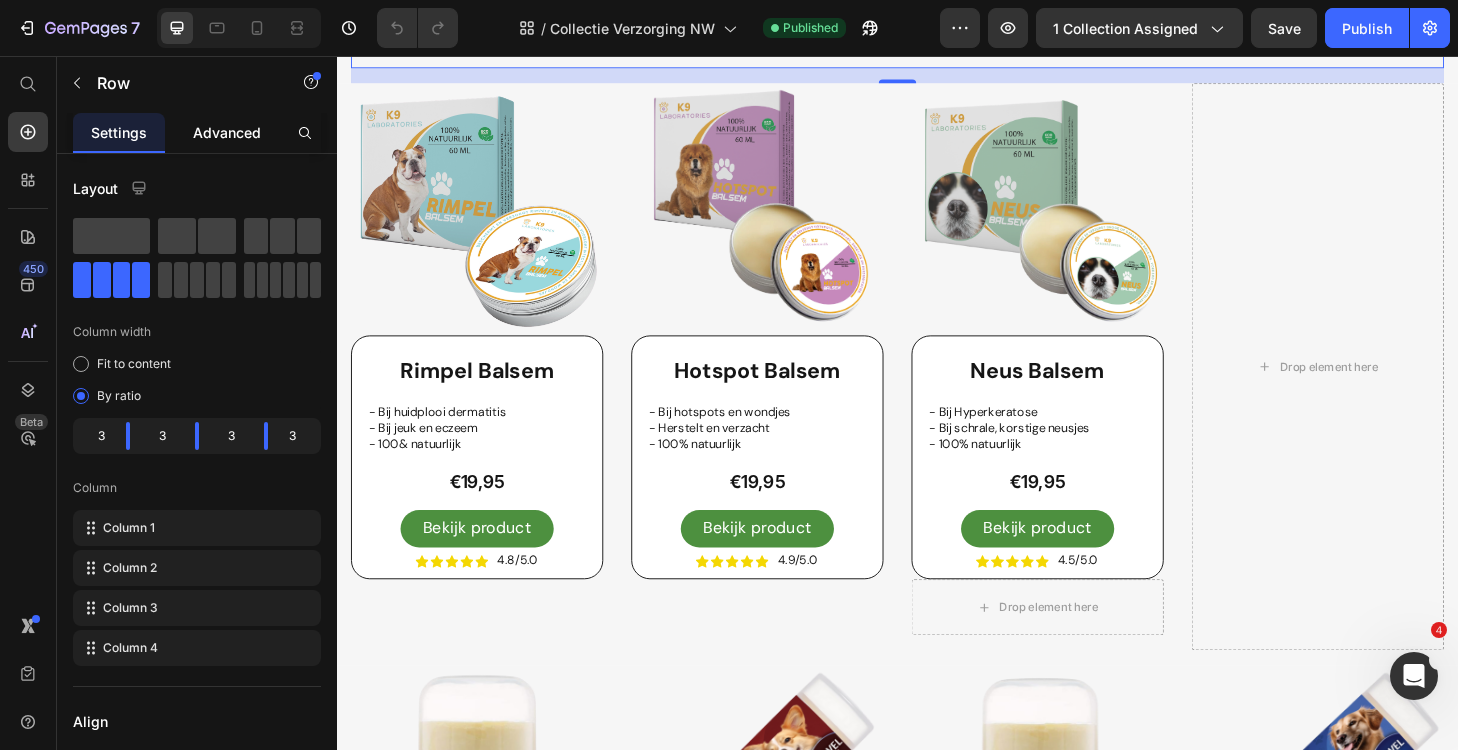 click on "Advanced" at bounding box center (227, 132) 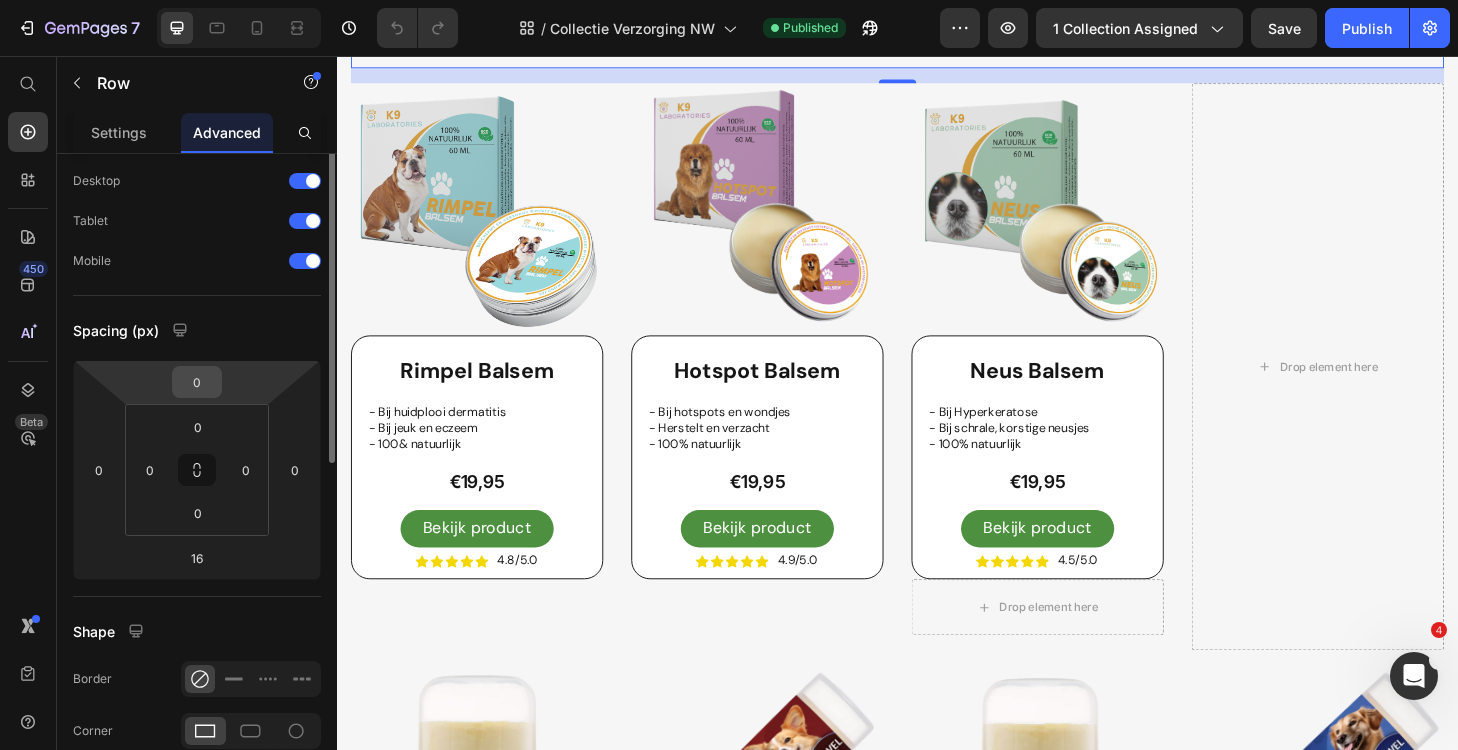 scroll, scrollTop: 0, scrollLeft: 0, axis: both 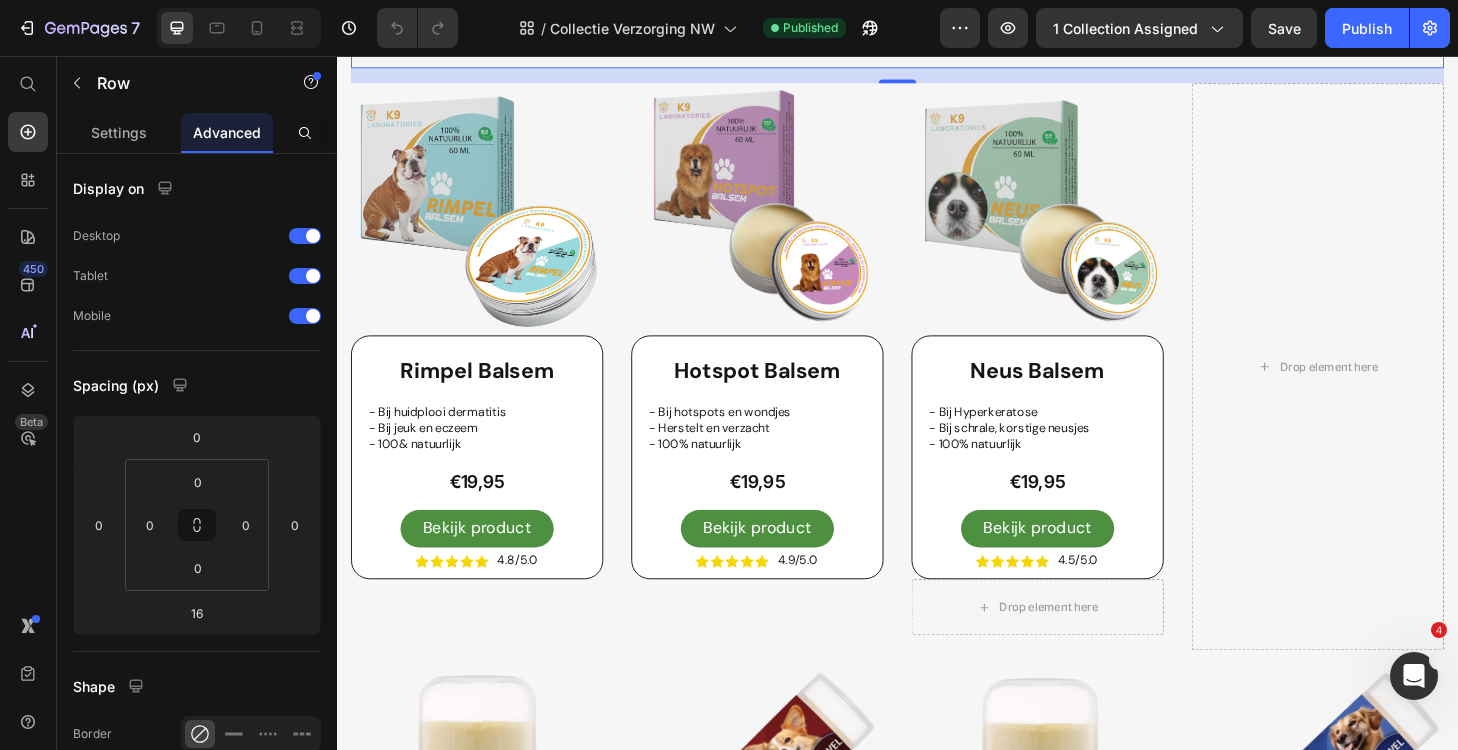 click on "Image Easy Mondwater Product Title - Bij tandplak - Bij stinkende adem - Mengen door drinkwater Text Block €19,95 Product Price Bekijk product Button Icon Icon Icon Icon Icon Icon List 4.9/5.0 Text Block Row Row Product" at bounding box center (787, -100) 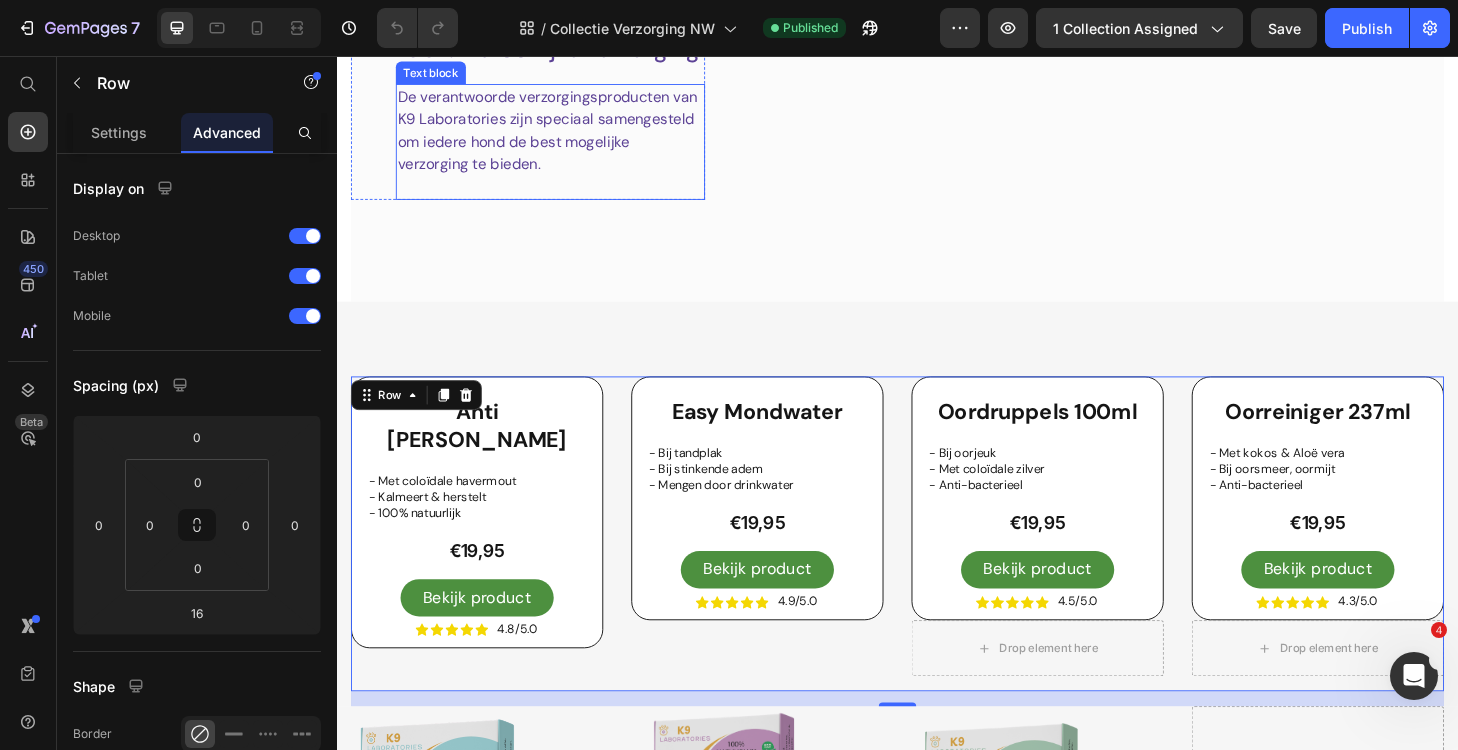 scroll, scrollTop: 367, scrollLeft: 0, axis: vertical 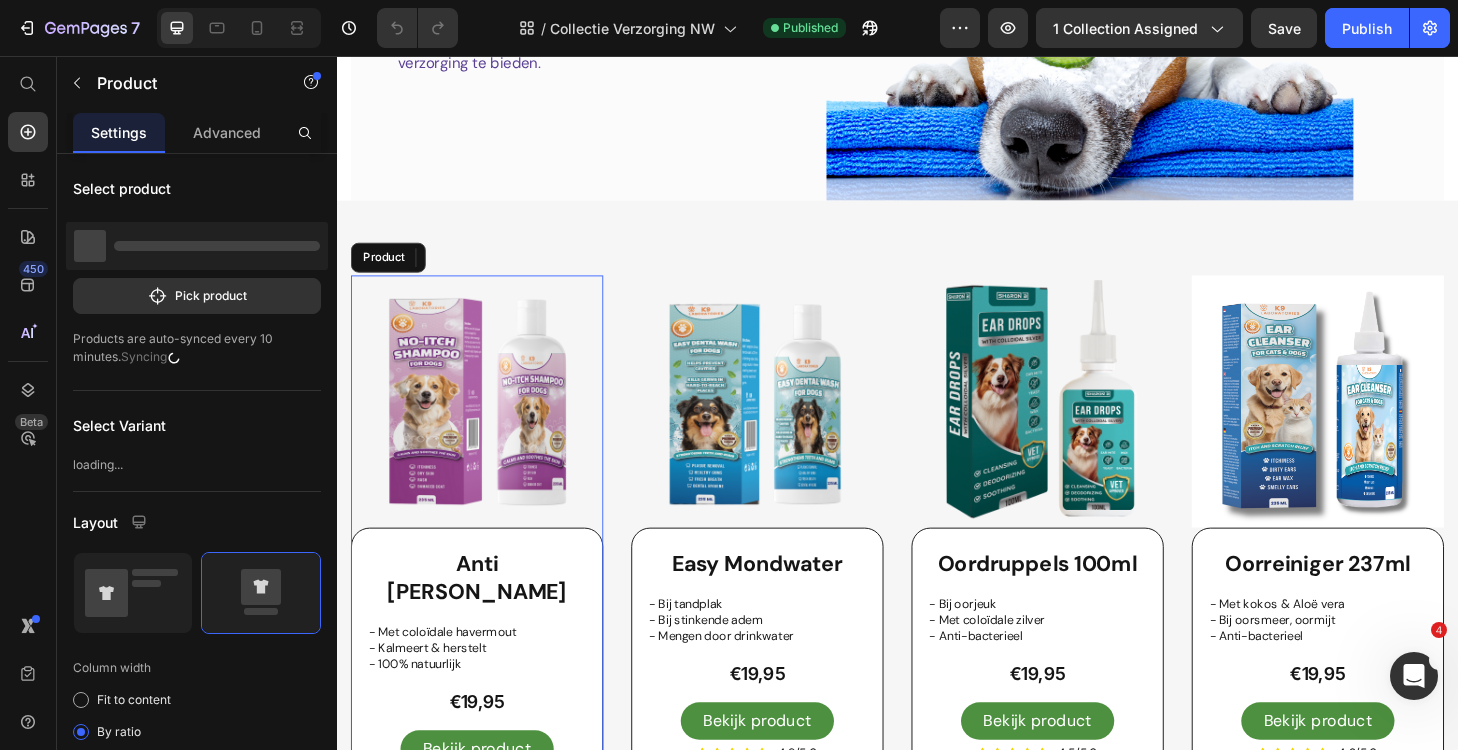 click on "Anti Jeuk Shampoo Product Title - Met coloïdale havermout - Kalmeert & herstelt - 100% natuurlijk Text Block €19,95 Product Price Bekijk product Button Icon Icon Icon Icon Icon Icon List 4.8/5.0 Text Block Row Row" at bounding box center (487, 705) 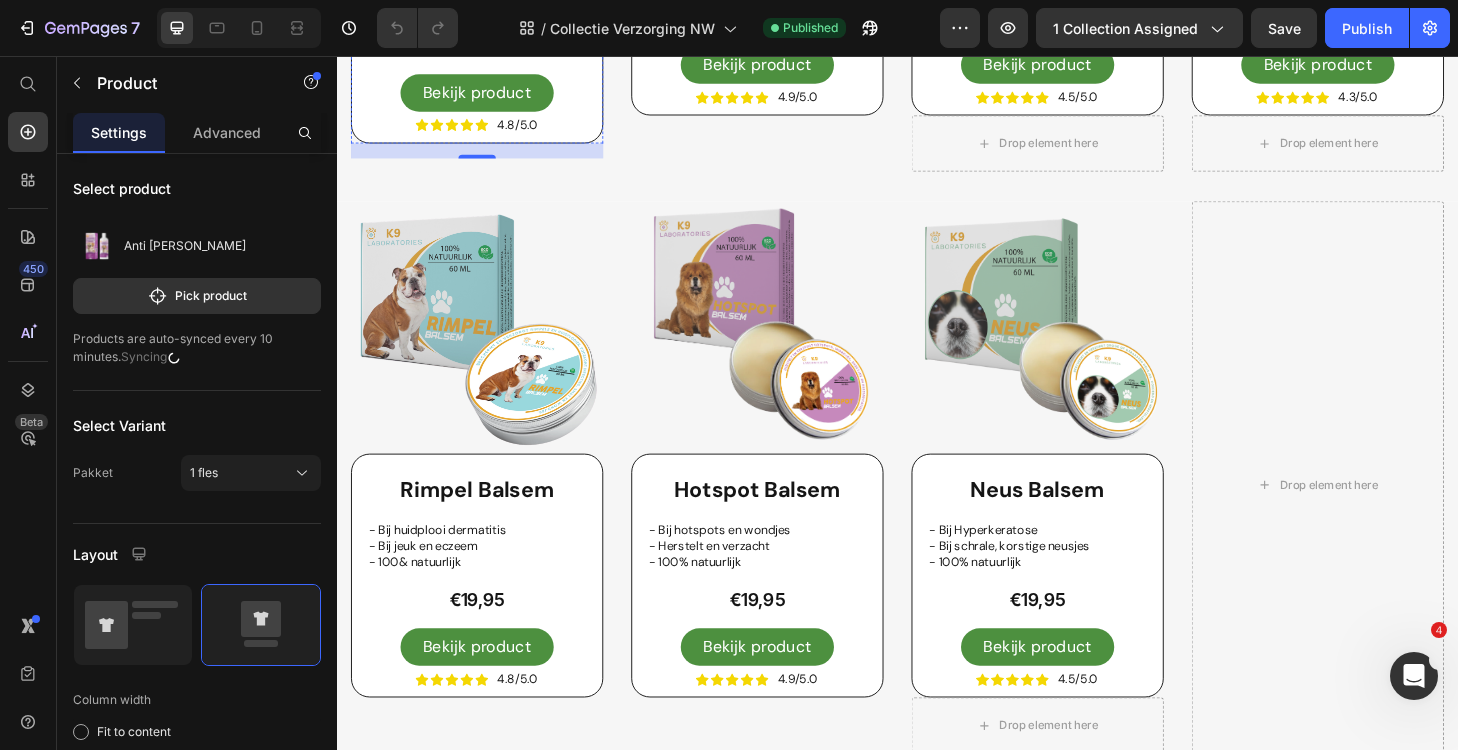 scroll, scrollTop: 1078, scrollLeft: 0, axis: vertical 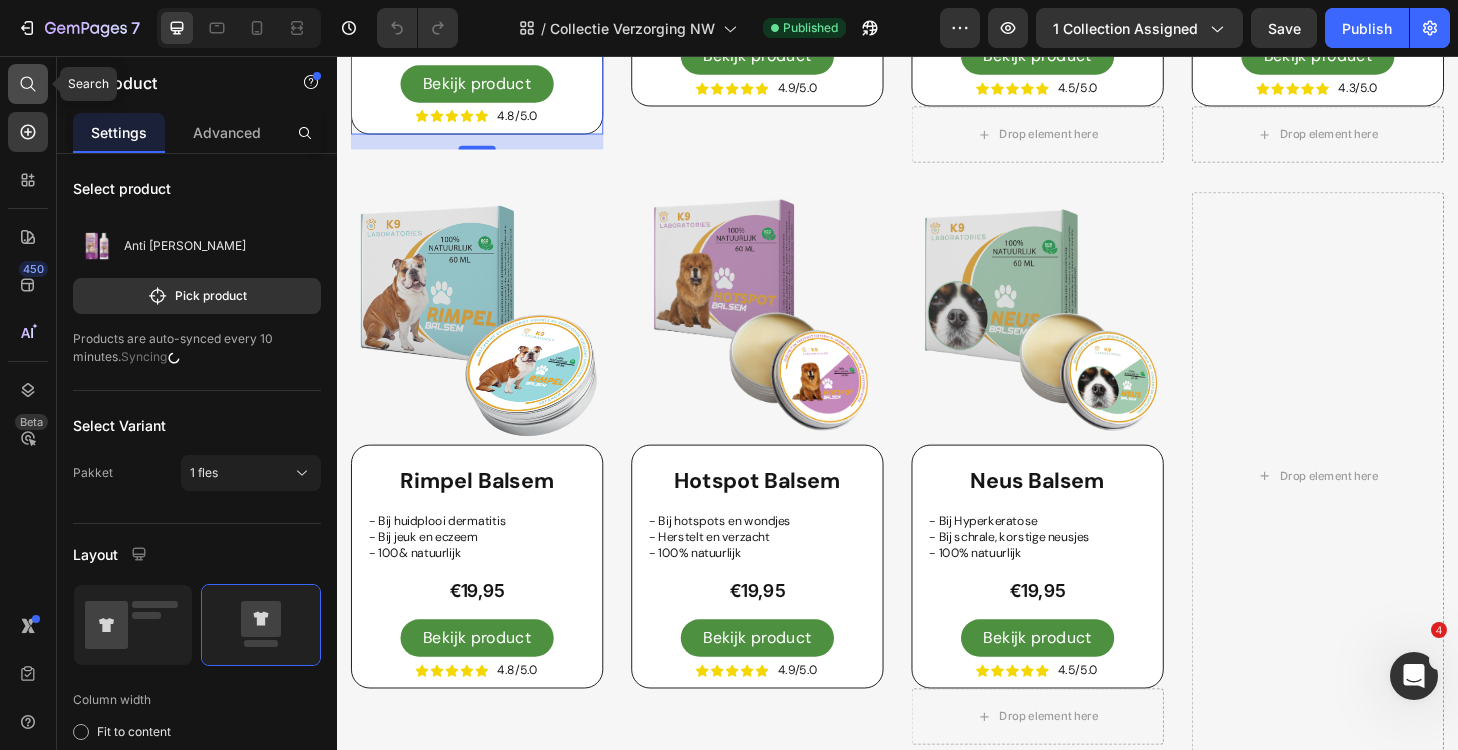 click 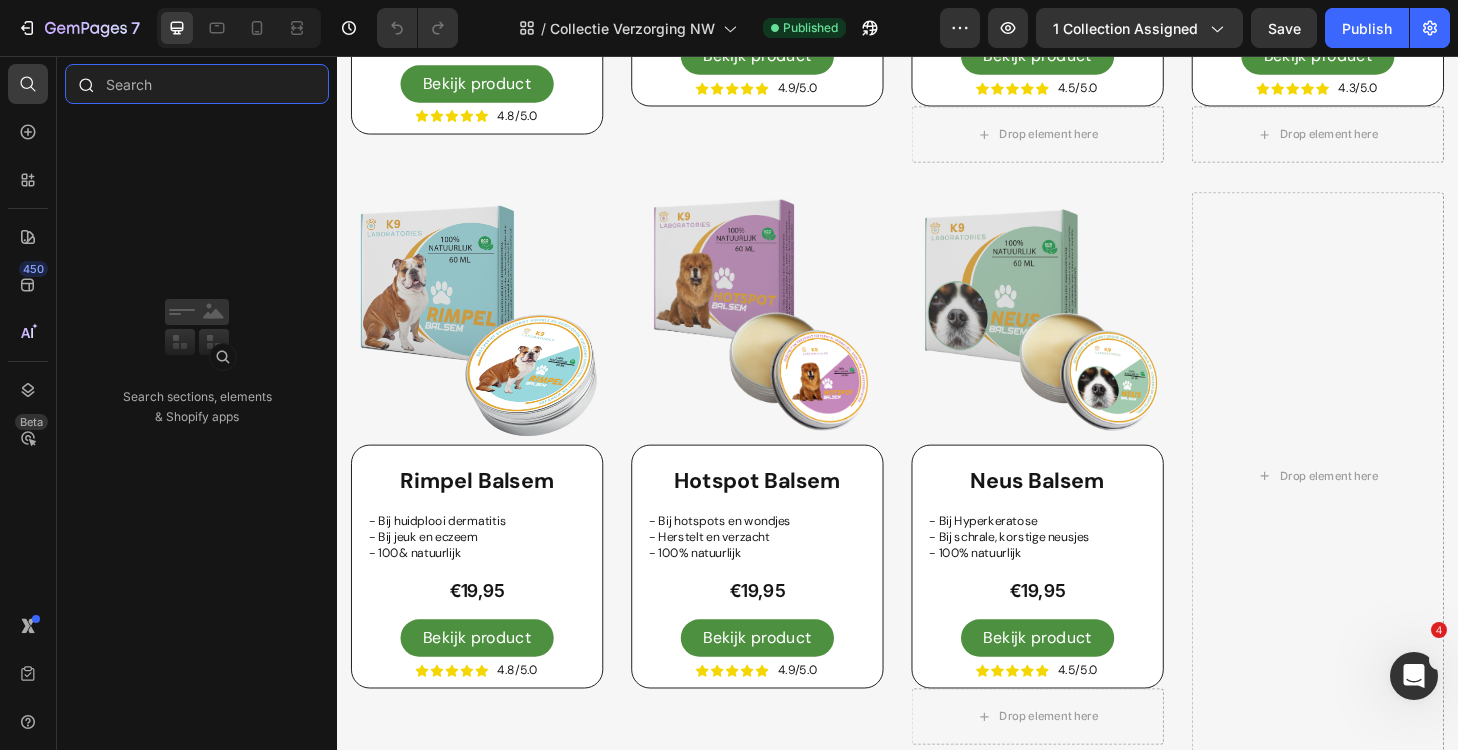 click at bounding box center [197, 84] 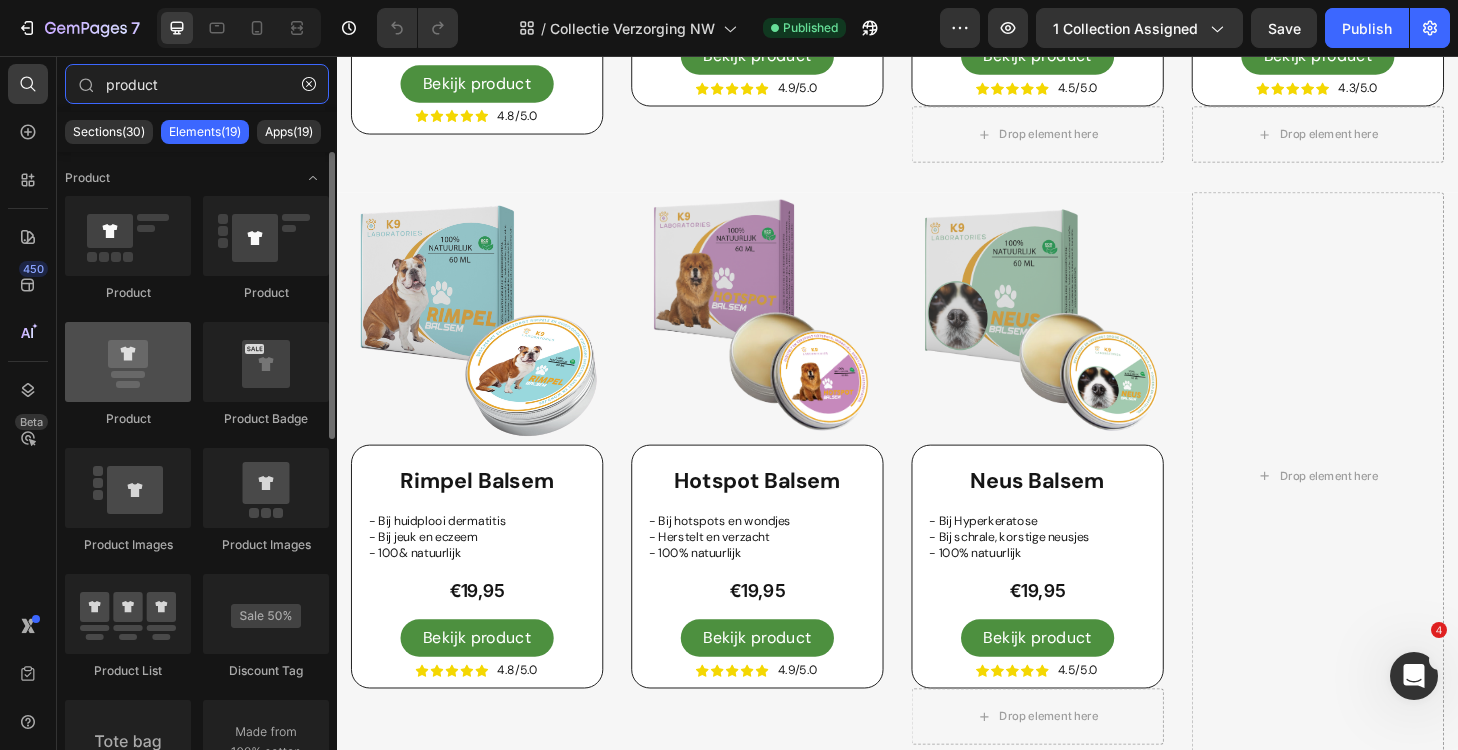 type on "product" 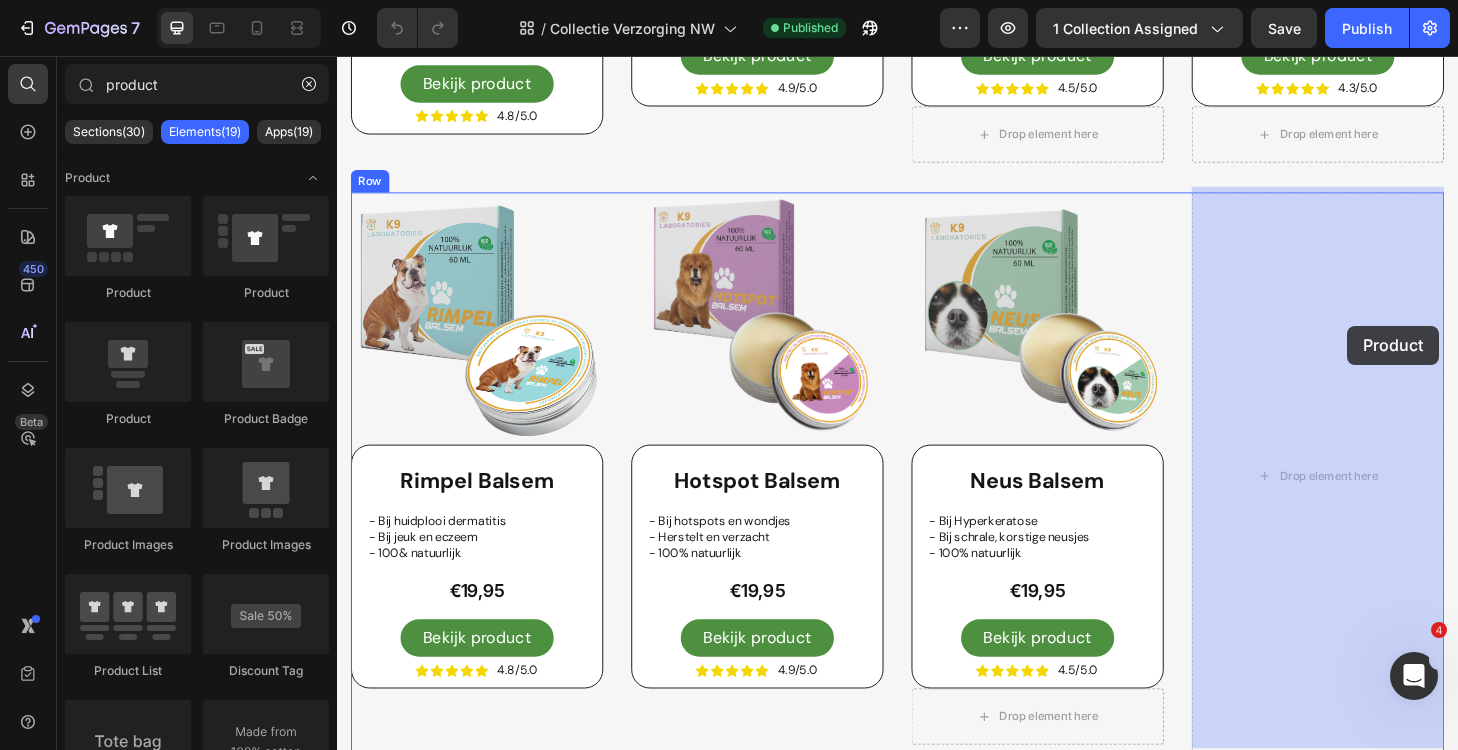 drag, startPoint x: 466, startPoint y: 405, endPoint x: 1411, endPoint y: 338, distance: 947.37213 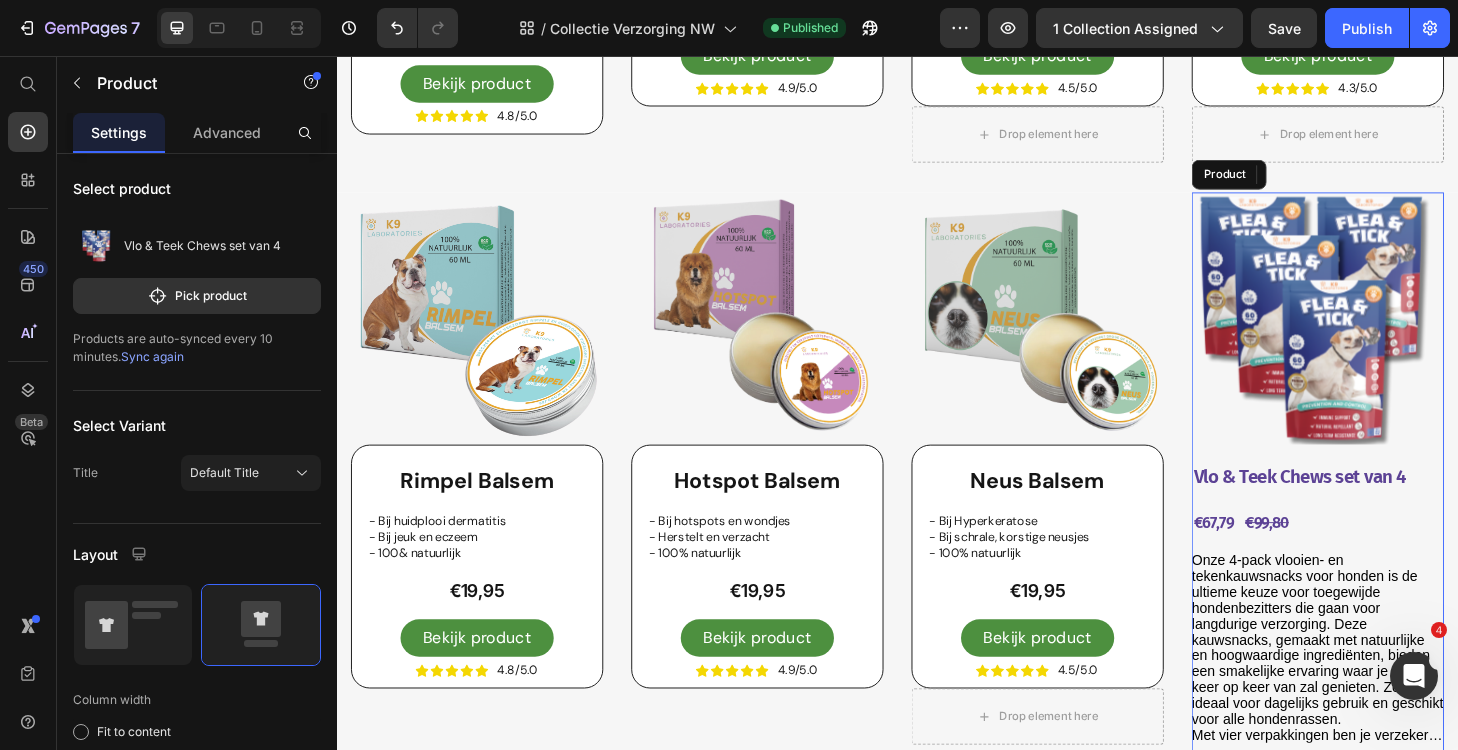 click on "Product Images" at bounding box center [1387, 345] 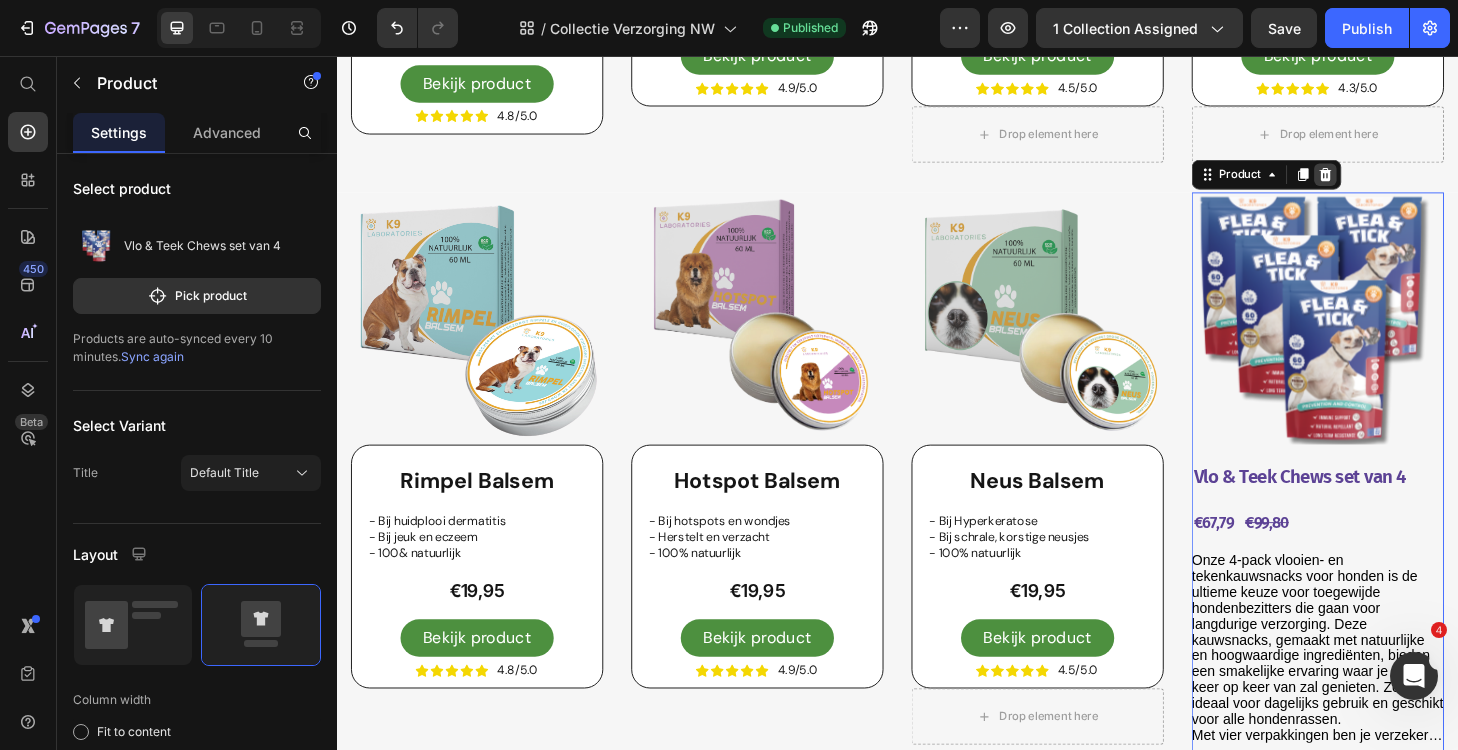 click 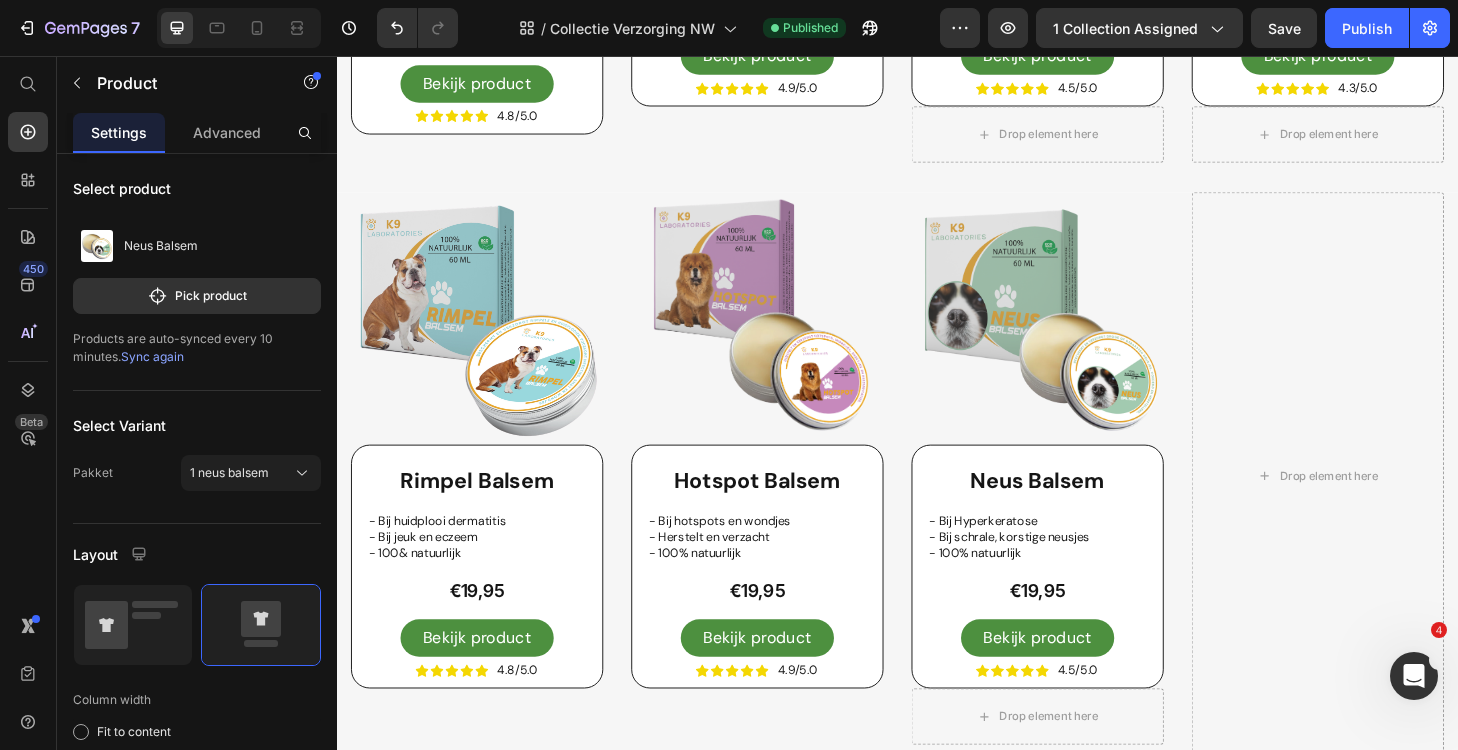 click on "Image Neus Balsem Product Title - Bij Hyperkeratose - Bij schrale, korstige neusjes - 100% natuurlijk Text Block €19,95 Product Price Bekijk product Button Icon Icon Icon Icon Icon Icon List 4.5/5.0 Text Block Row Row" at bounding box center (1087, 467) 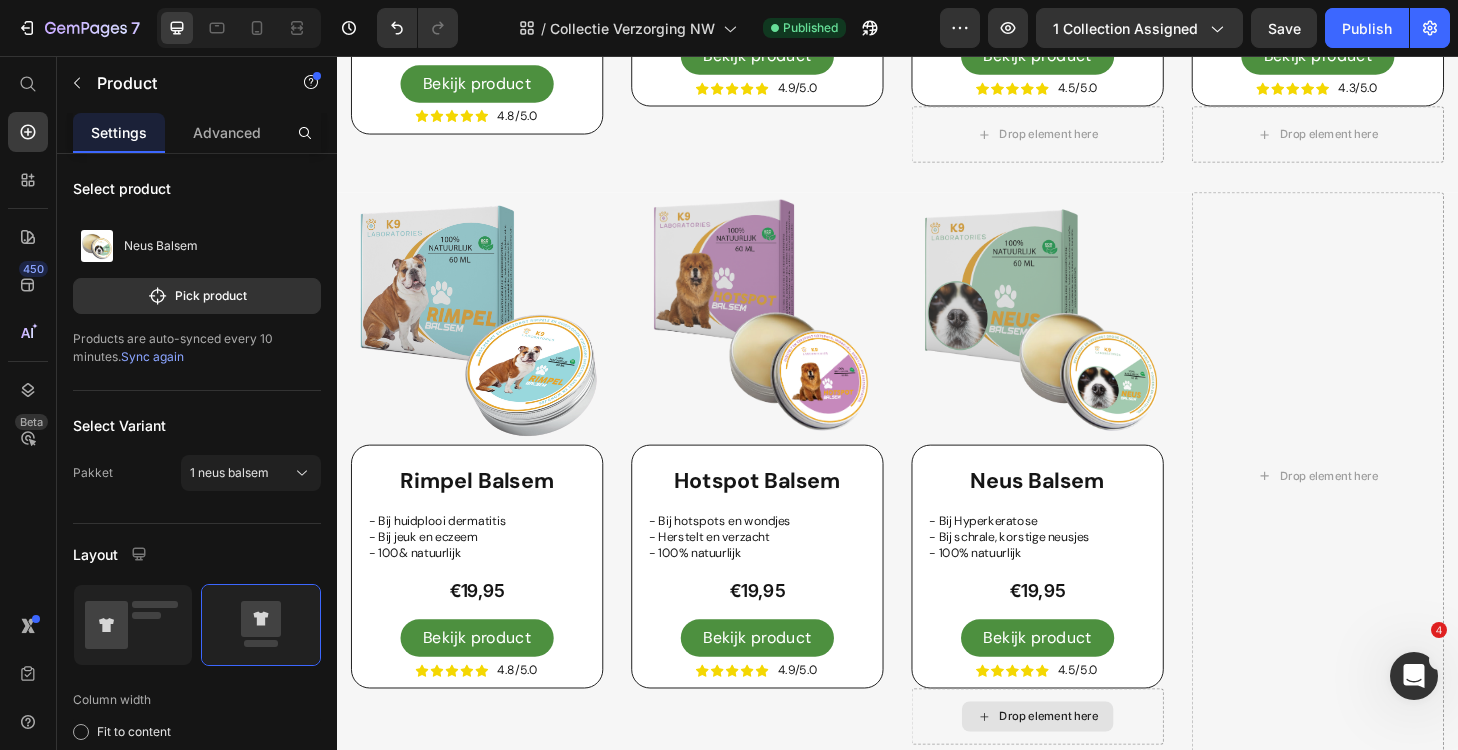 click on "Drop element here" at bounding box center [1087, 763] 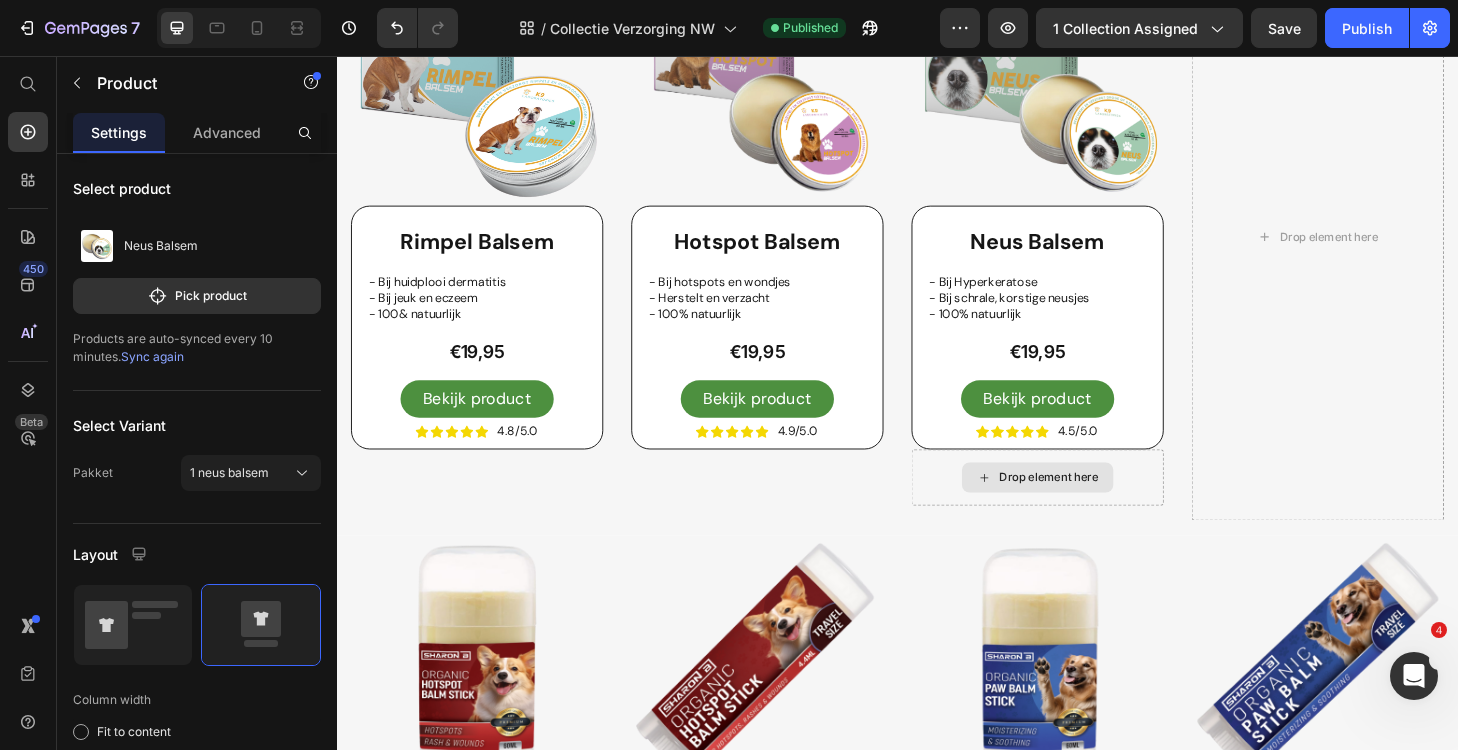 scroll, scrollTop: 1414, scrollLeft: 0, axis: vertical 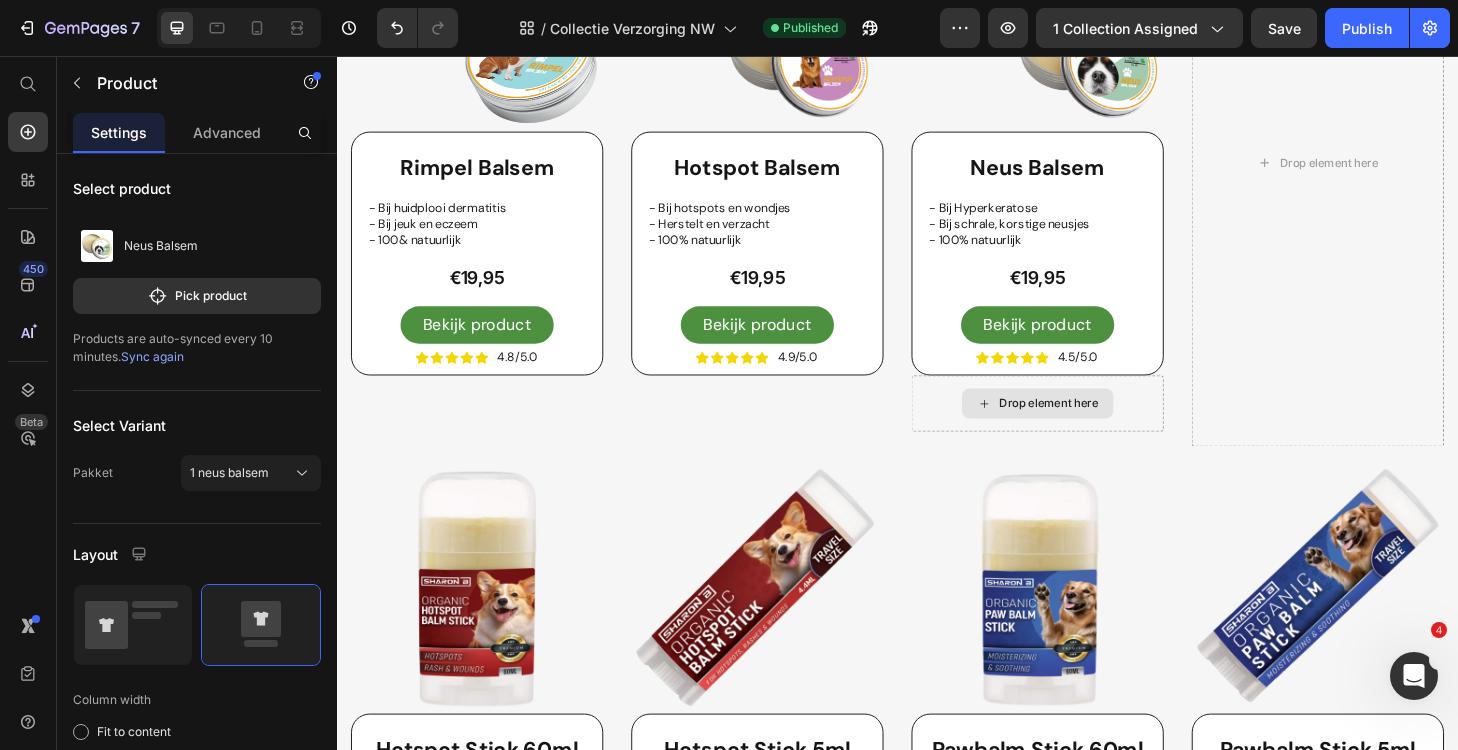 click on "Drop element here" at bounding box center [1087, 427] 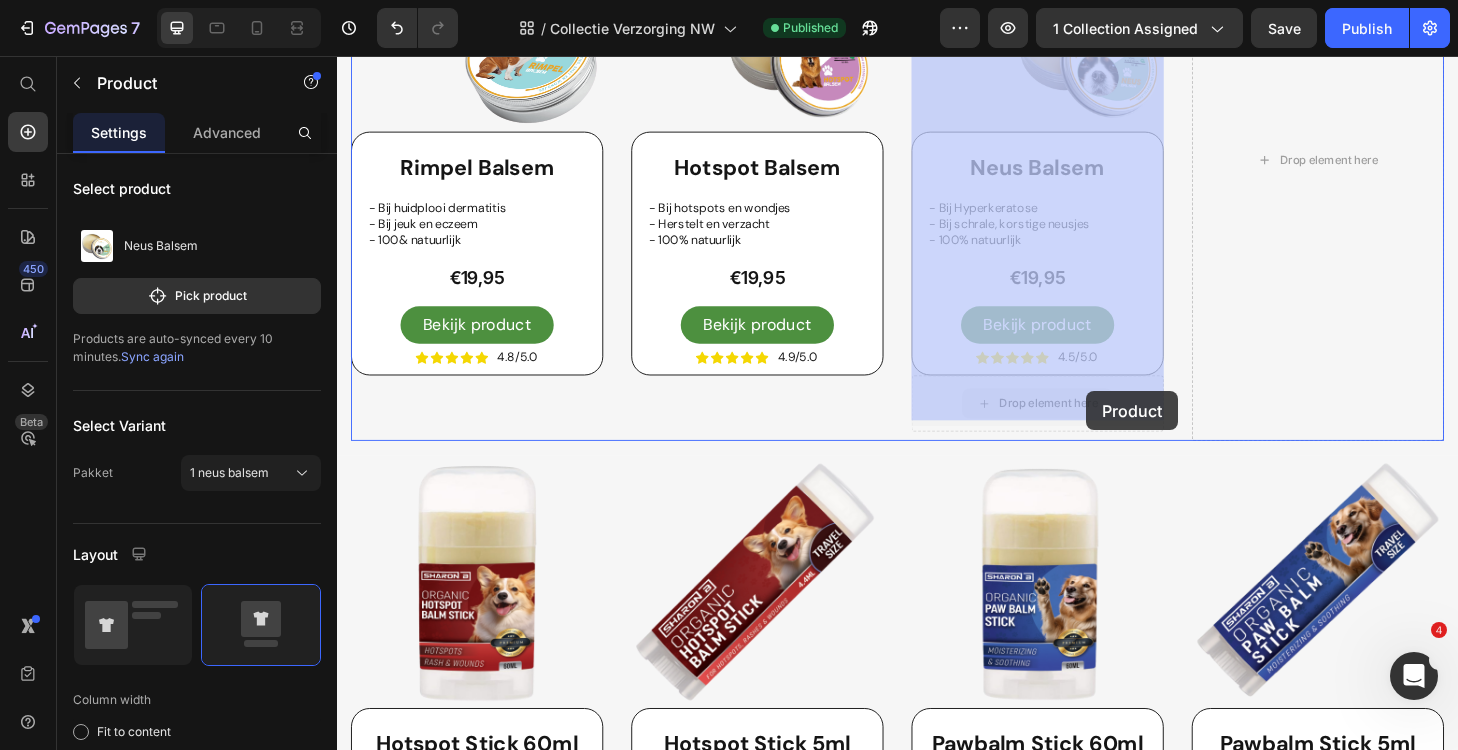 drag, startPoint x: 1173, startPoint y: 415, endPoint x: 1139, endPoint y: 414, distance: 34.0147 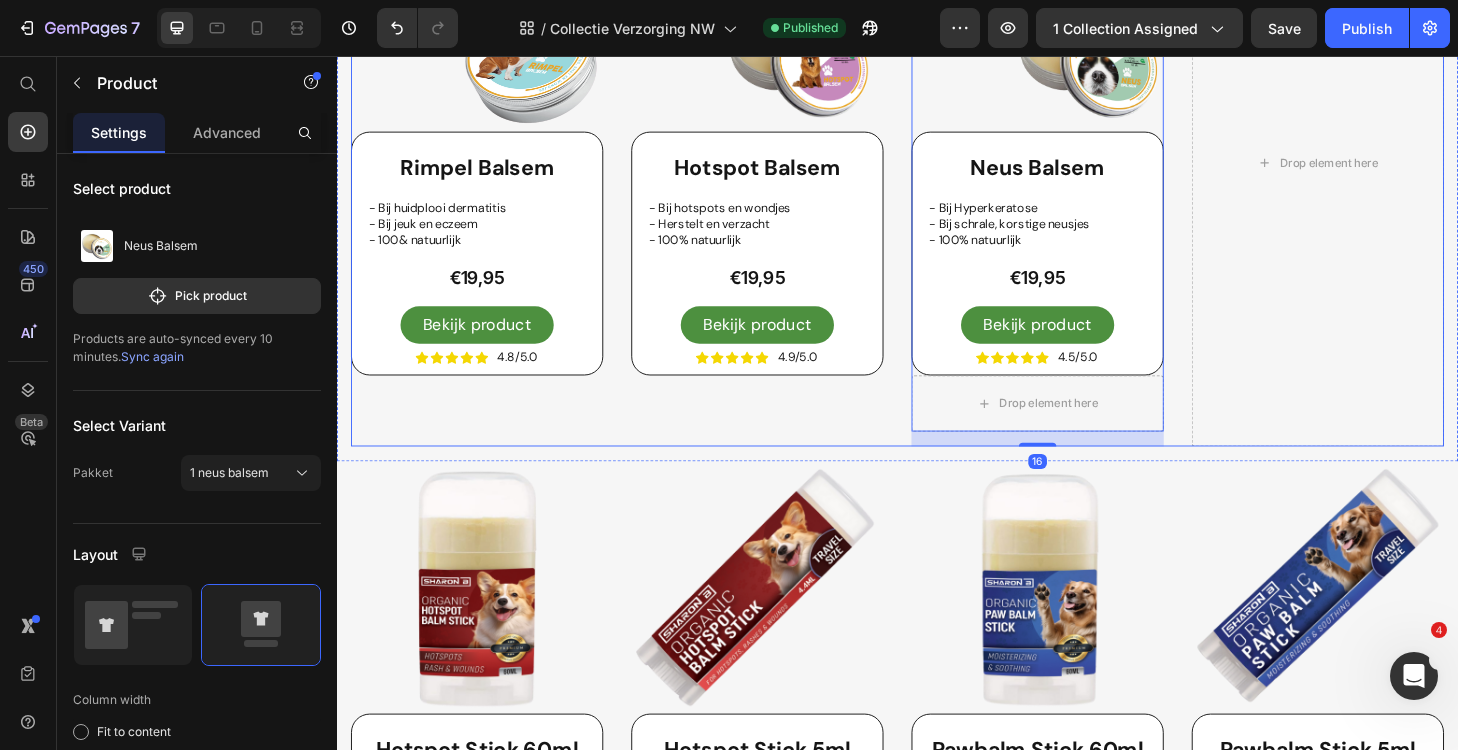 click on "Image Hotspot Balsem Product Title - Bij hotspots en wondjes - Herstelt en verzacht - 100% natuurlijk Text Block €19,95 Product Price Bekijk product Button Icon Icon Icon Icon Icon Icon List 4.9/5.0 Text Block Row Row Product" at bounding box center (787, 169) 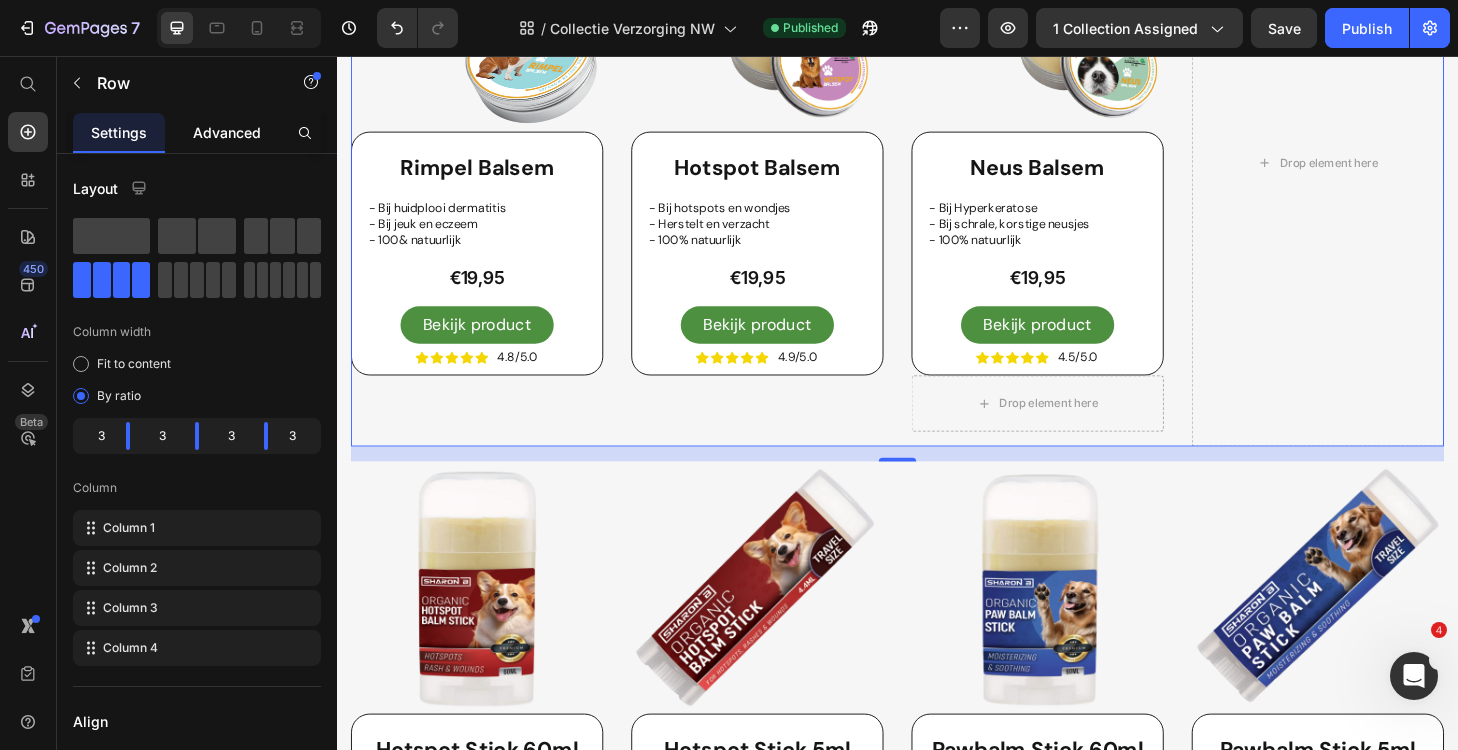 click on "Advanced" at bounding box center [227, 132] 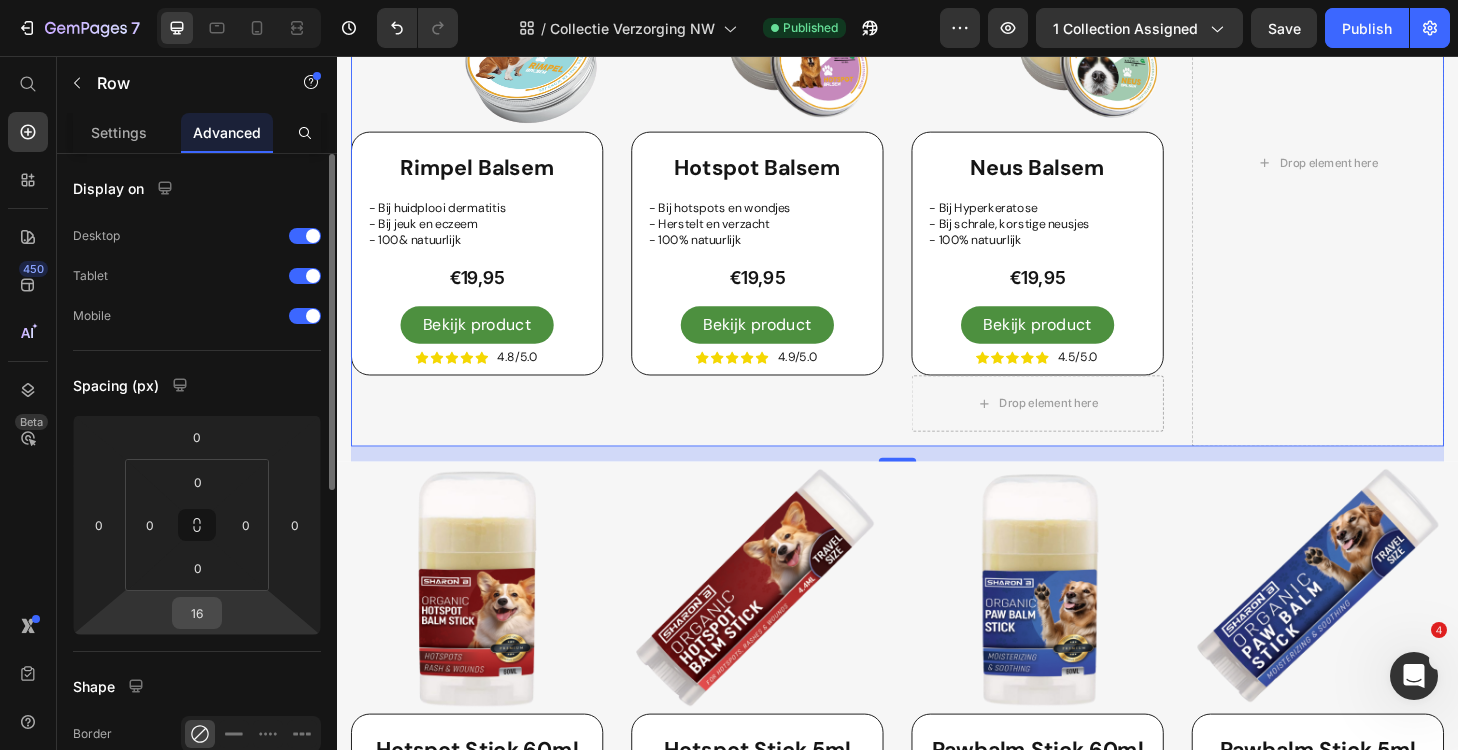click on "16" at bounding box center (197, 613) 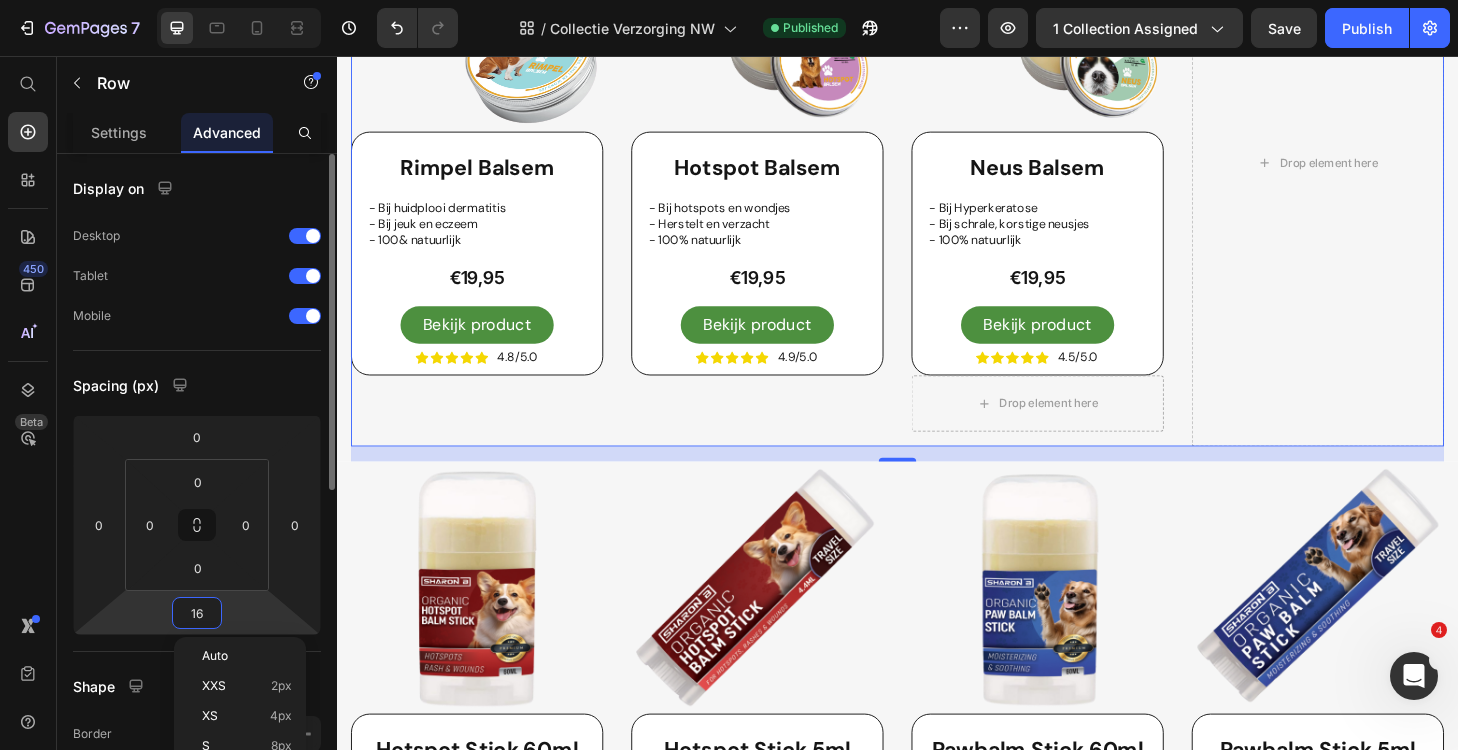 click on "16" at bounding box center (197, 613) 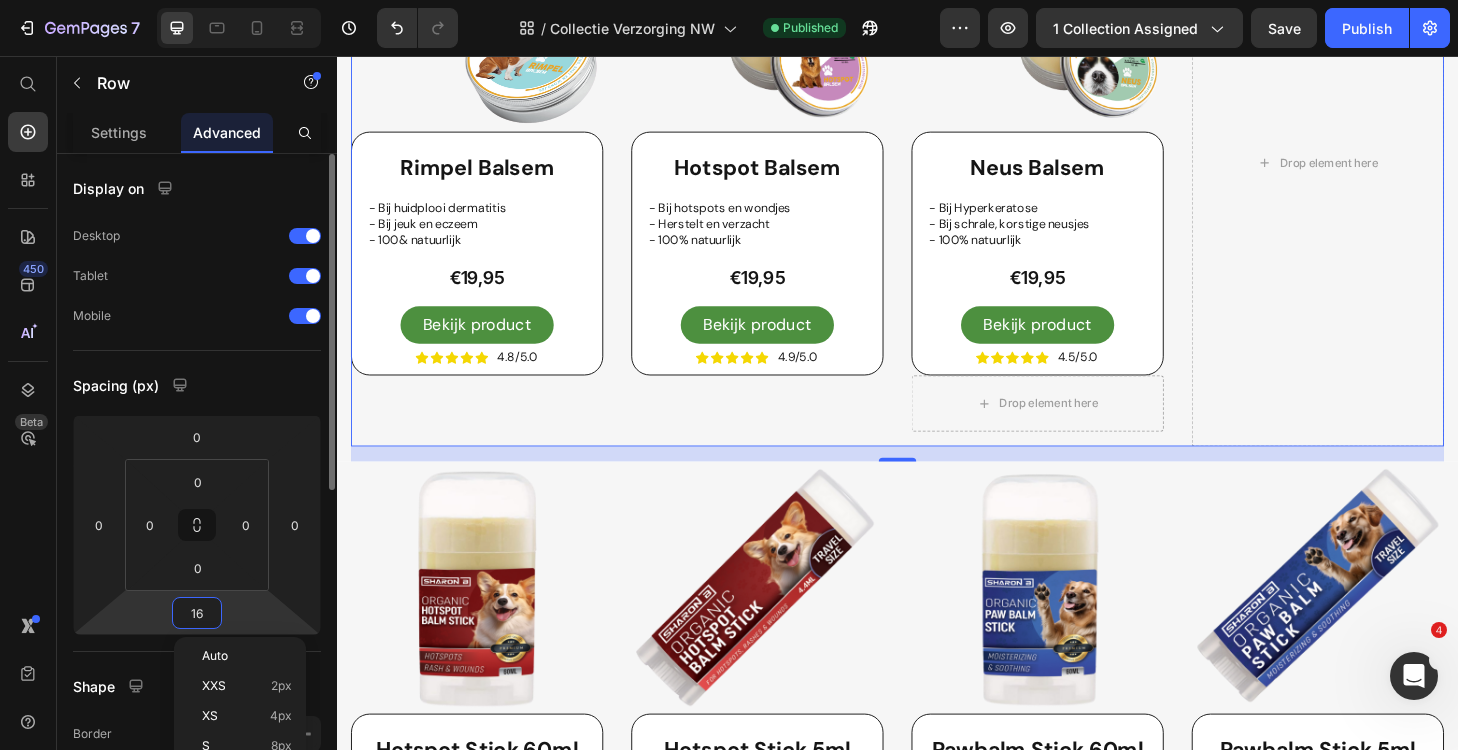 type on "5" 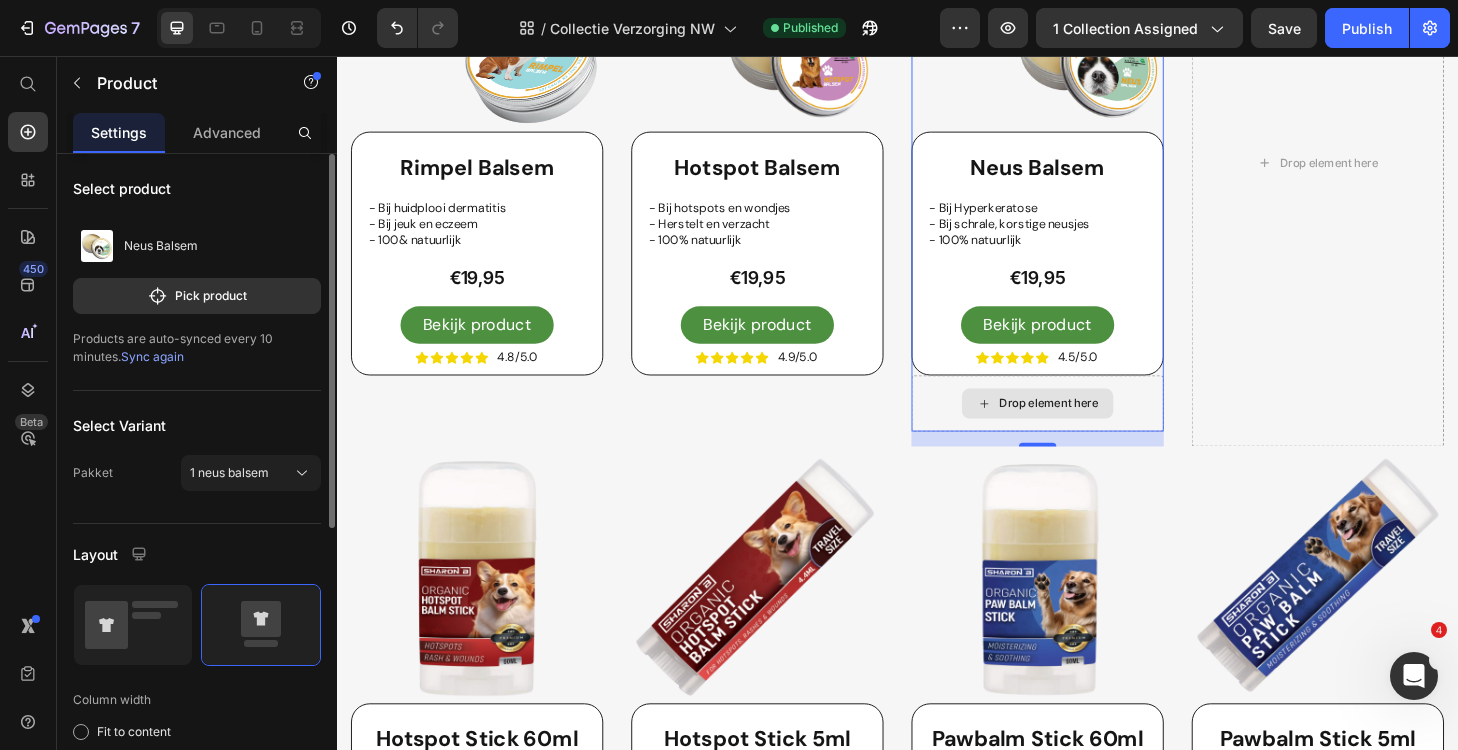 click on "Drop element here" at bounding box center [1087, 427] 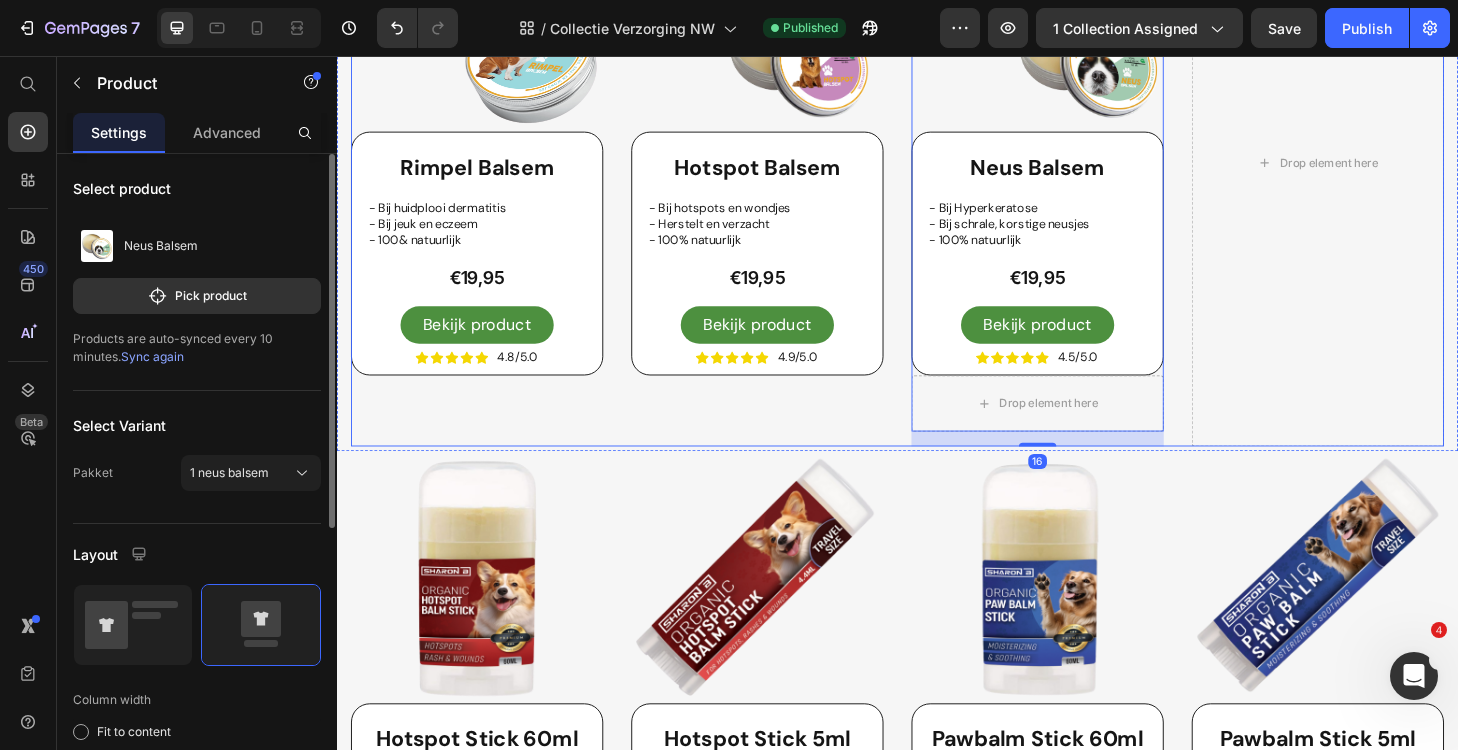 click on "Image Hotspot Balsem Product Title - Bij hotspots en wondjes - Herstelt en verzacht - 100% natuurlijk Text Block €19,95 Product Price Bekijk product Button Icon Icon Icon Icon Icon Icon List 4.9/5.0 Text Block Row Row Product" at bounding box center [787, 169] 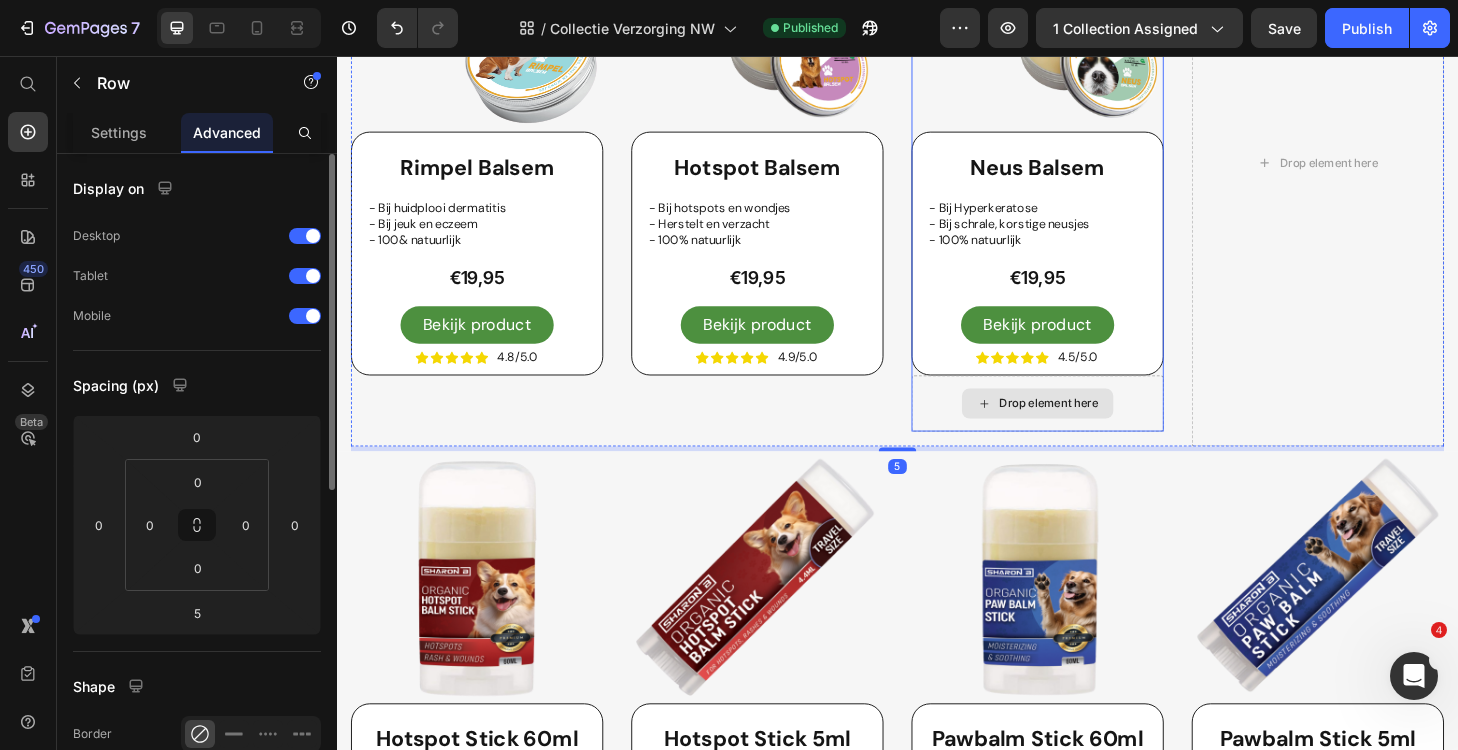 click on "Drop element here" at bounding box center [1087, 427] 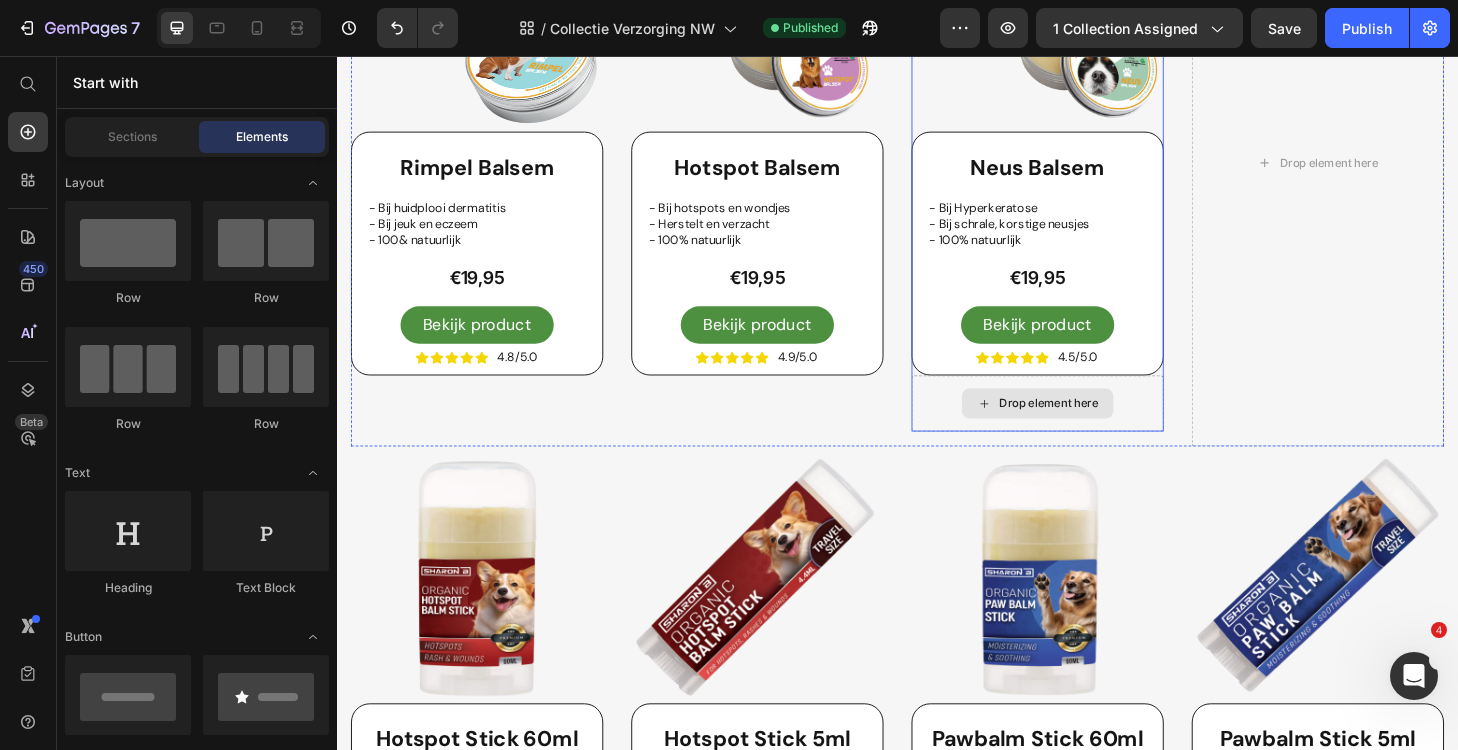 click on "Drop element here" at bounding box center [1087, 427] 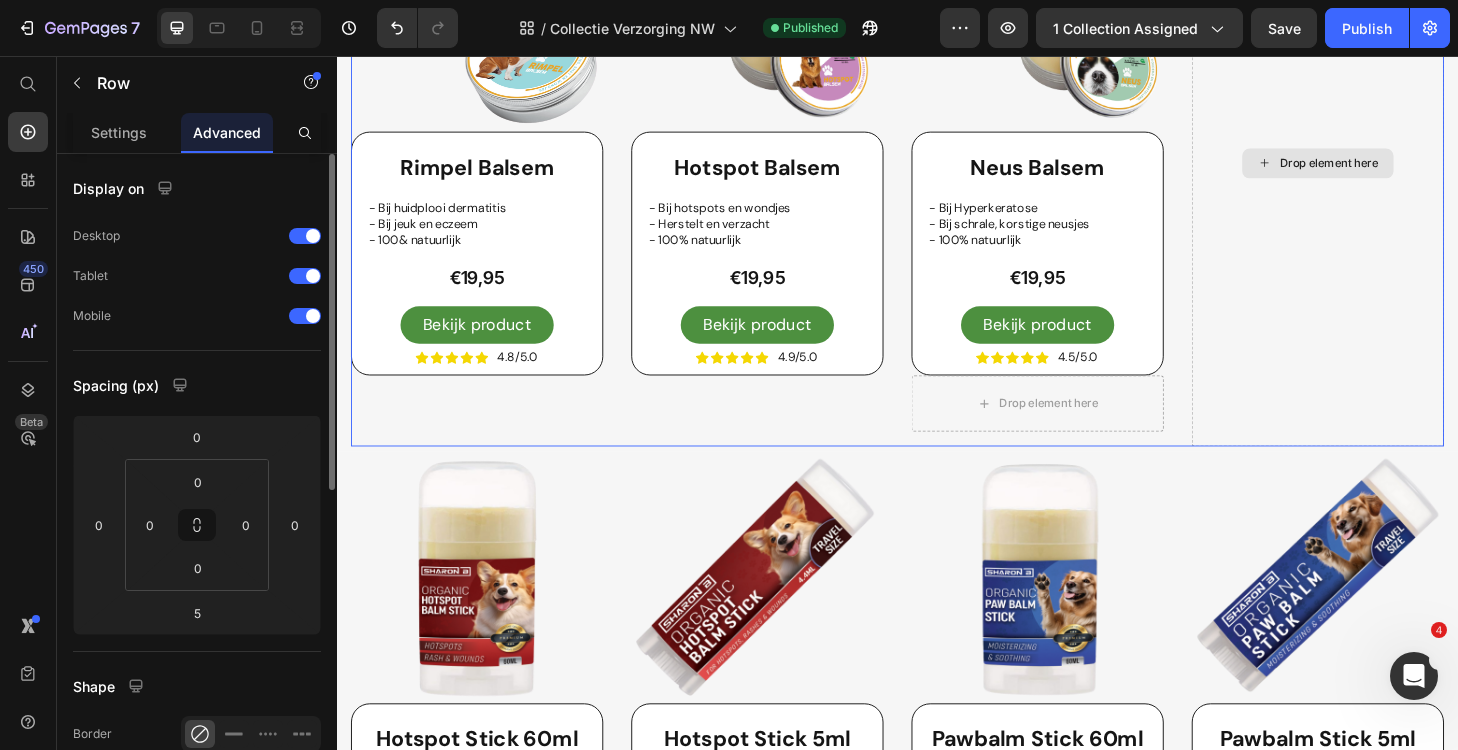 click on "Drop element here" at bounding box center [1387, 169] 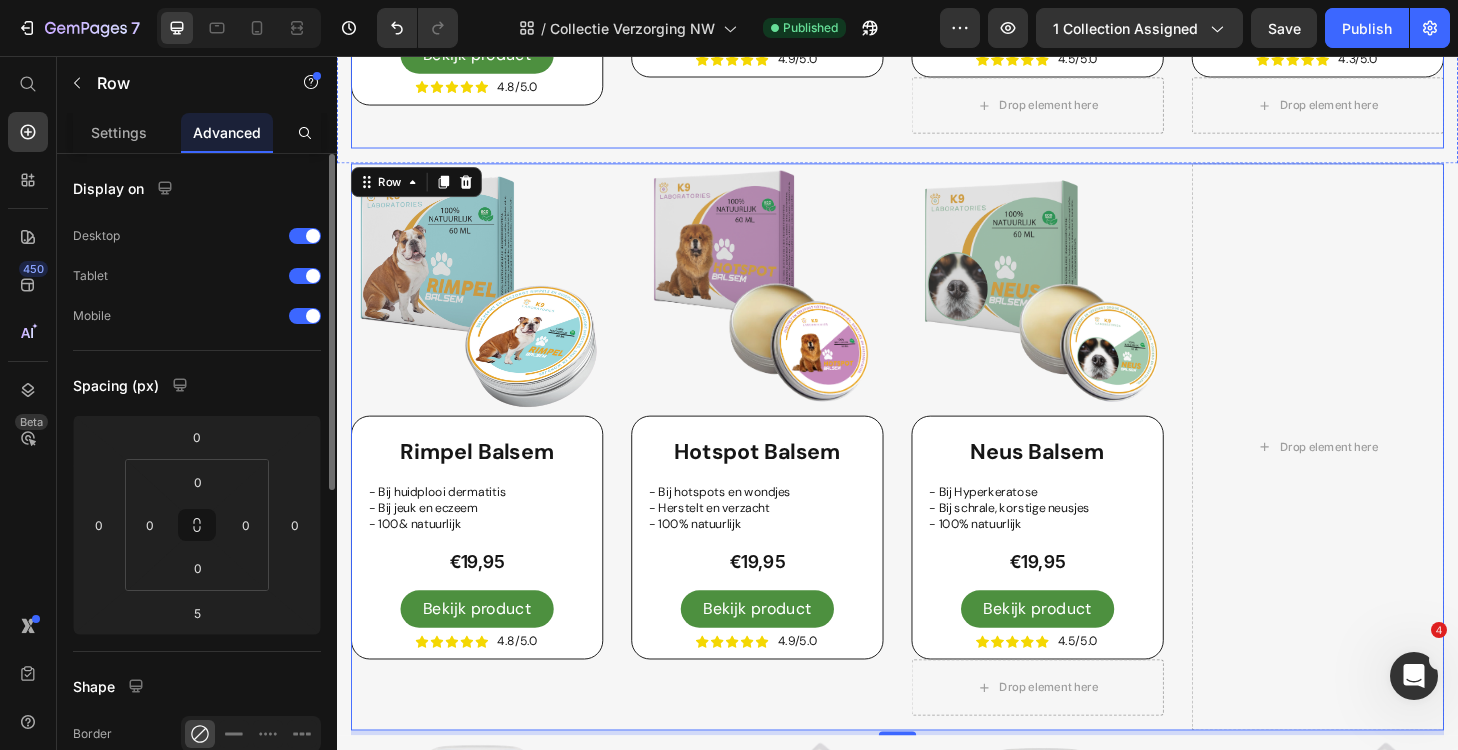 scroll, scrollTop: 1122, scrollLeft: 0, axis: vertical 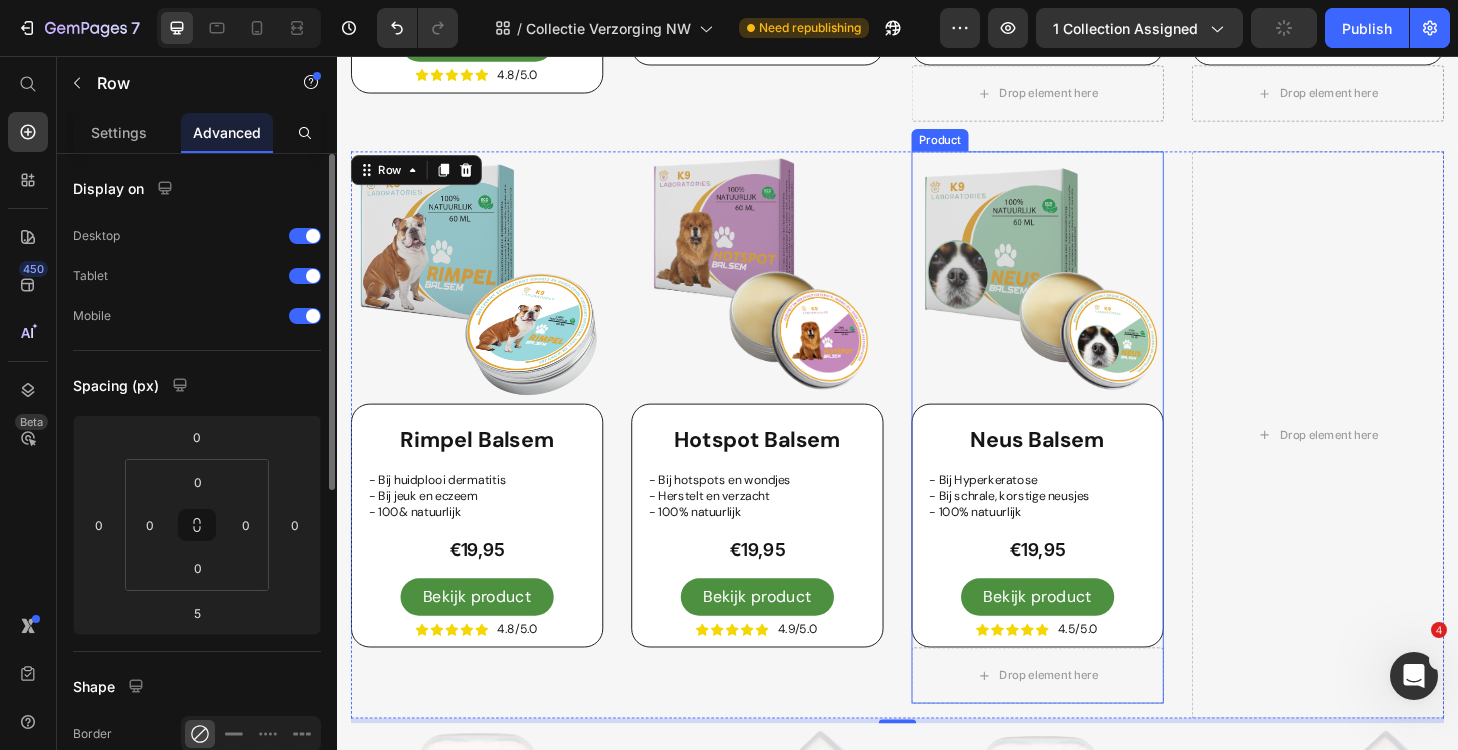 click on "Image Neus Balsem Product Title - Bij Hyperkeratose - Bij schrale, korstige neusjes - 100% natuurlijk Text Block €19,95 Product Price Bekijk product Button Icon Icon Icon Icon Icon Icon List 4.5/5.0 Text Block Row Row" at bounding box center [1087, 423] 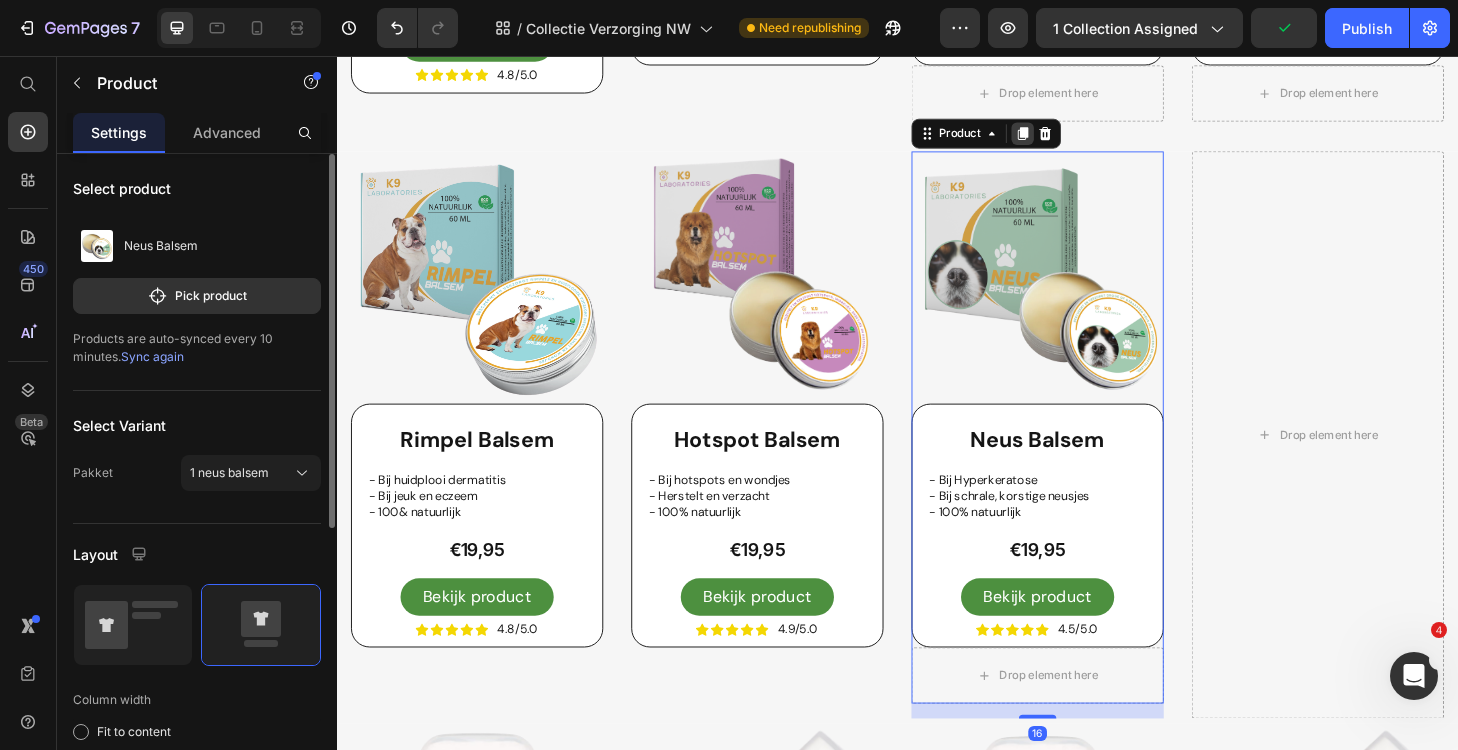 click 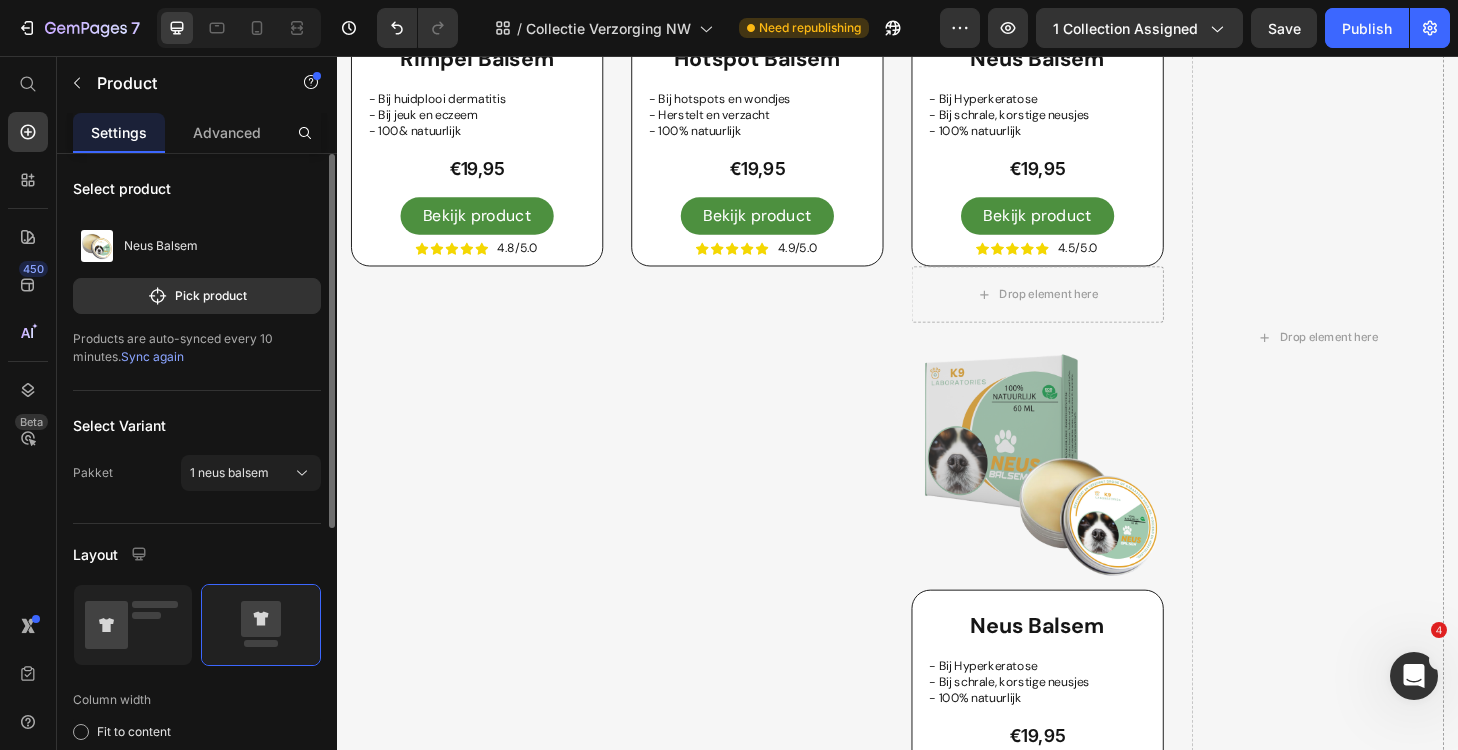 scroll, scrollTop: 1749, scrollLeft: 0, axis: vertical 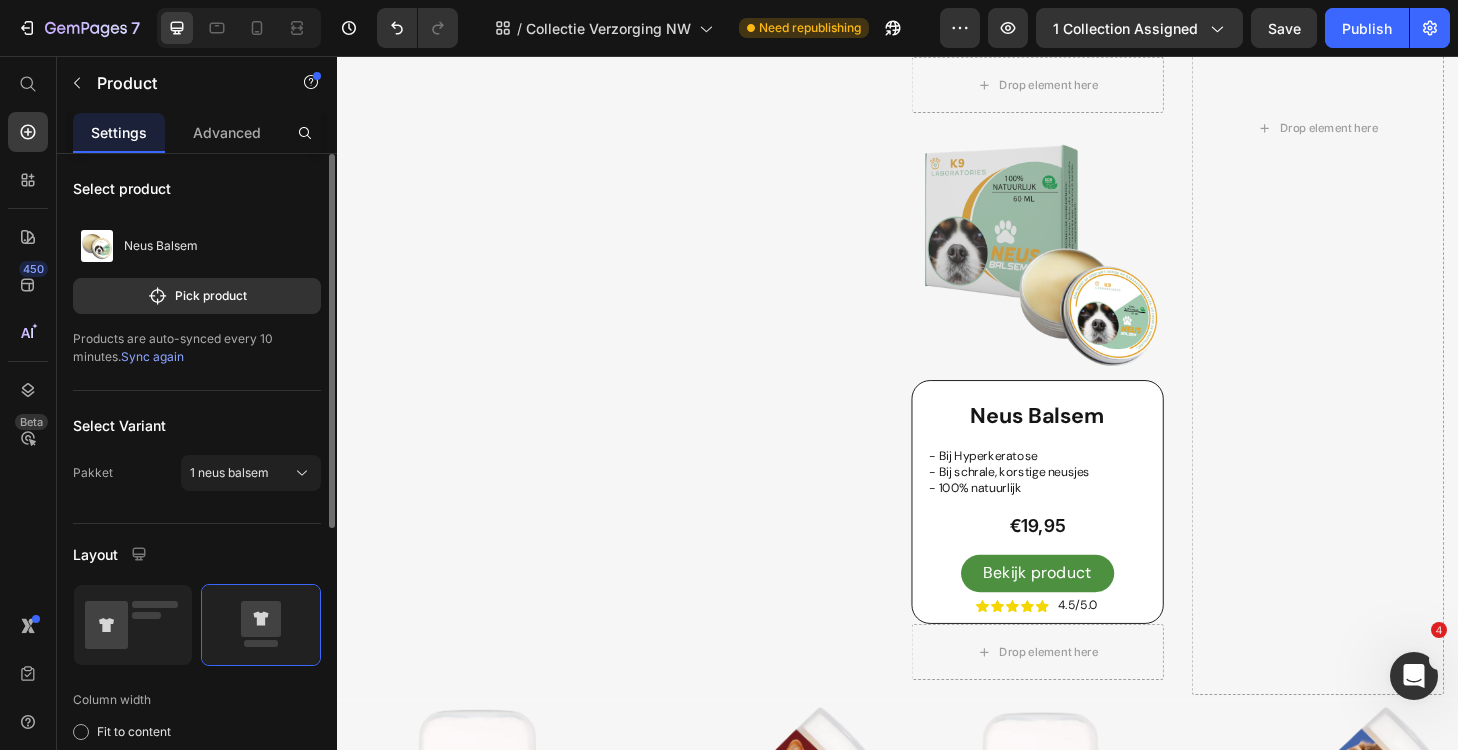 click on "Image Neus Balsem Product Title - Bij Hyperkeratose - Bij schrale, korstige neusjes - 100% natuurlijk Text Block €19,95 Product Price Bekijk product Button Icon Icon Icon Icon Icon Icon List 4.5/5.0 Text Block Row Row" at bounding box center [1087, 397] 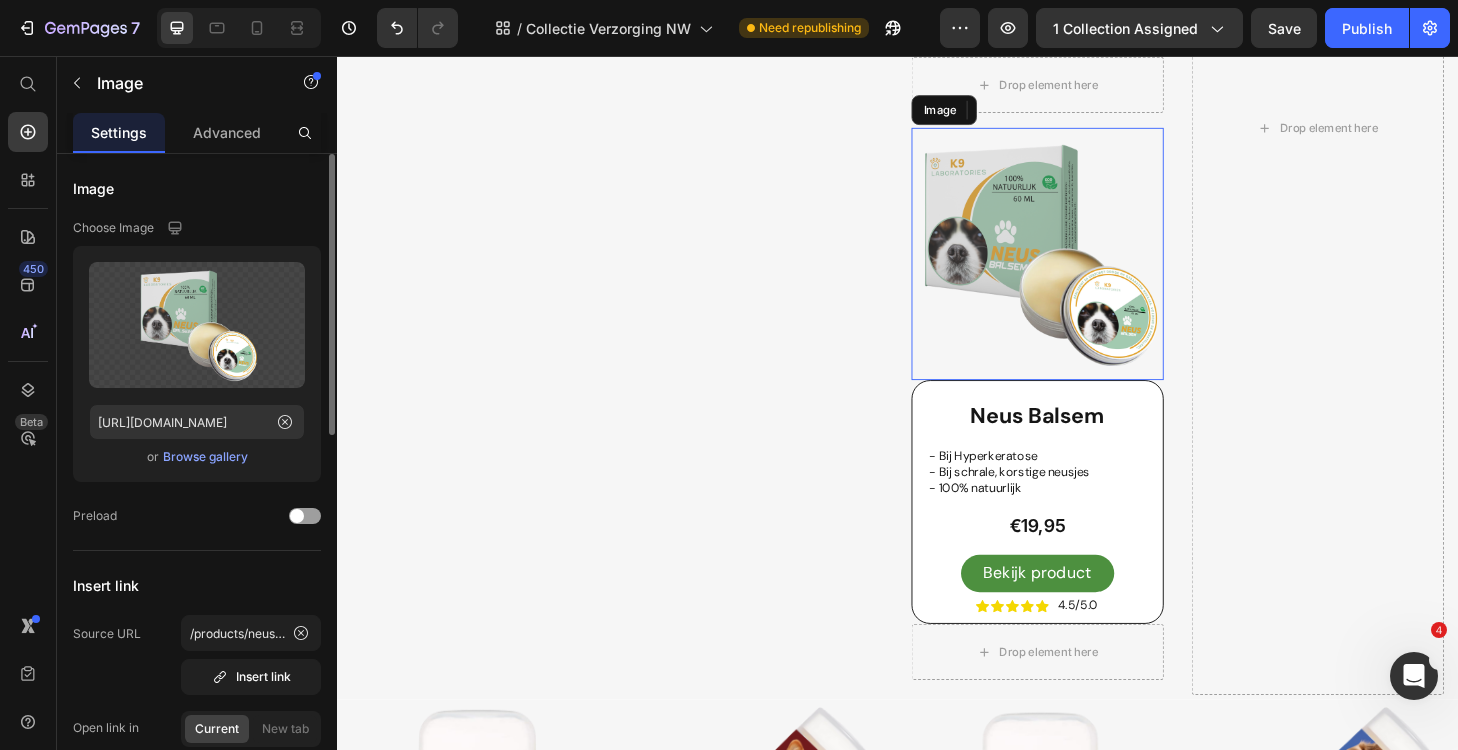 click at bounding box center [1087, 267] 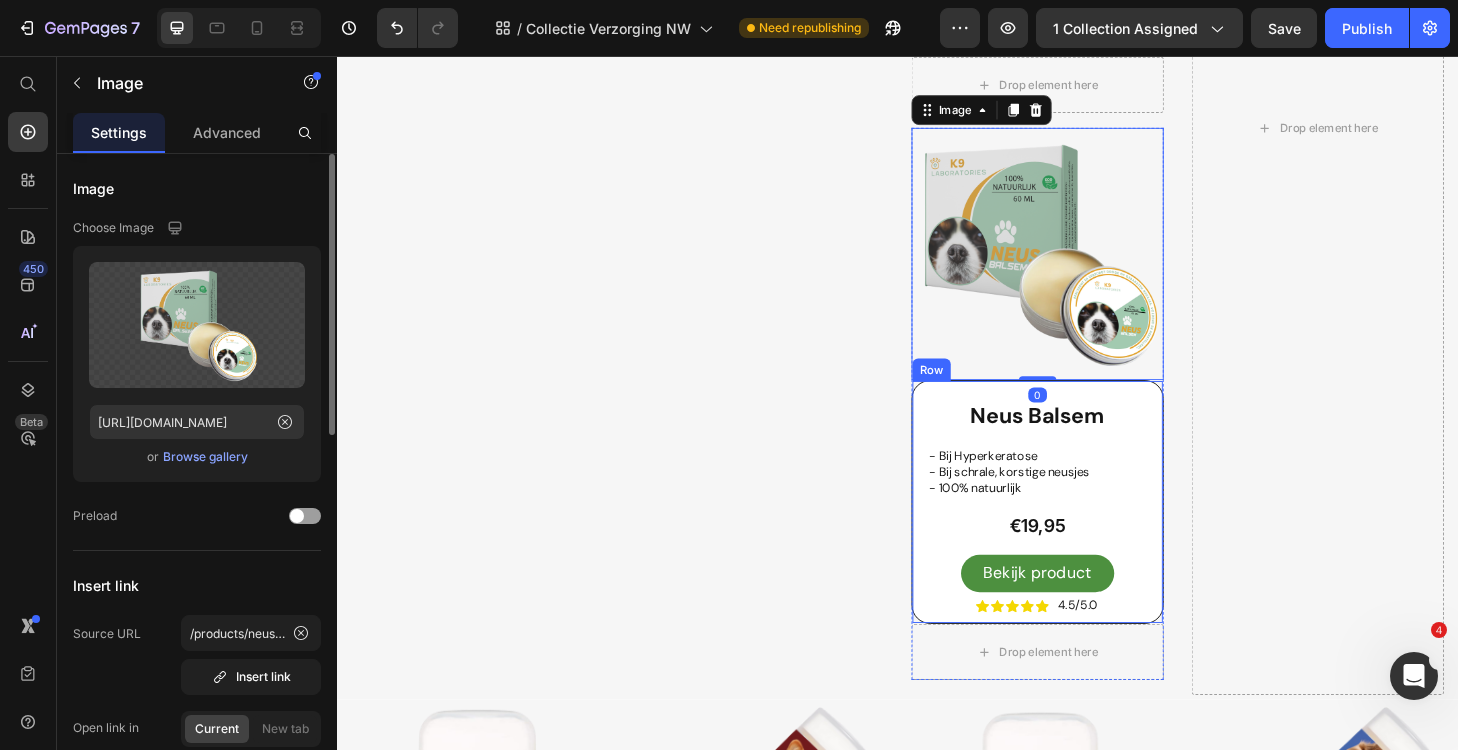 click on "Neus Balsem Product Title - Bij Hyperkeratose - Bij schrale, korstige neusjes - 100% natuurlijk Text Block €19,95 Product Price Bekijk product Button Icon Icon Icon Icon Icon Icon List 4.5/5.0 Text Block Row Row" at bounding box center (1087, 532) 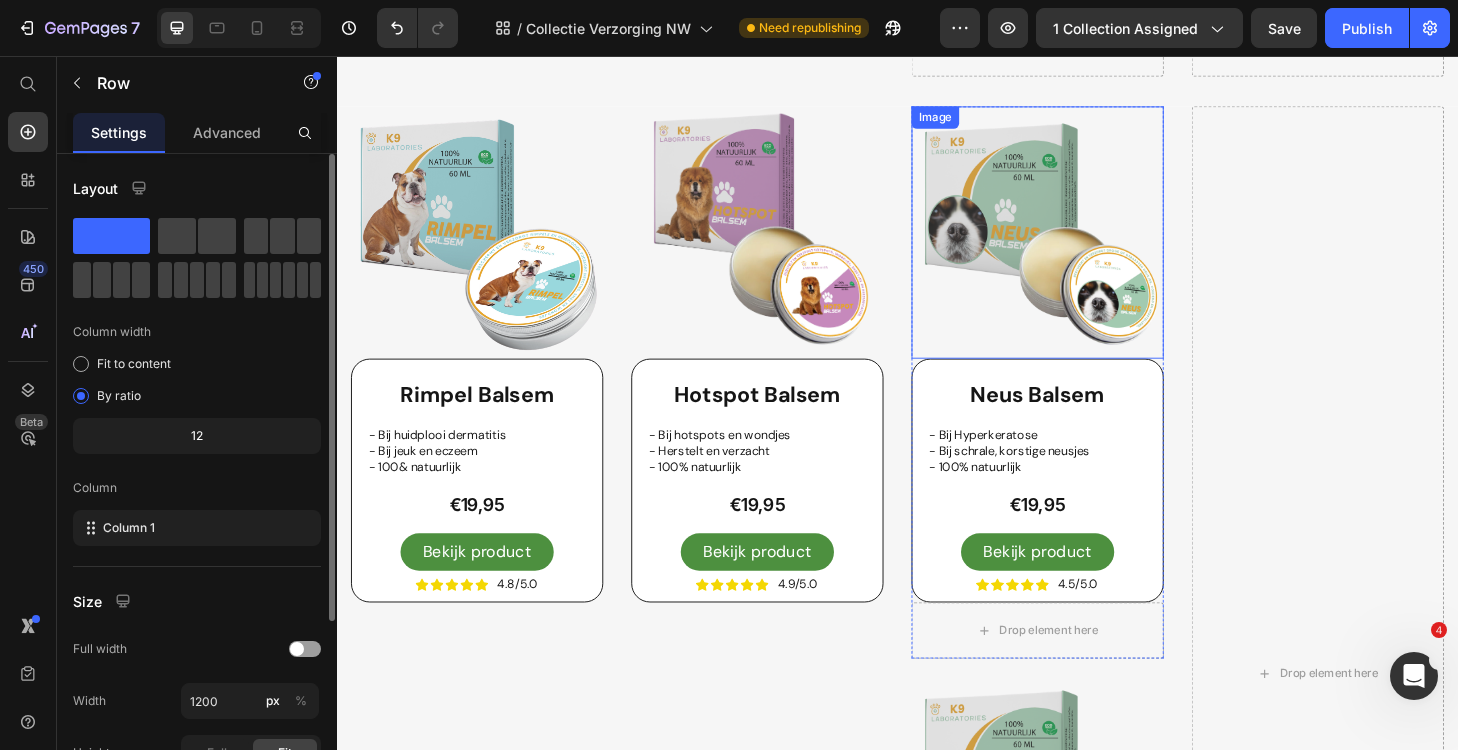scroll, scrollTop: 1274, scrollLeft: 0, axis: vertical 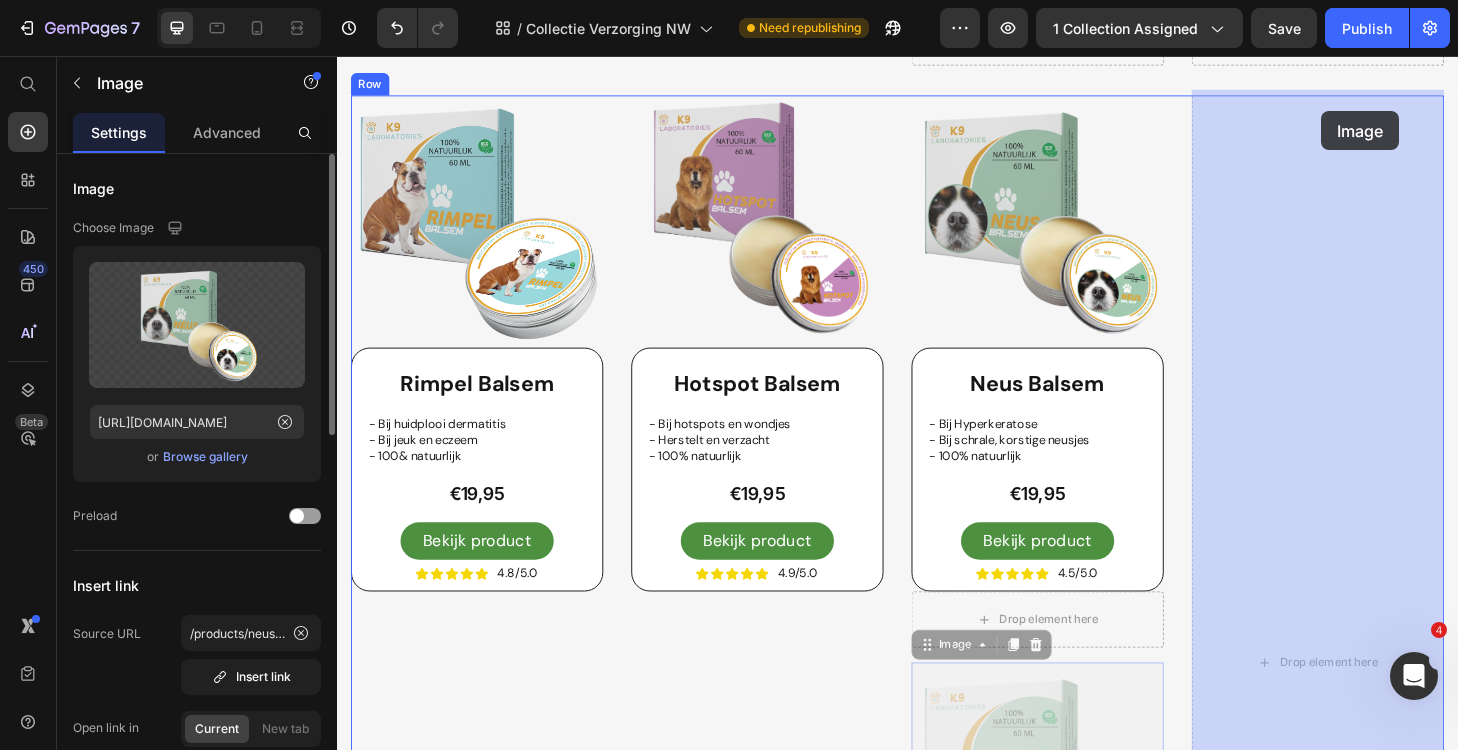 drag, startPoint x: 1193, startPoint y: 606, endPoint x: 1388, endPoint y: 114, distance: 529.2344 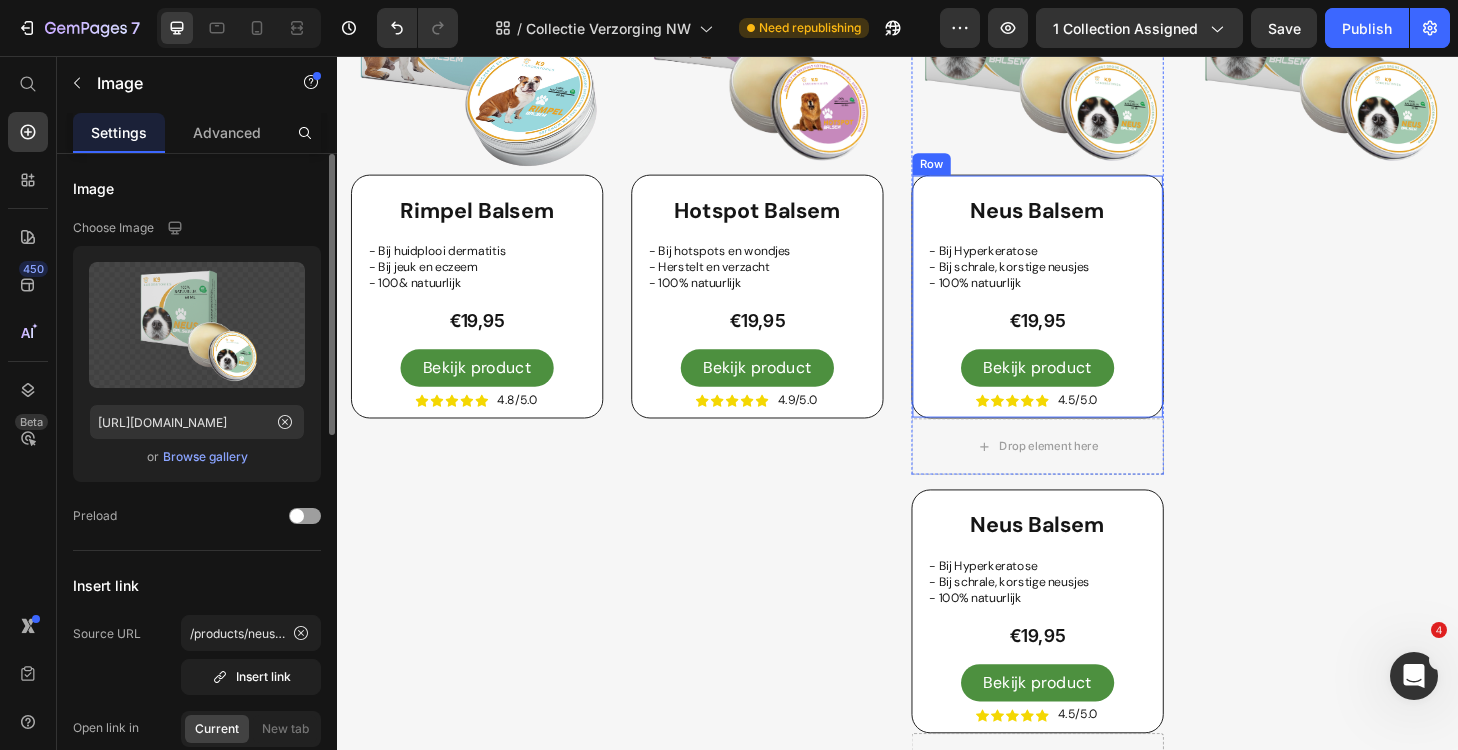scroll, scrollTop: 1372, scrollLeft: 0, axis: vertical 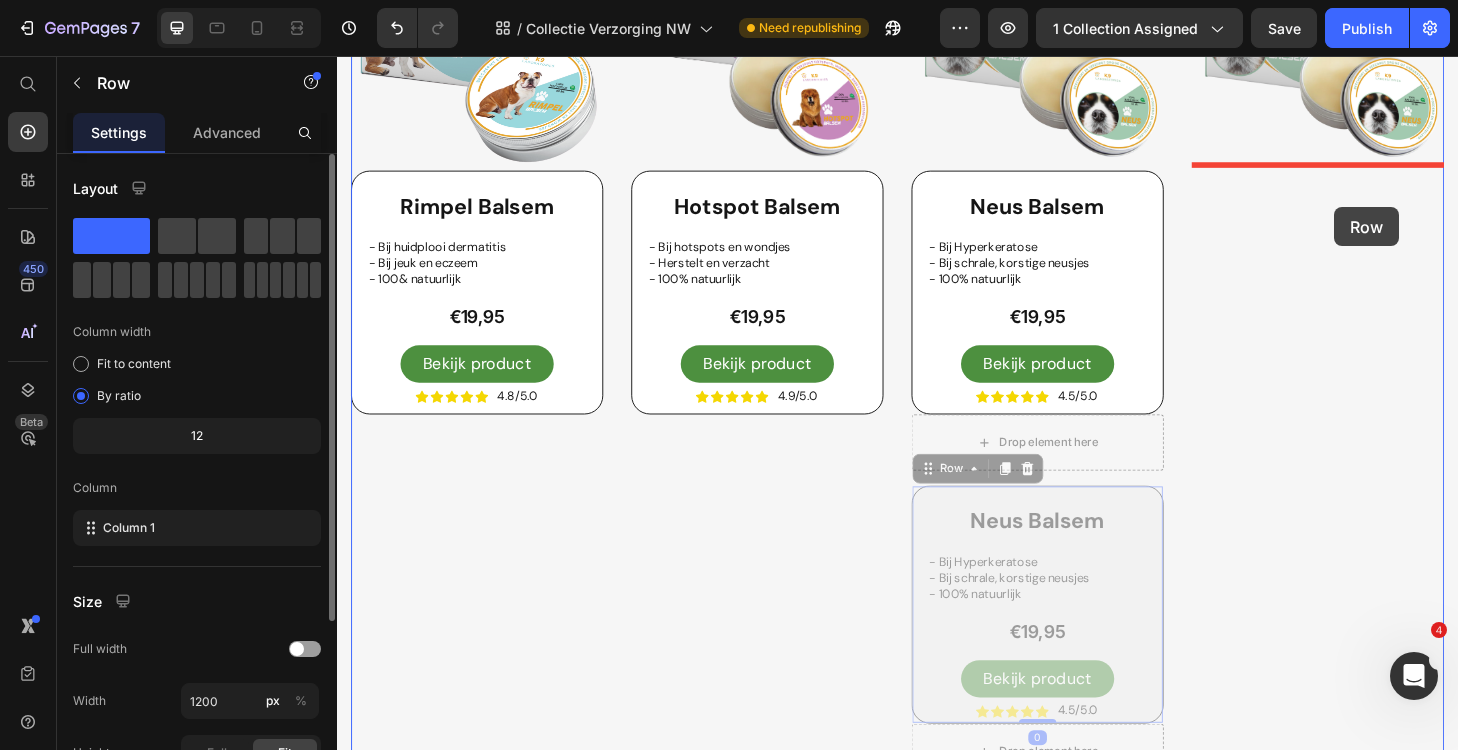 drag, startPoint x: 1206, startPoint y: 510, endPoint x: 1403, endPoint y: 218, distance: 352.24 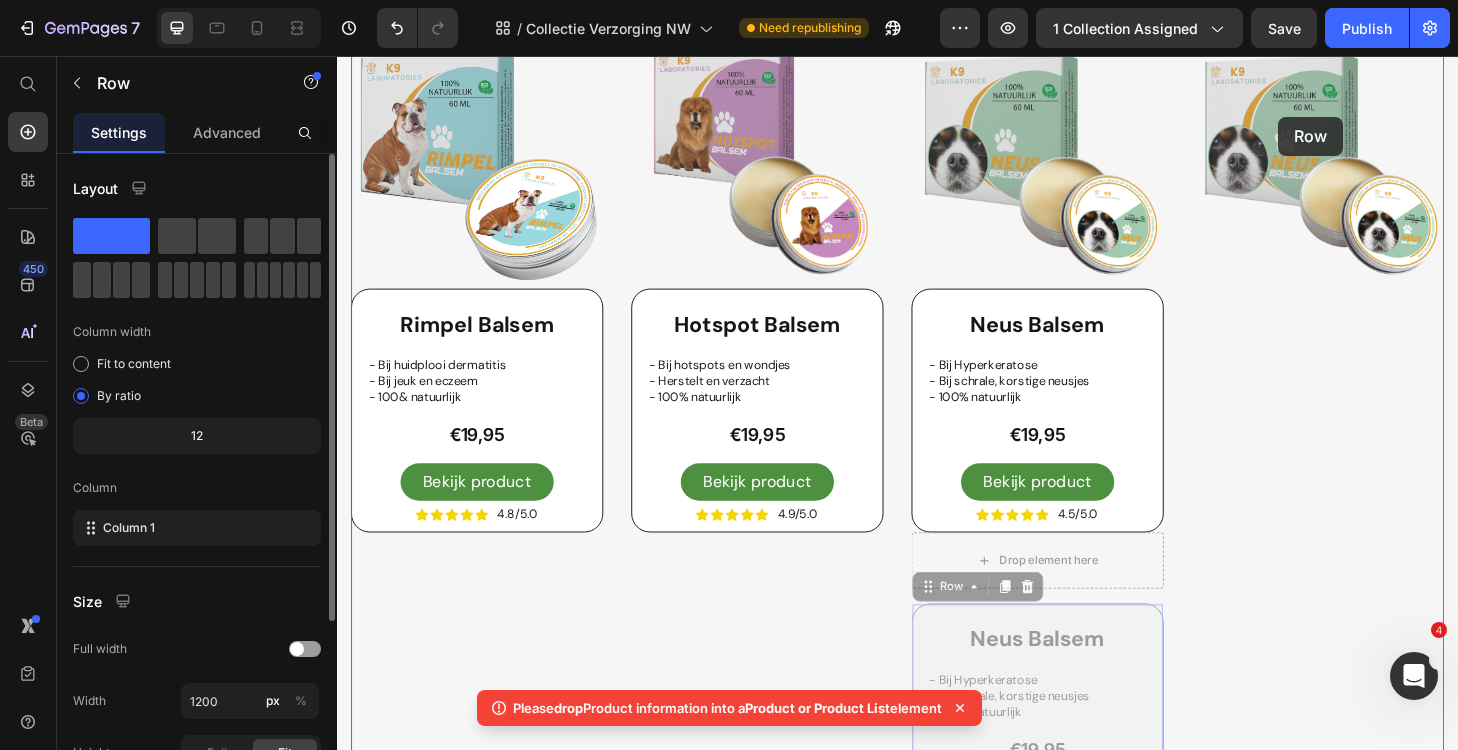 scroll, scrollTop: 1227, scrollLeft: 0, axis: vertical 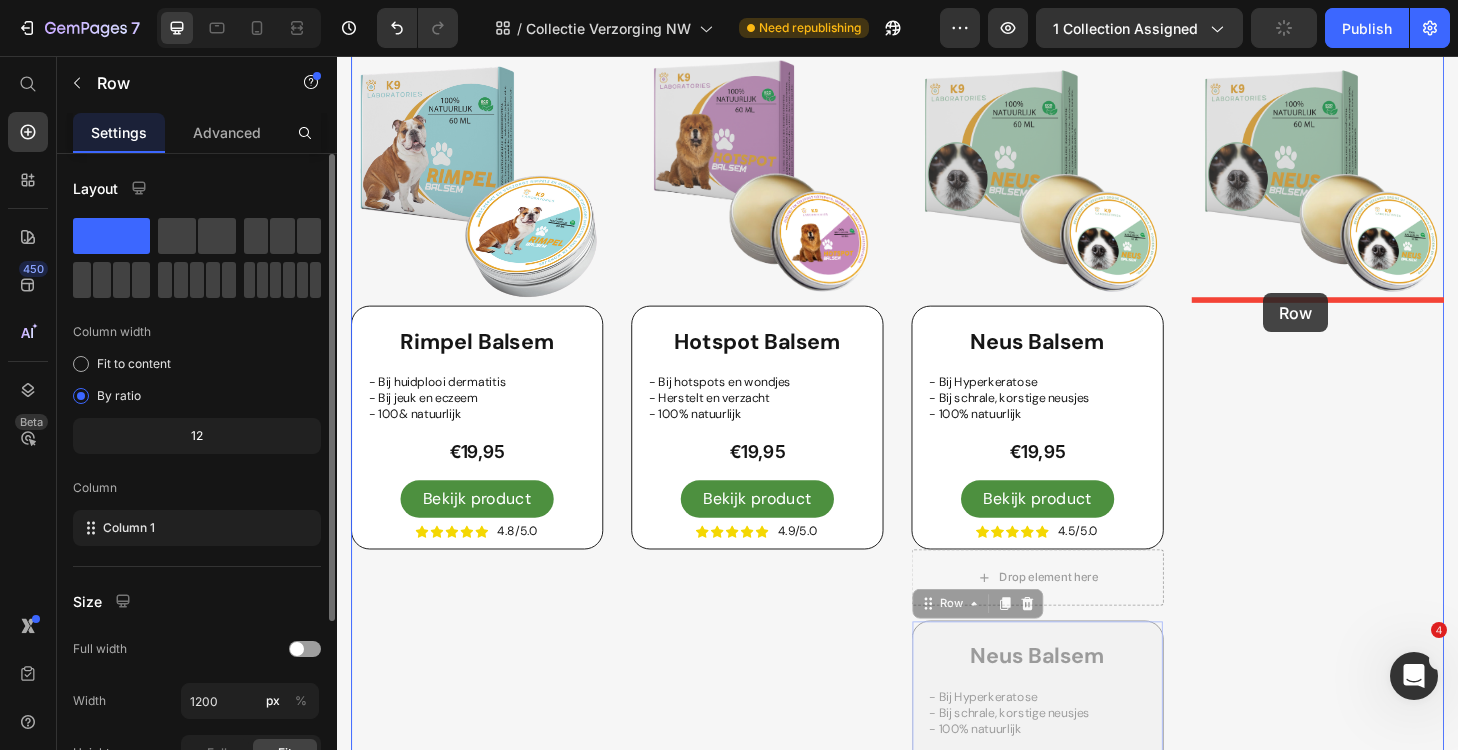 drag, startPoint x: 1212, startPoint y: 593, endPoint x: 1328, endPoint y: 310, distance: 305.85126 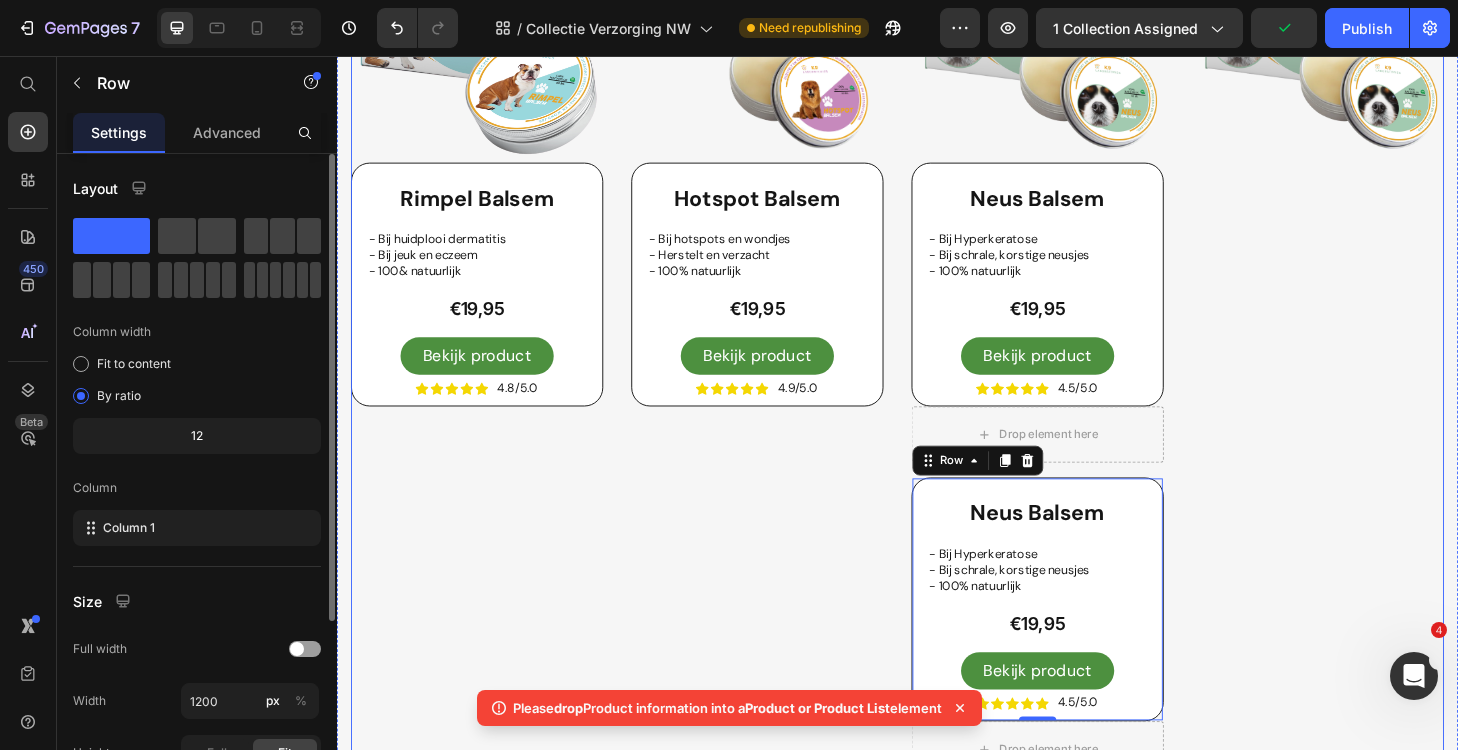 scroll, scrollTop: 1501, scrollLeft: 0, axis: vertical 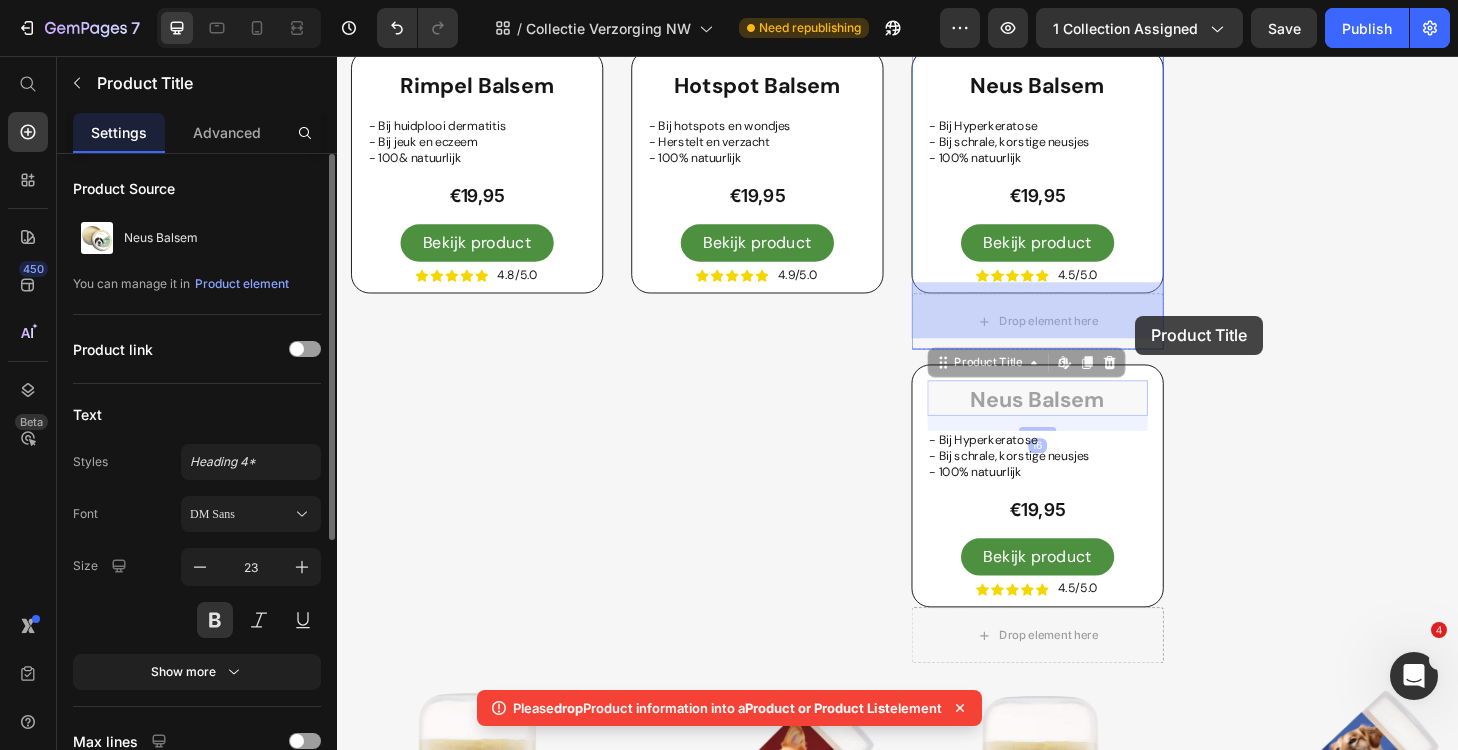 drag, startPoint x: 1190, startPoint y: 418, endPoint x: 1191, endPoint y: 334, distance: 84.00595 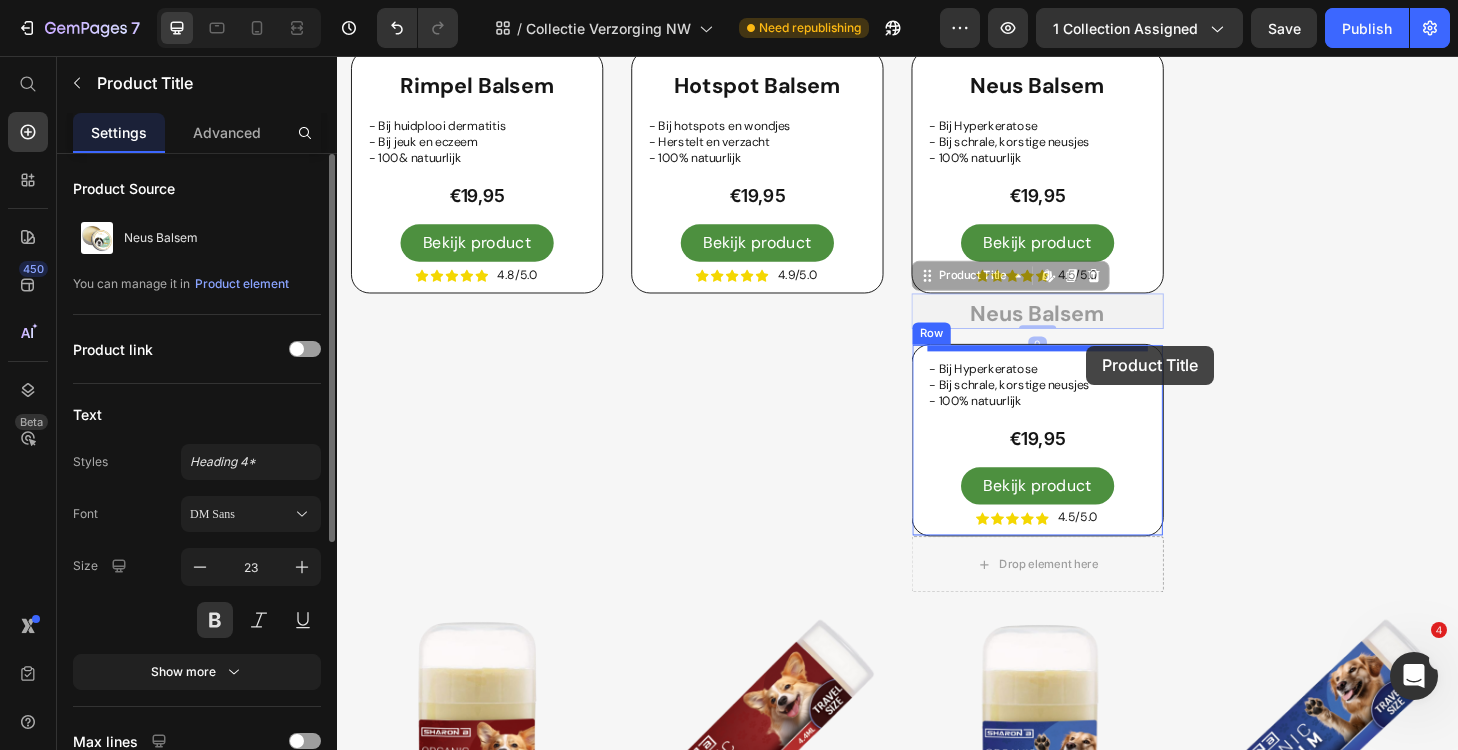 drag, startPoint x: 1169, startPoint y: 312, endPoint x: 1139, endPoint y: 364, distance: 60.033325 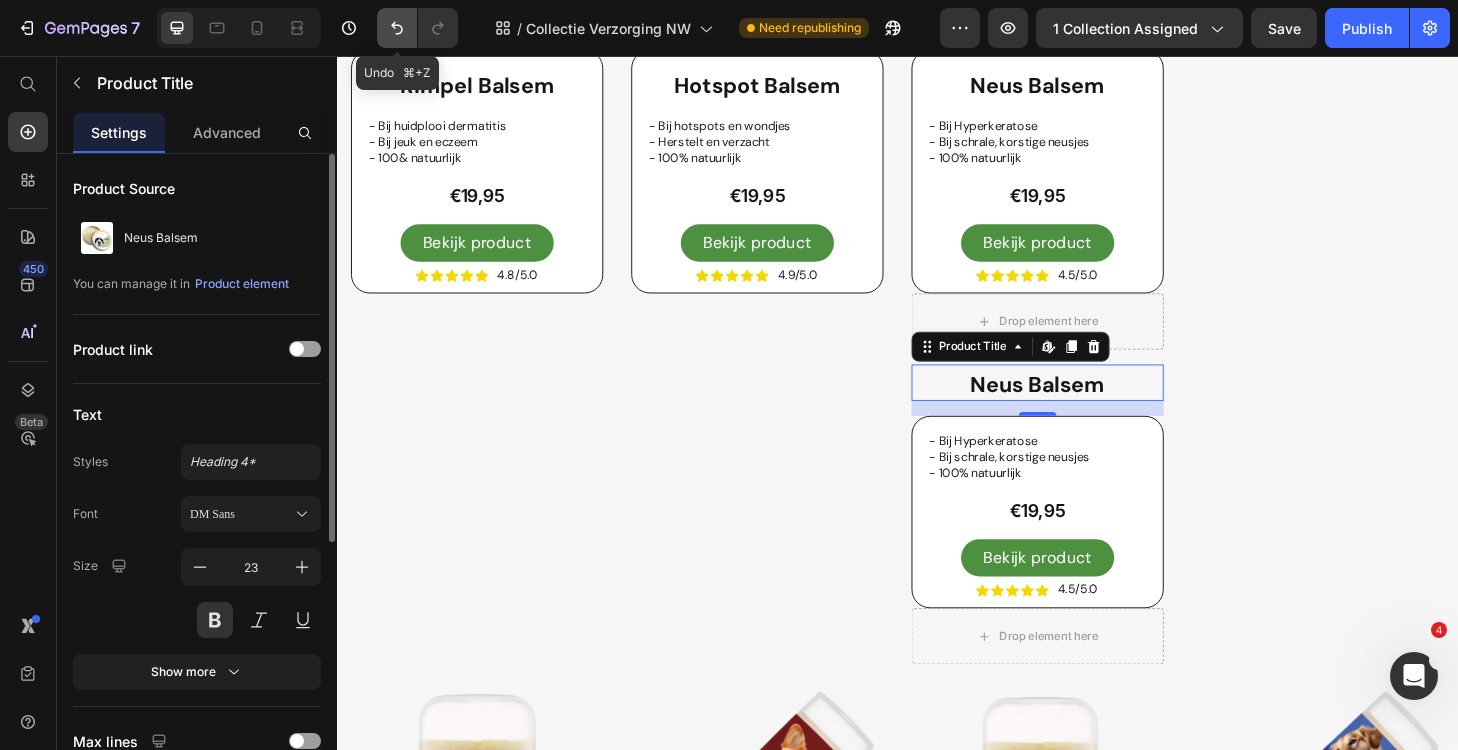 click 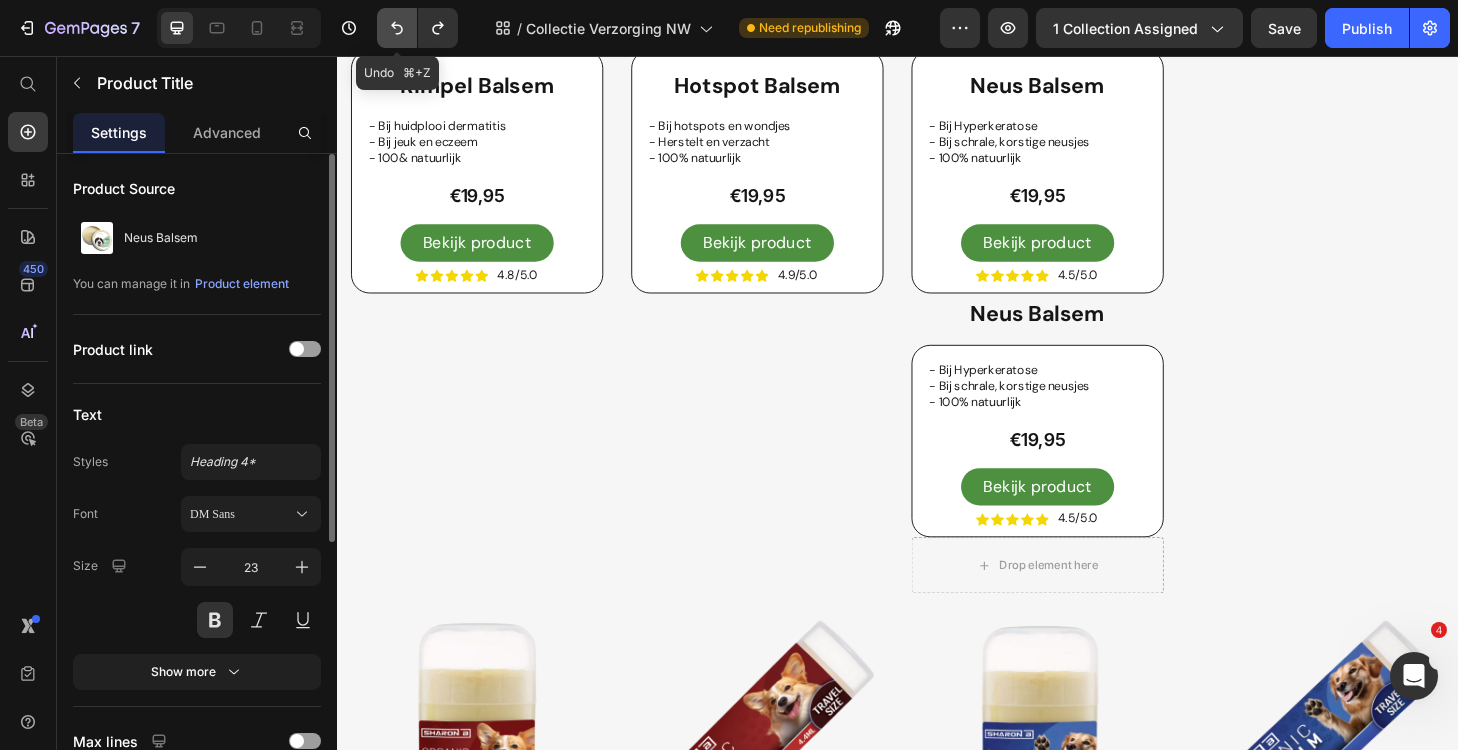 click 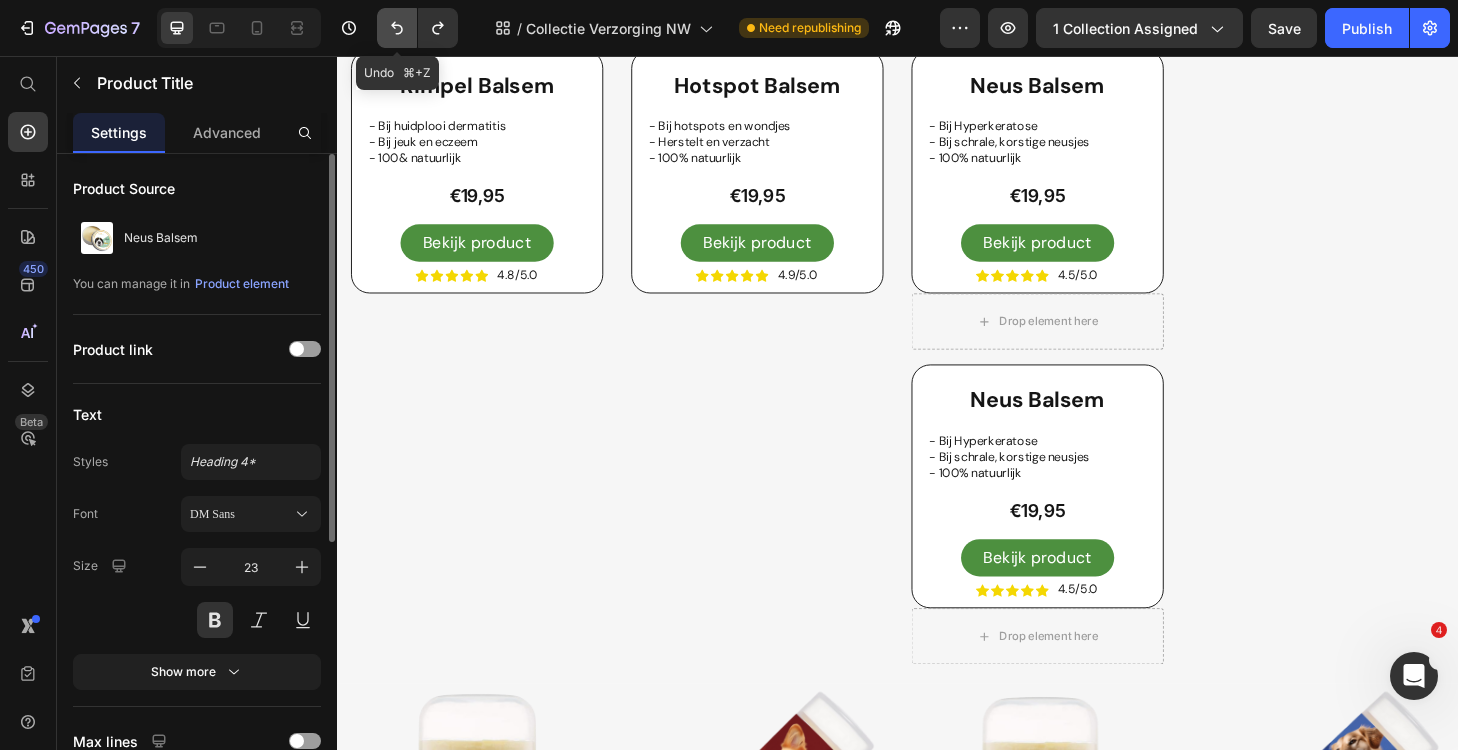 click 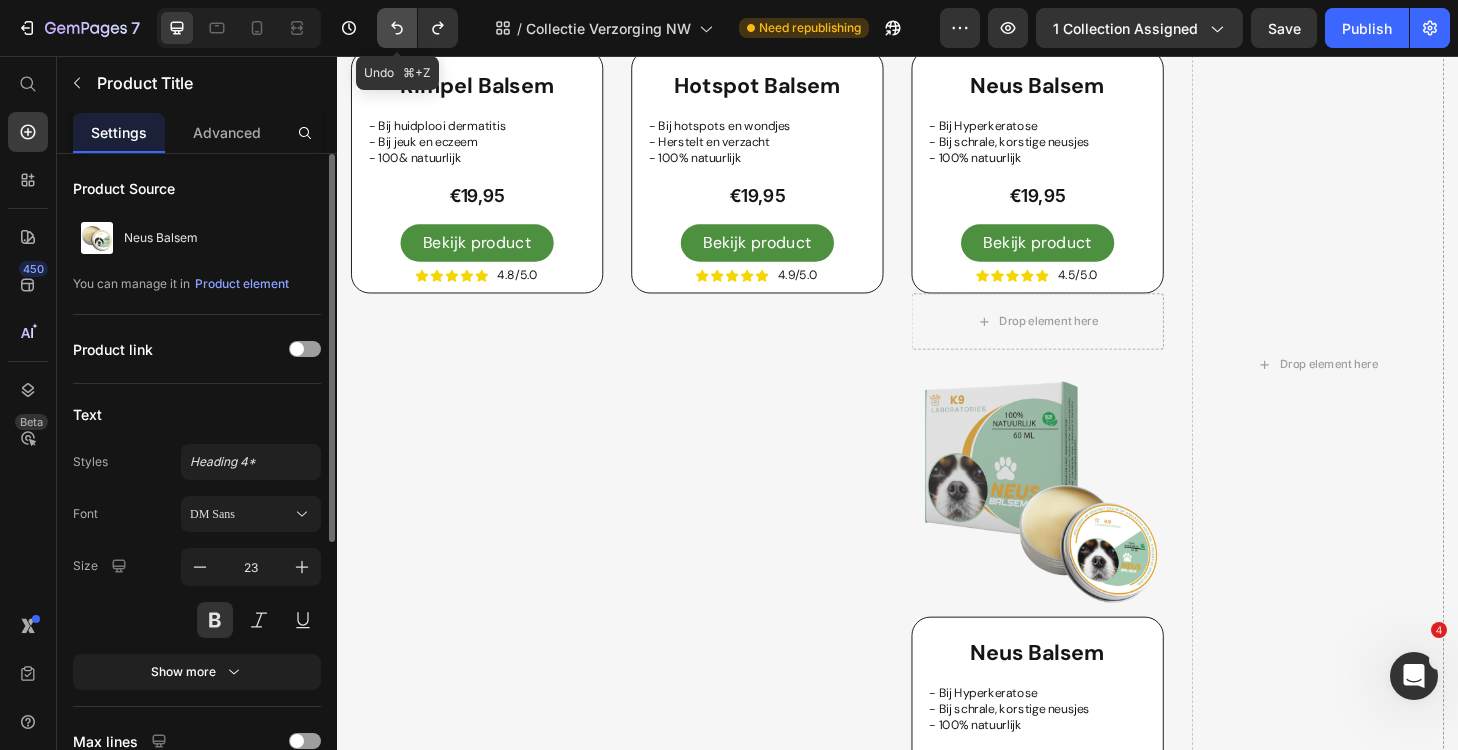 click 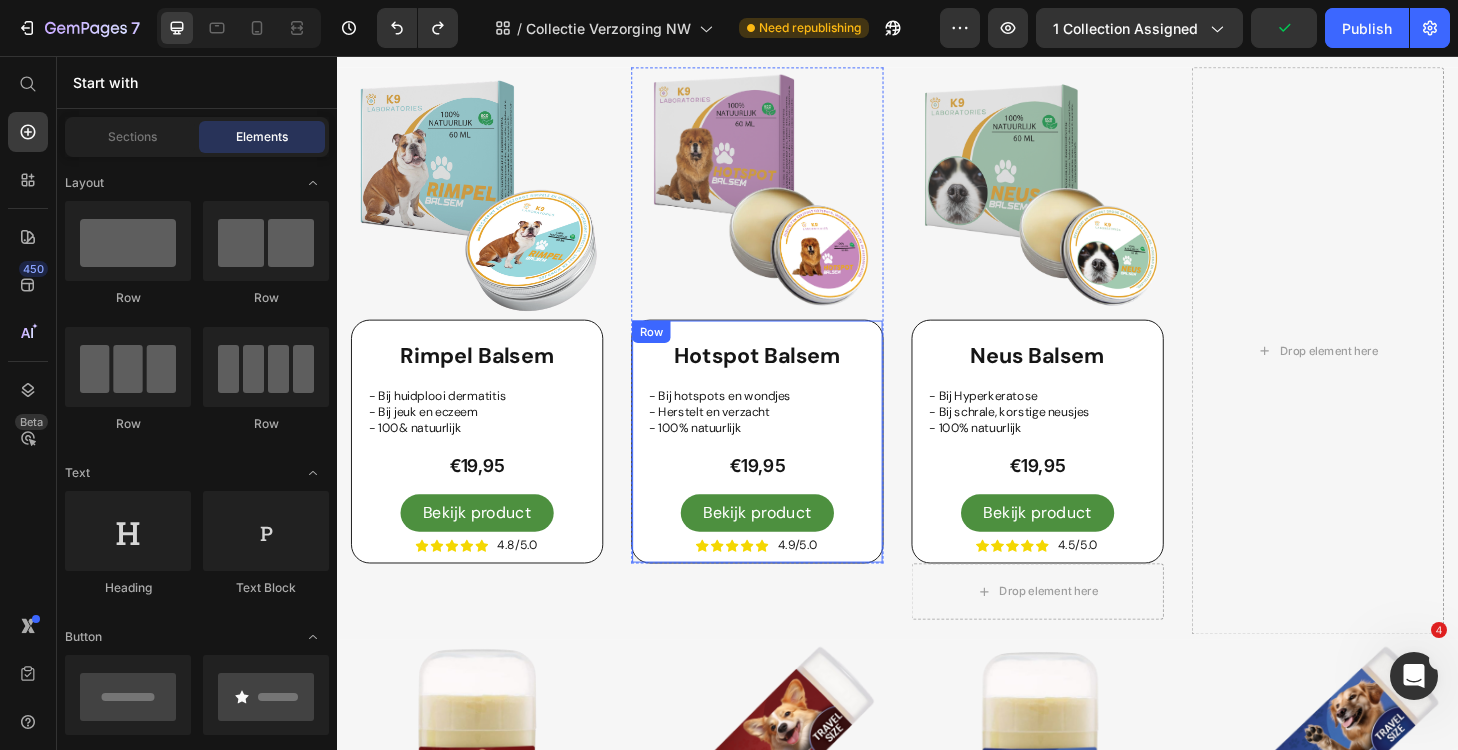 scroll, scrollTop: 1136, scrollLeft: 0, axis: vertical 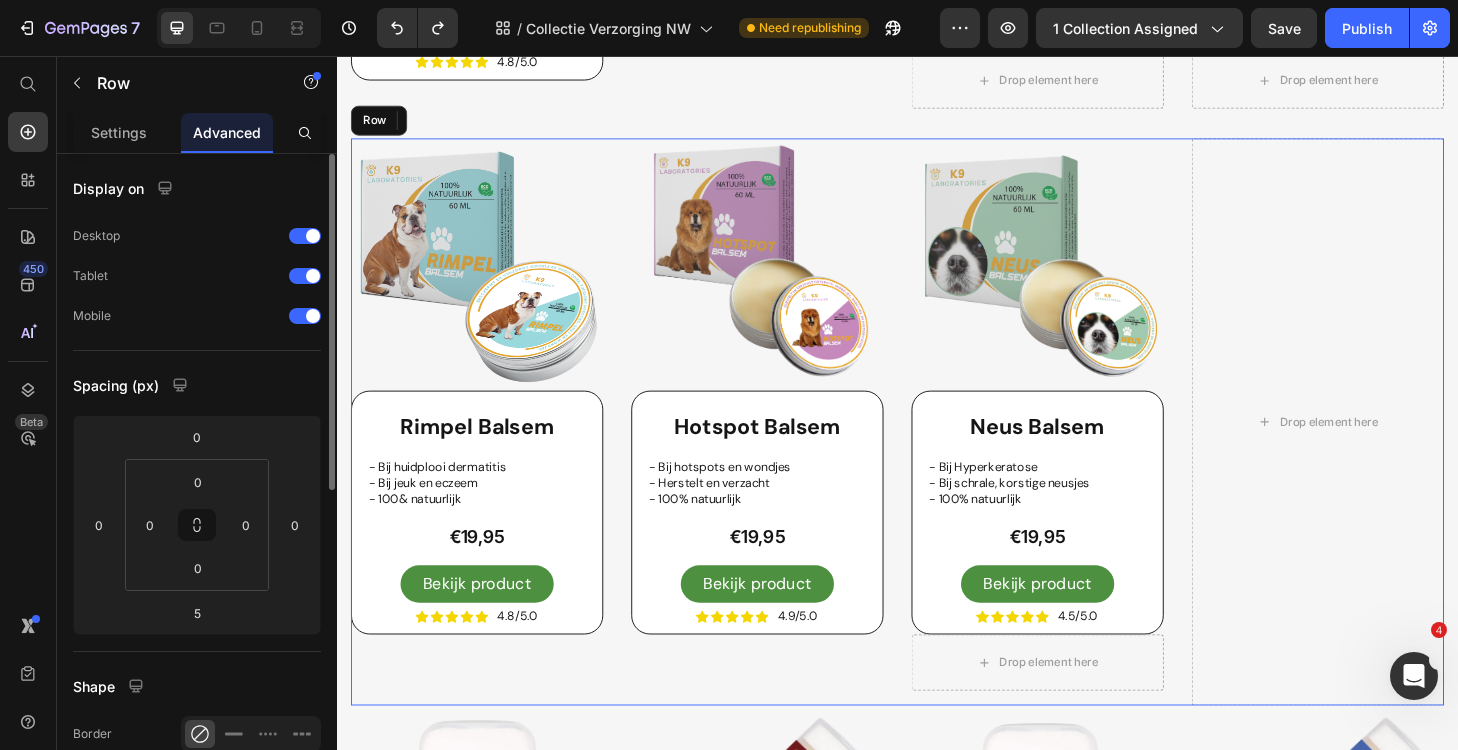 click on "Image Rimpel Balsem Product Title - Bij huidplooi dermatitis - Bij jeuk en eczeem - 100& natuurlijk Text Block €19,95 Product Price Bekijk product Button Icon Icon Icon Icon Icon Icon List 4.8/5.0 Text Block Row Row Product Image Hotspot Balsem Product Title - Bij hotspots en wondjes - Herstelt en verzacht - 100% natuurlijk Text Block €19,95 Product Price Bekijk product Button Icon Icon Icon Icon Icon Icon List 4.9/5.0 Text Block Row Row Product Image Neus Balsem Product Title - Bij Hyperkeratose - Bij schrale, korstige neusjes - 100% natuurlijk Text Block €19,95 Product Price Bekijk product Button Icon Icon Icon Icon Icon Icon List 4.5/5.0 Text Block Row Row
Drop element here Product
Drop element here Row" at bounding box center (937, 447) 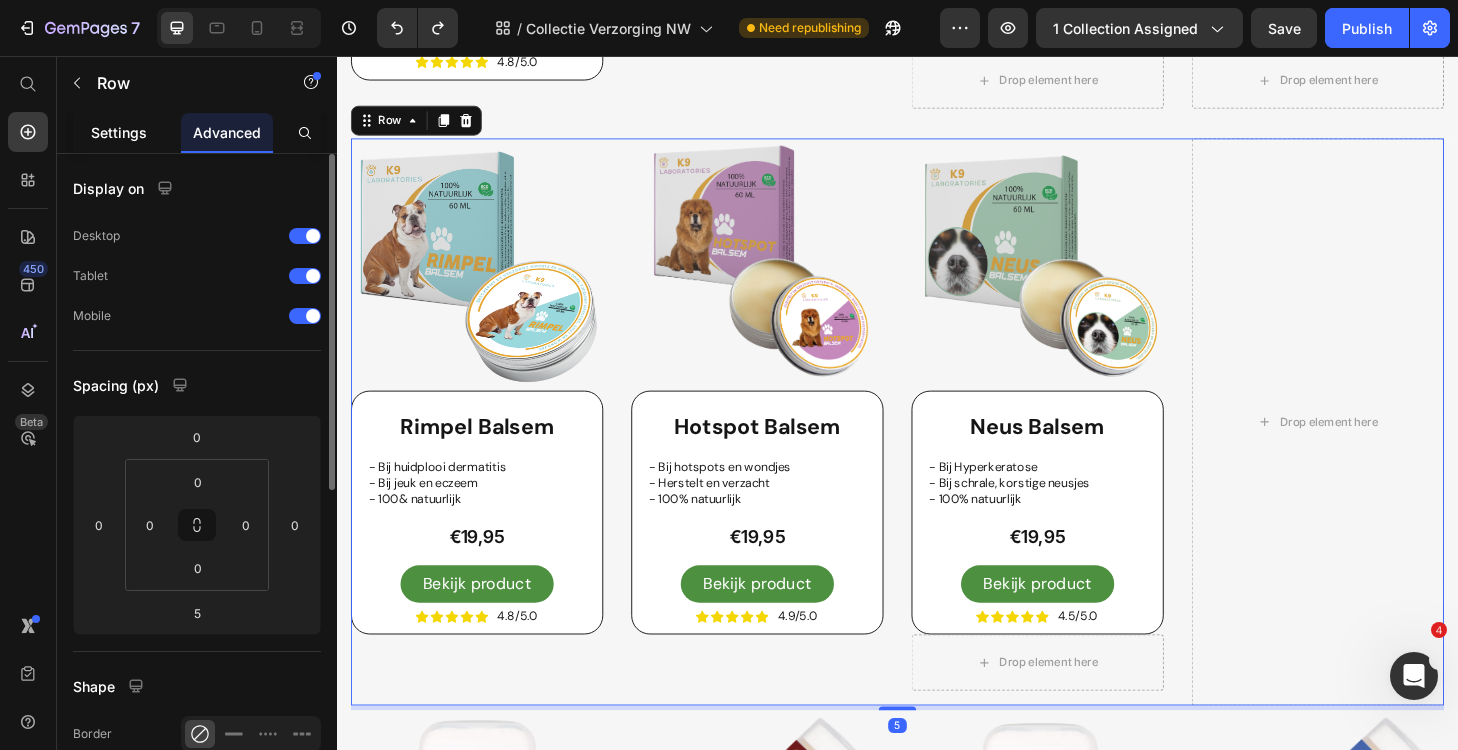 click on "Settings" at bounding box center (119, 132) 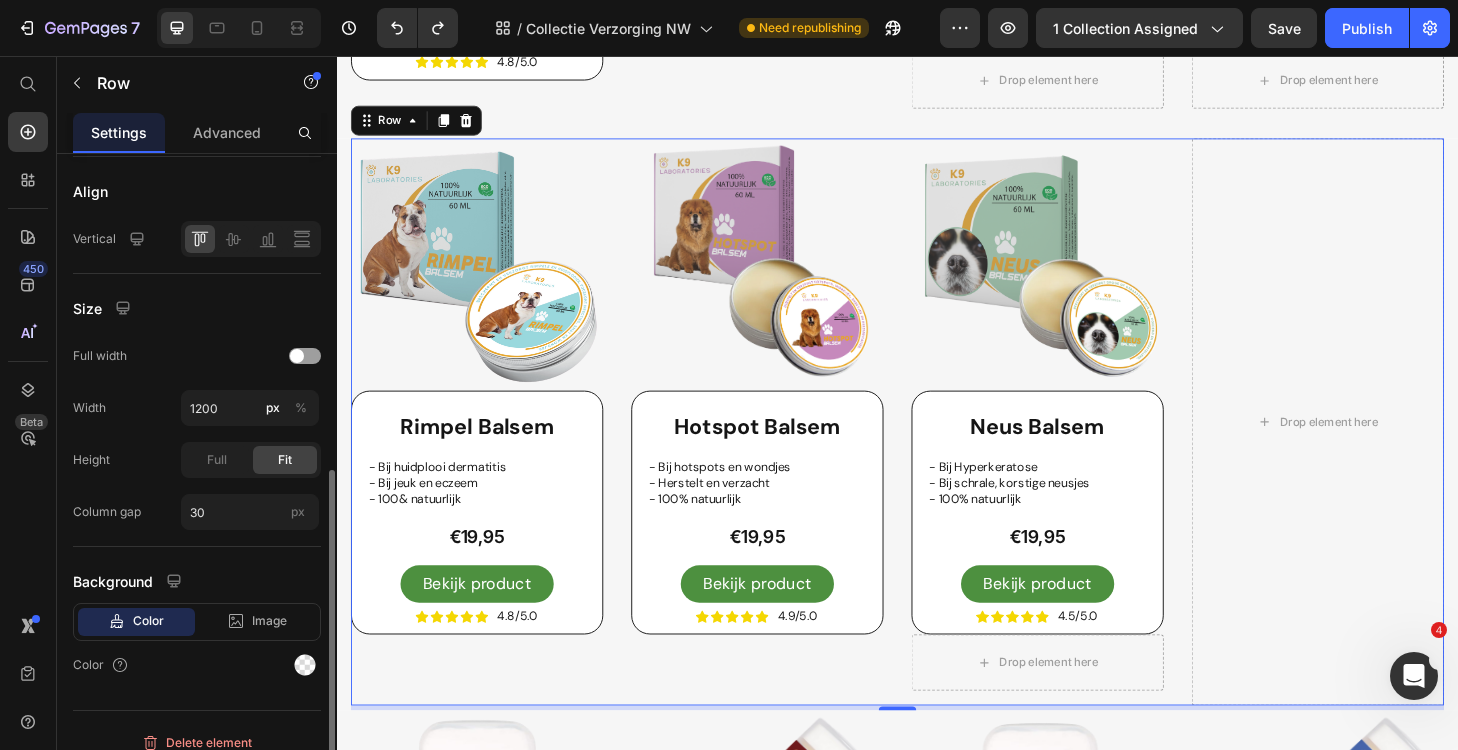 scroll, scrollTop: 548, scrollLeft: 0, axis: vertical 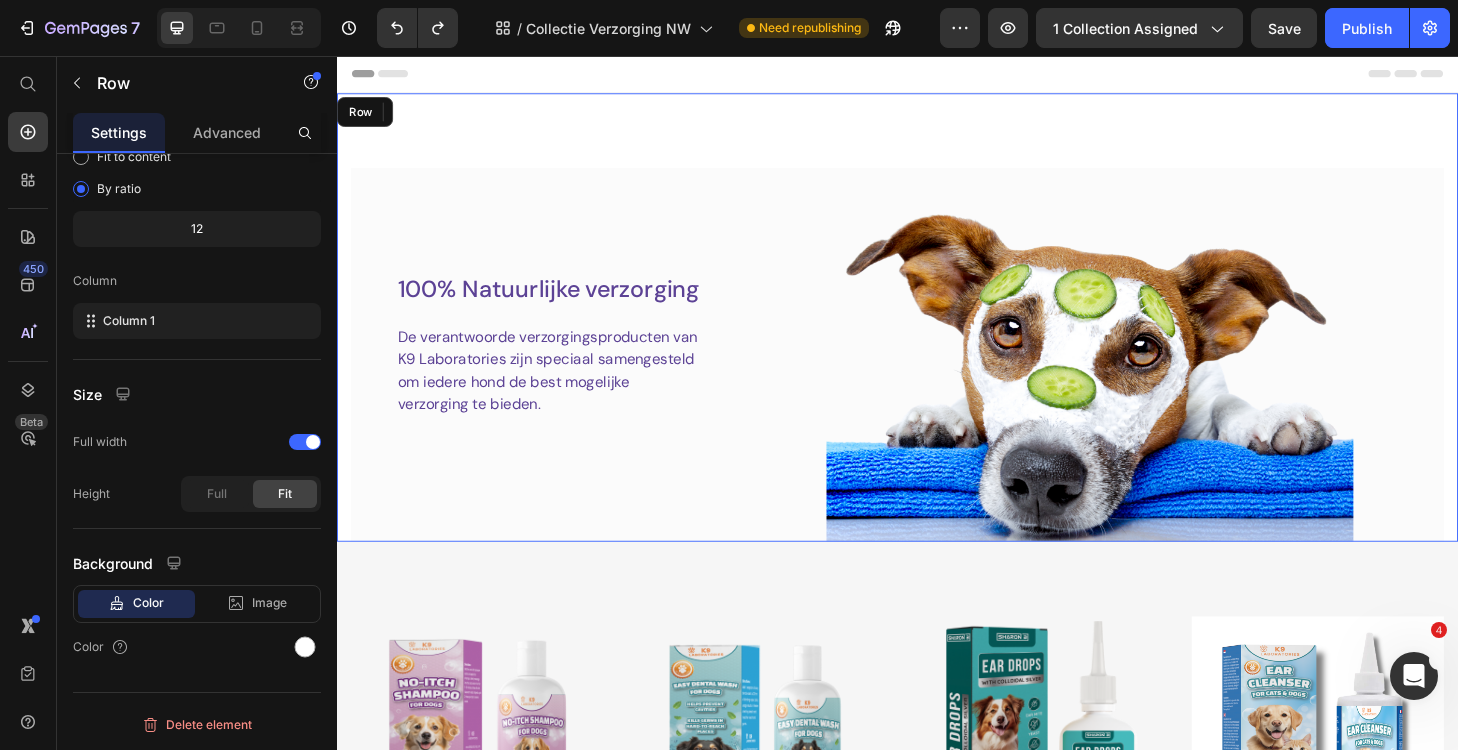 click on "100% Natuurlijke verzorging Heading De verantwoorde verzorgingsproducten van K9 Laboratories zijn speciaal samengesteld om iedere hond de best mogelijke verzorging te bieden.    Text block Row Image Row Row" at bounding box center [937, 335] 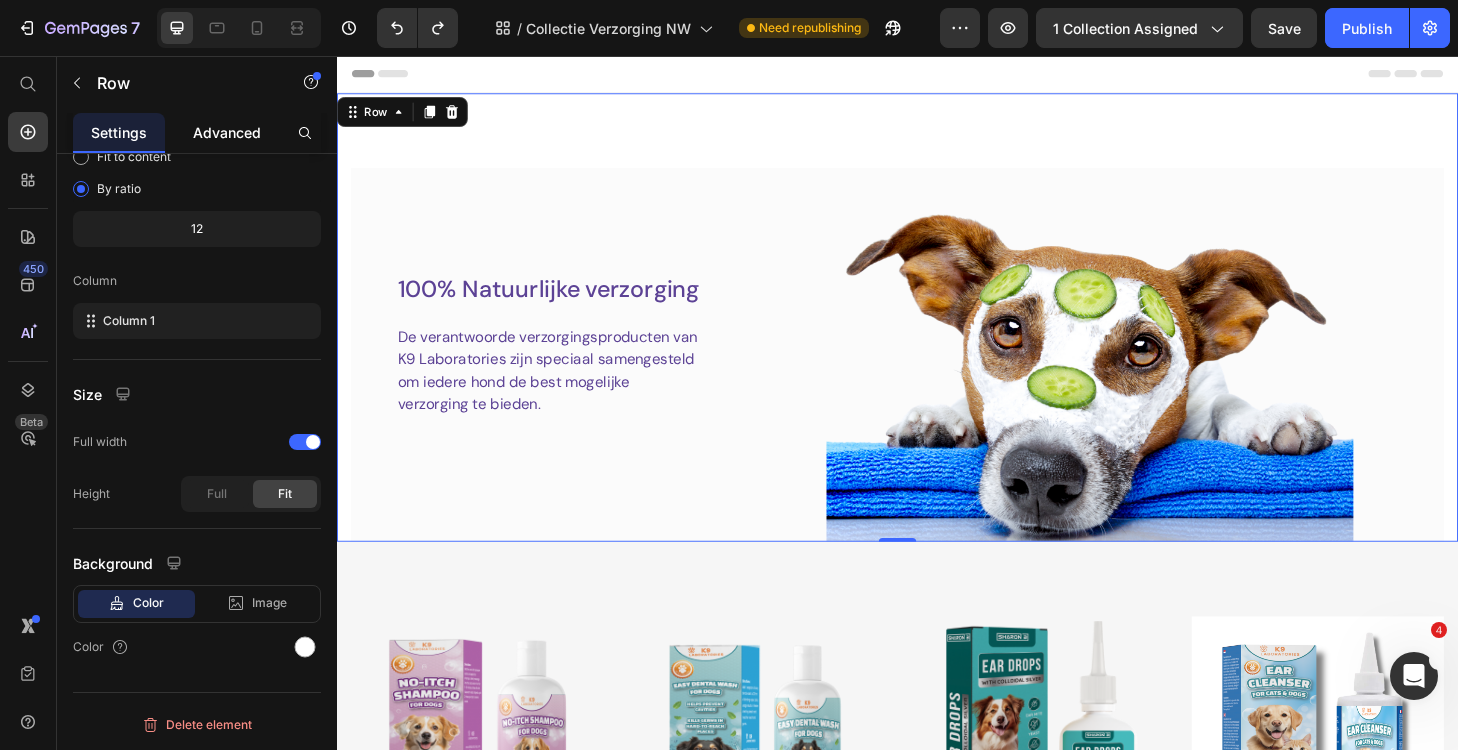 click on "Advanced" at bounding box center [227, 132] 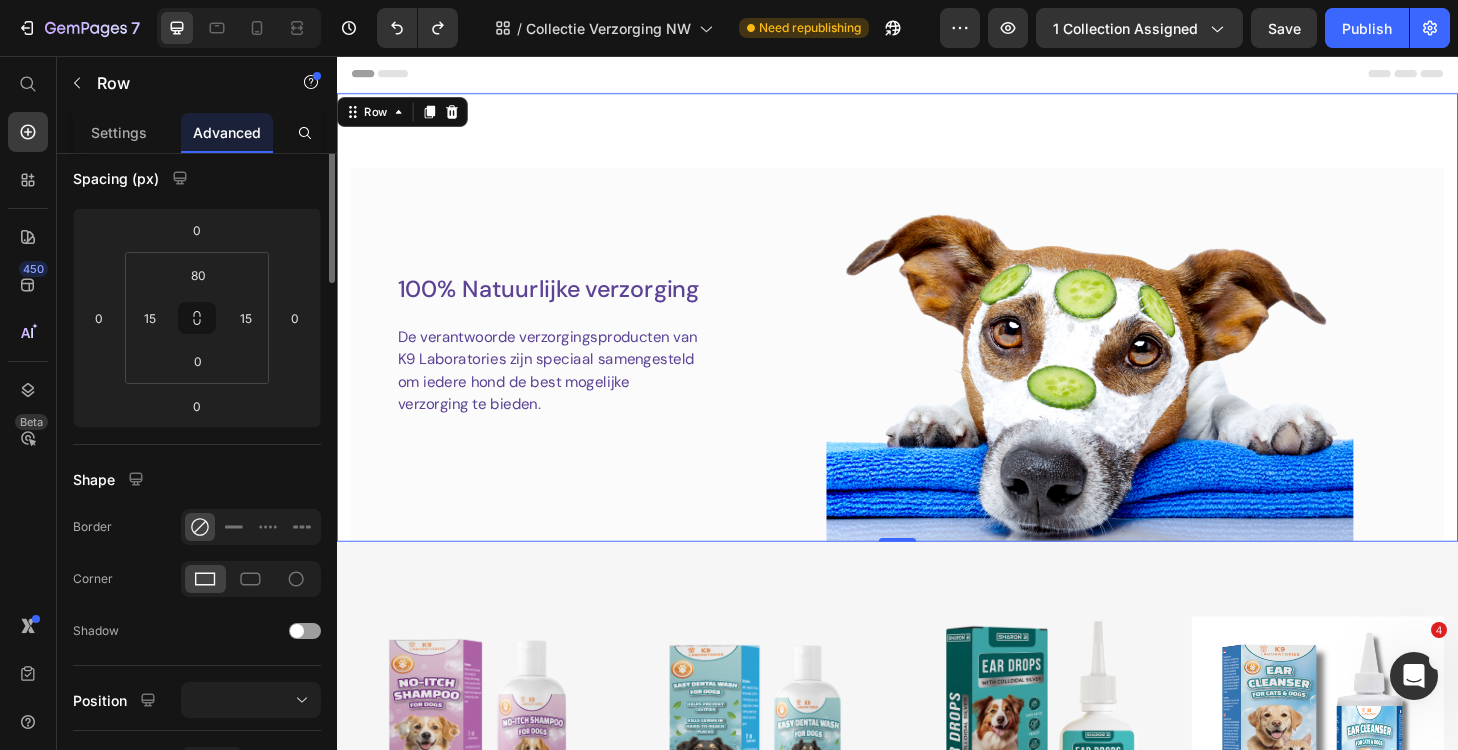 scroll, scrollTop: 0, scrollLeft: 0, axis: both 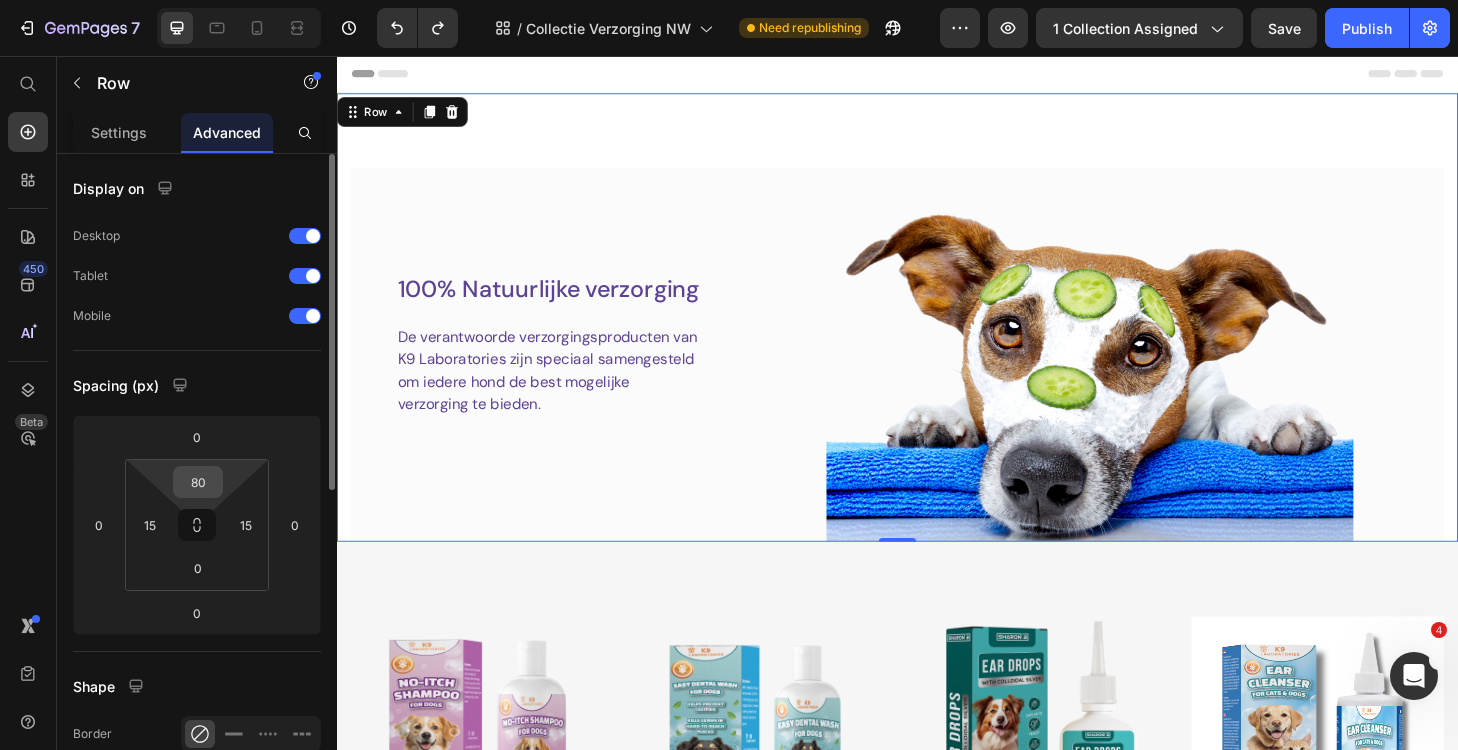 click on "80" at bounding box center (198, 482) 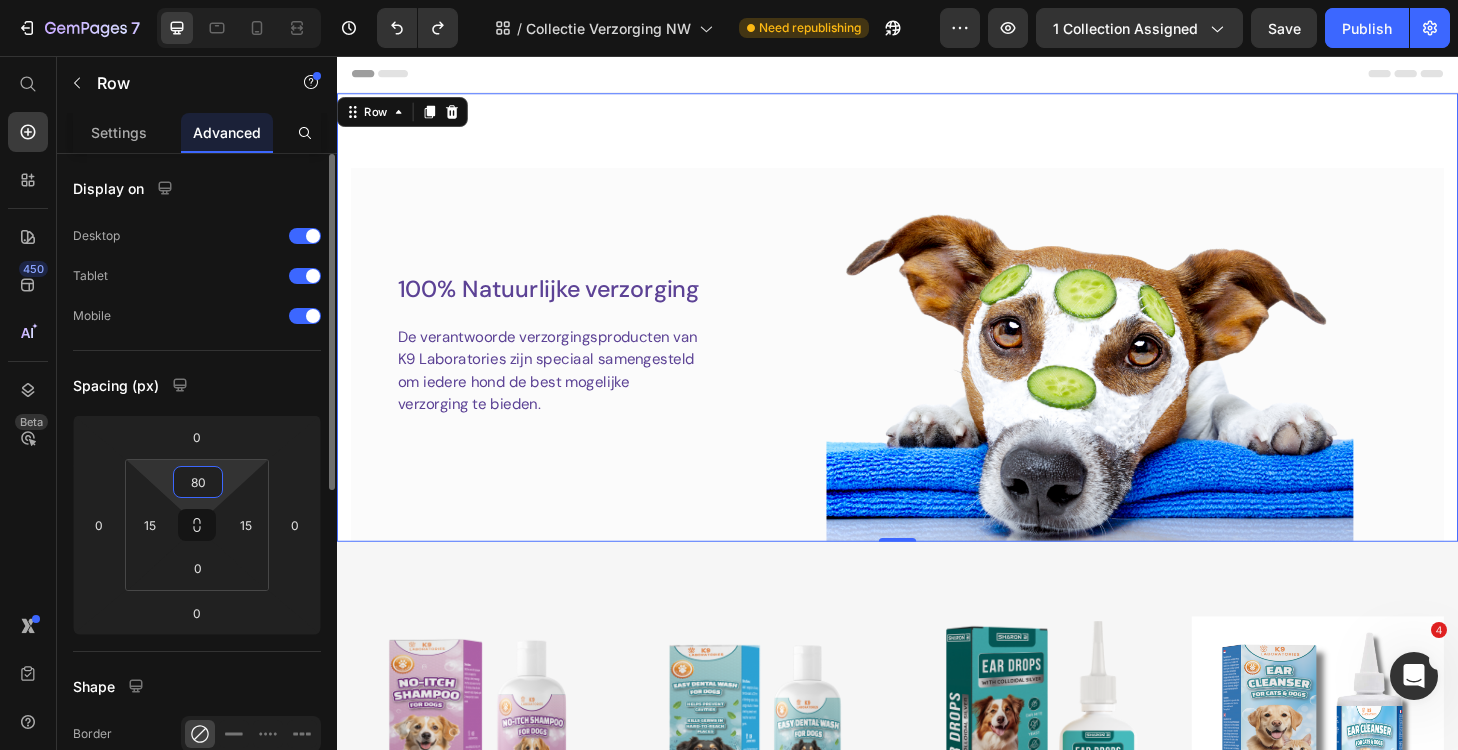 click on "80" at bounding box center (198, 482) 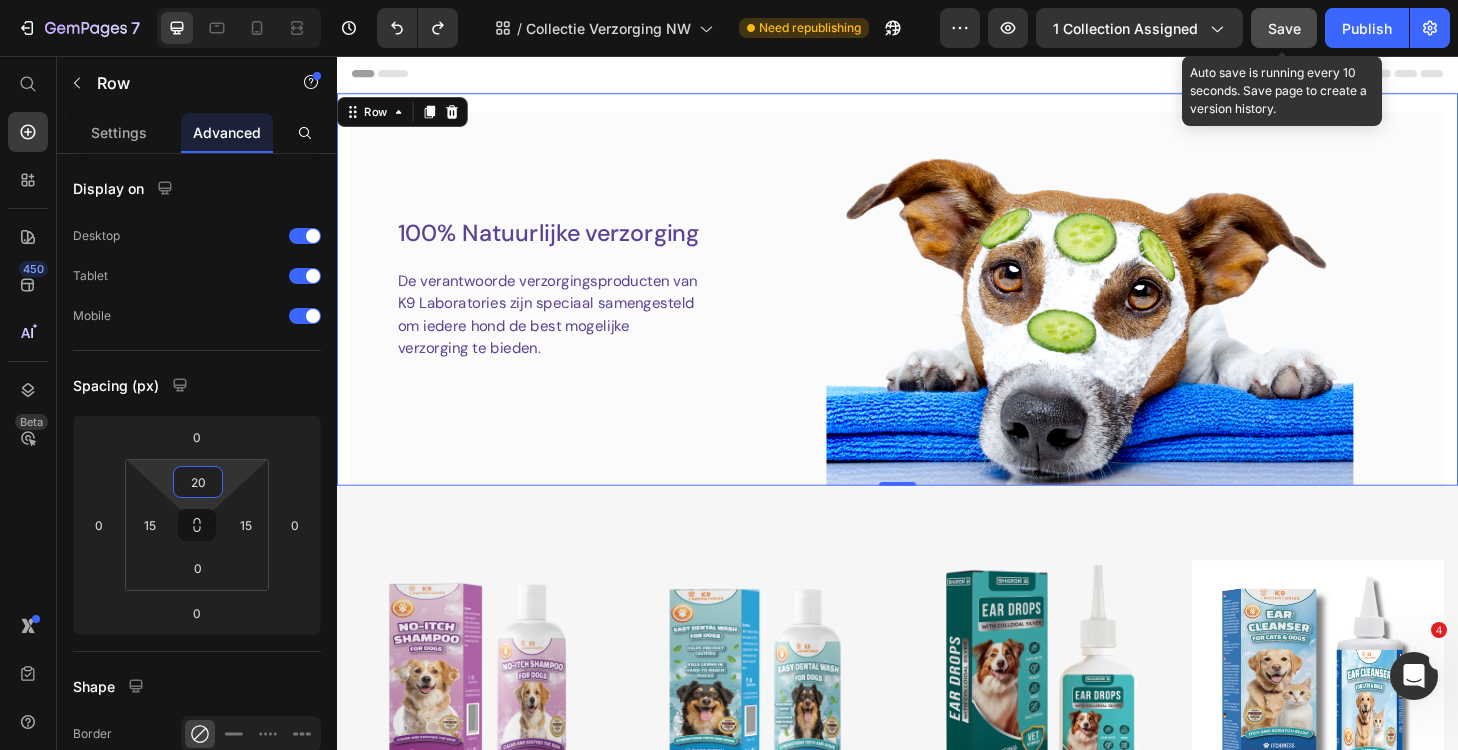type on "20" 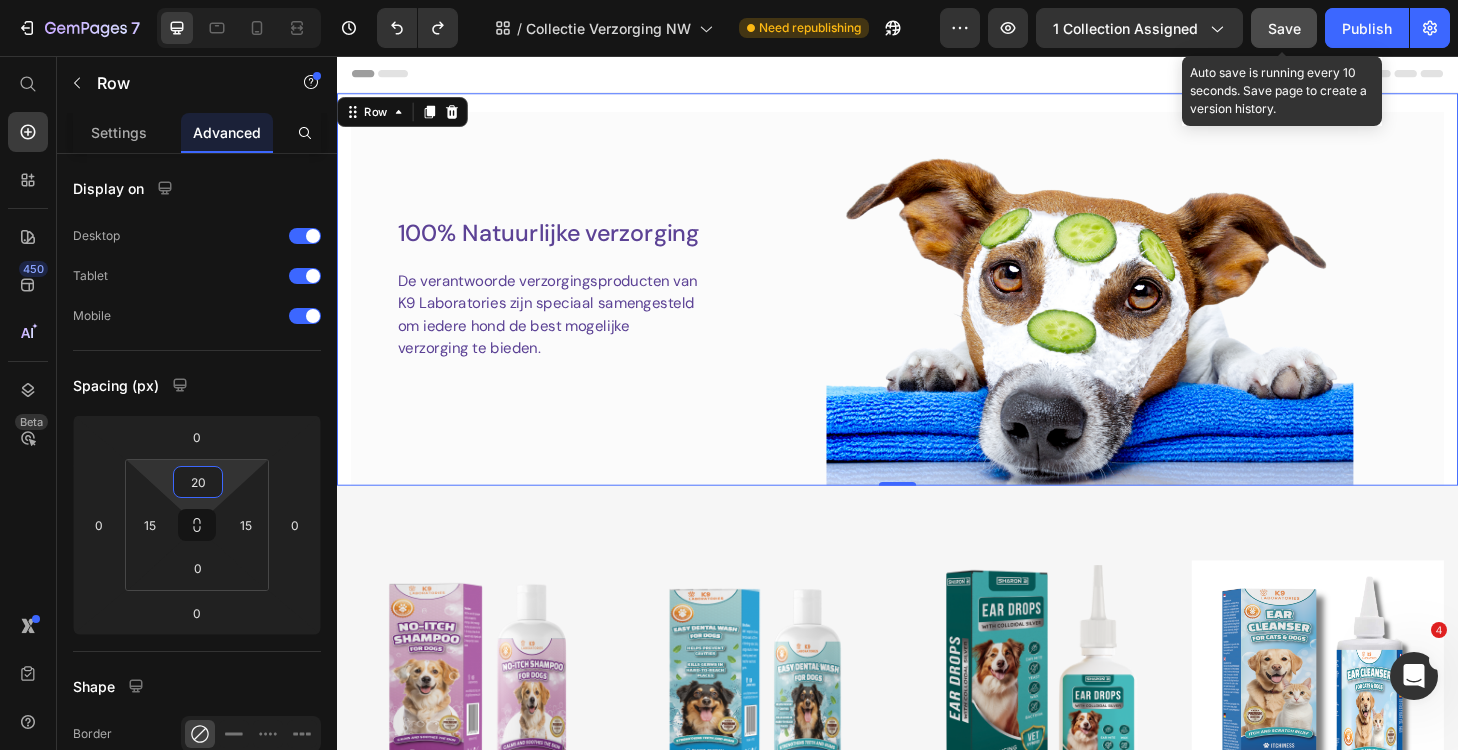 click on "Save" at bounding box center [1284, 28] 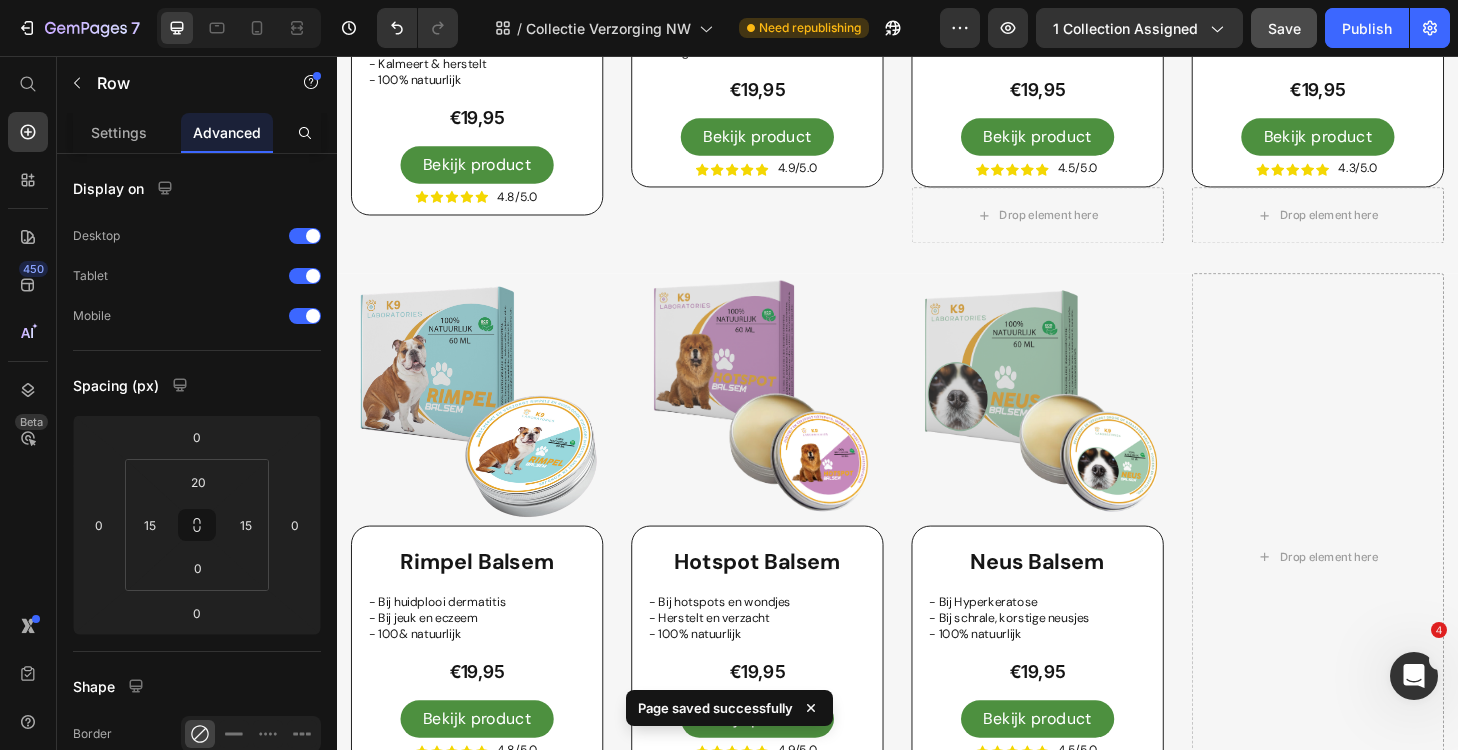 scroll, scrollTop: 935, scrollLeft: 0, axis: vertical 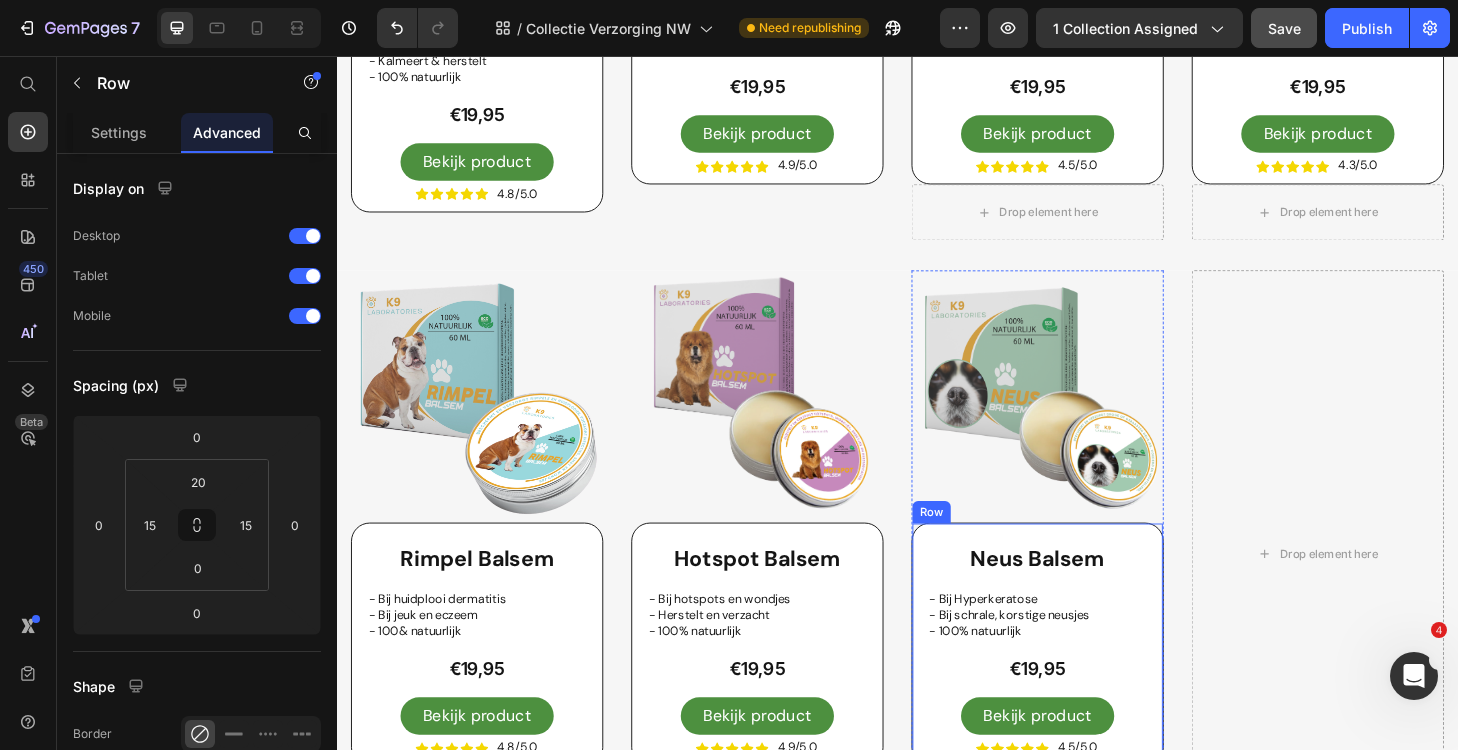 click on "Neus Balsem Product Title - Bij Hyperkeratose - Bij schrale, korstige neusjes - 100% natuurlijk Text Block €19,95 Product Price Bekijk product Button Icon Icon Icon Icon Icon Icon List 4.5/5.0 Text Block Row Row" at bounding box center [1087, 685] 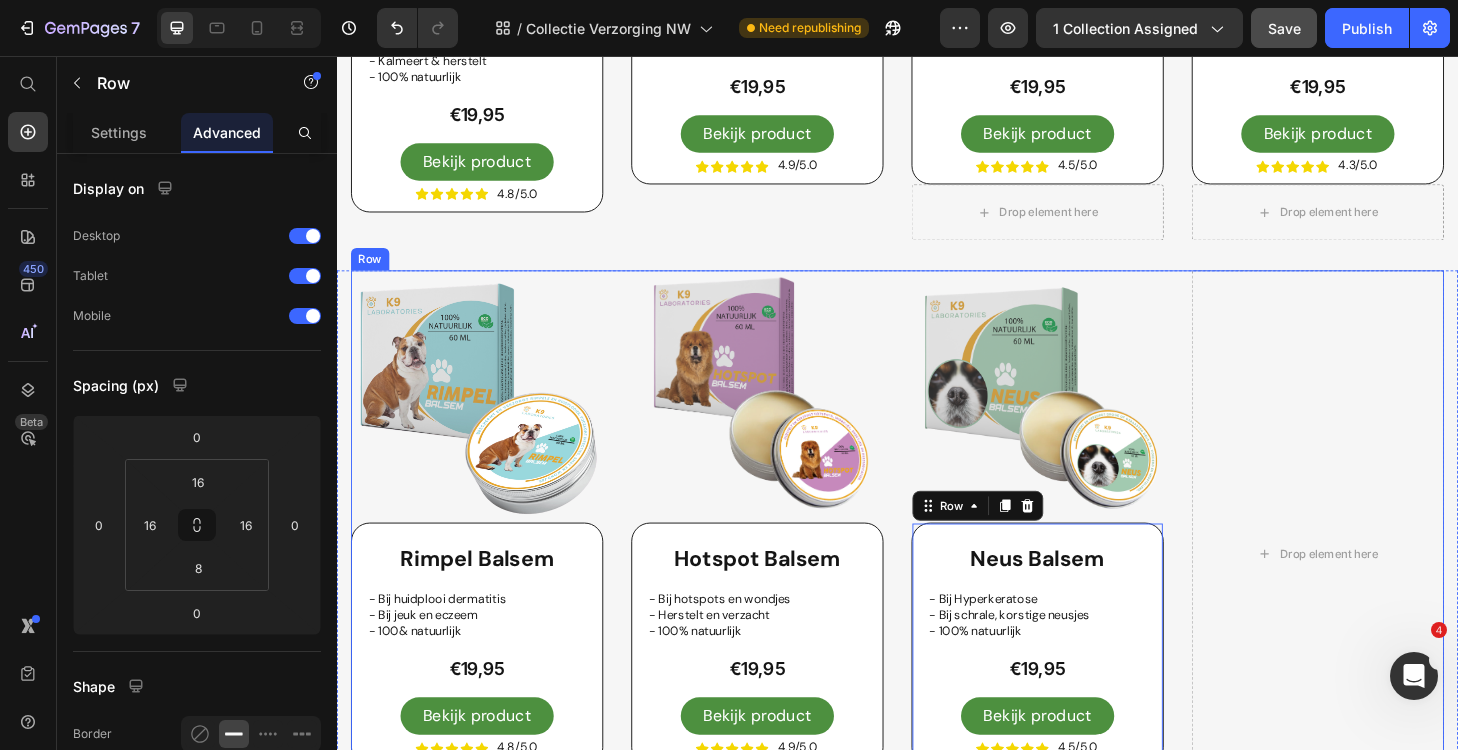 click on "Image Rimpel Balsem Product Title - Bij huidplooi dermatitis - Bij jeuk en eczeem - 100& natuurlijk Text Block €19,95 Product Price Bekijk product Button Icon Icon Icon Icon Icon Icon List 4.8/5.0 Text Block Row Row Product Image Hotspot Balsem Product Title - Bij hotspots en wondjes - Herstelt en verzacht - 100% natuurlijk Text Block €19,95 Product Price Bekijk product Button Icon Icon Icon Icon Icon Icon List 4.9/5.0 Text Block Row Row Product Image Neus Balsem Product Title - Bij Hyperkeratose - Bij schrale, korstige neusjes - 100% natuurlijk Text Block €19,95 Product Price Bekijk product Button Icon Icon Icon Icon Icon Icon List 4.5/5.0 Text Block Row Row   0
Drop element here Product
Drop element here Row" at bounding box center [937, 588] 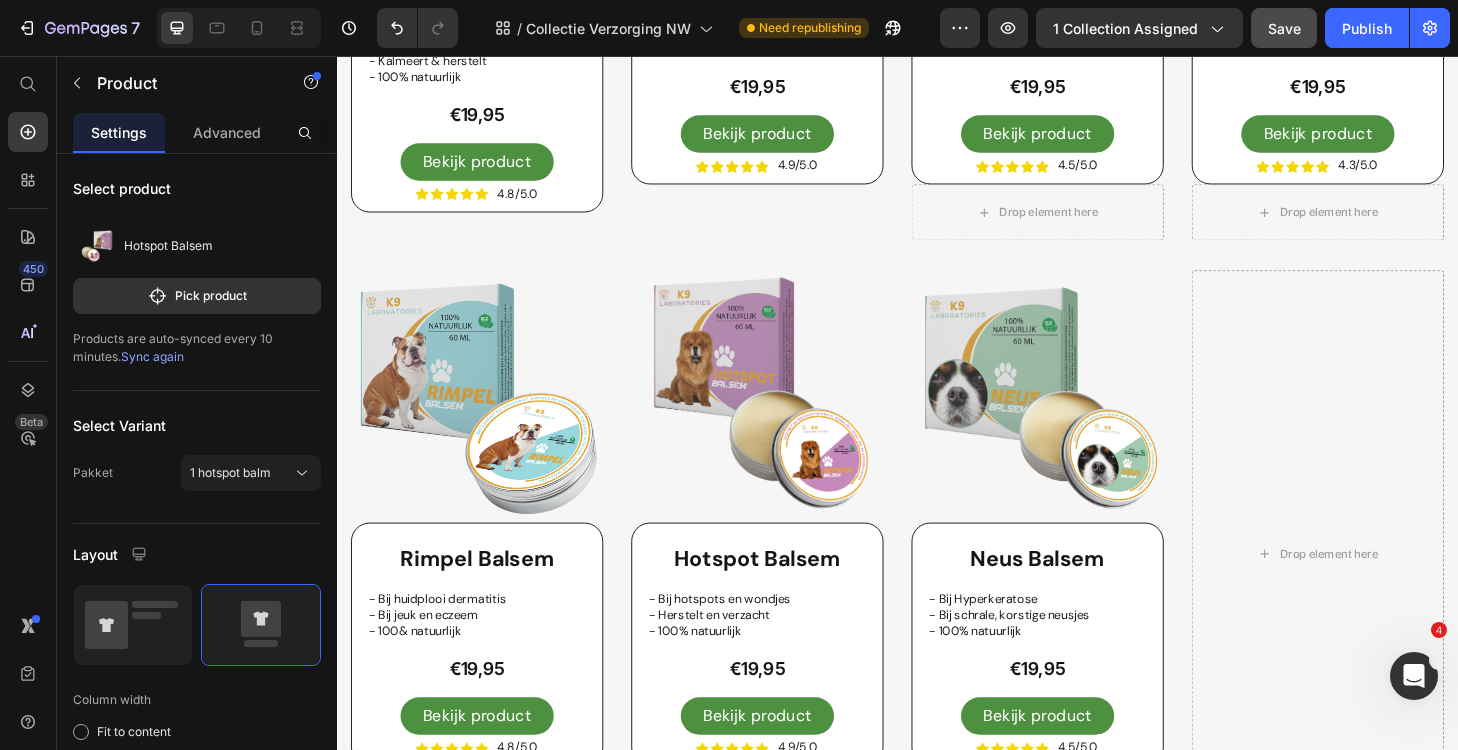 click on "Hotspot Balsem Product Title - Bij hotspots en wondjes - Herstelt en verzacht - 100% natuurlijk Text Block €19,95 Product Price Bekijk product Button Icon Icon Icon Icon Icon Icon List 4.9/5.0 Text Block Row Row" at bounding box center (787, 685) 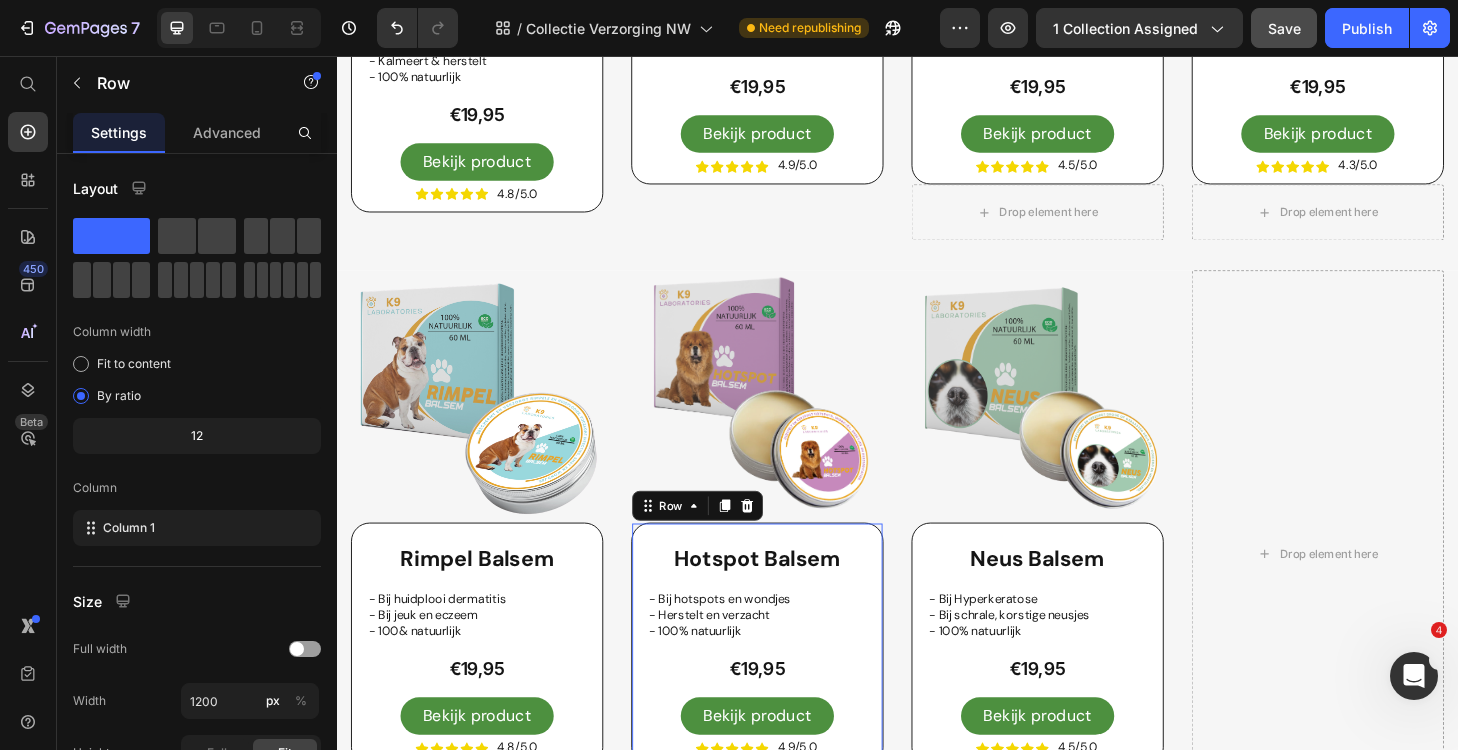 click on "Hotspot Balsem Product Title - Bij hotspots en wondjes - Herstelt en verzacht - 100% natuurlijk Text Block €19,95 Product Price Bekijk product Button Icon Icon Icon Icon Icon Icon List 4.9/5.0 Text Block Row Row   0" at bounding box center [787, 685] 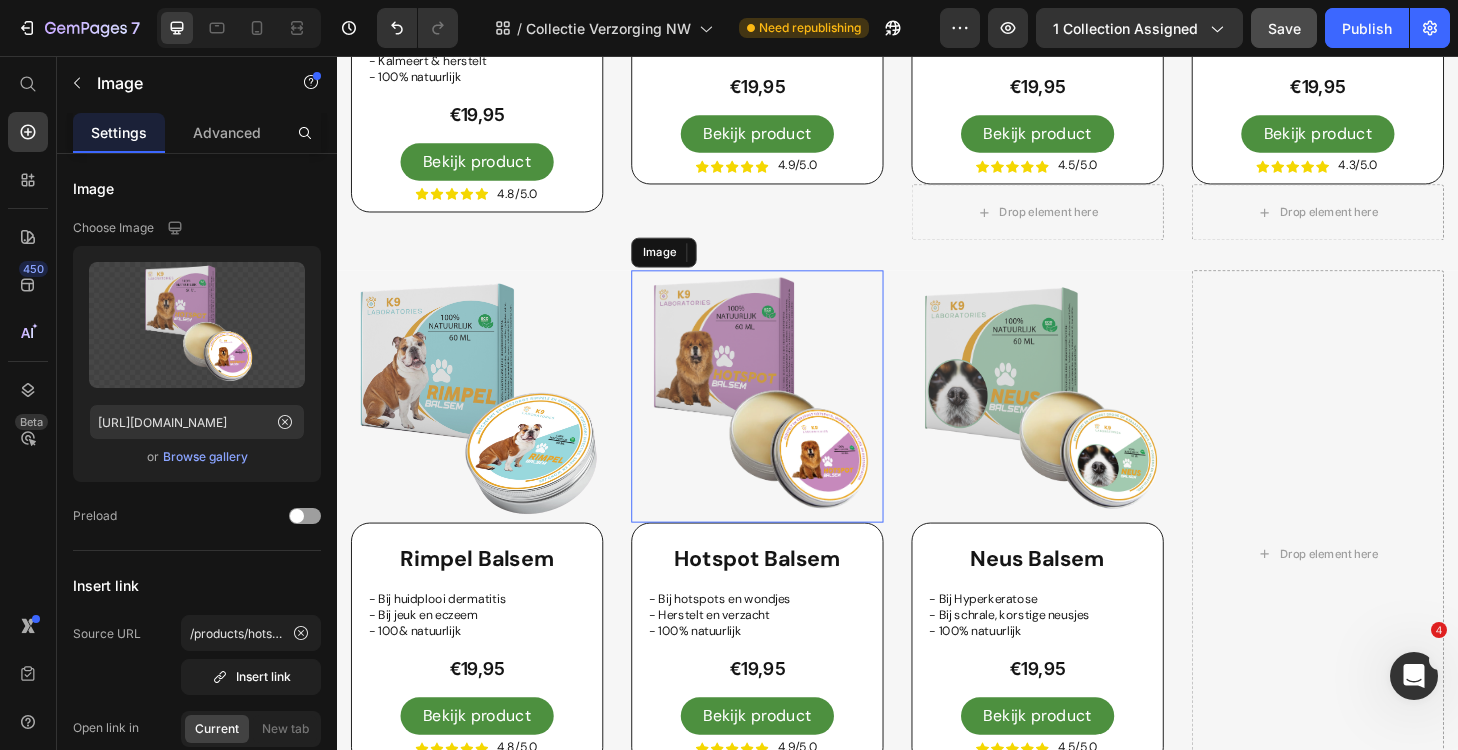 click at bounding box center [787, 420] 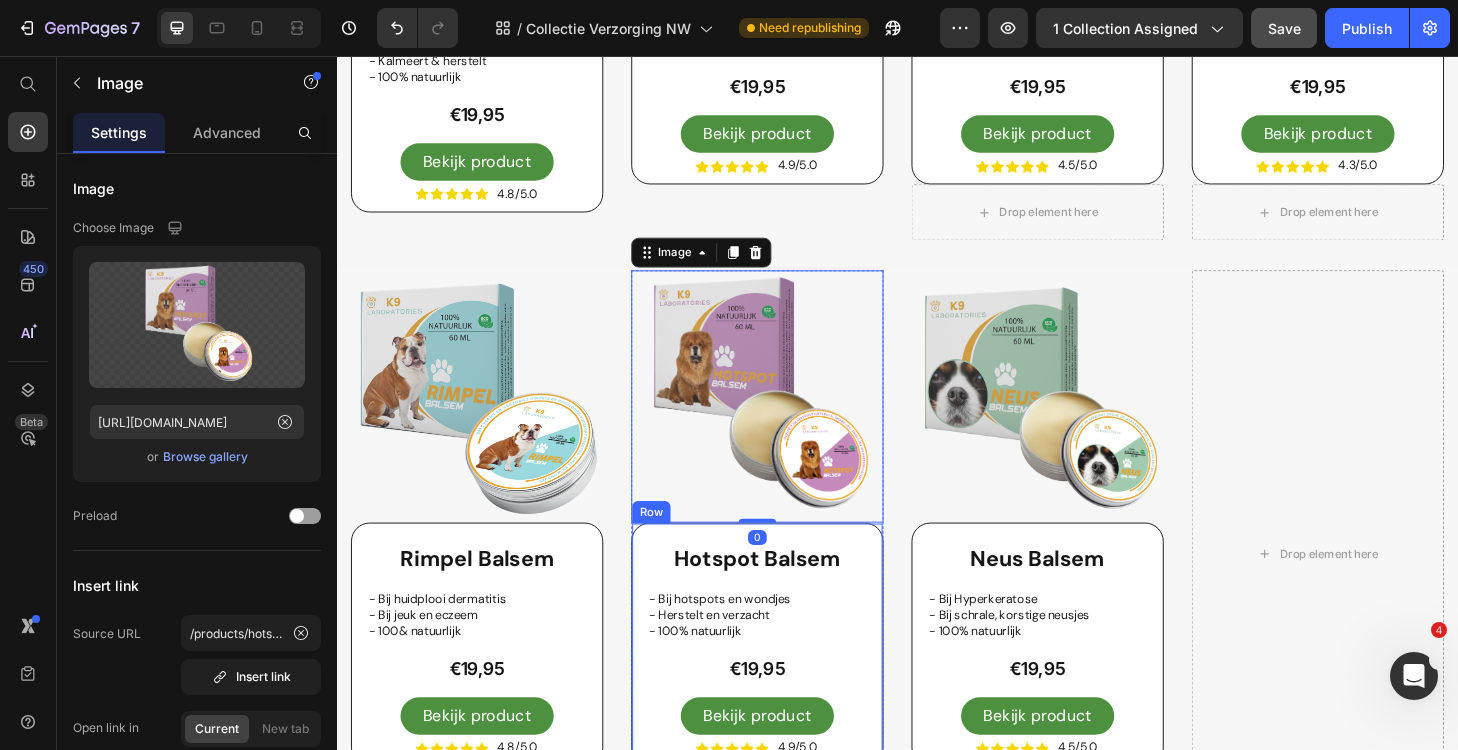 click on "Hotspot Balsem Product Title - Bij hotspots en wondjes - Herstelt en verzacht - 100% natuurlijk Text Block €19,95 Product Price Bekijk product Button Icon Icon Icon Icon Icon Icon List 4.9/5.0 Text Block Row Row" at bounding box center [787, 685] 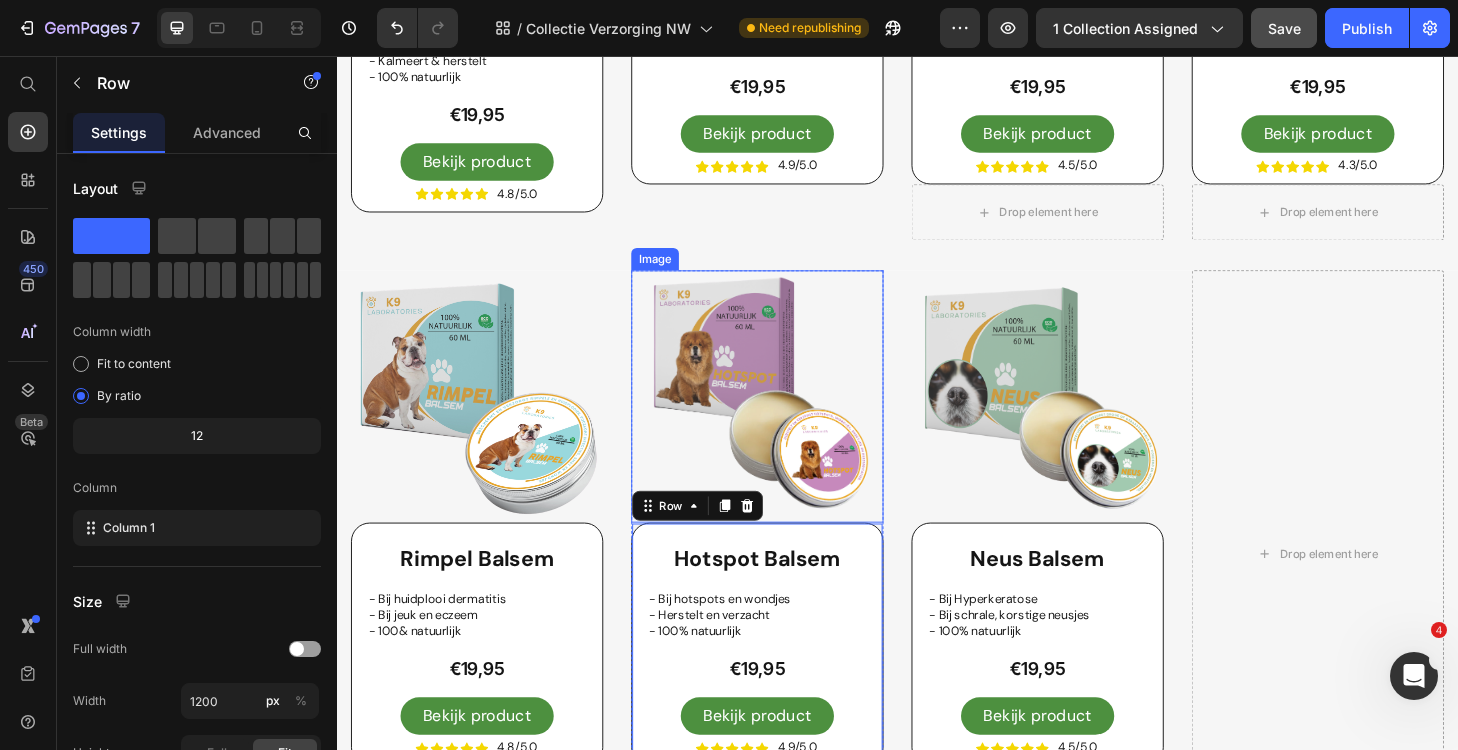 click at bounding box center [787, 420] 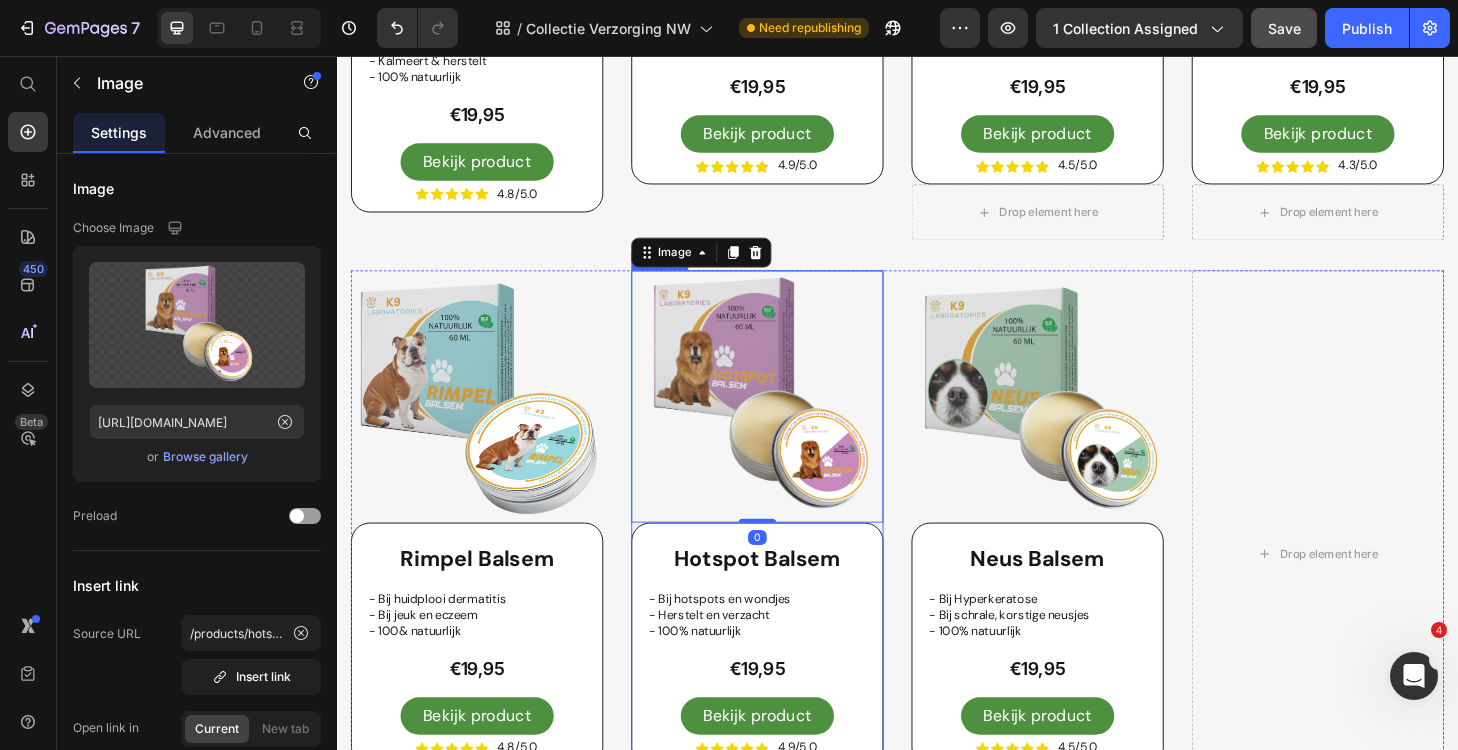 click on "Hotspot Balsem Product Title - Bij hotspots en wondjes - Herstelt en verzacht - 100% natuurlijk Text Block €19,95 Product Price Bekijk product Button Icon Icon Icon Icon Icon Icon List 4.9/5.0 Text Block Row Row" at bounding box center (787, 685) 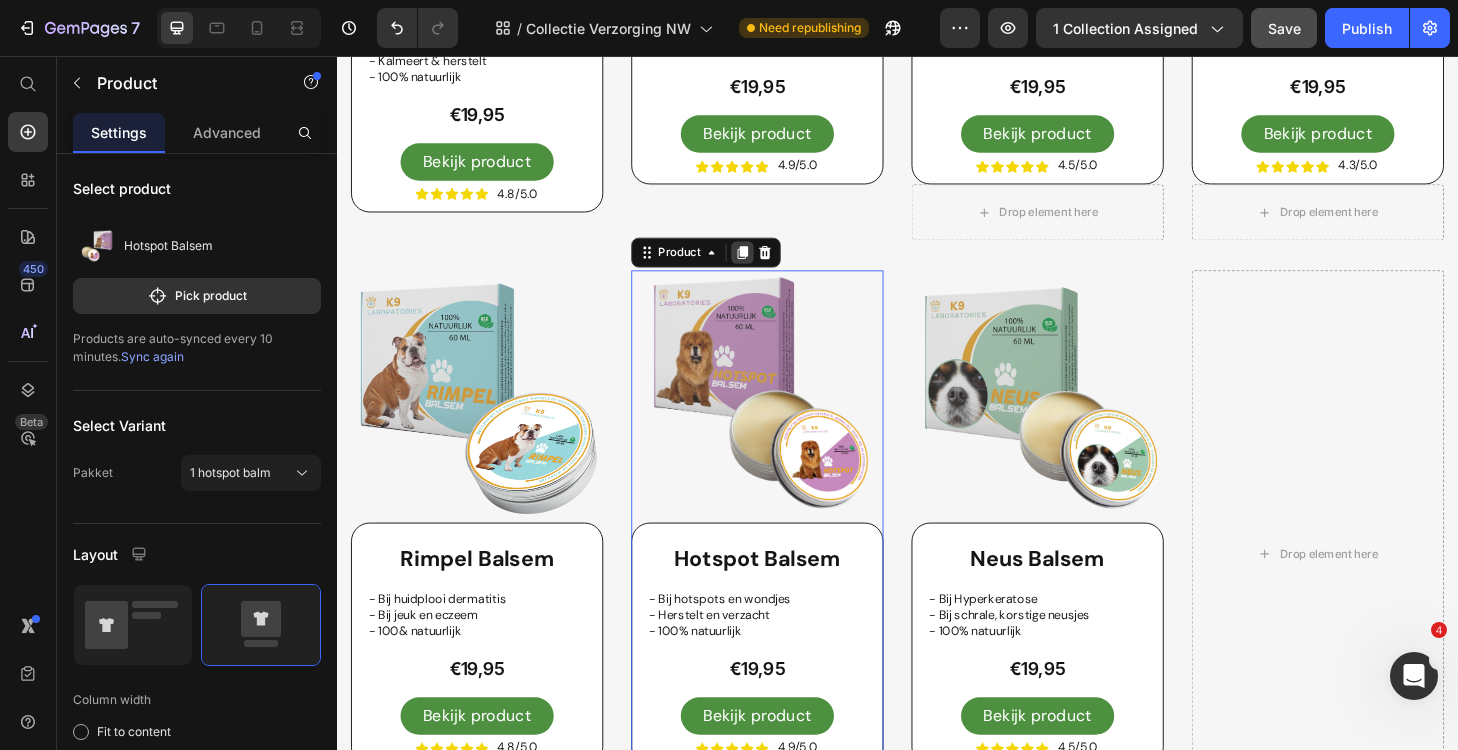 click 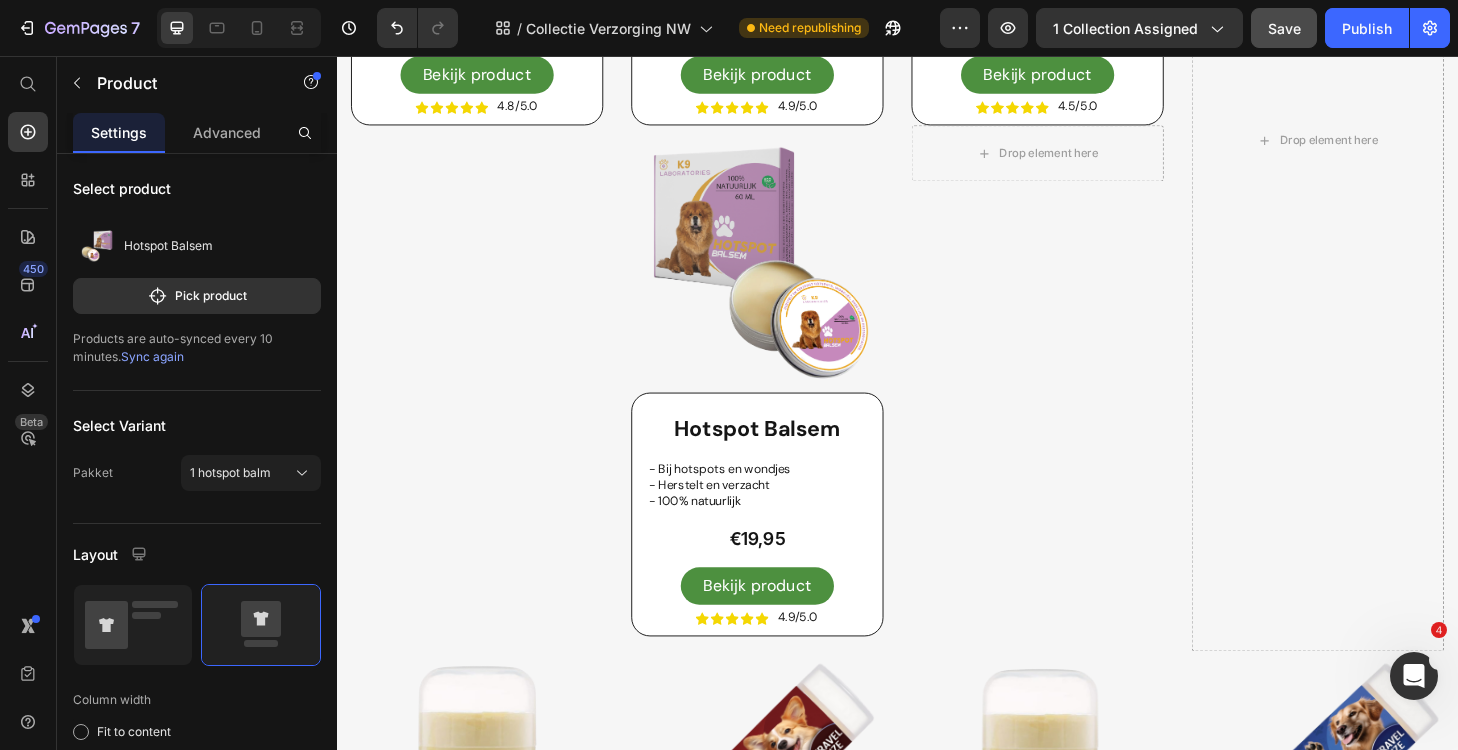 scroll, scrollTop: 1629, scrollLeft: 0, axis: vertical 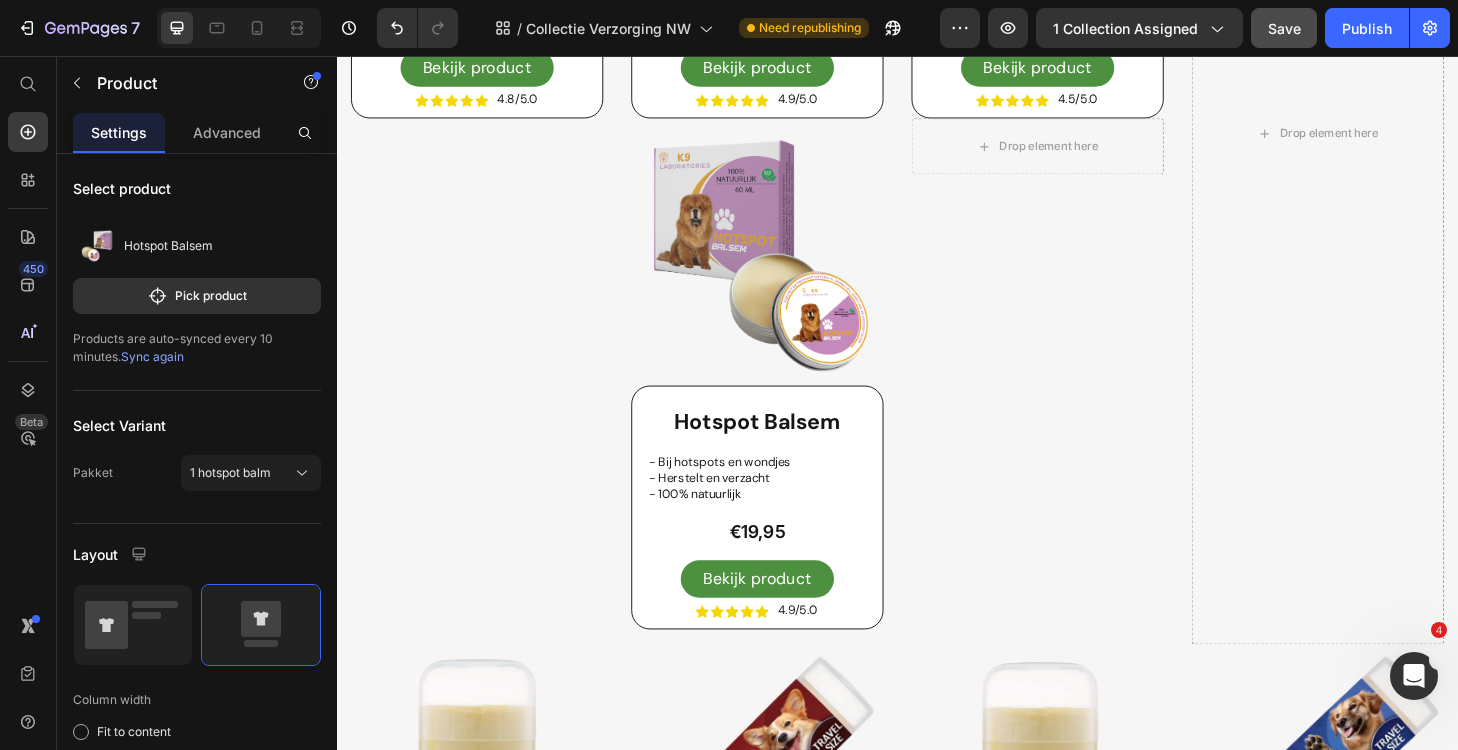 click on "Hotspot Balsem Product Title - Bij hotspots en wondjes - Herstelt en verzacht - 100% natuurlijk Text Block €19,95 Product Price Bekijk product Button Icon Icon Icon Icon Icon Icon List 4.9/5.0 Text Block Row Row" at bounding box center (787, 538) 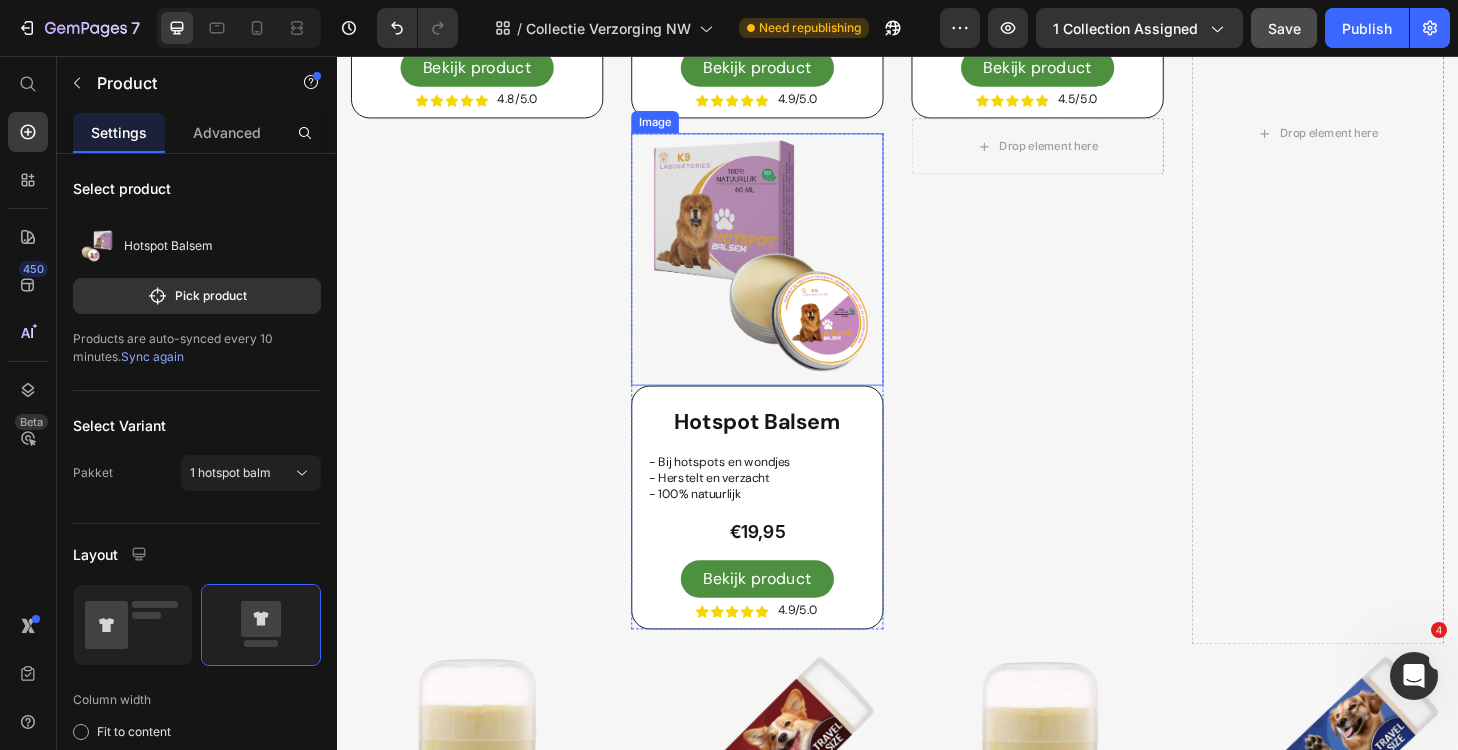 click at bounding box center [787, 273] 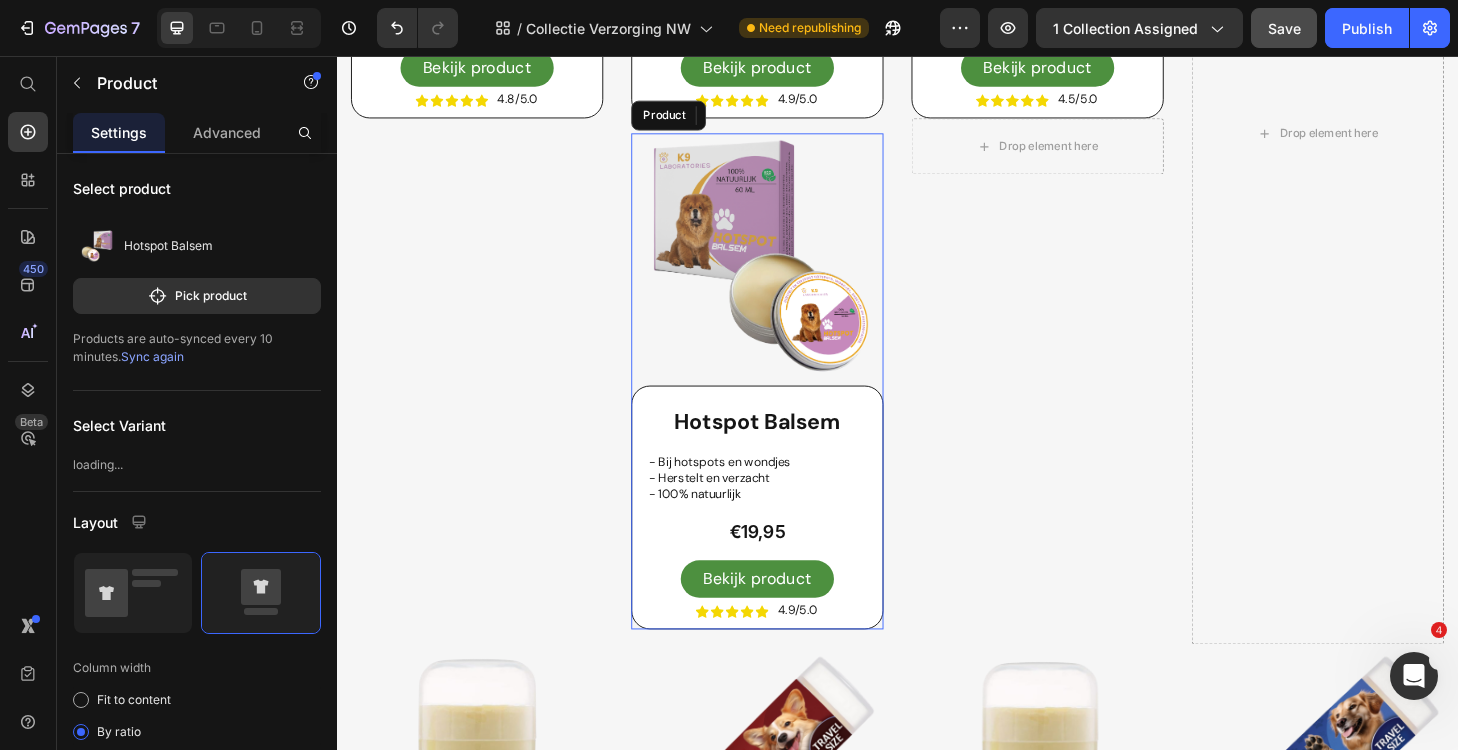 click on "Hotspot Balsem Product Title - Bij hotspots en wondjes - Herstelt en verzacht - 100% natuurlijk Text Block €19,95 Product Price Bekijk product Button Icon Icon Icon Icon Icon Icon List 4.9/5.0 Text Block Row Row" at bounding box center (787, 538) 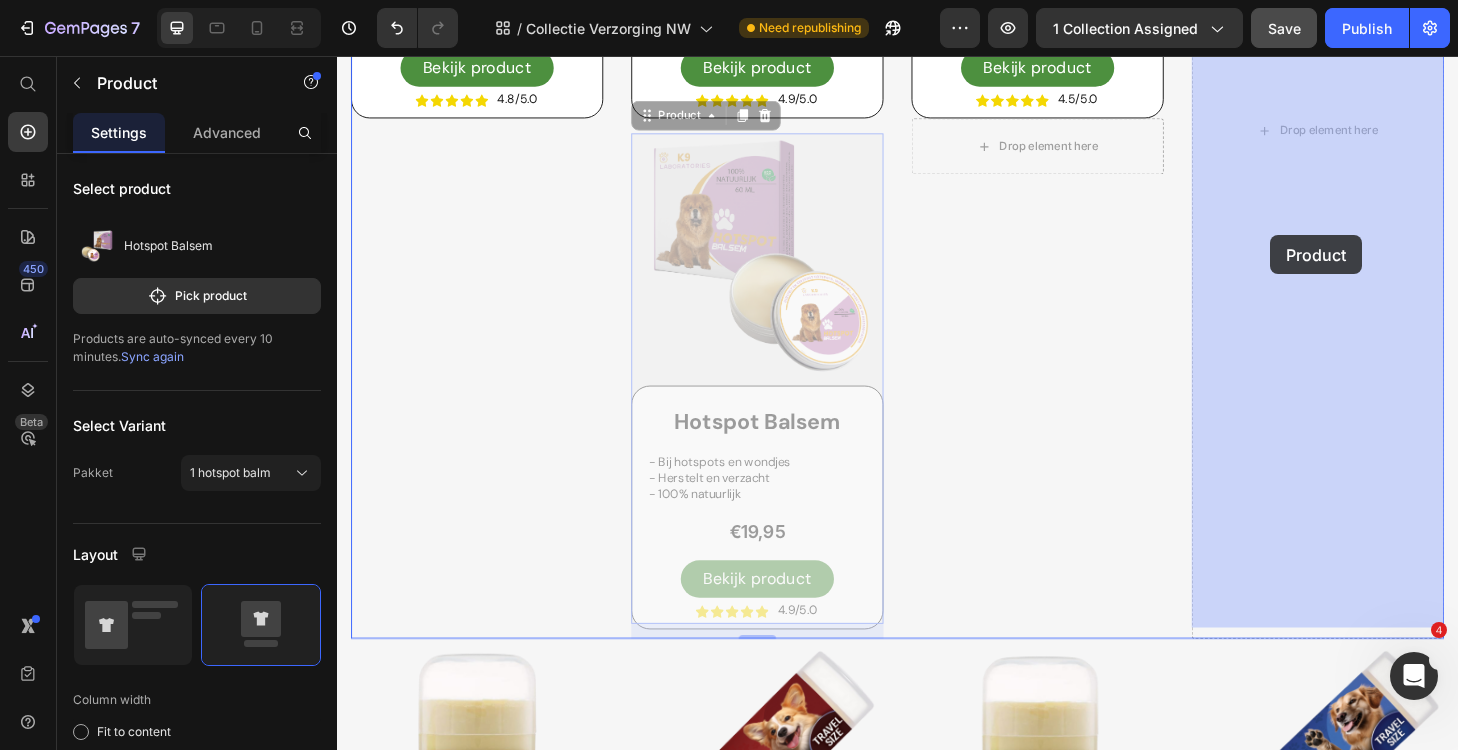 drag, startPoint x: 914, startPoint y: 397, endPoint x: 1348, endPoint y: 211, distance: 472.17792 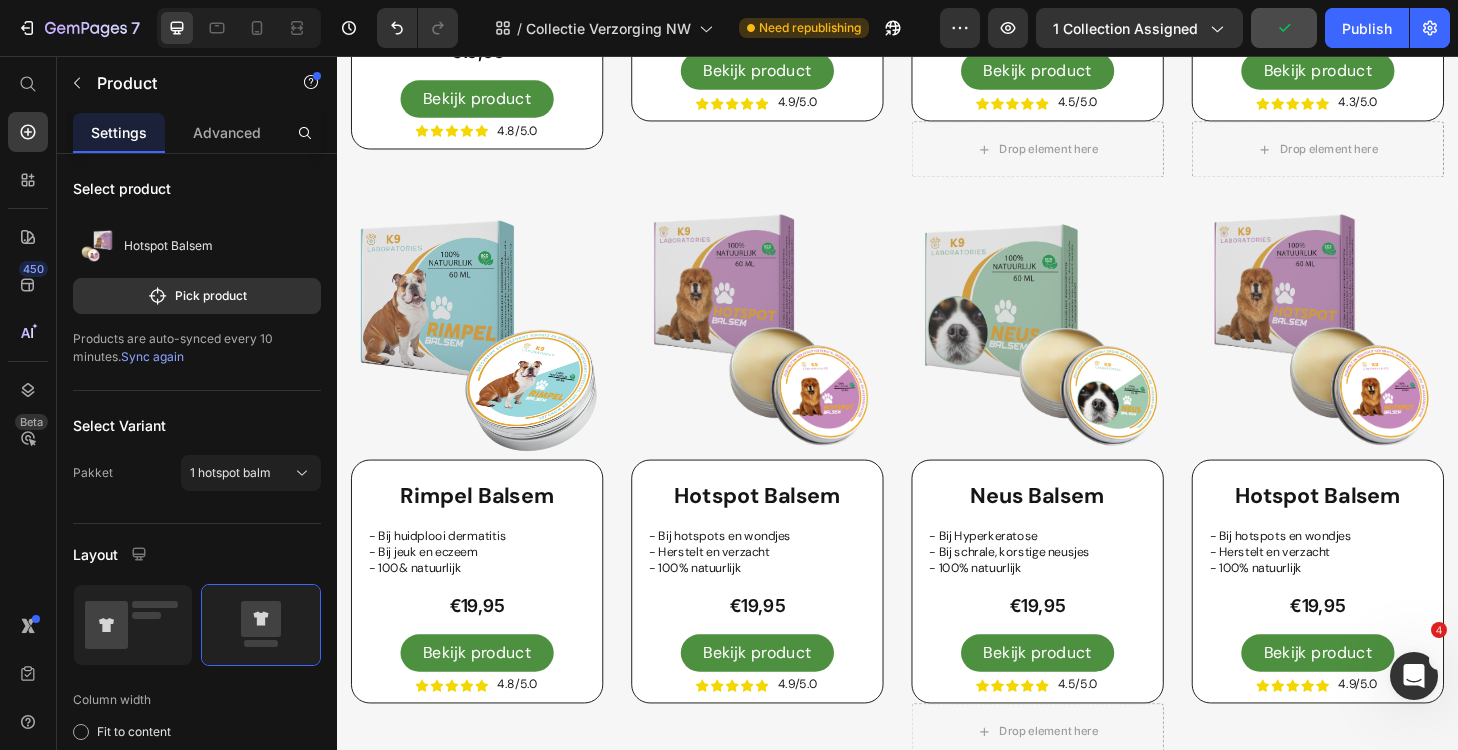 scroll, scrollTop: 1006, scrollLeft: 0, axis: vertical 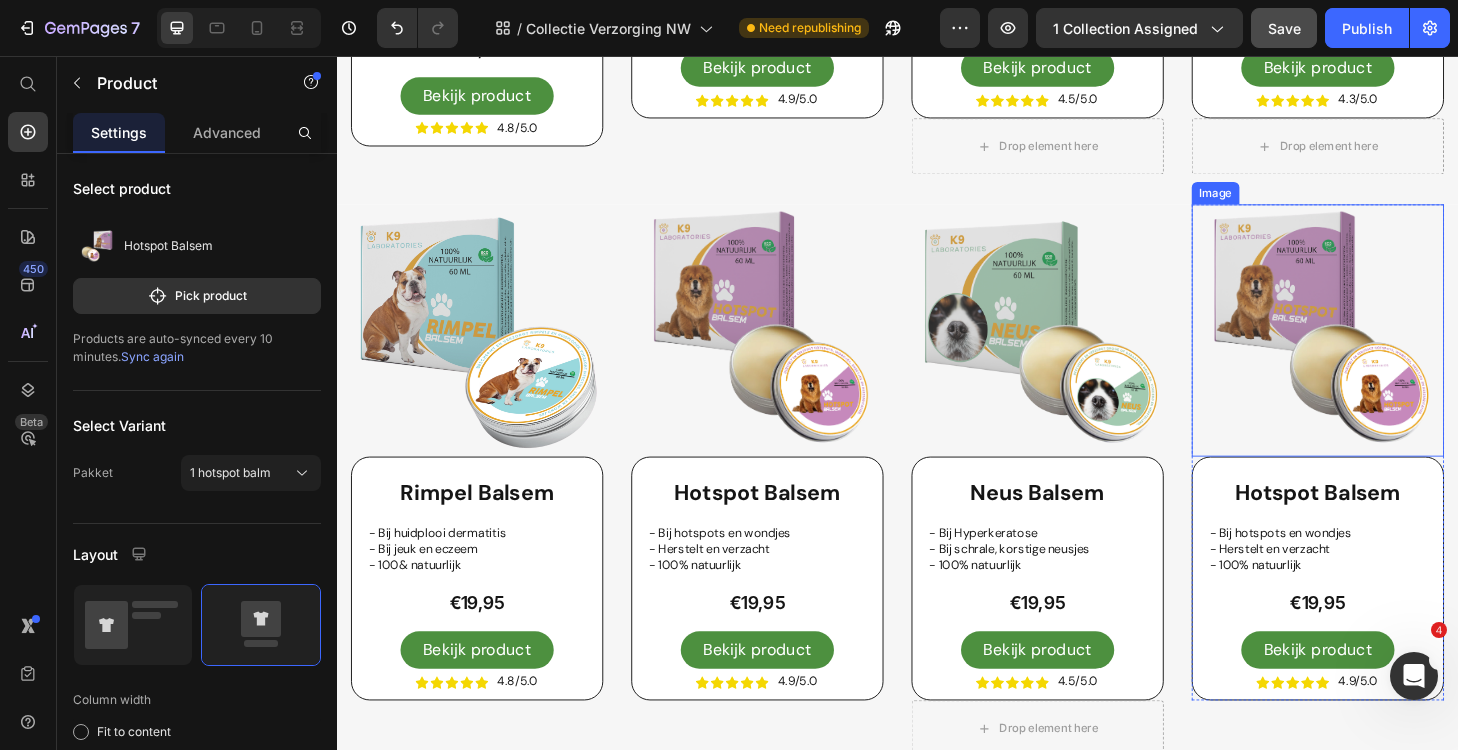 click at bounding box center (1387, 349) 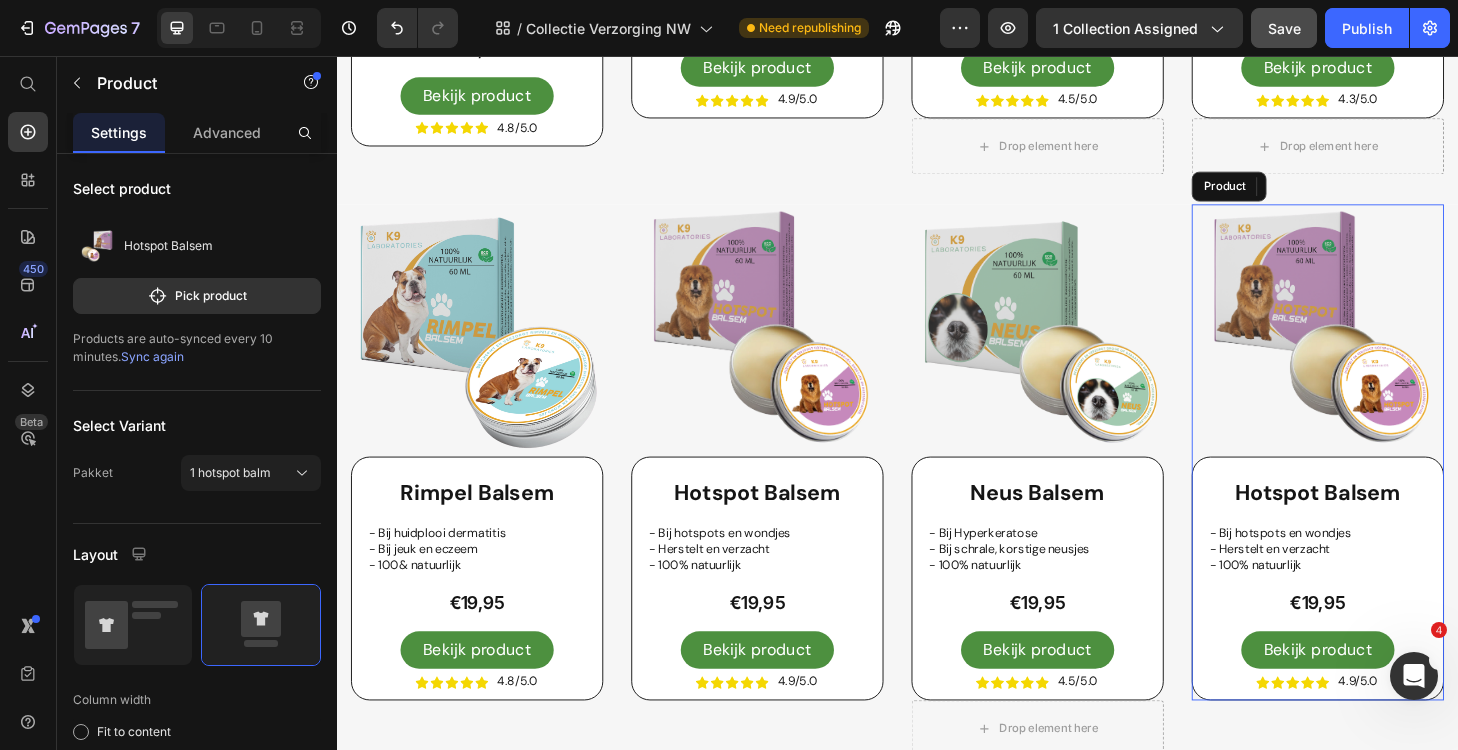 click on "Hotspot Balsem Product Title - Bij hotspots en wondjes - Herstelt en verzacht - 100% natuurlijk Text Block €19,95 Product Price Bekijk product Button Icon Icon Icon Icon Icon Icon List 4.9/5.0 Text Block Row Row" at bounding box center (1387, 614) 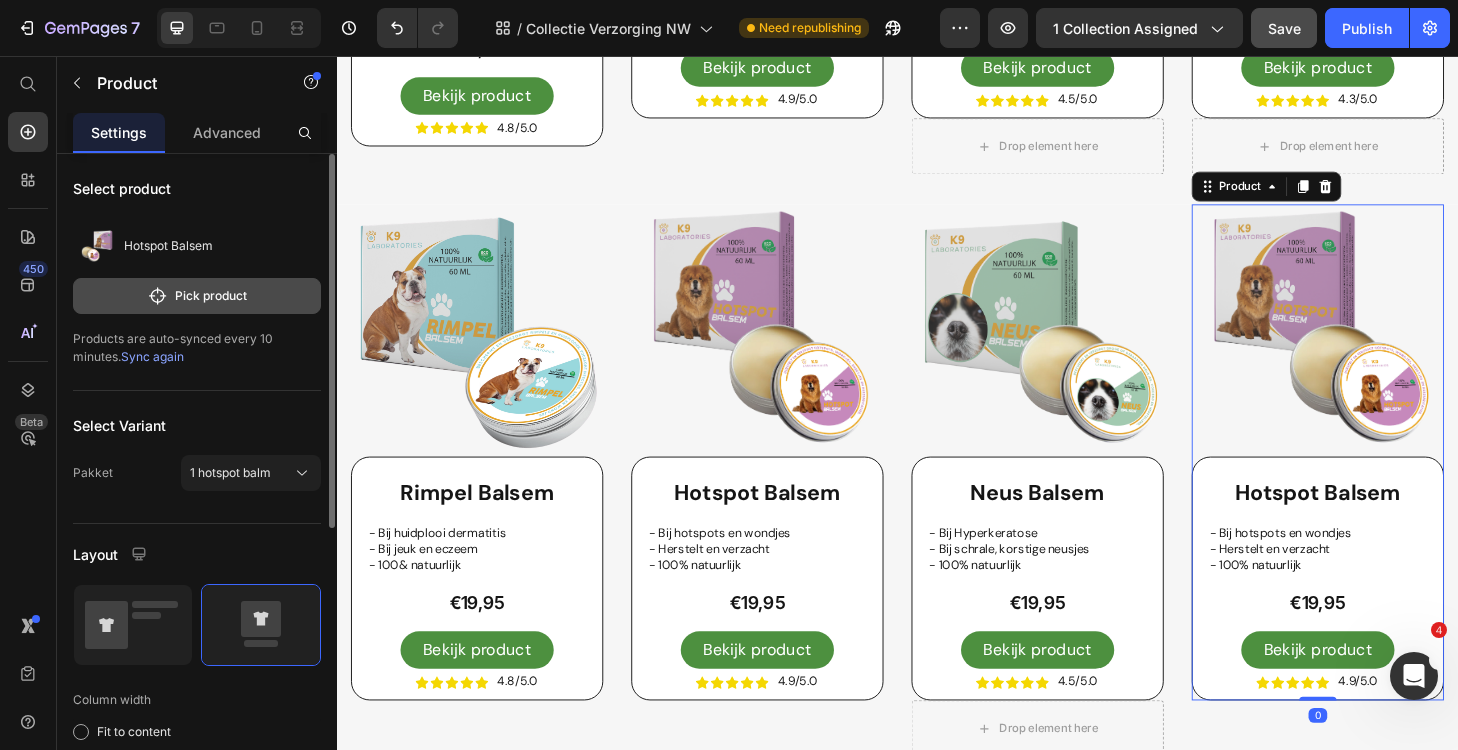 click on "Pick product" at bounding box center [197, 296] 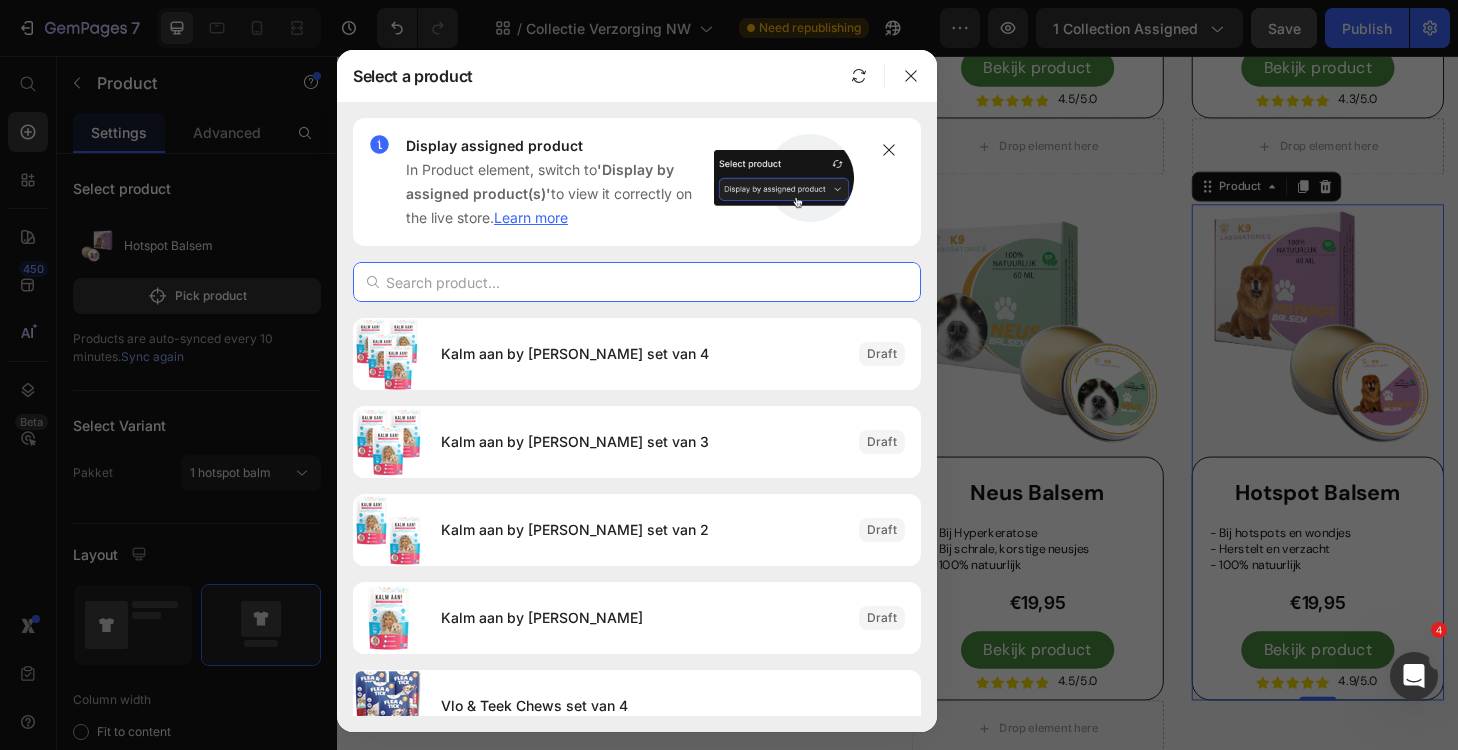 click at bounding box center [637, 282] 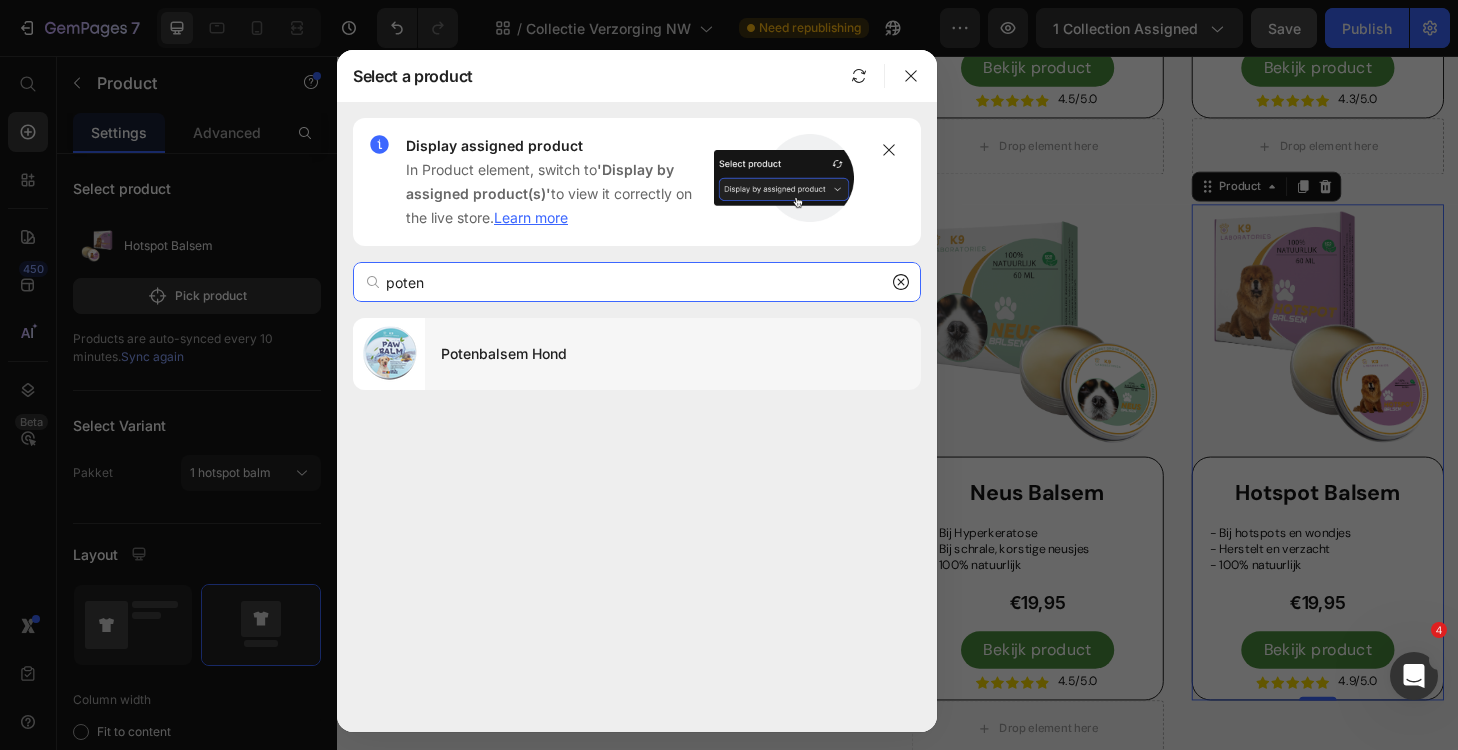 type on "poten" 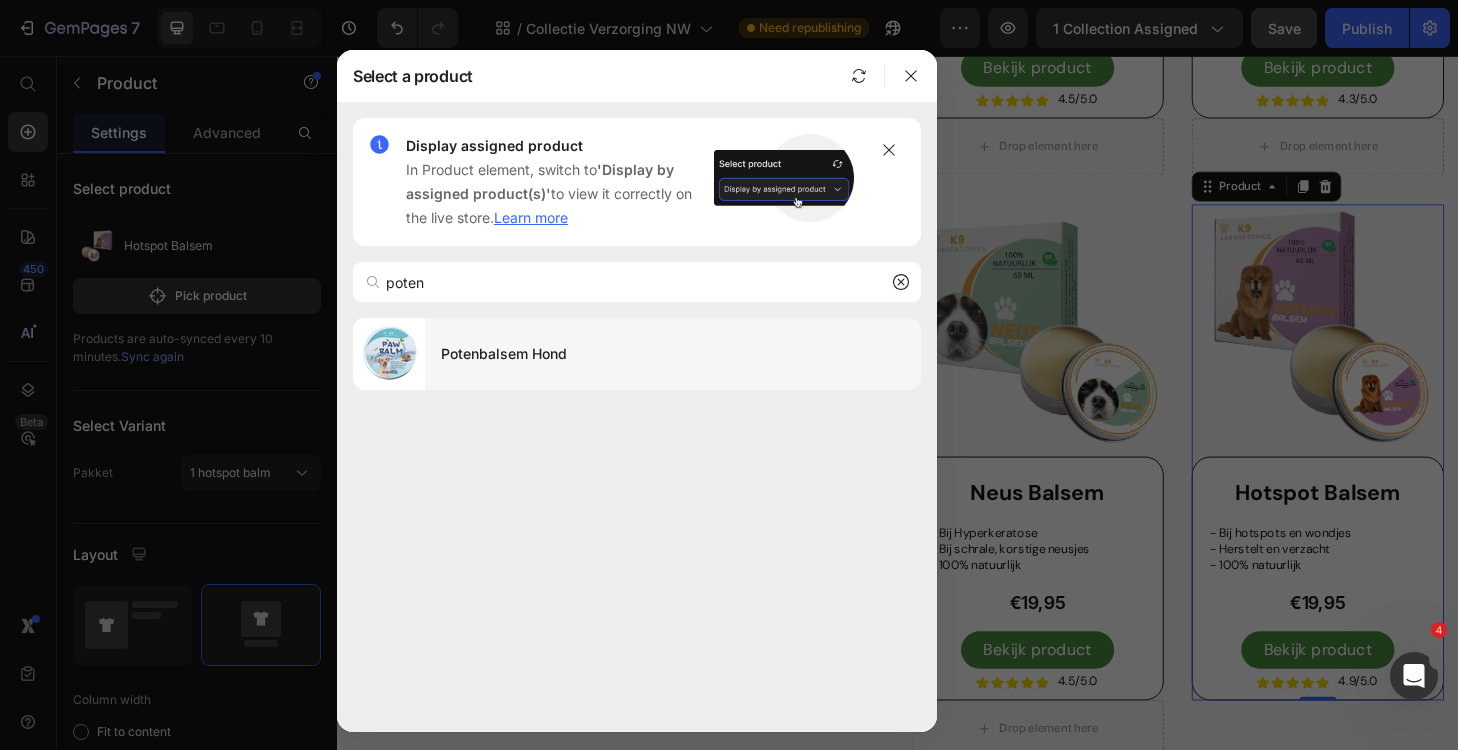 click on "Potenbalsem Hond" at bounding box center [673, 354] 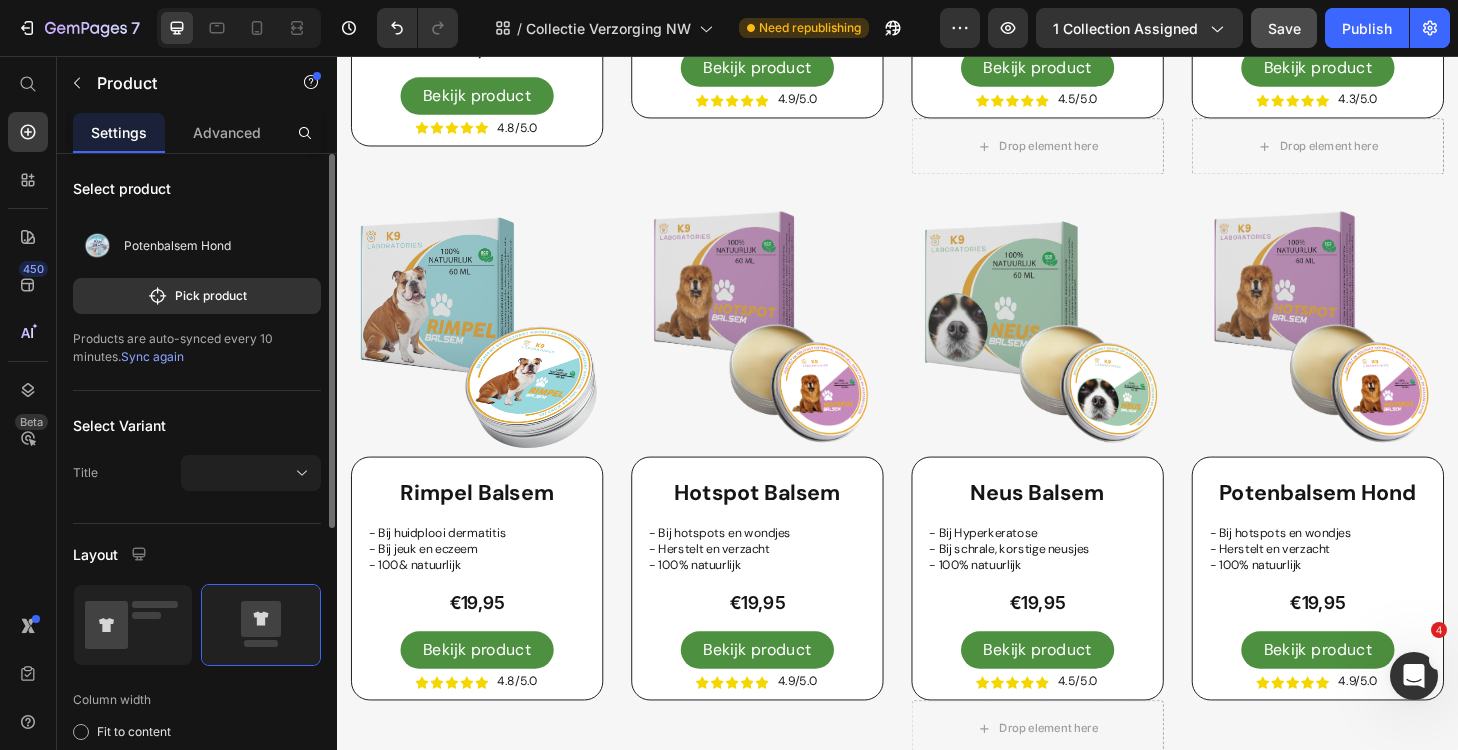 click on "Sync again" at bounding box center [152, 356] 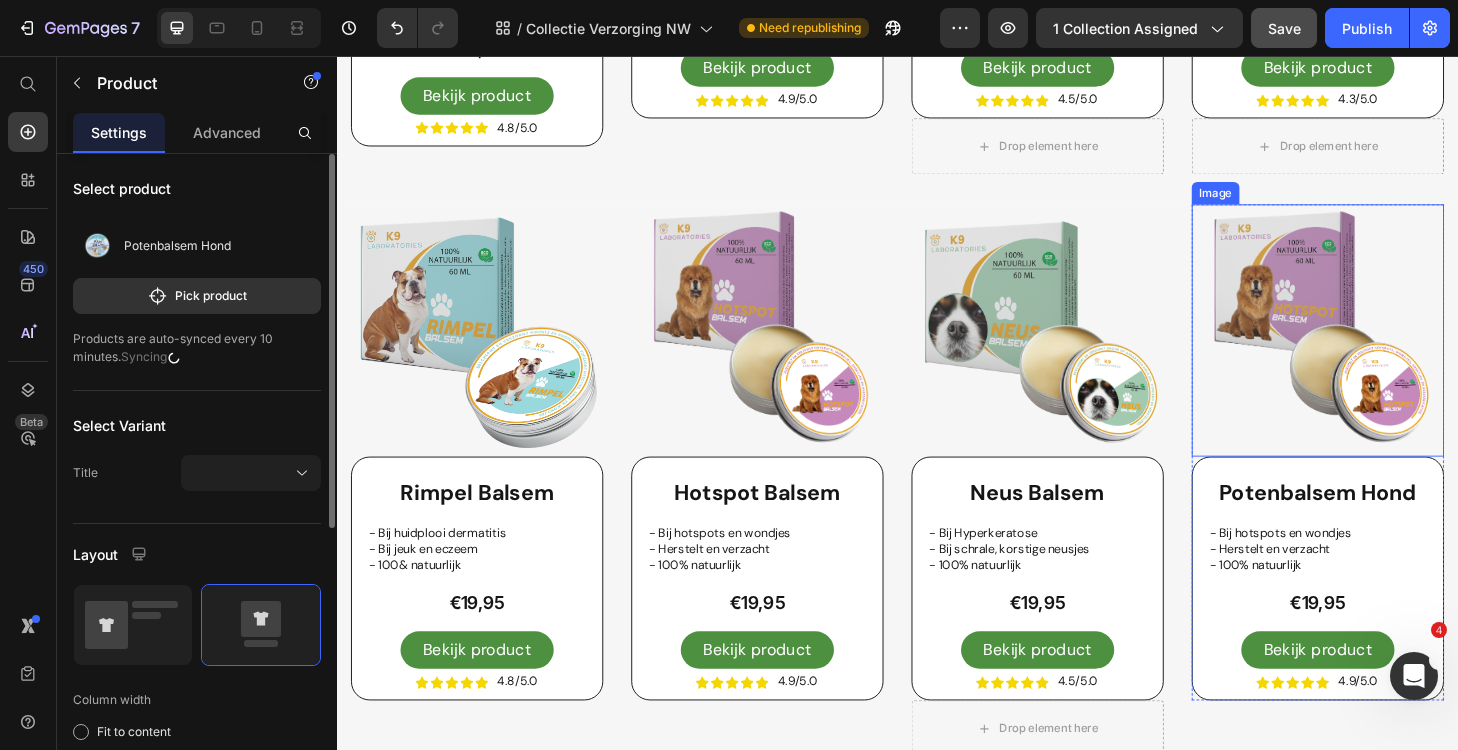 click at bounding box center [1387, 349] 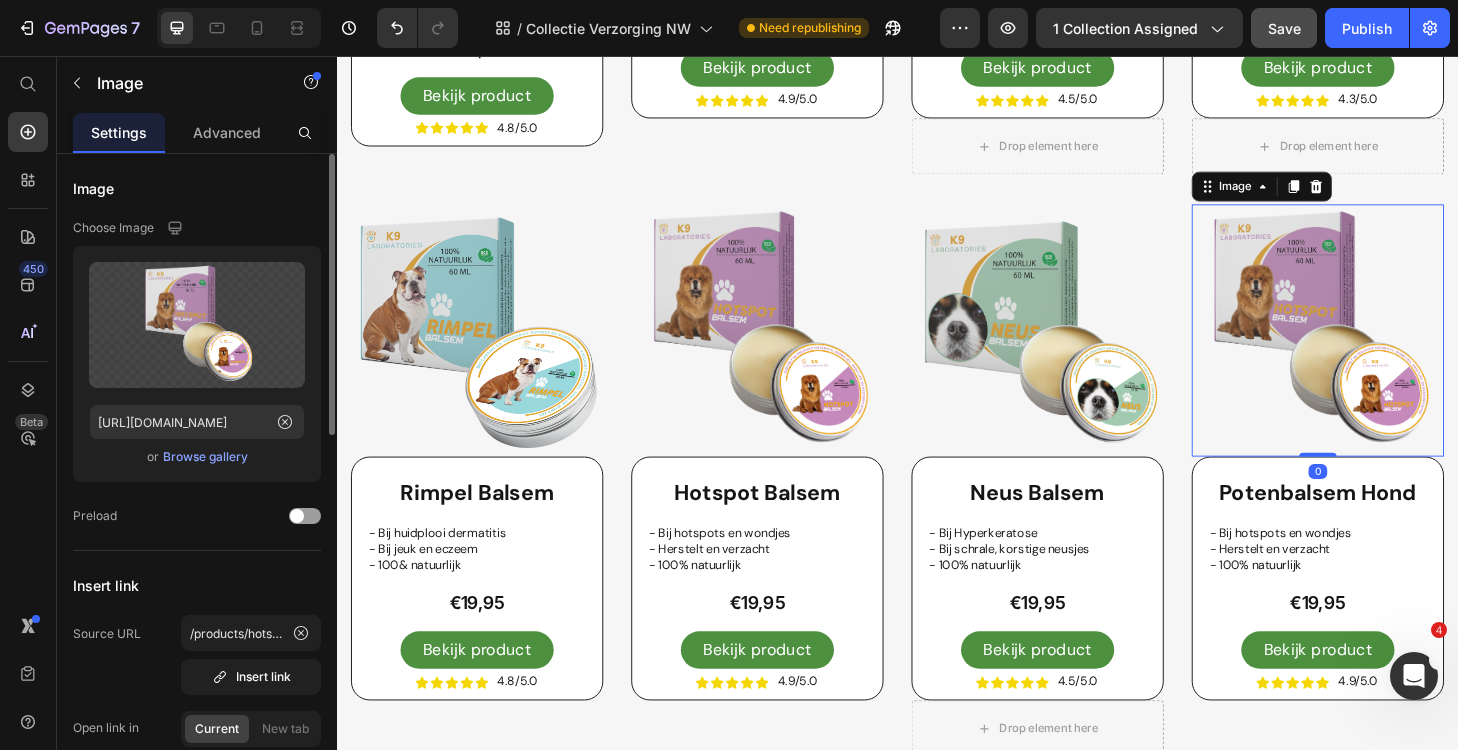 click on "Browse gallery" at bounding box center [205, 457] 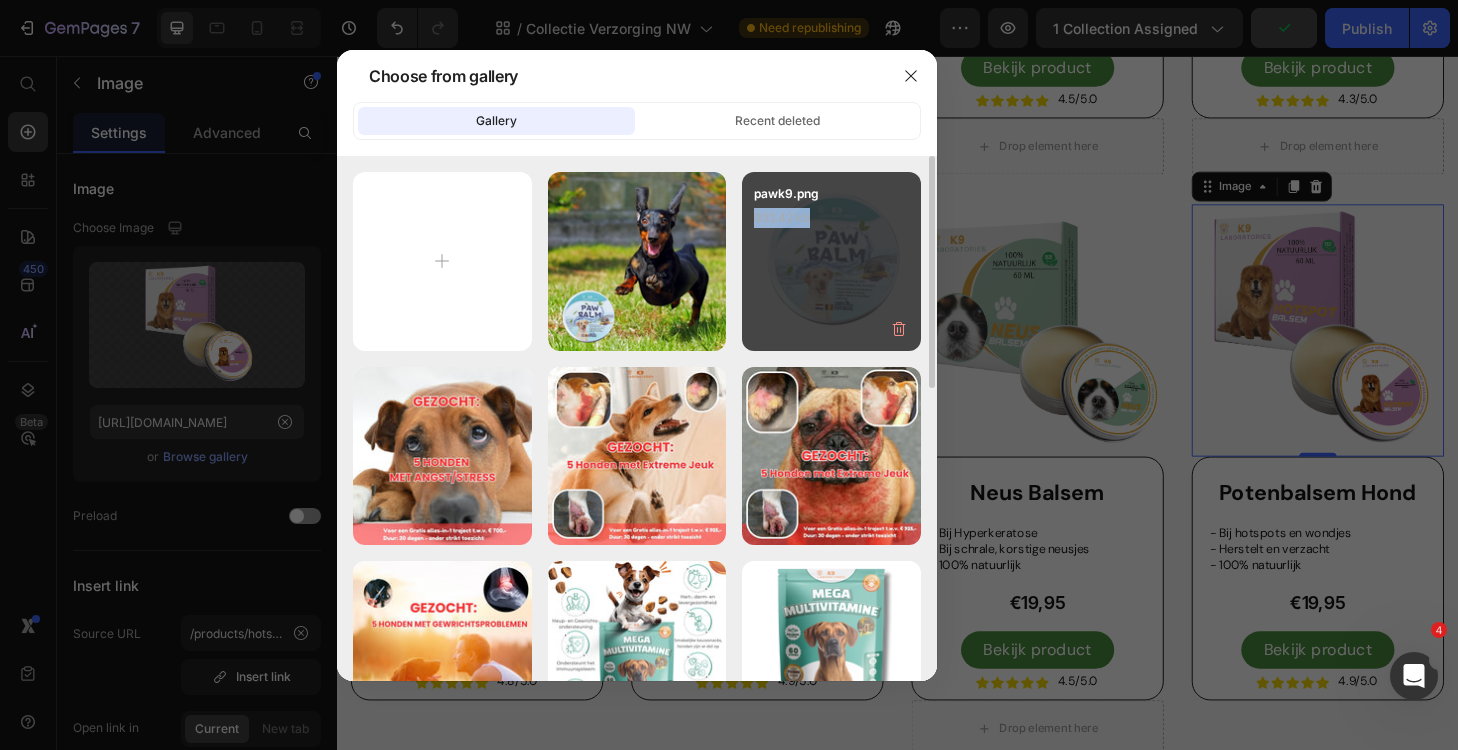 click on "pawk9.png 933.42 kb" at bounding box center (831, 224) 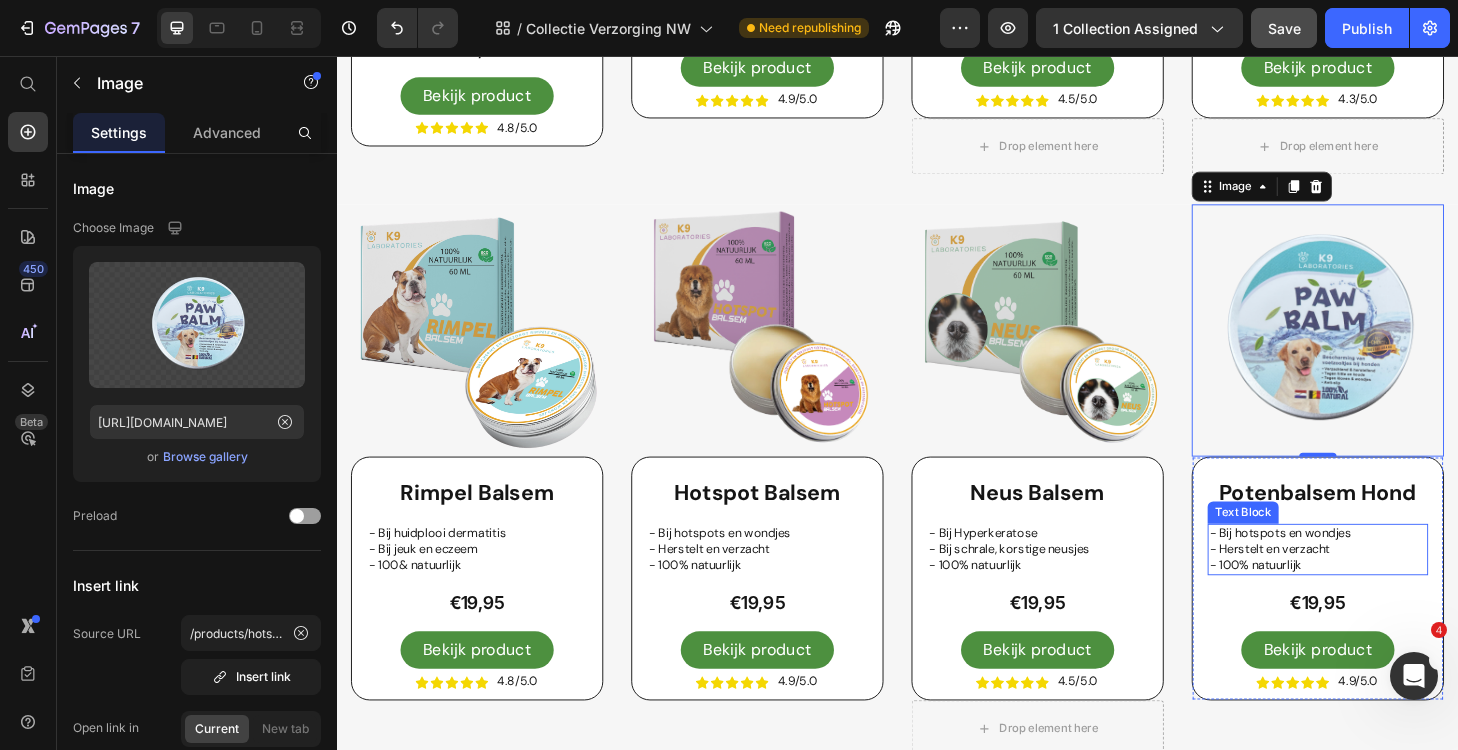 click on "- Herstelt en verzacht" at bounding box center (1387, 583) 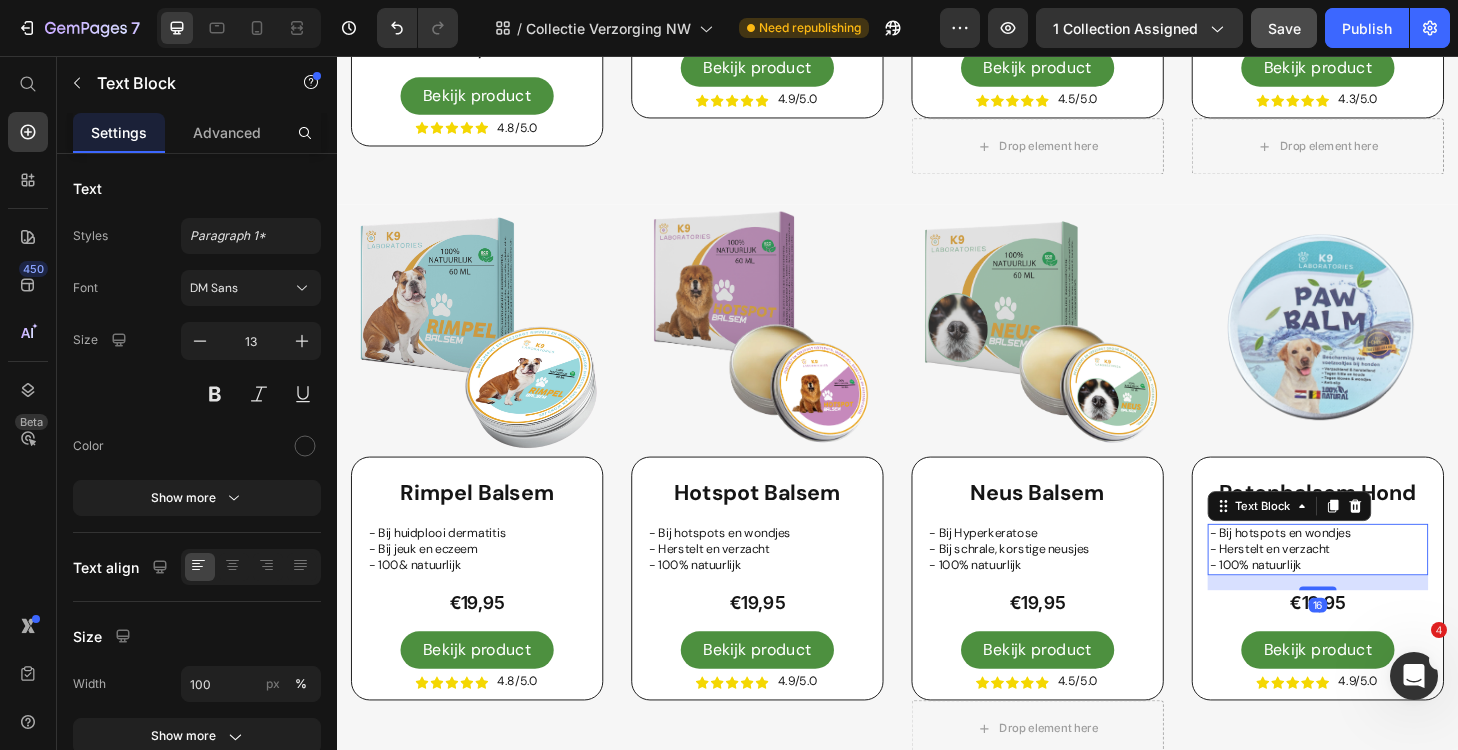 click on "- Bij hotspots en wondjes" at bounding box center (1387, 566) 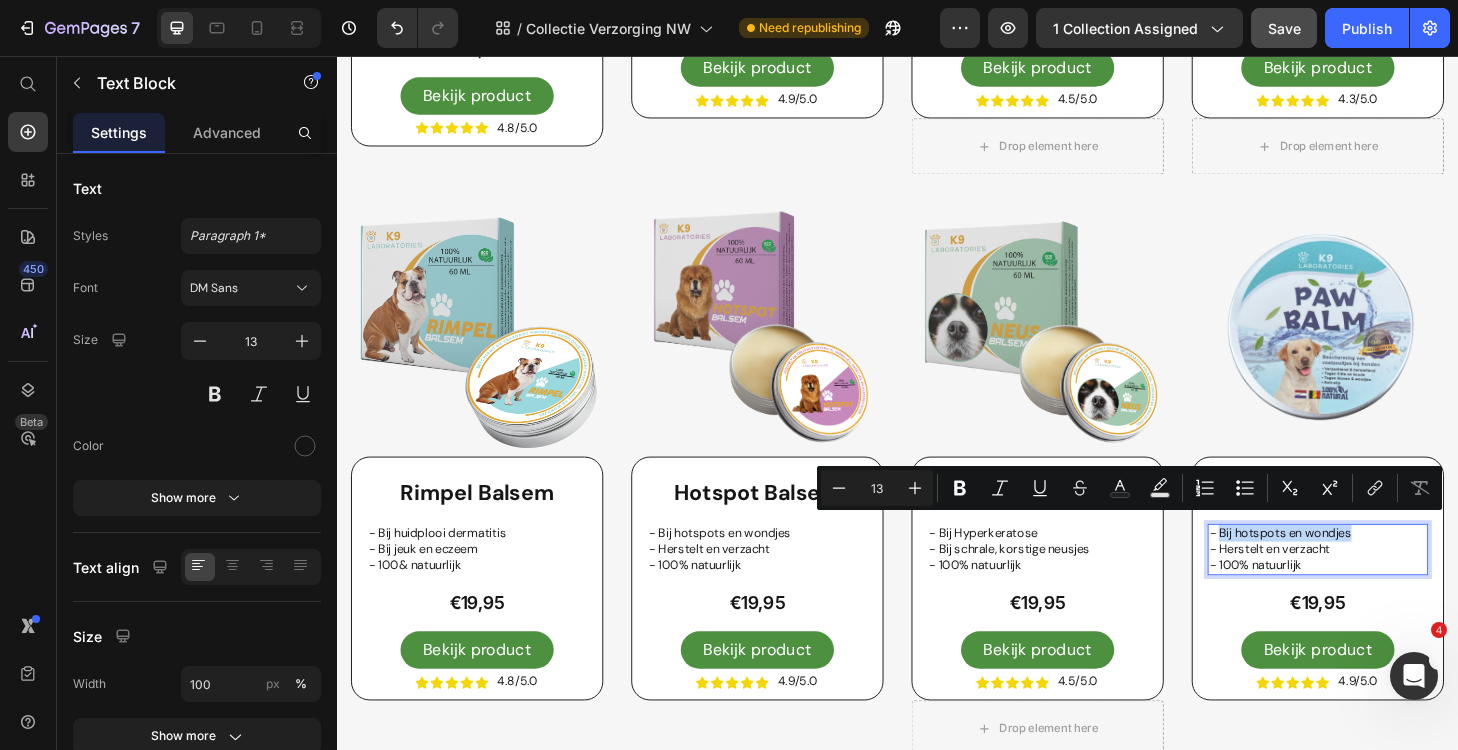 drag, startPoint x: 1424, startPoint y: 562, endPoint x: 1284, endPoint y: 560, distance: 140.01428 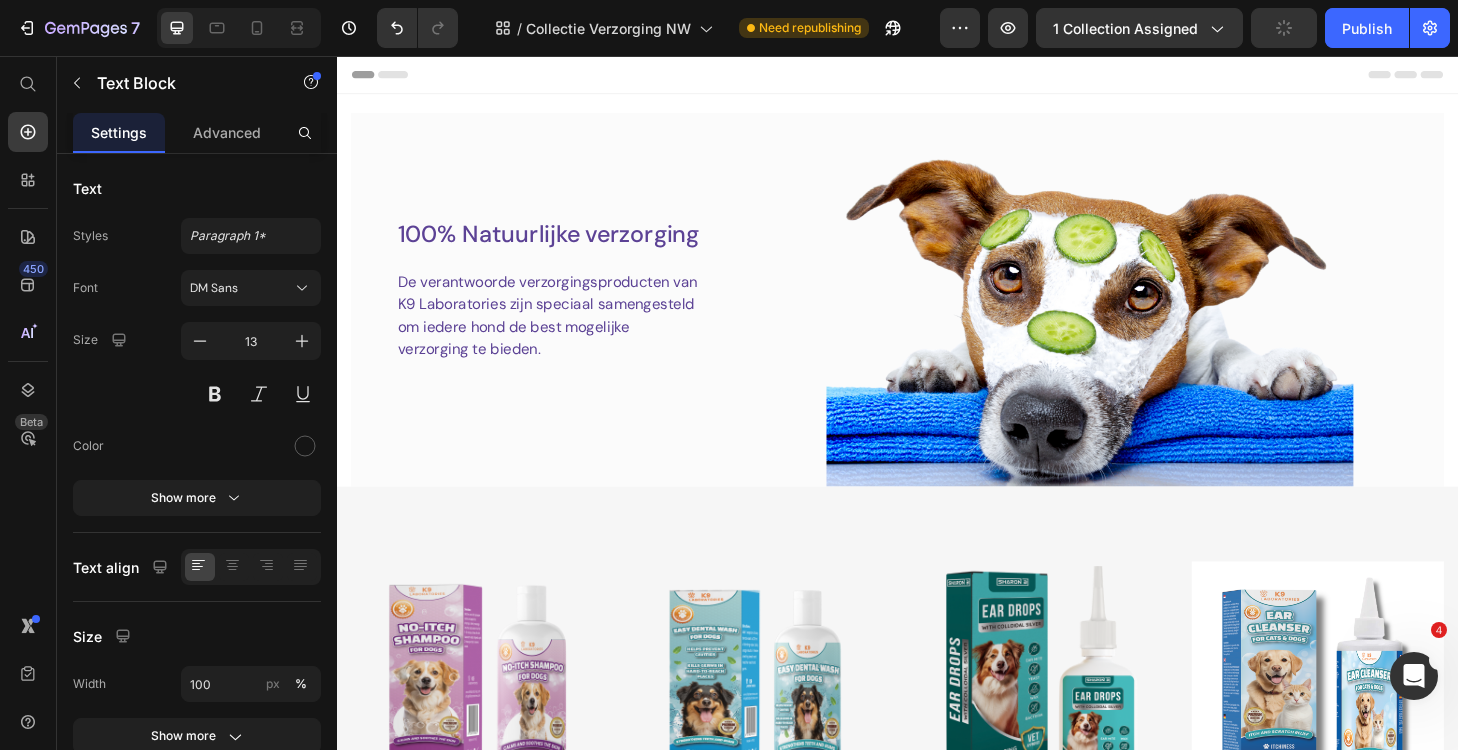 scroll, scrollTop: 0, scrollLeft: 0, axis: both 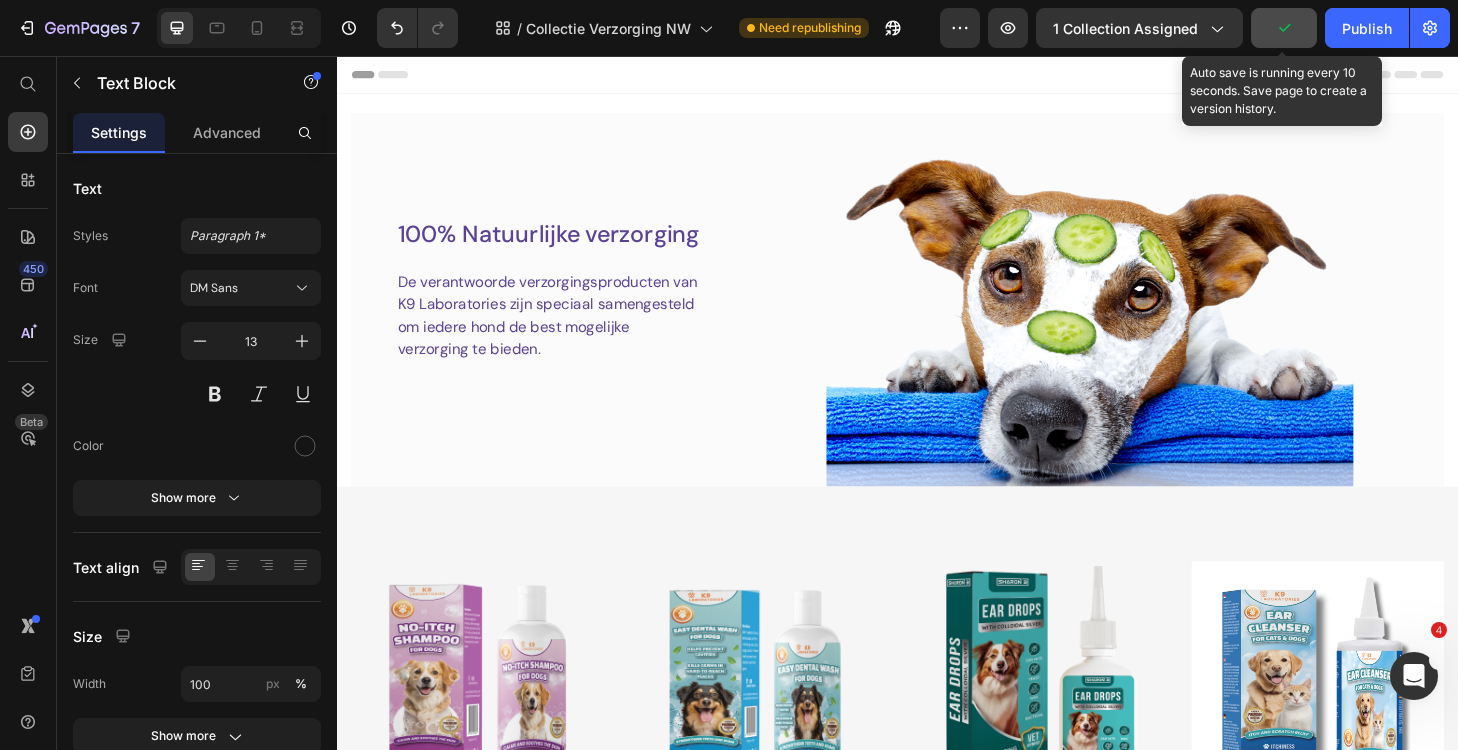 click 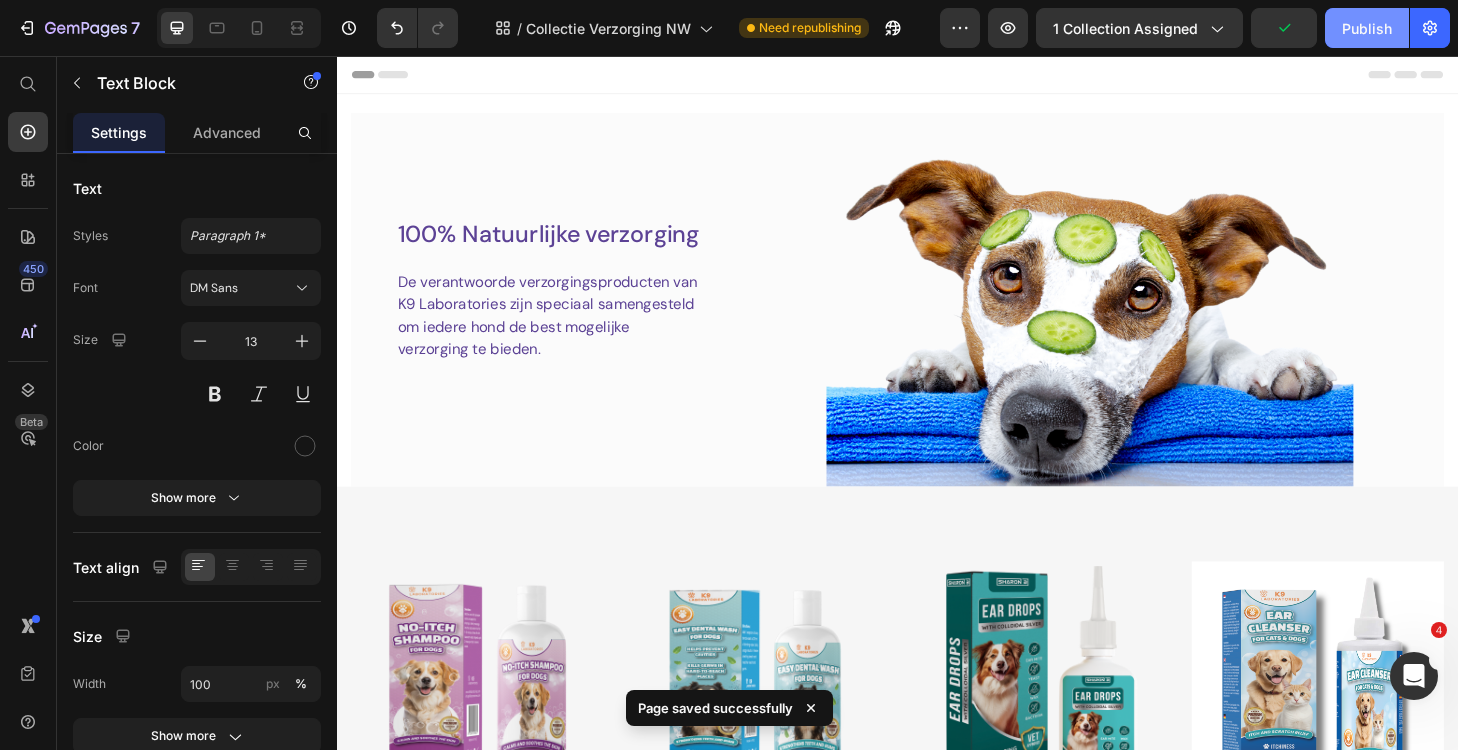 click on "Publish" at bounding box center [1367, 28] 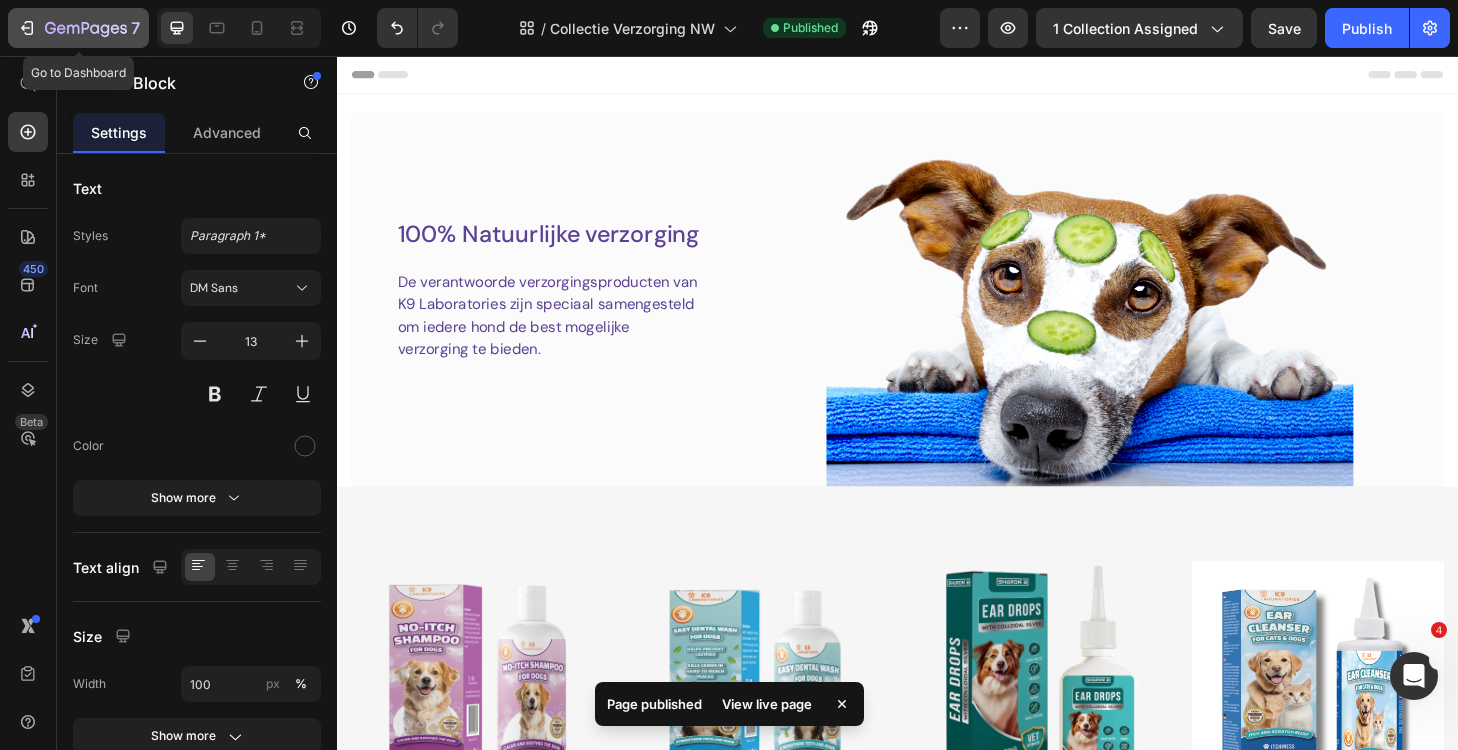 click 